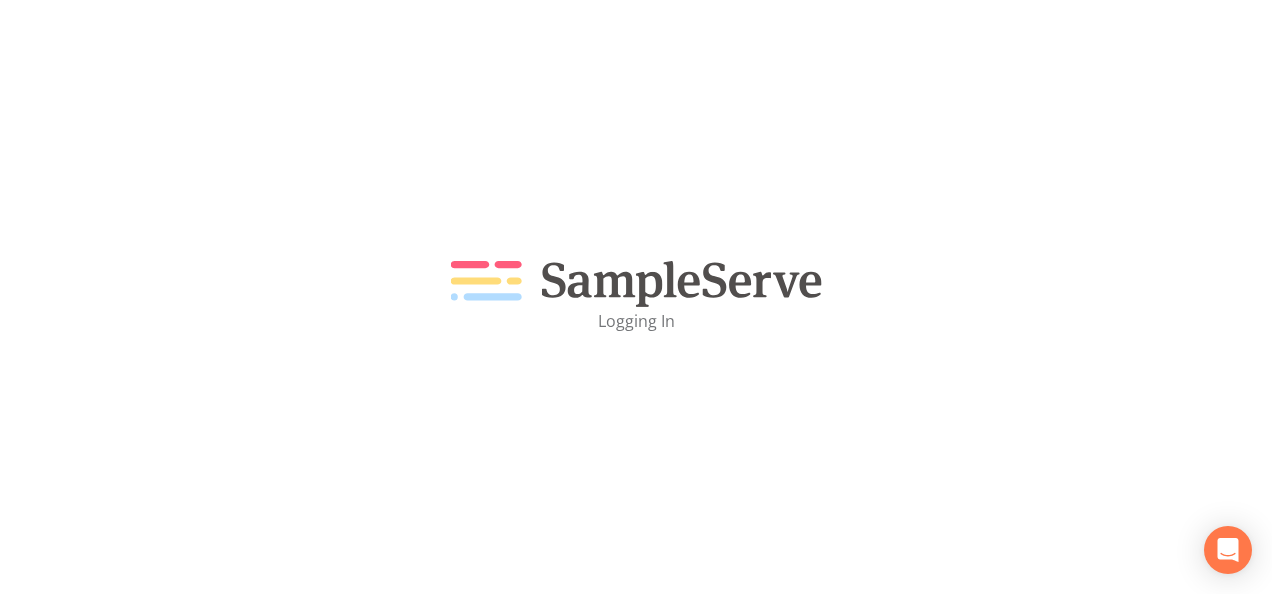 scroll, scrollTop: 0, scrollLeft: 0, axis: both 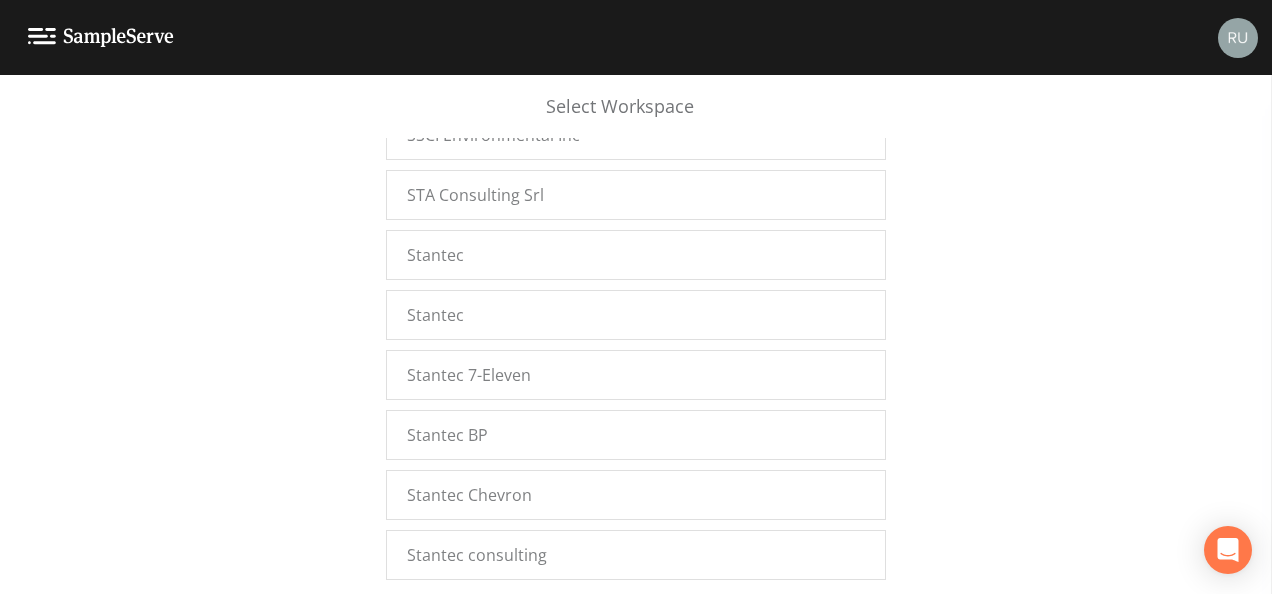 click on "Stantec.[US_STATE]" at bounding box center [636, 735] 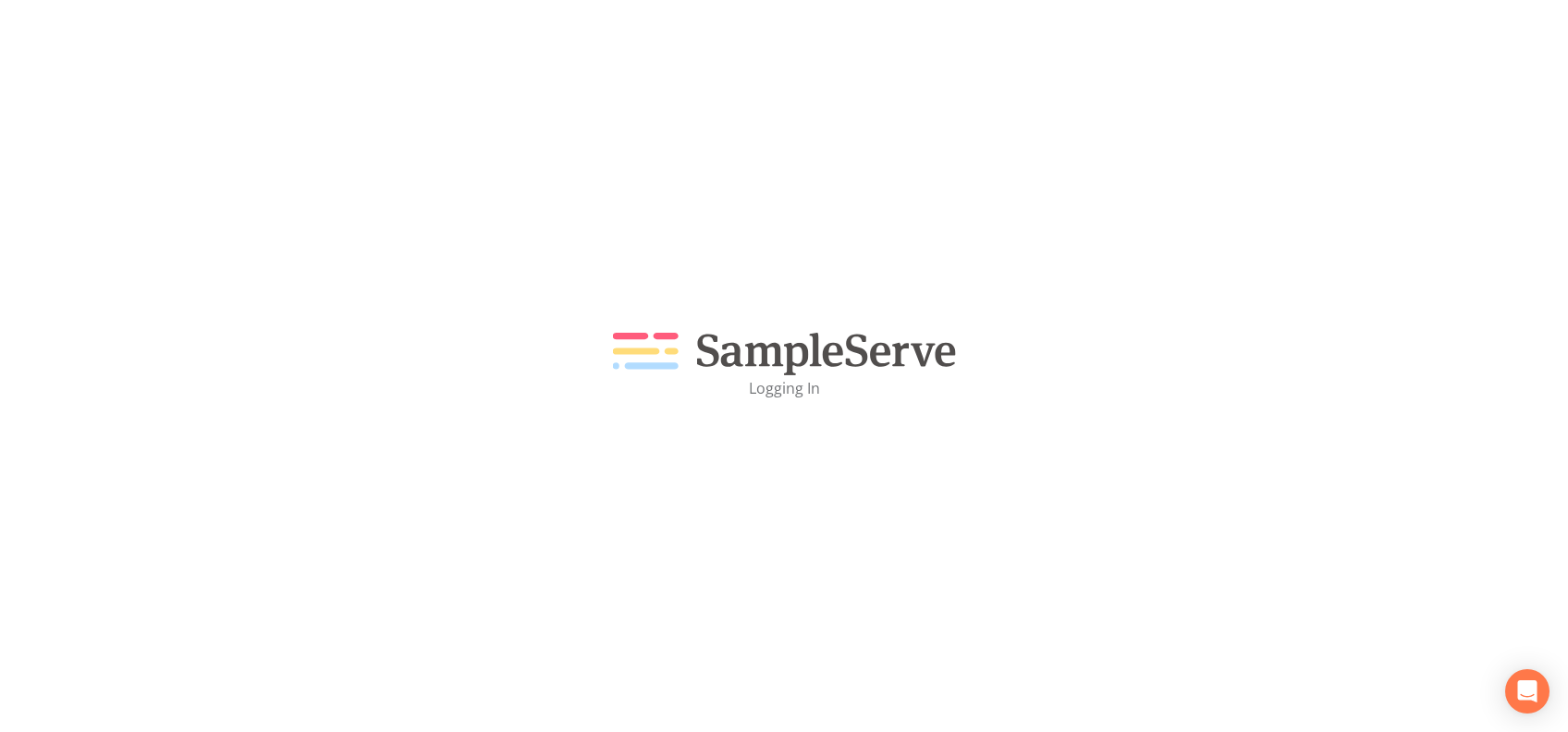 scroll, scrollTop: 0, scrollLeft: 0, axis: both 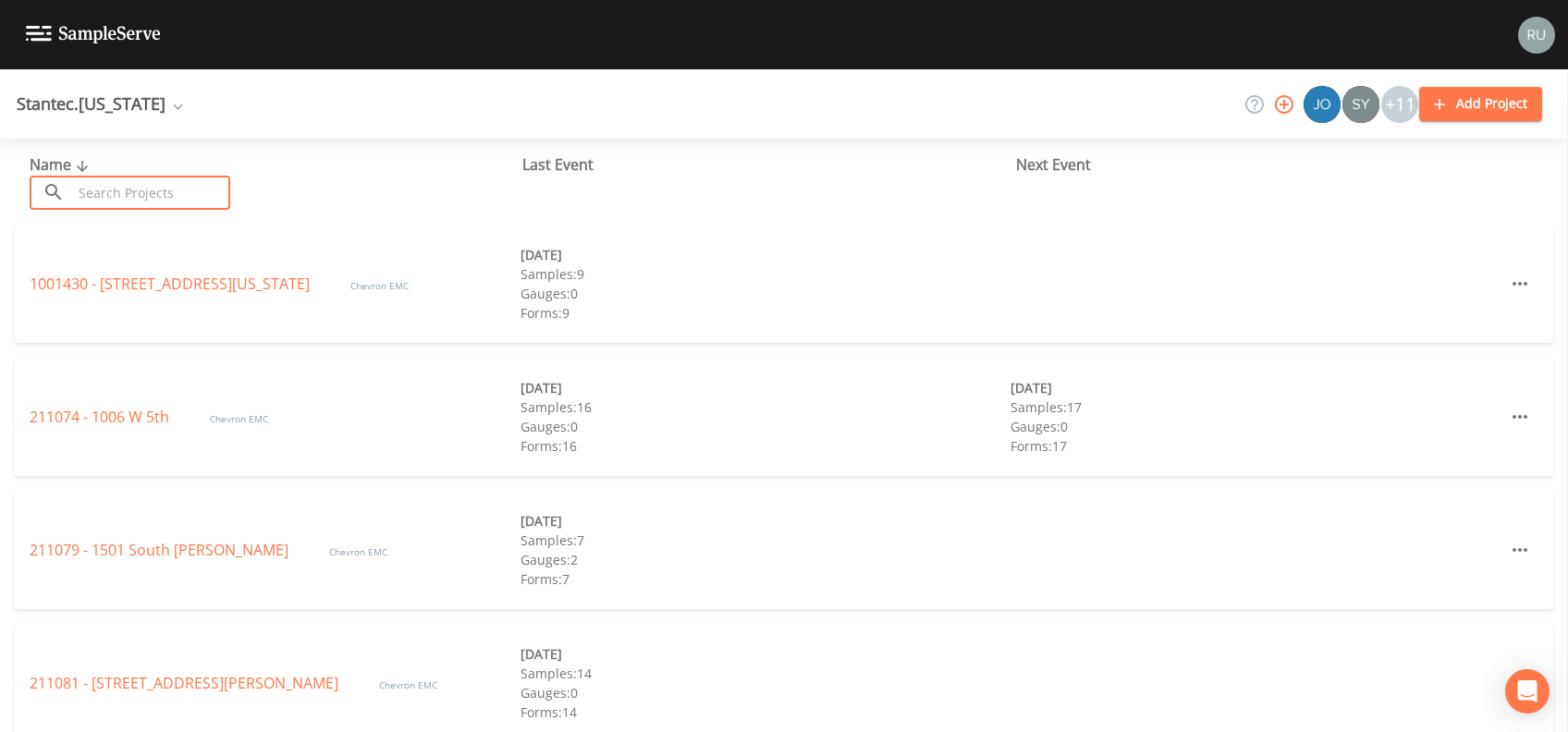 click at bounding box center [151, 192] 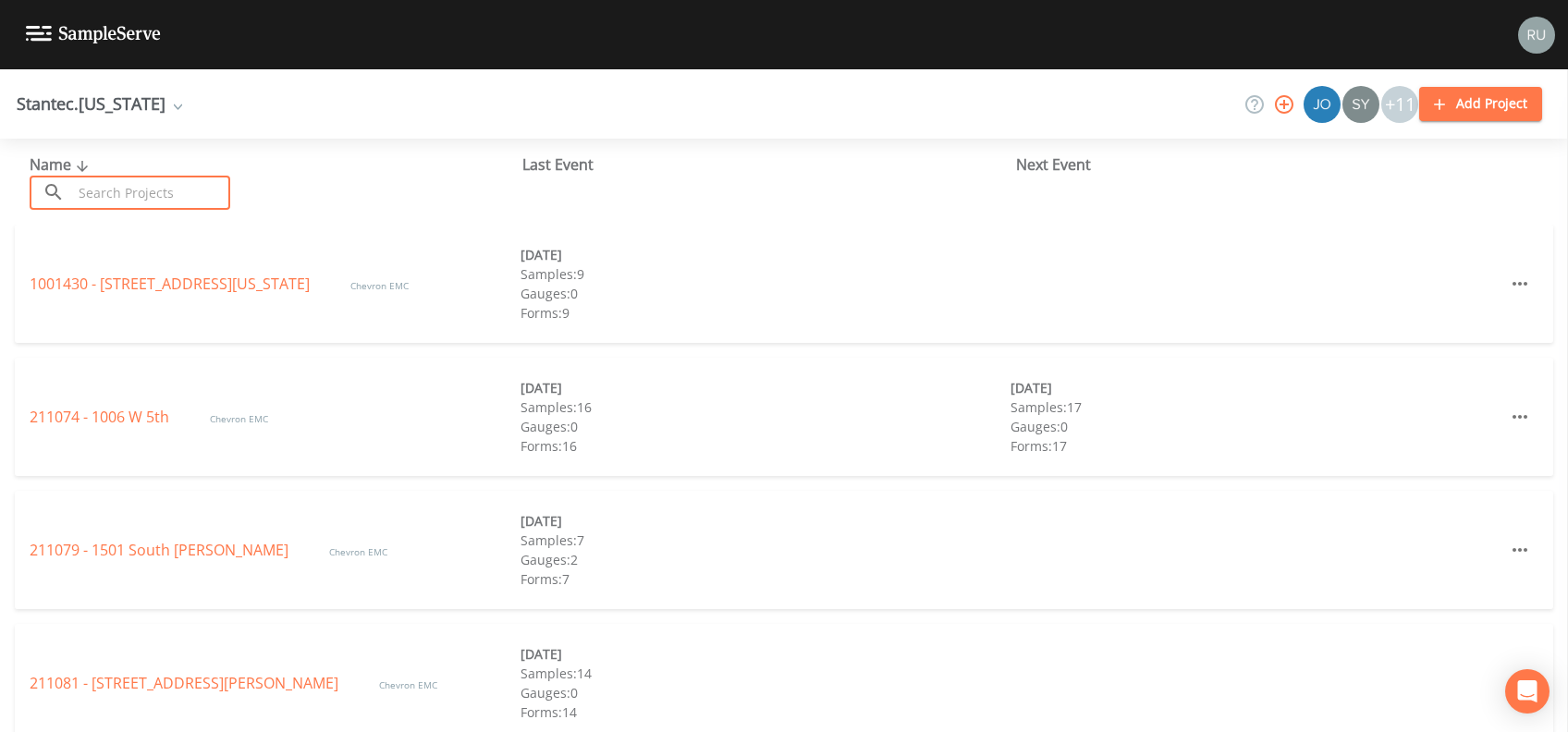 paste on "1001430" 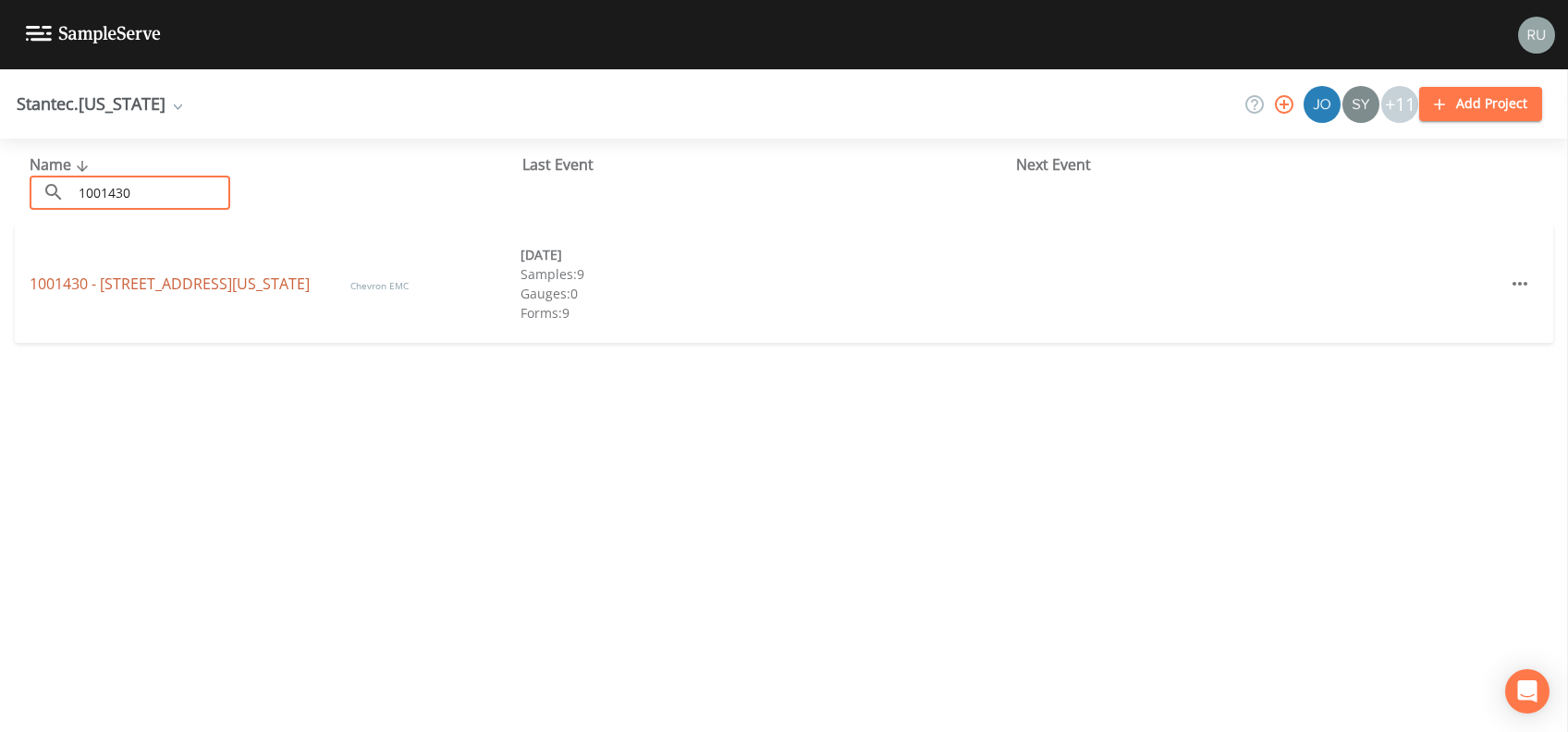 type on "1001430" 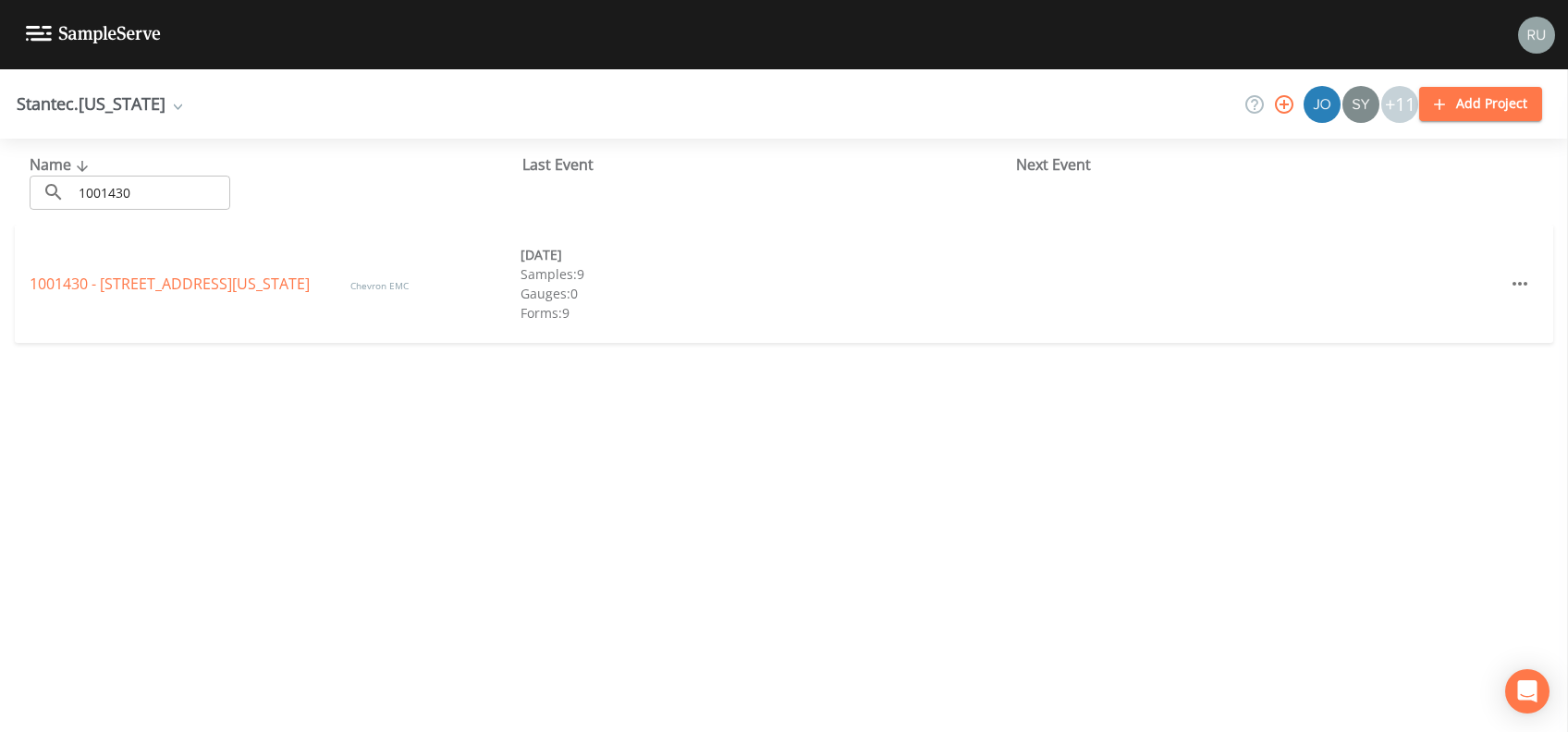 click on "1001430 - 418 Illinois St." at bounding box center [171, 284] 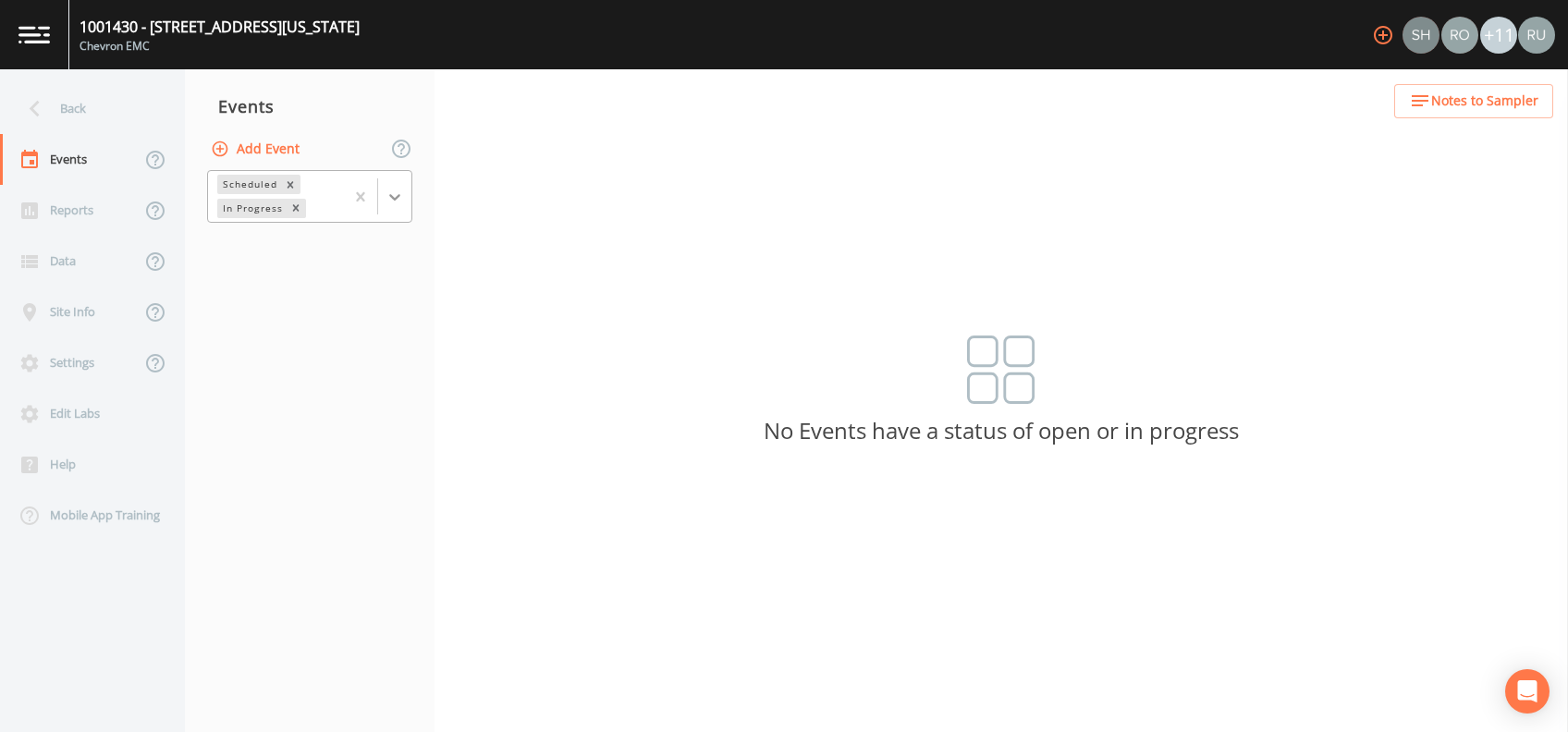 click 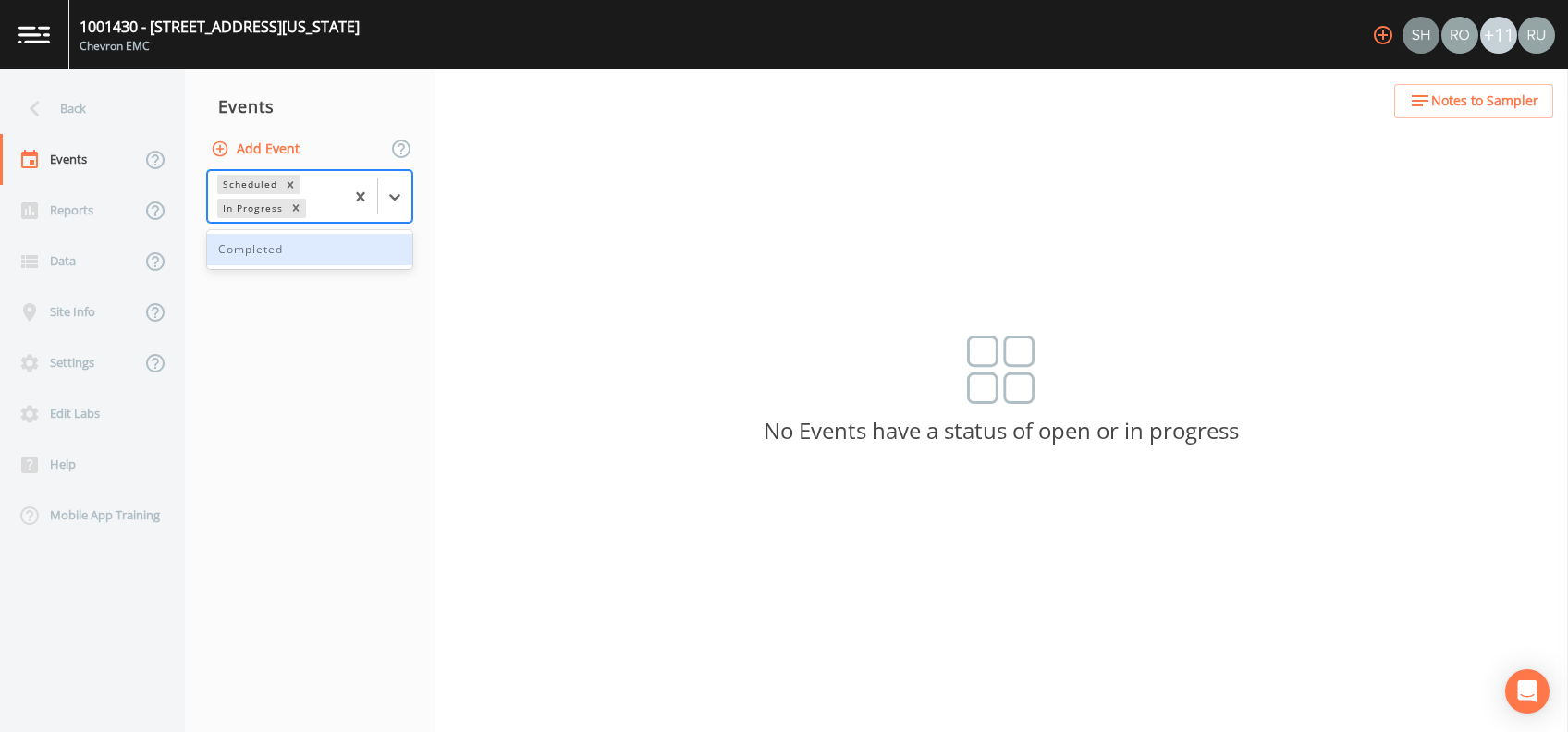 click on "Completed" at bounding box center (310, 250) 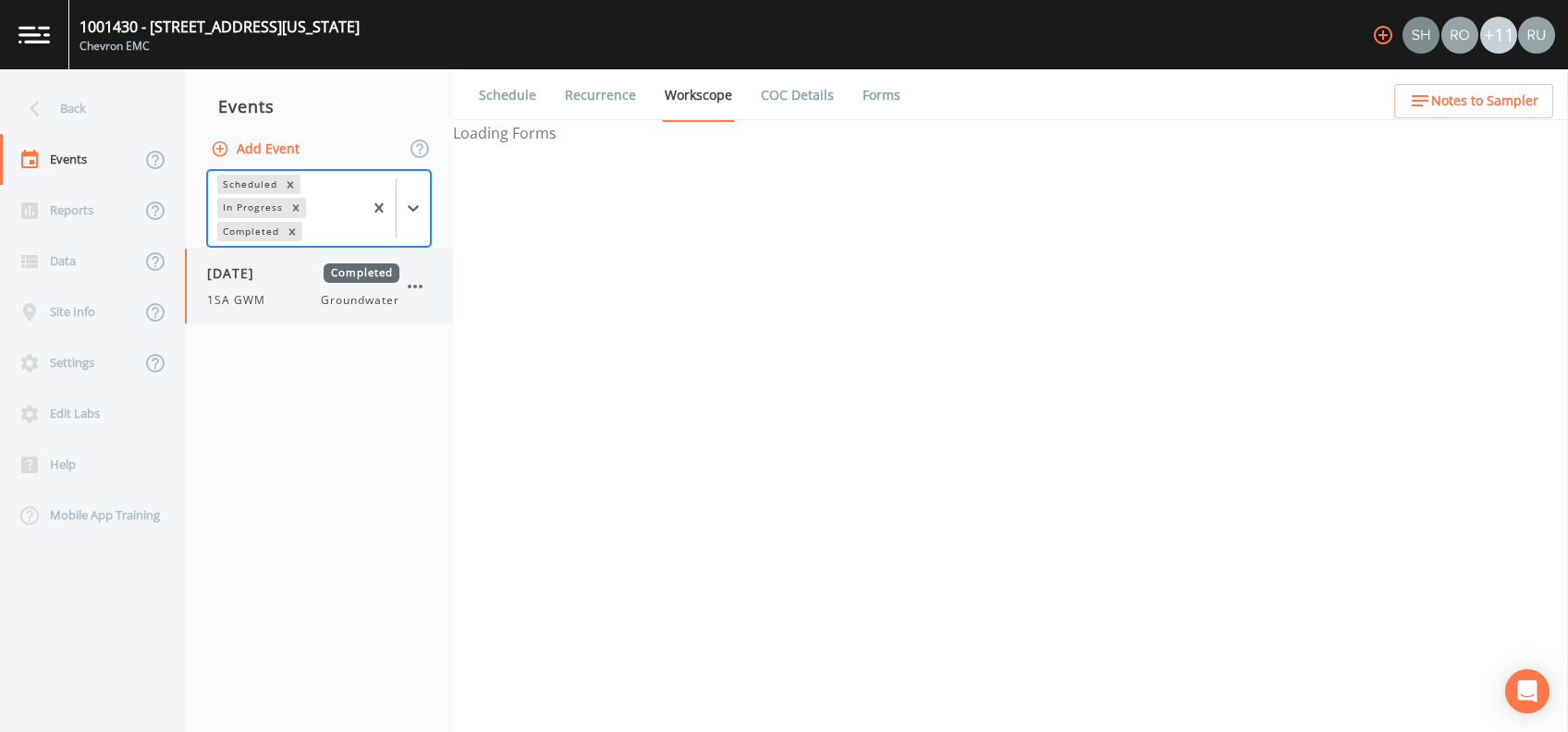select on "4f082be6-97a7-4f70-a81f-c26a4e896ad7" 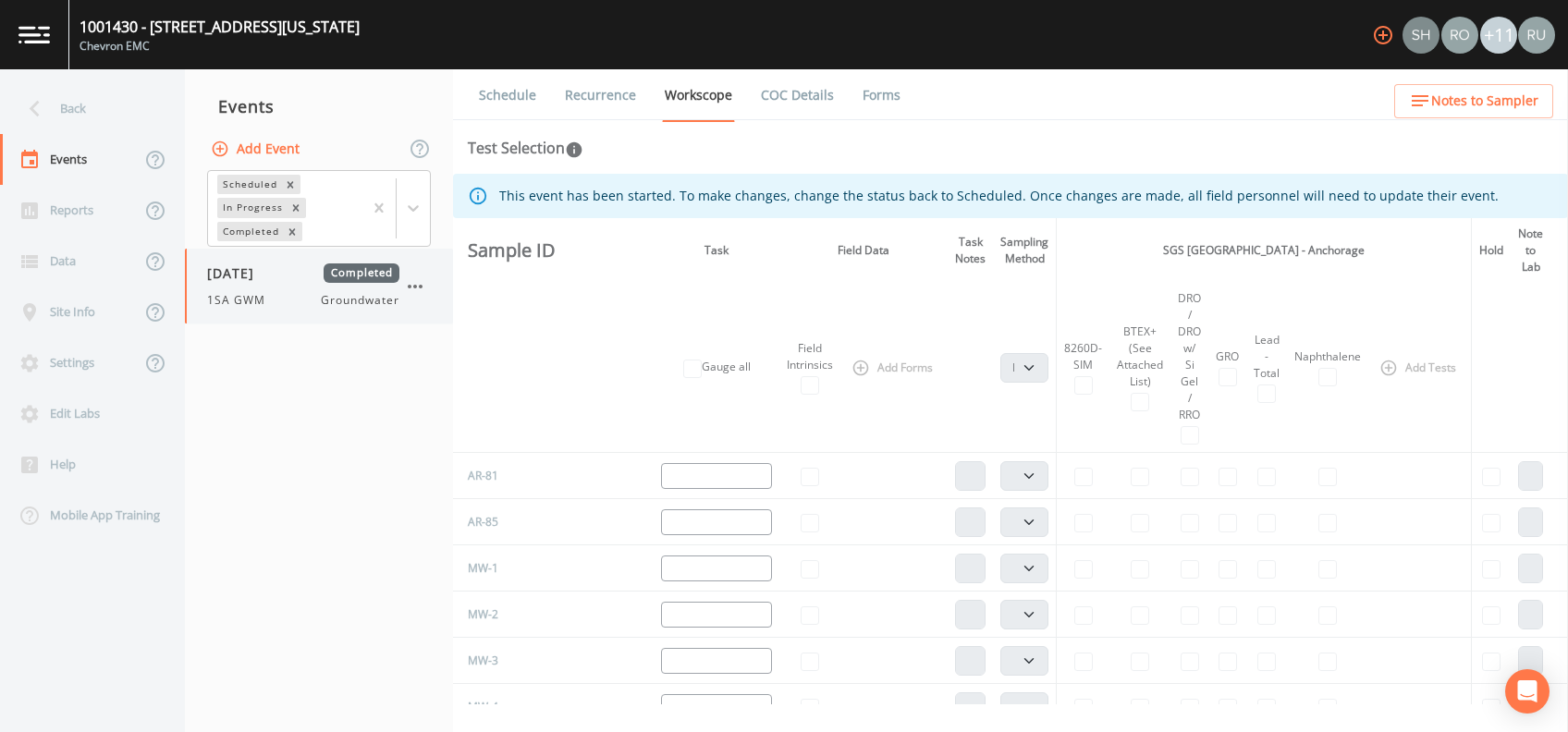 click on "1SA GWM" at bounding box center [241, 300] 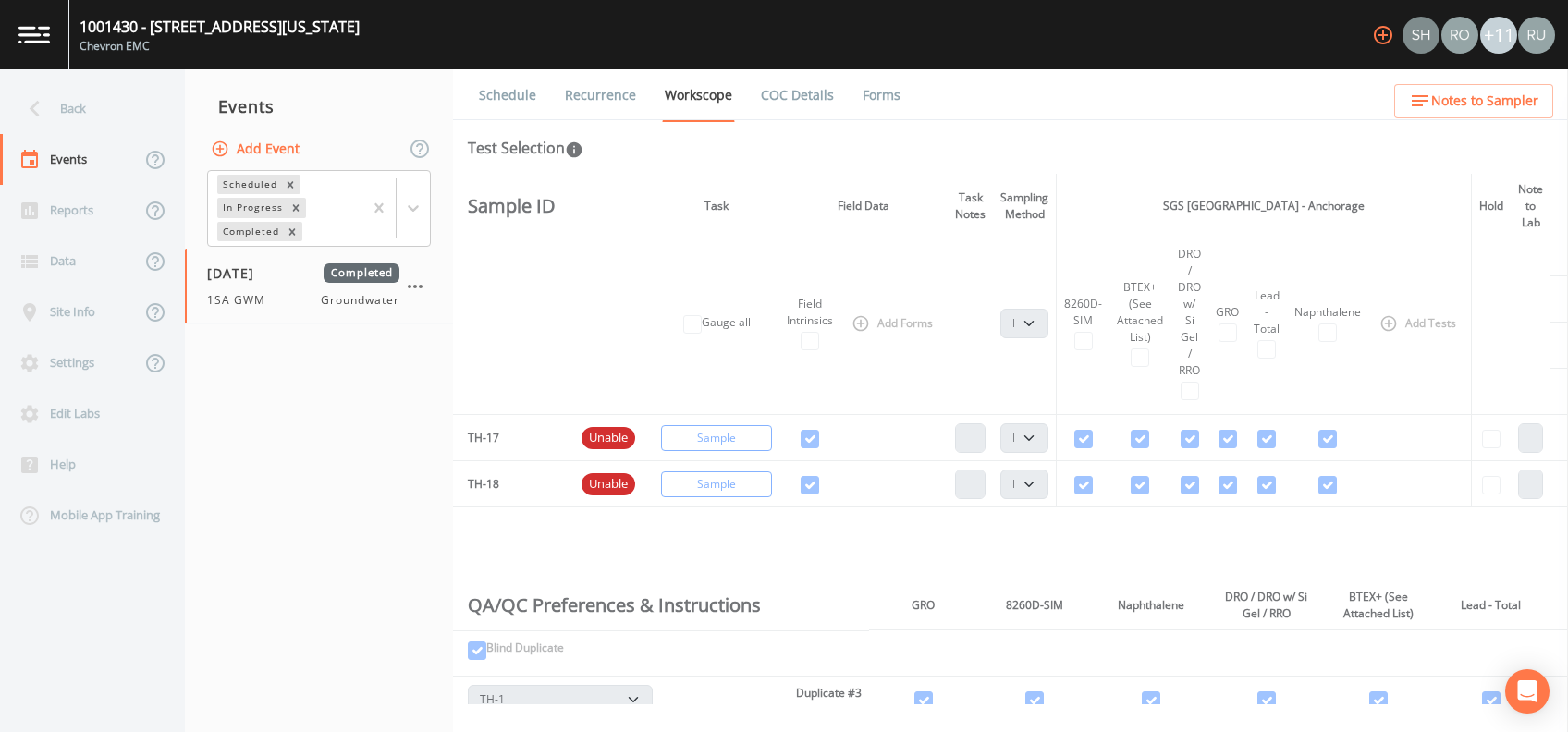 scroll, scrollTop: 739, scrollLeft: 0, axis: vertical 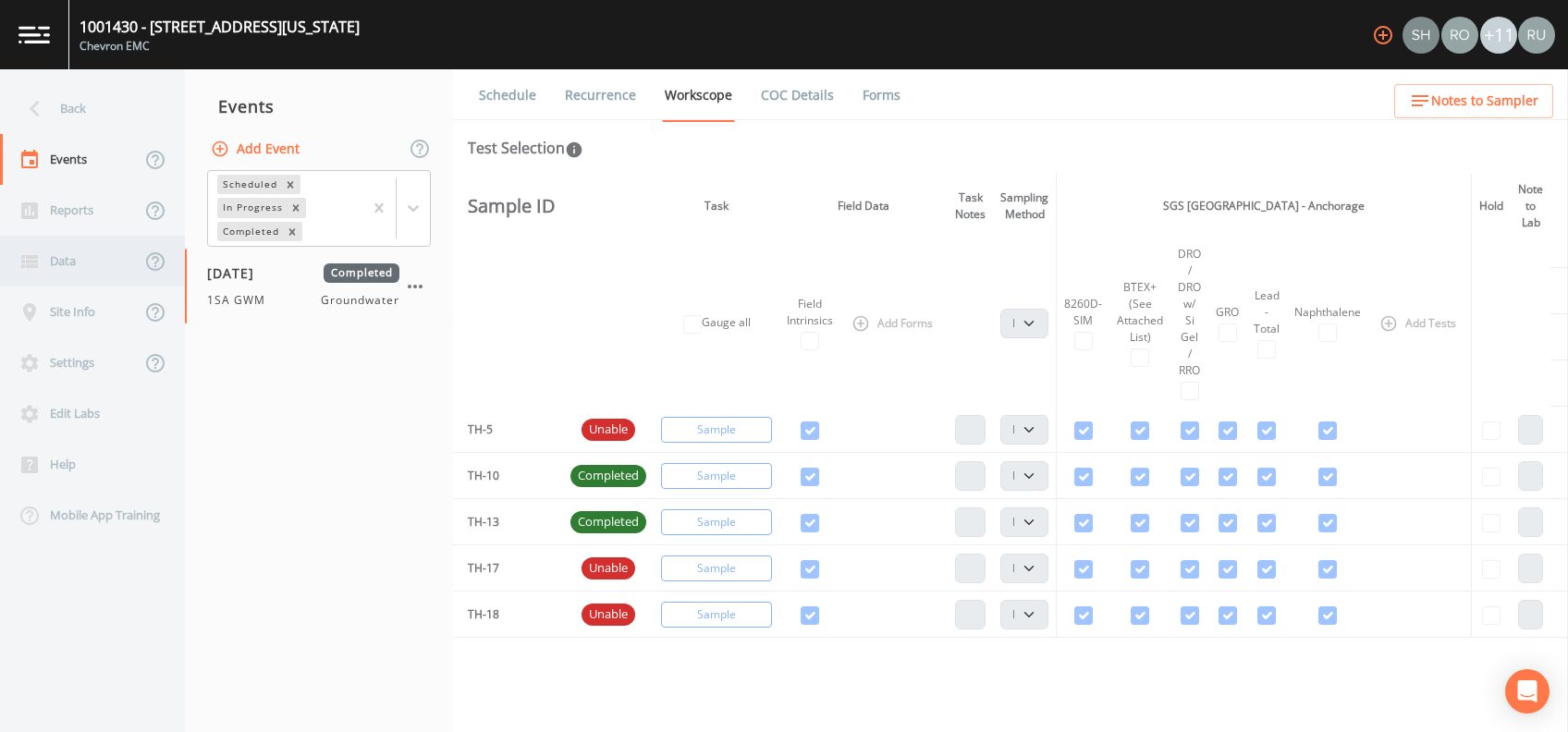 click on "Data" at bounding box center (70, 261) 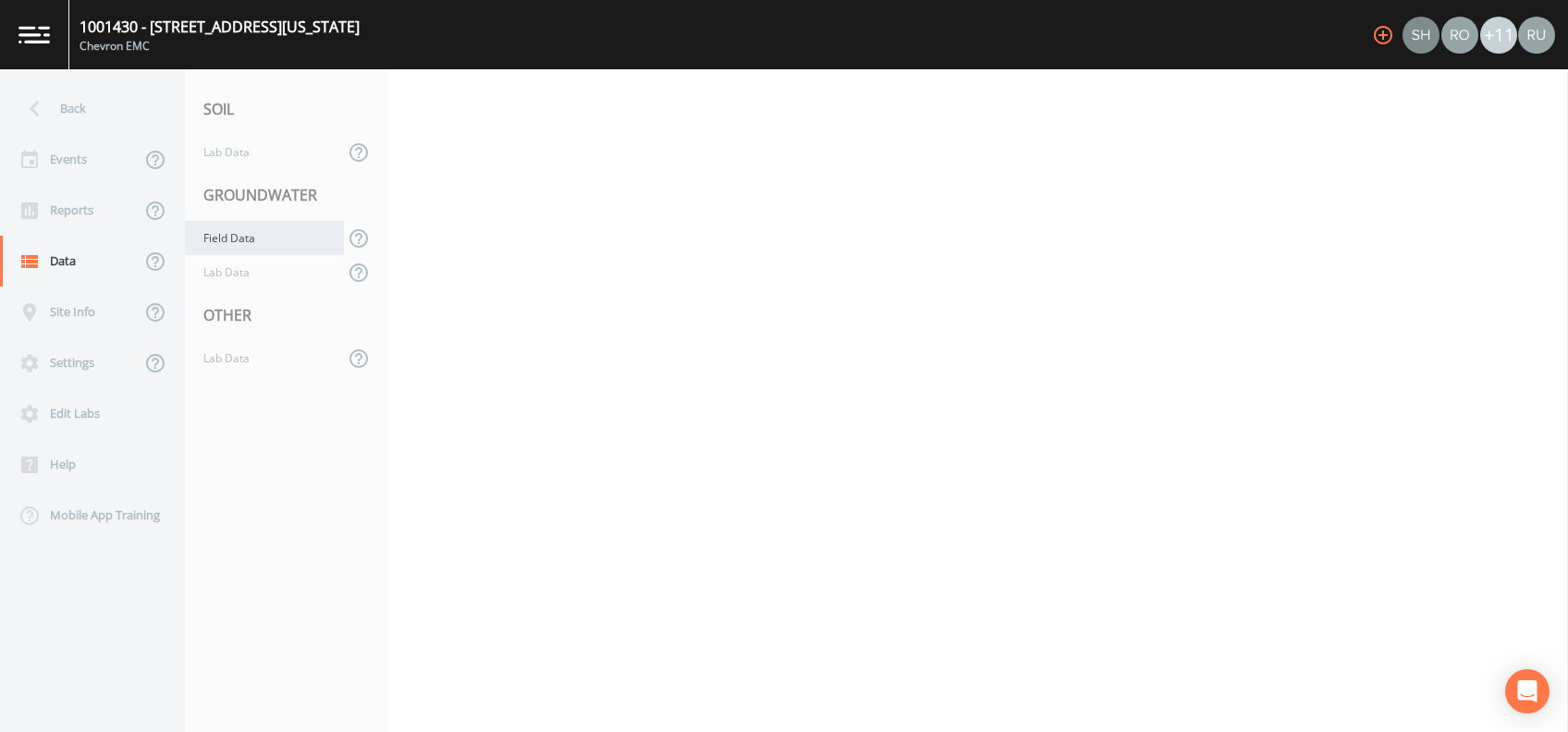click on "Field Data" at bounding box center (264, 238) 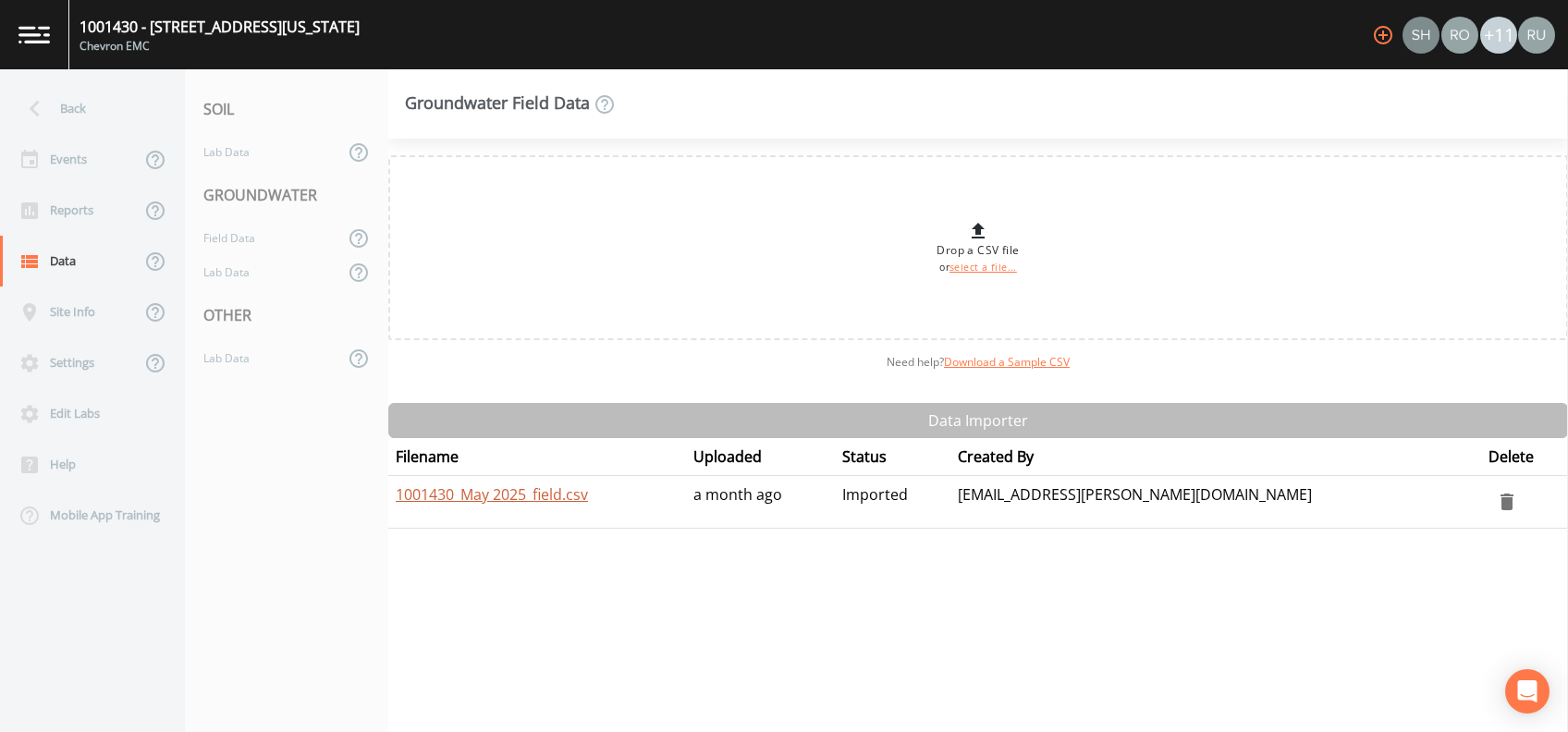 click on "1001430_May 2025_field.csv" at bounding box center (492, 494) 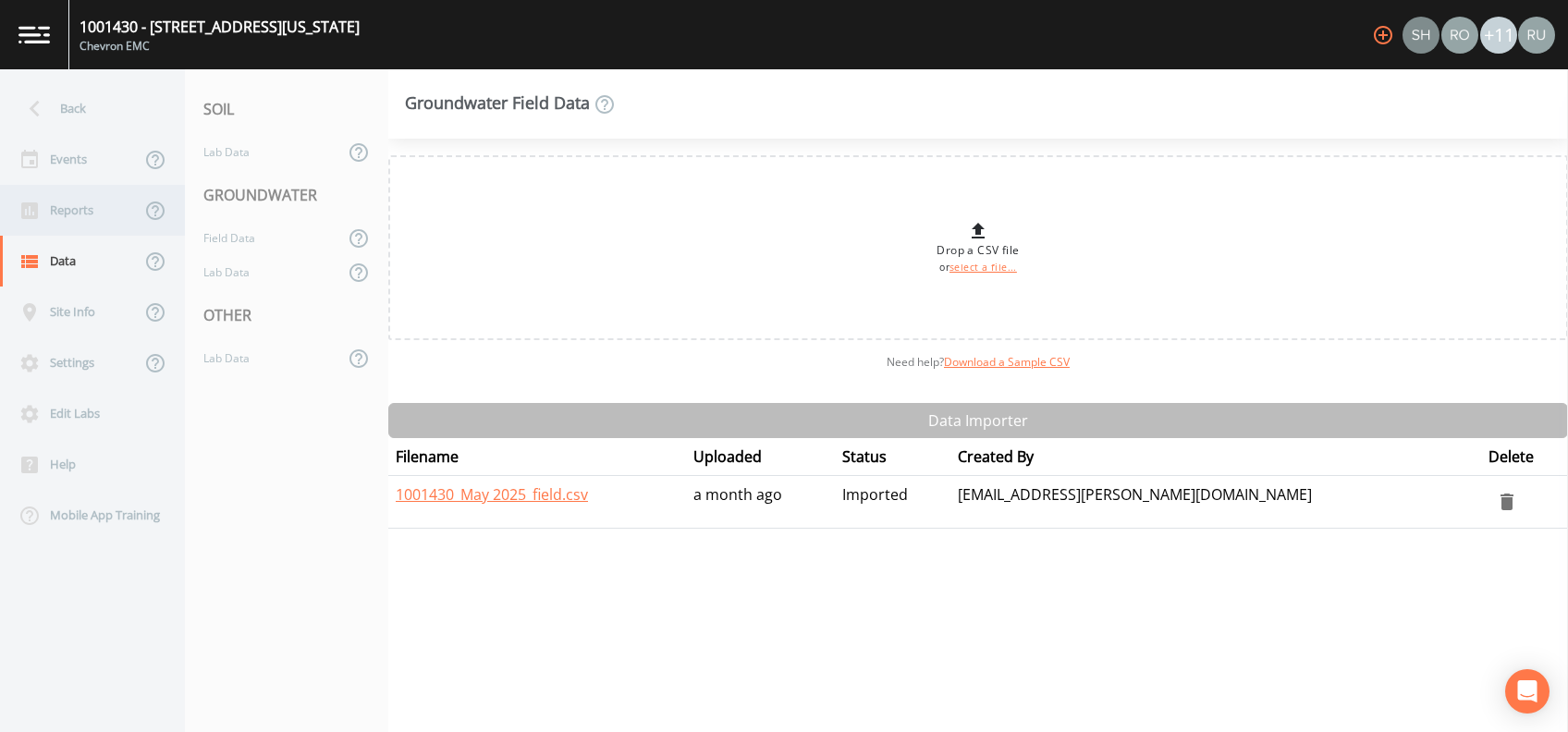 click on "Reports" at bounding box center (70, 210) 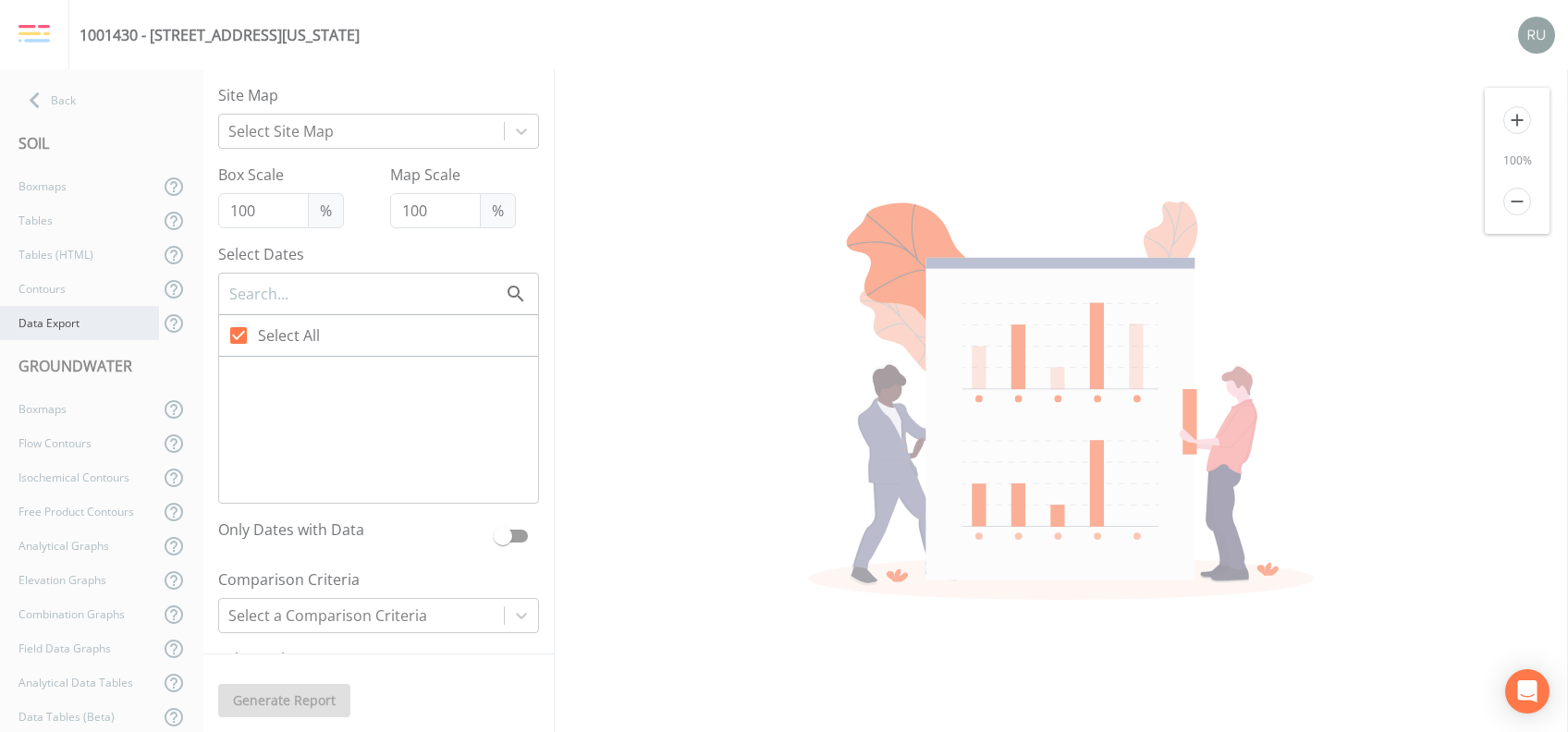 checkbox on "false" 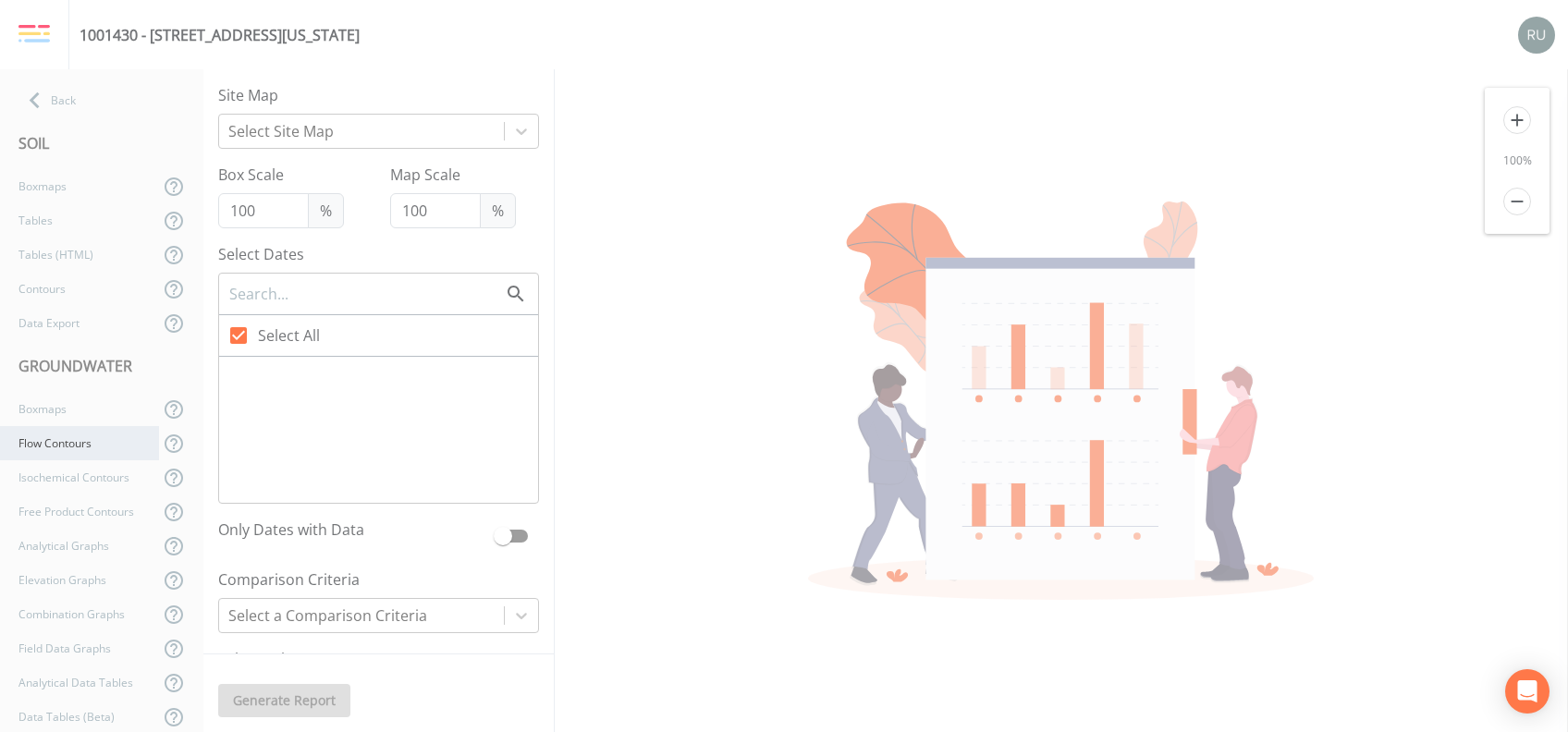 checkbox on "true" 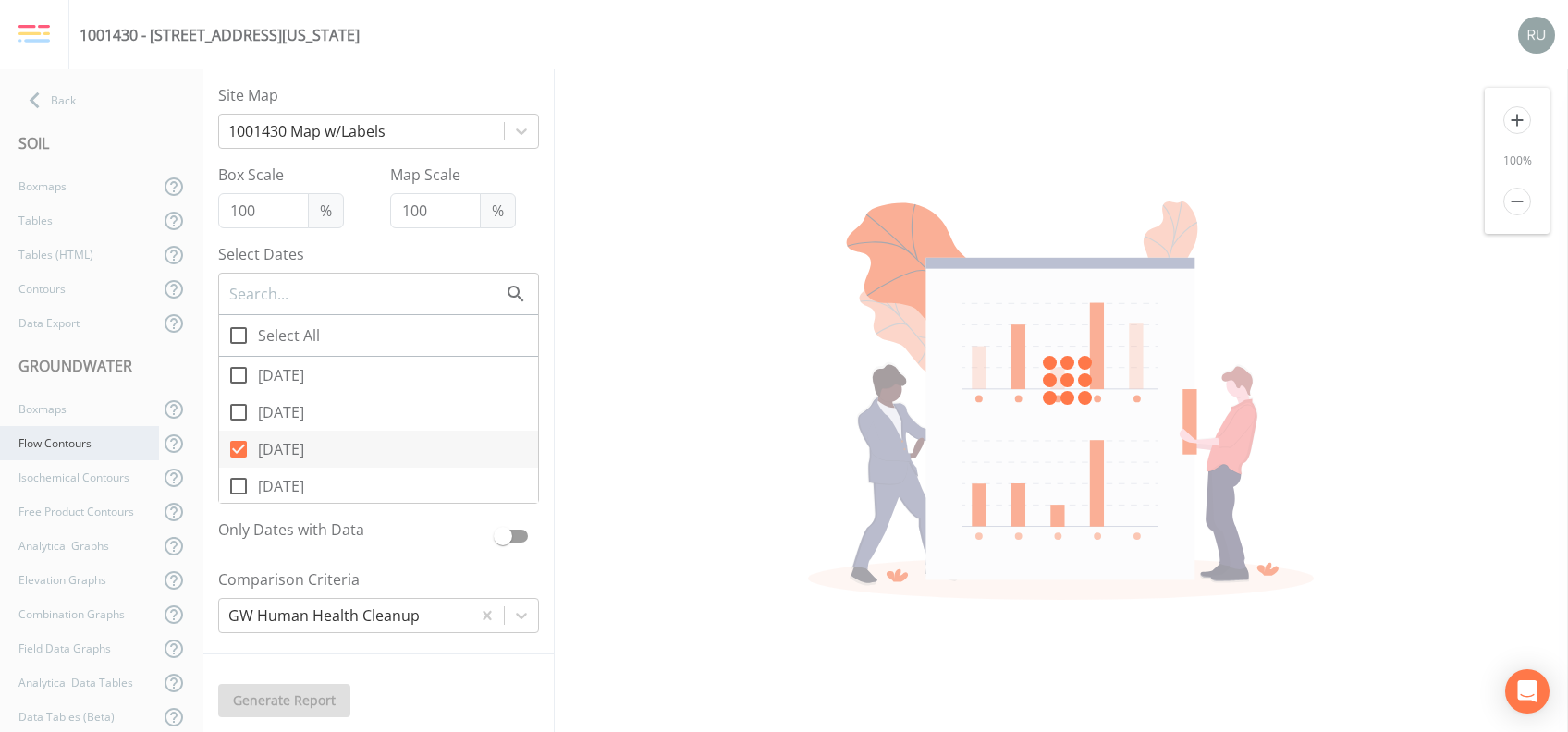 scroll, scrollTop: 123, scrollLeft: 0, axis: vertical 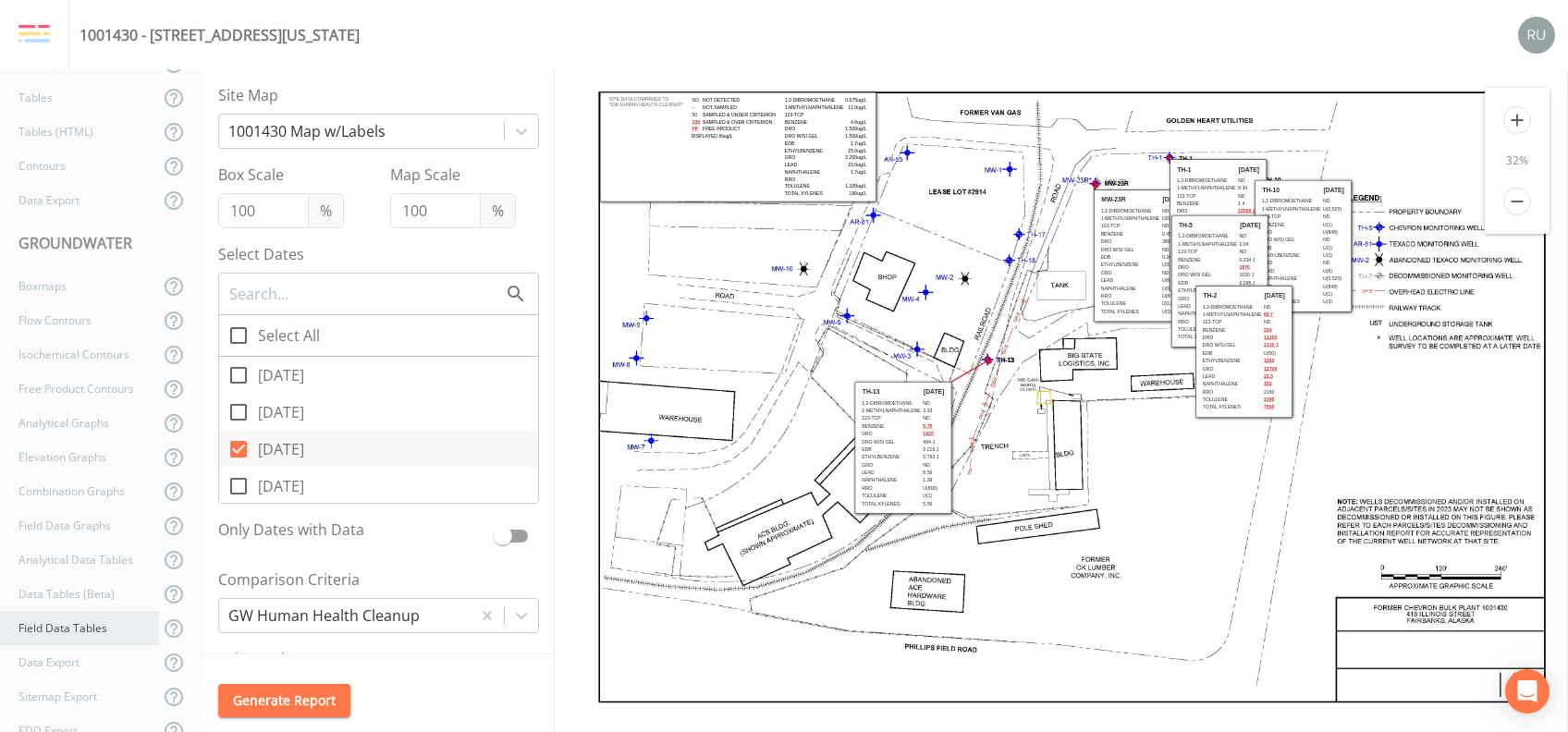 click on "Field Data Tables" at bounding box center [80, 628] 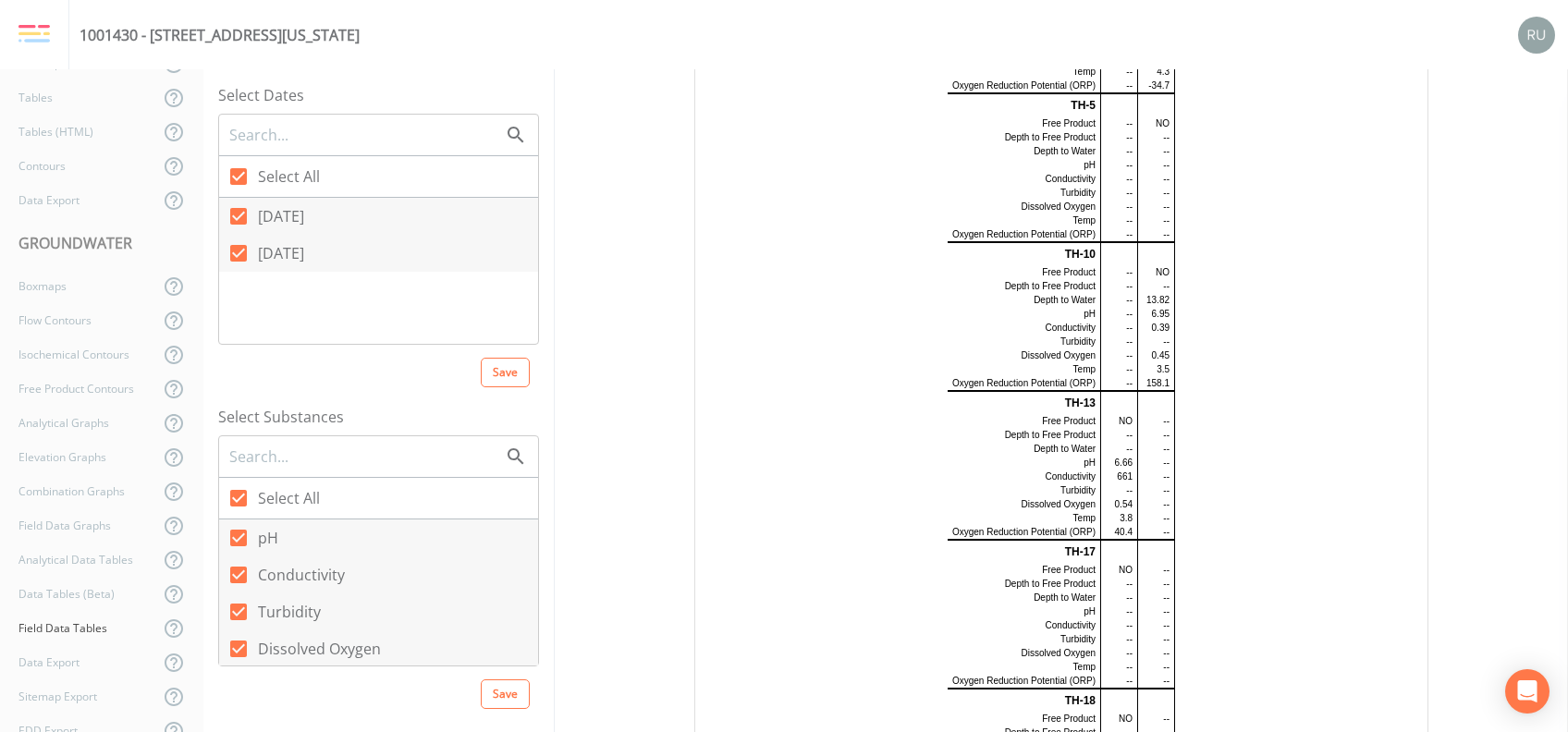 scroll, scrollTop: 498, scrollLeft: 0, axis: vertical 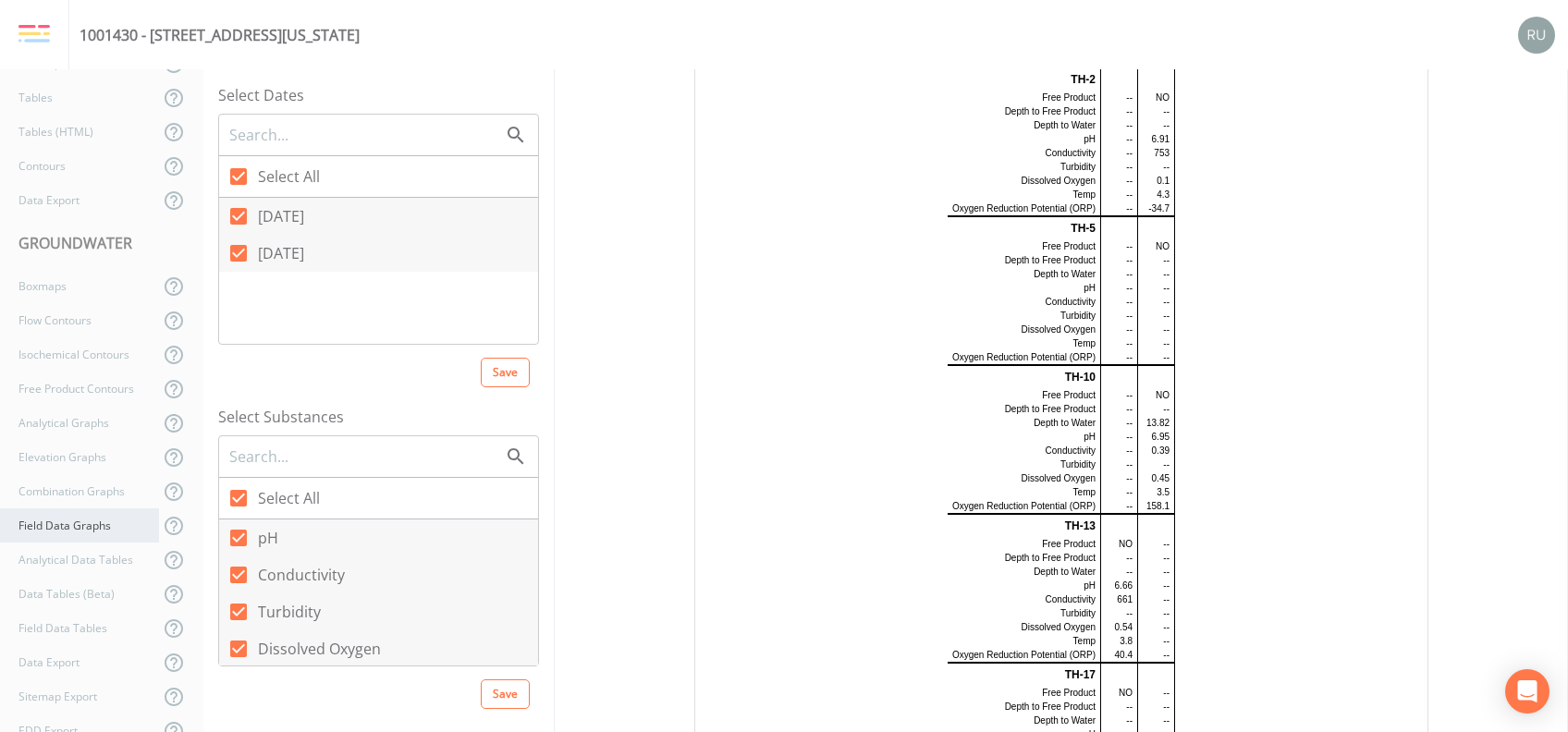 click on "Field Data Graphs" at bounding box center [80, 525] 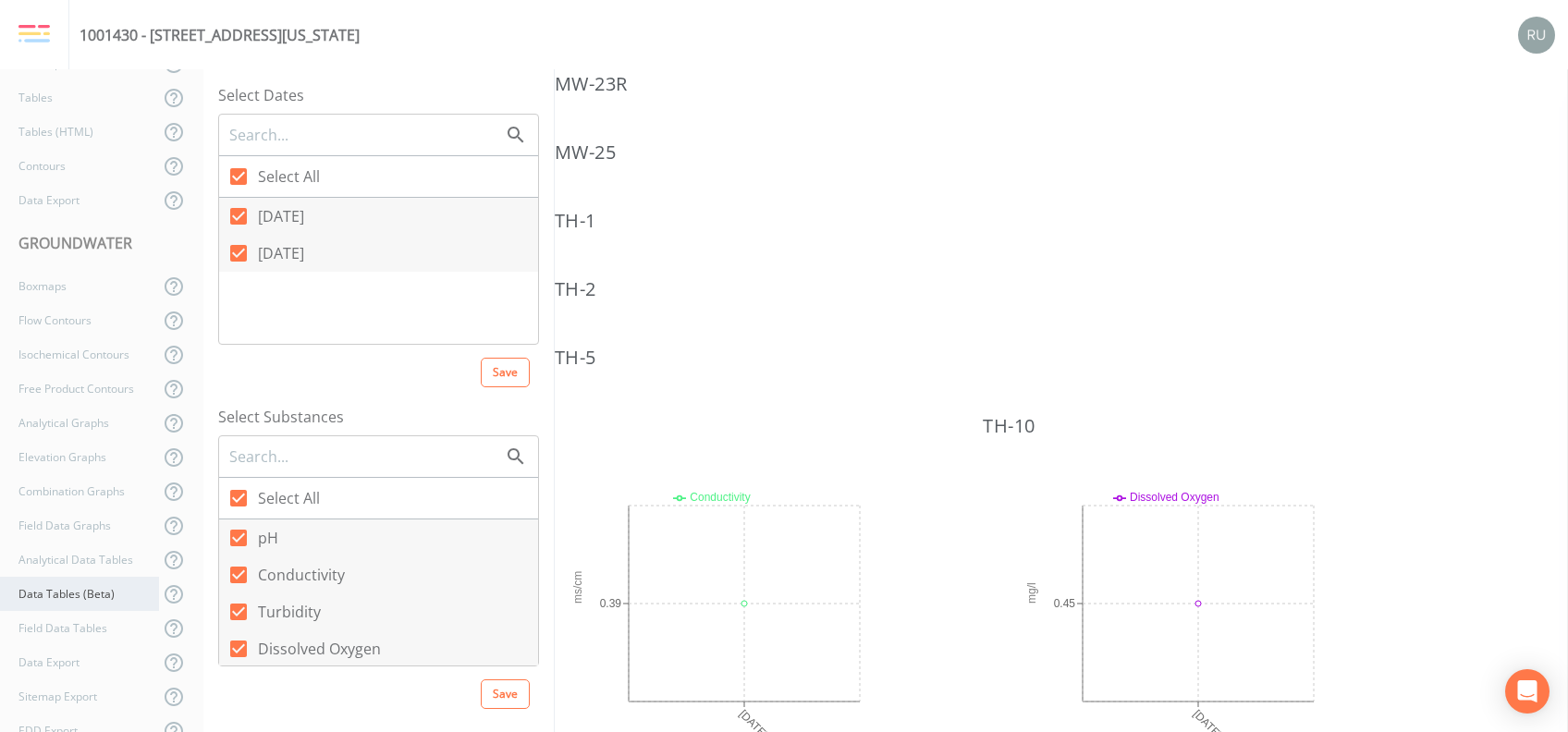 click on "Data Tables (Beta)" at bounding box center (80, 593) 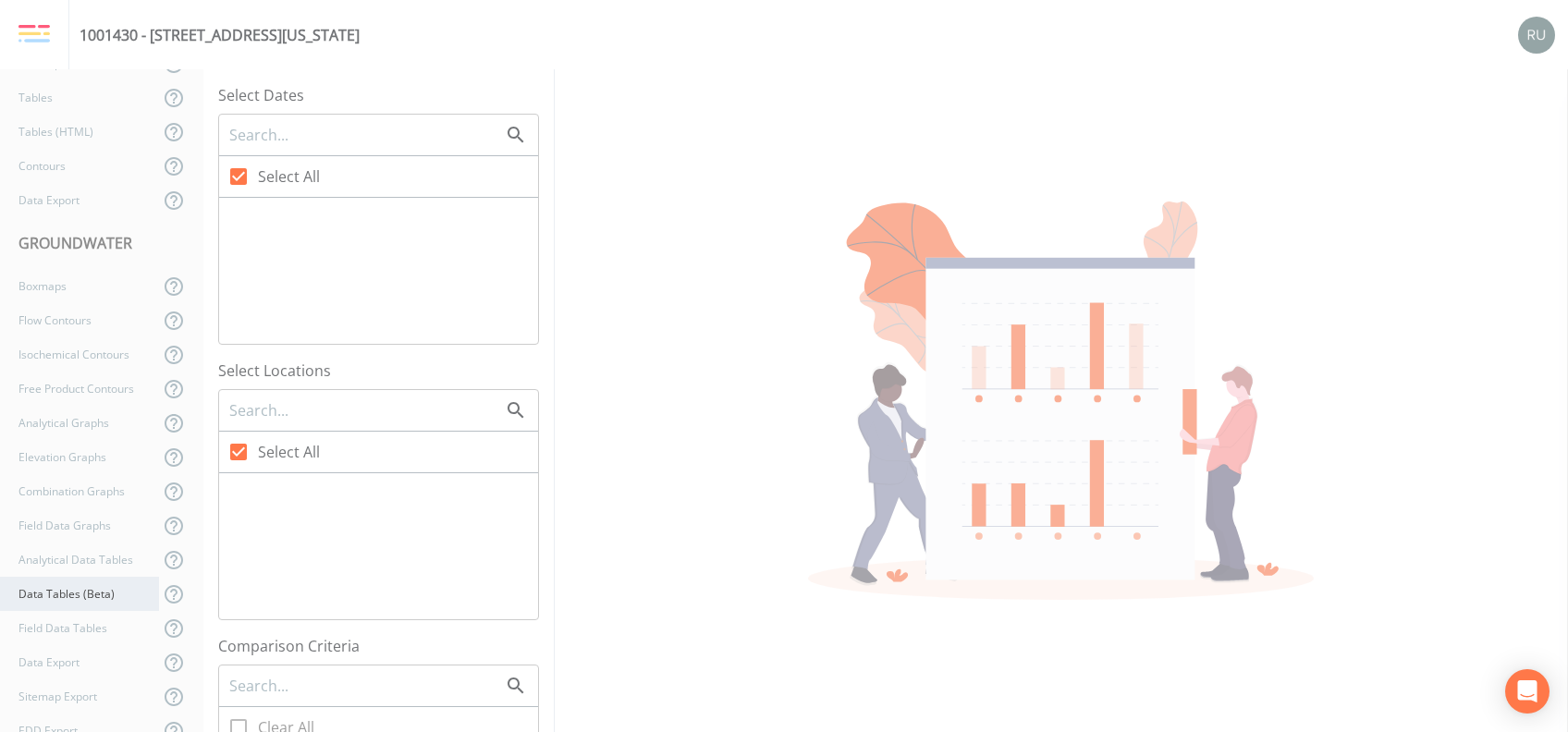checkbox on "false" 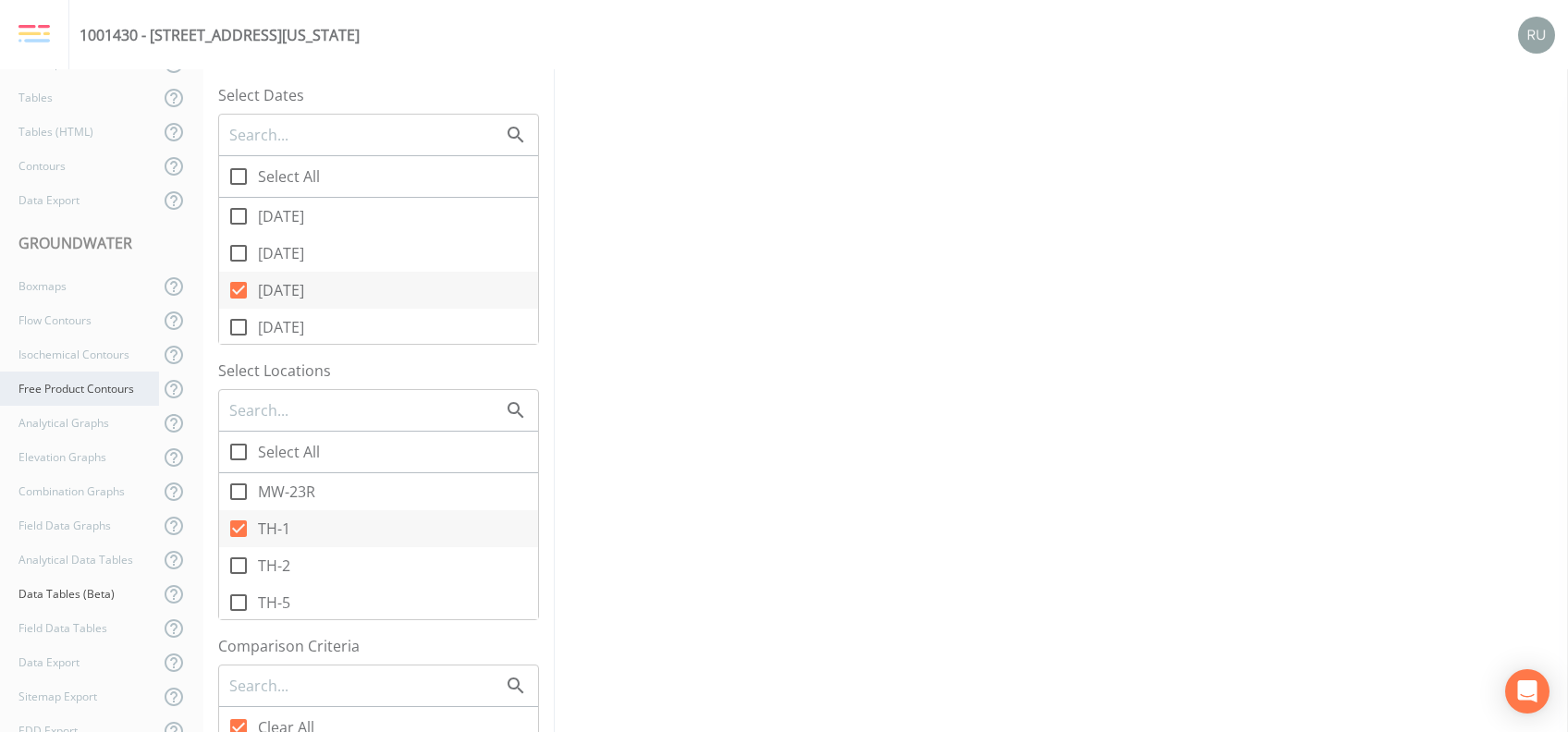scroll, scrollTop: 0, scrollLeft: 0, axis: both 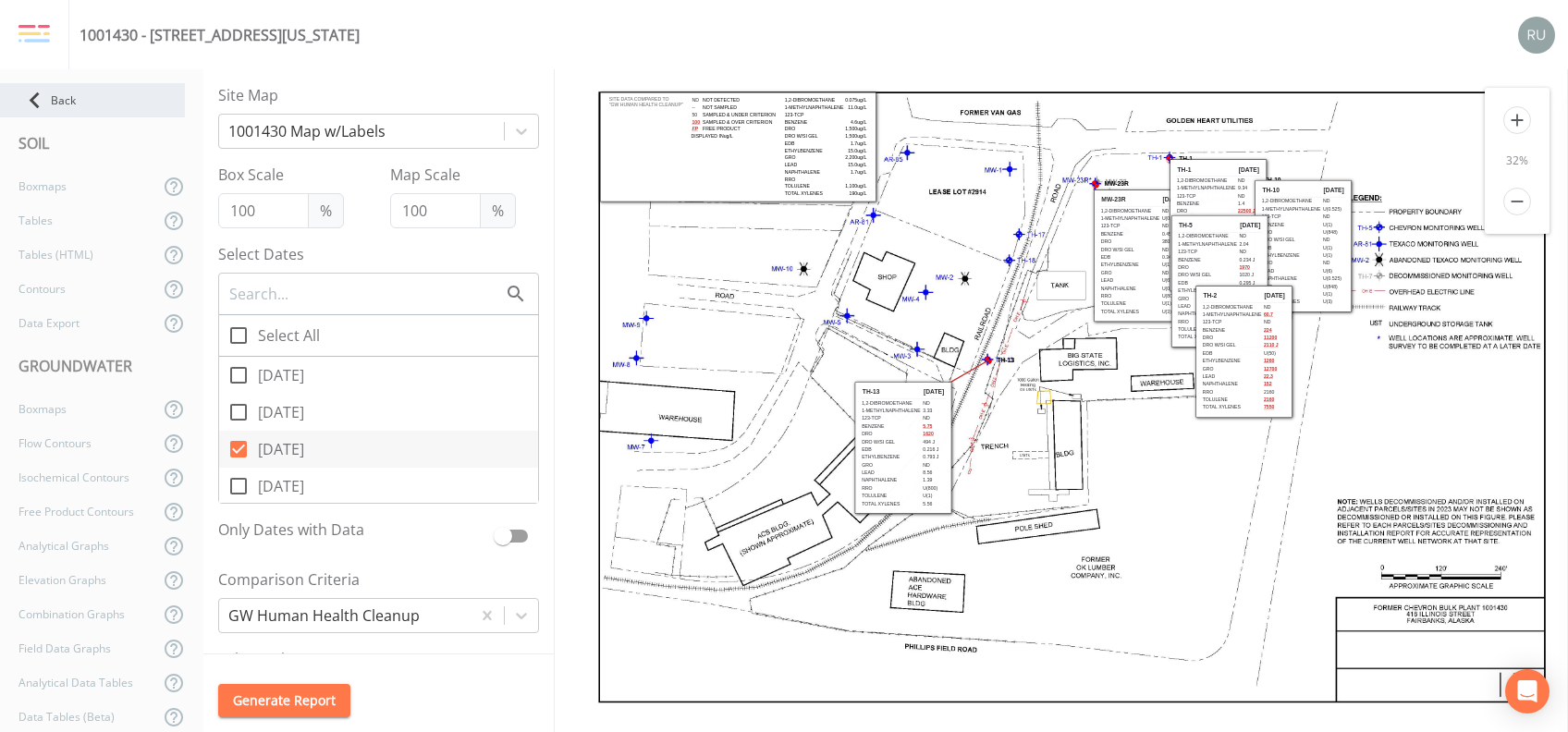 click 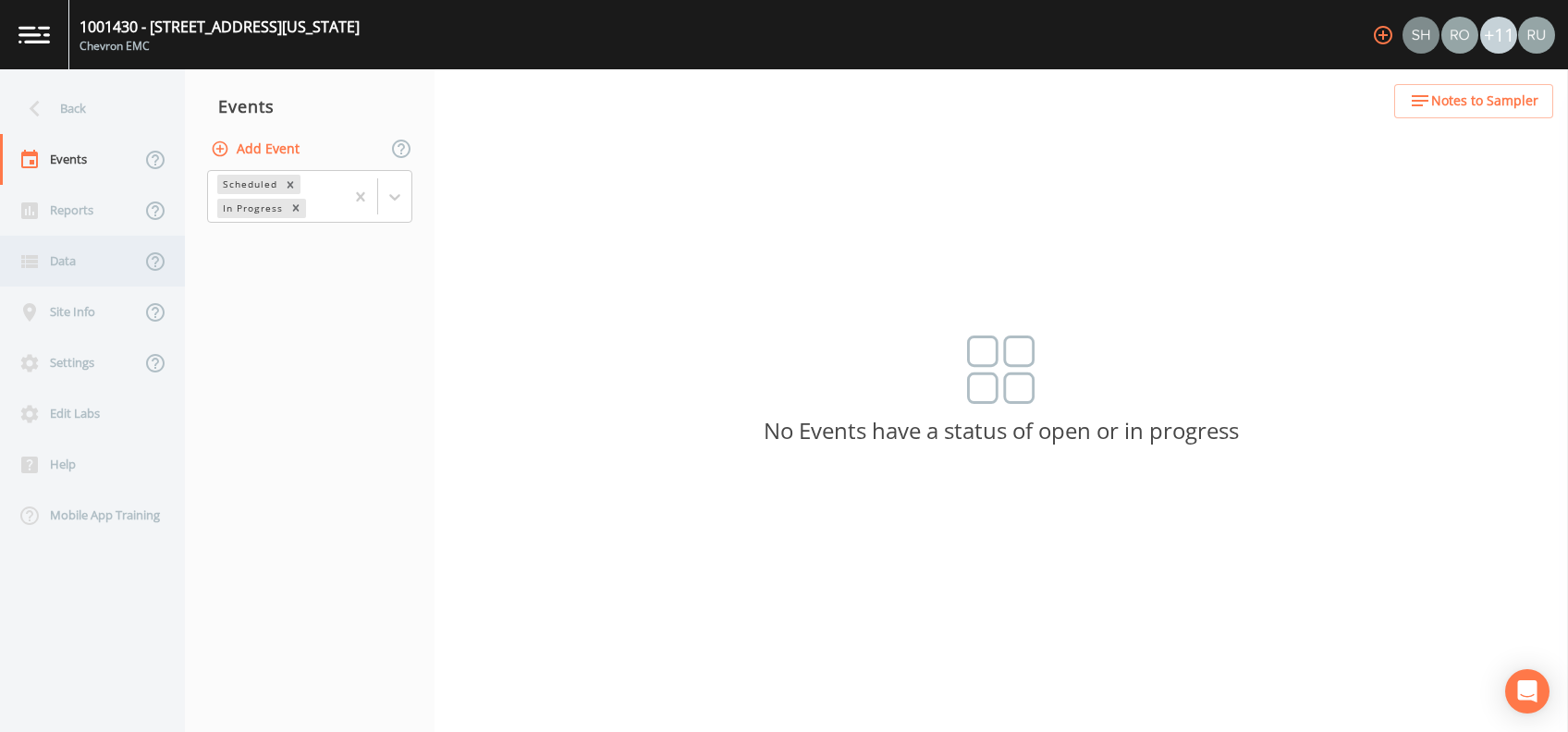 click on "Data" at bounding box center [70, 261] 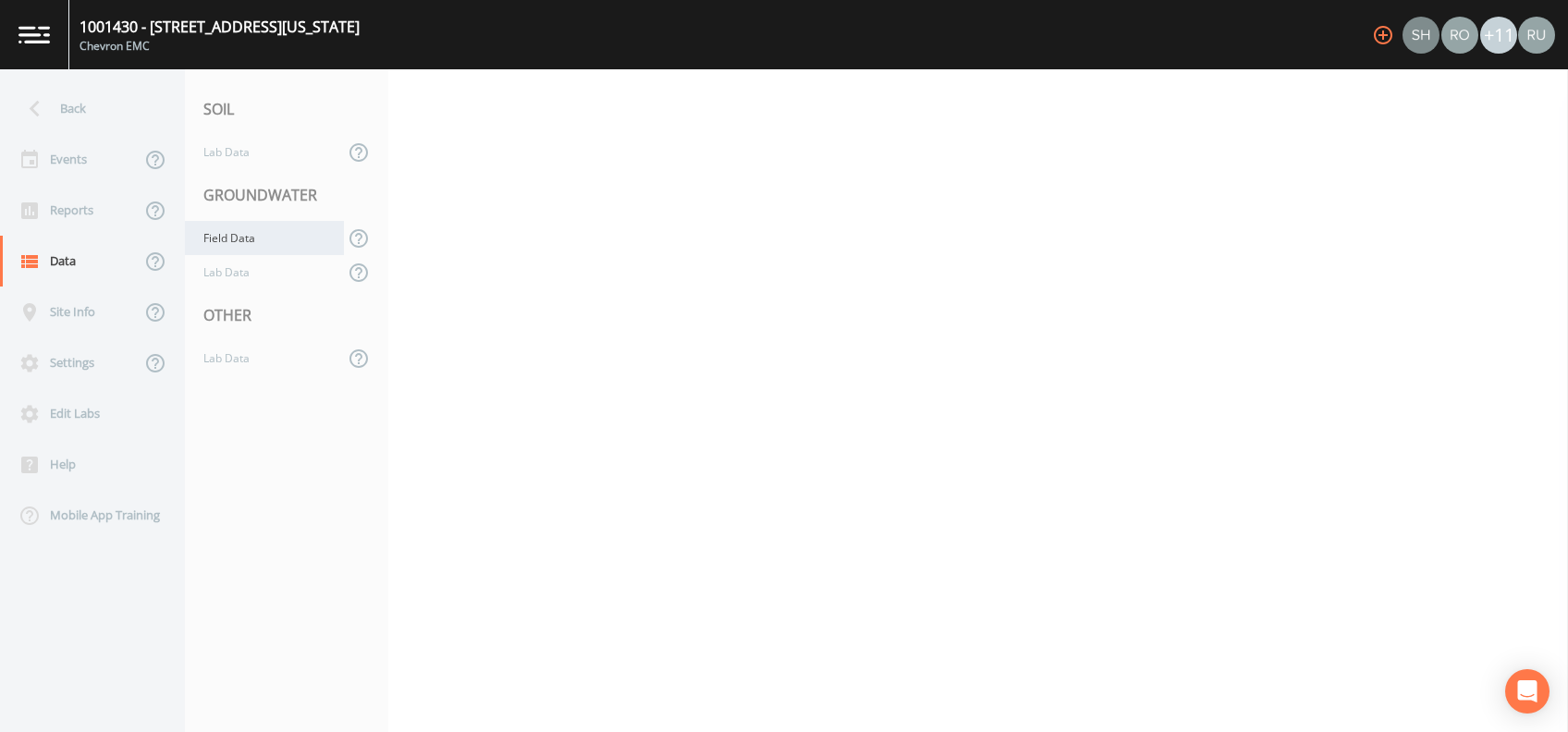 click on "Field Data" at bounding box center (264, 238) 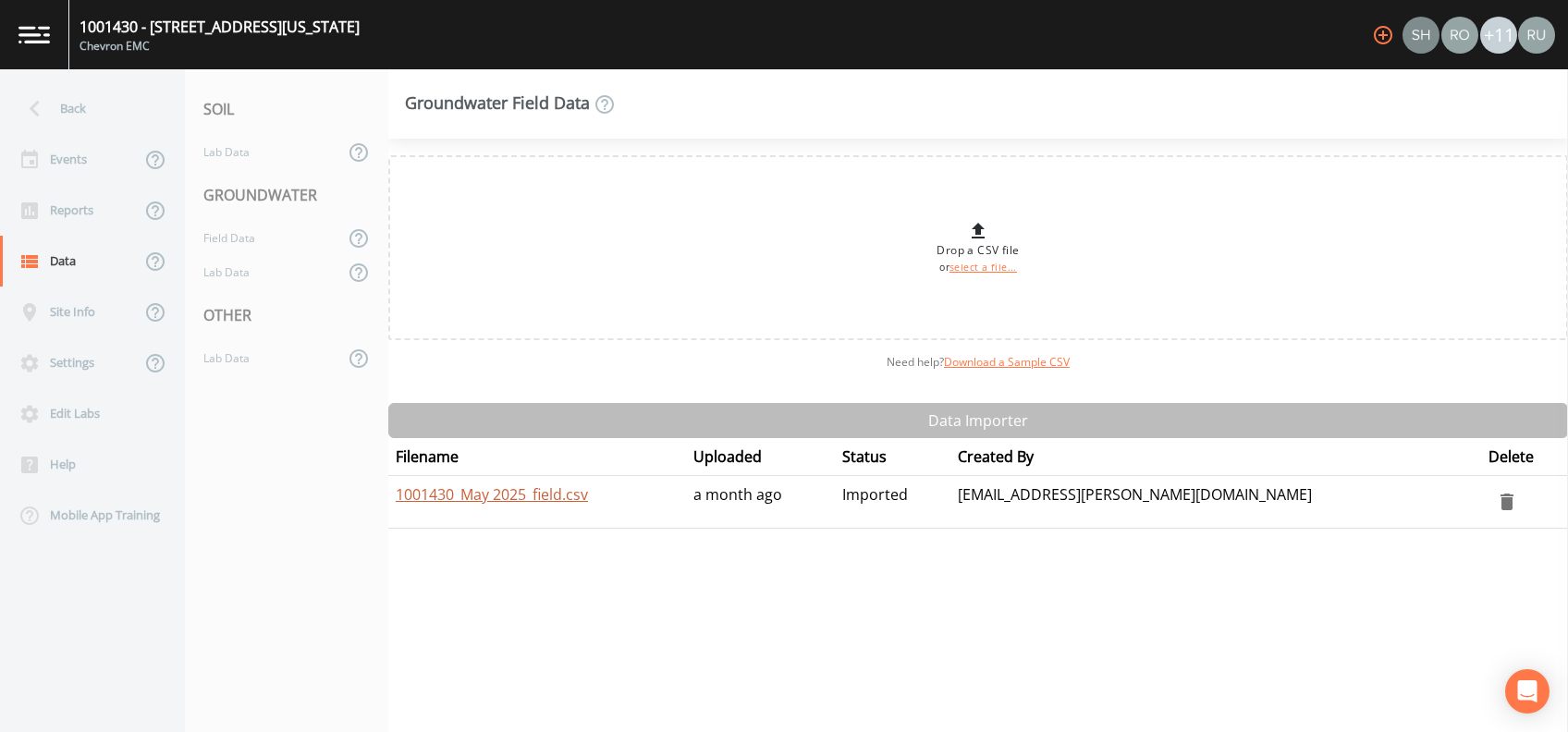 click on "1001430_May 2025_field.csv" at bounding box center (492, 494) 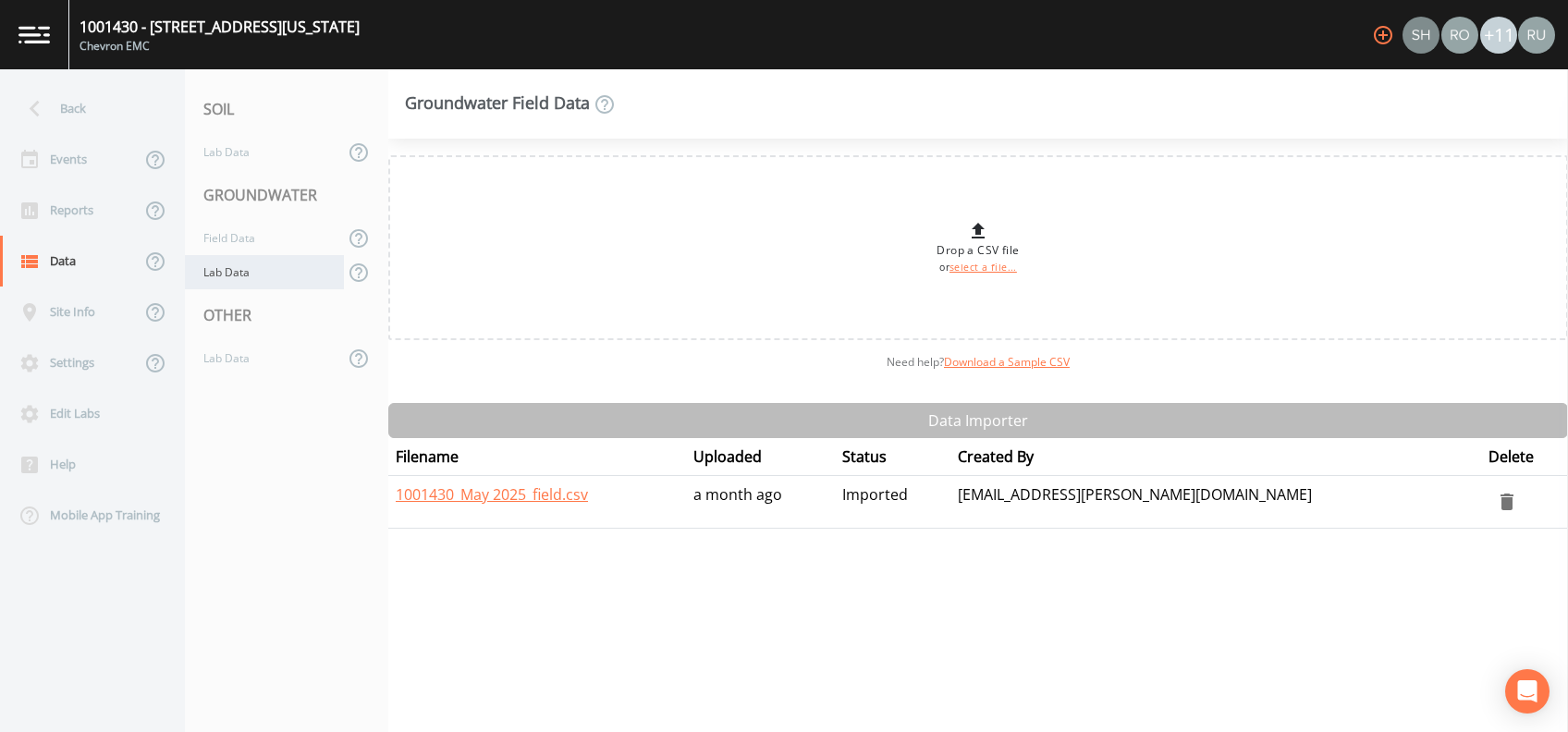 click on "Lab Data" at bounding box center [264, 272] 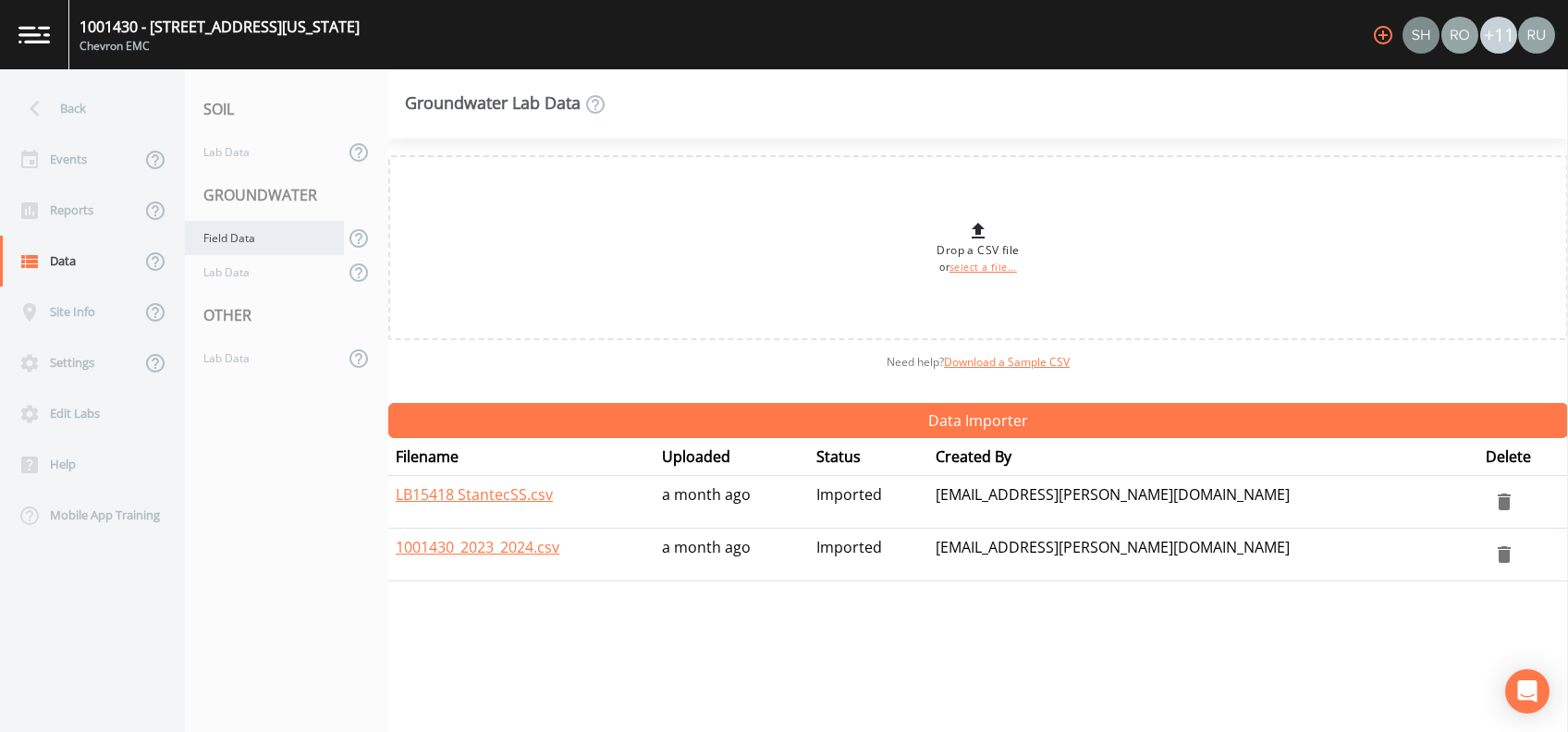 click on "Field Data" at bounding box center [264, 238] 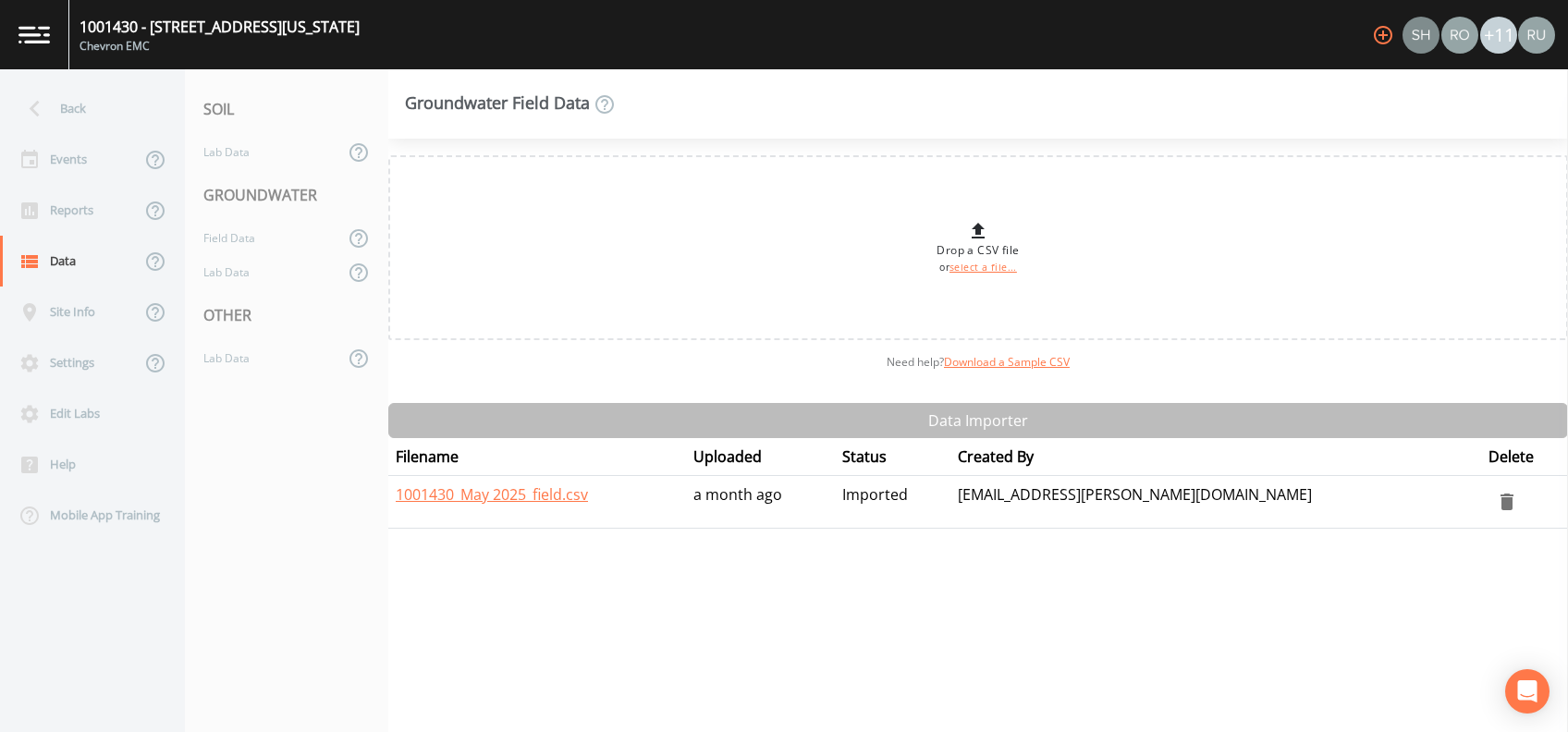 click on "Drop a CSV file or select a file... Need help?  Download a Sample CSV Data Importer Filename Uploaded Status Created By Delete 1001430_May 2025_field.csv a month ago Imported sydney.souza@stantec.com" at bounding box center (978, 435) 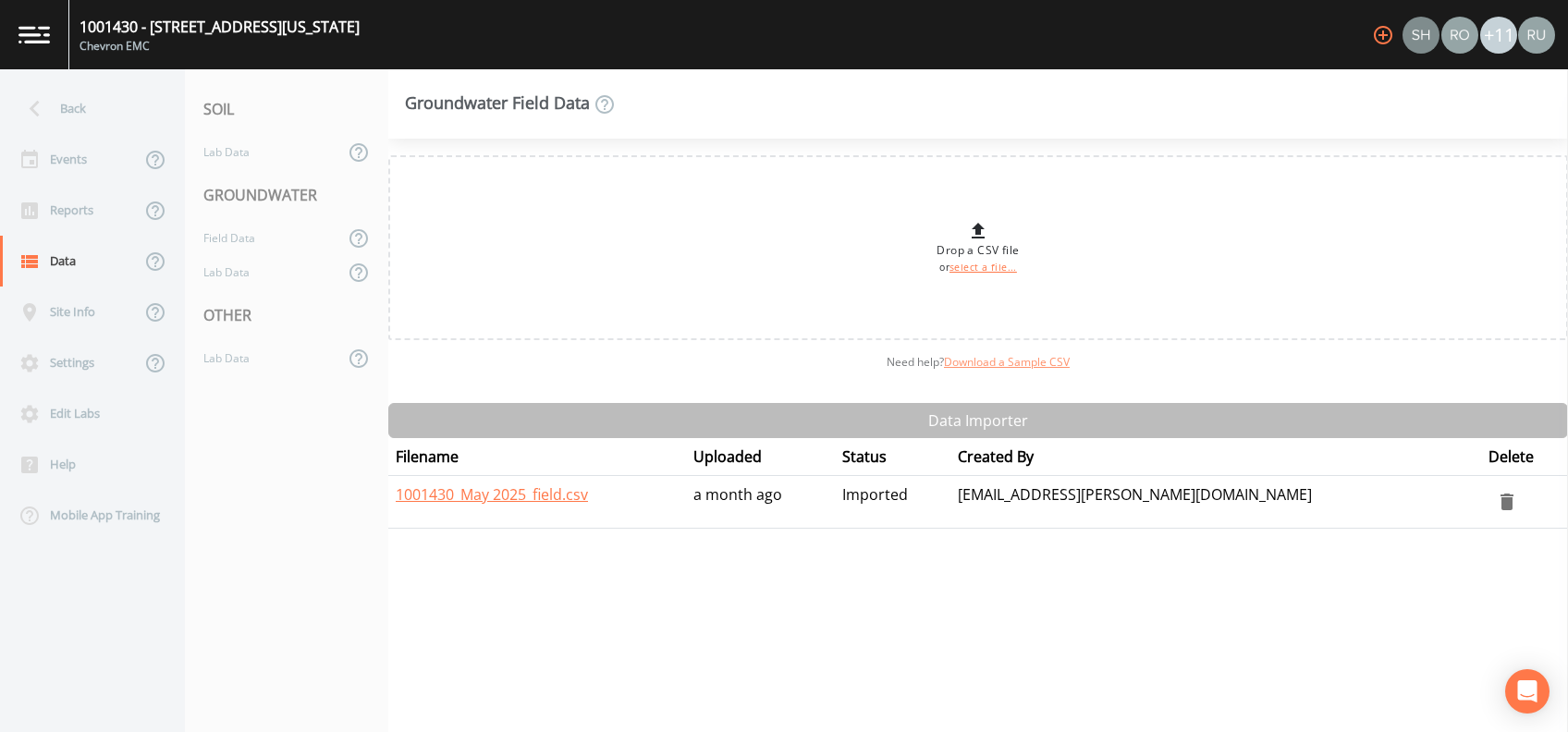 click on "Download a Sample CSV" at bounding box center [1007, 361] 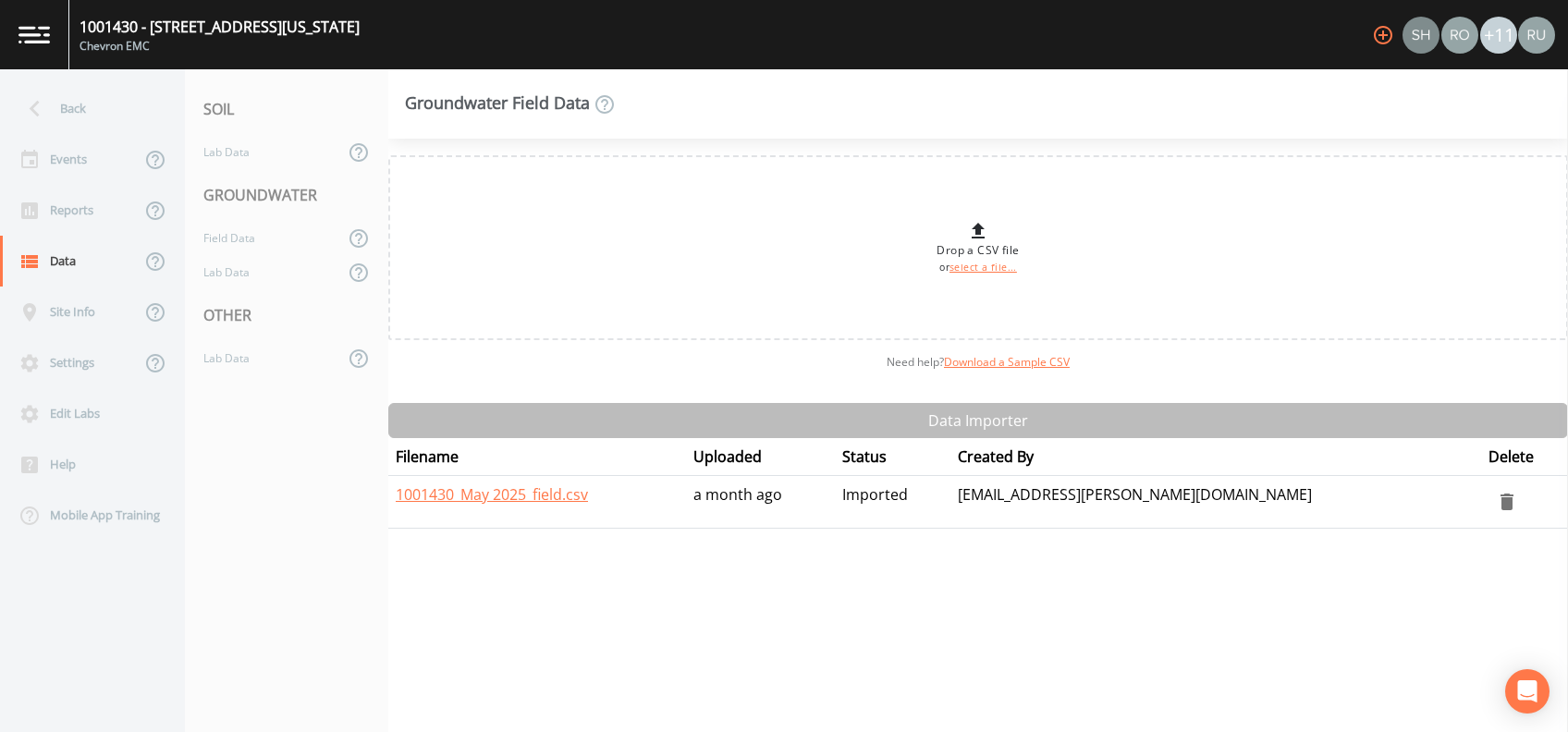 click on "Drop a CSV file or select a file... Need help?  Download a Sample CSV Data Importer Filename Uploaded Status Created By Delete 1001430_May 2025_field.csv a month ago Imported sydney.souza@stantec.com" at bounding box center (978, 435) 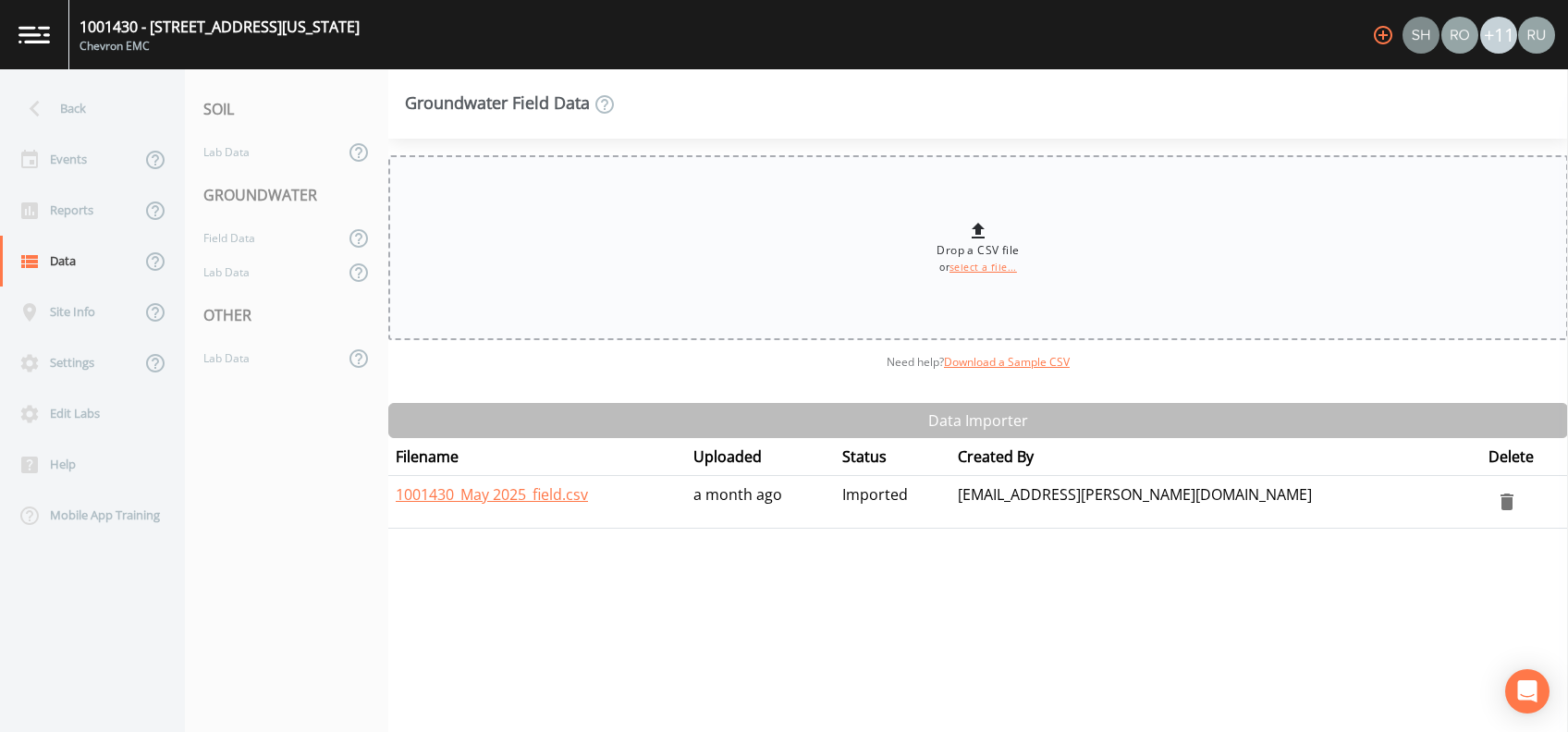 click on "select a file..." at bounding box center (983, 267) 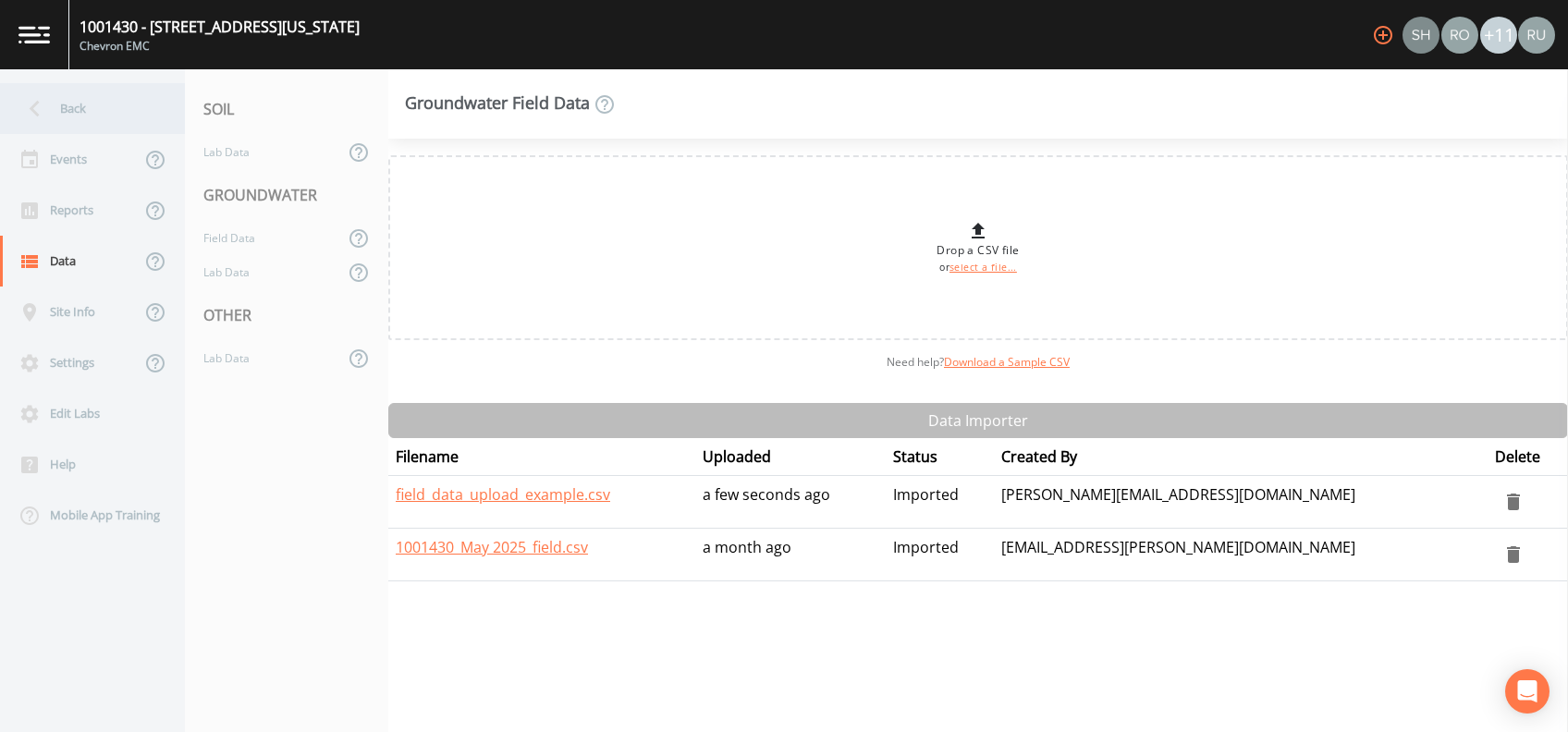 click on "Back" at bounding box center (83, 108) 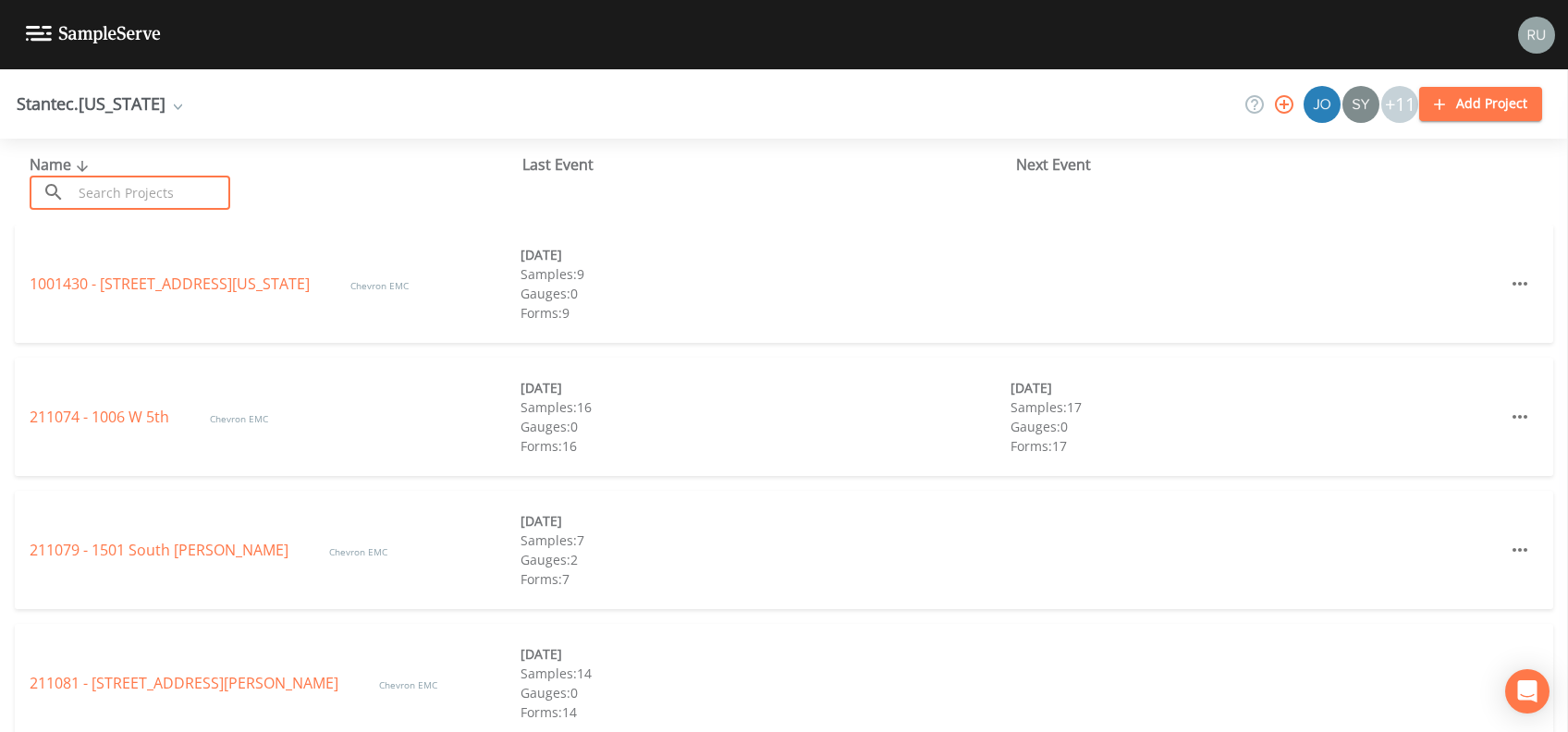 click at bounding box center (151, 192) 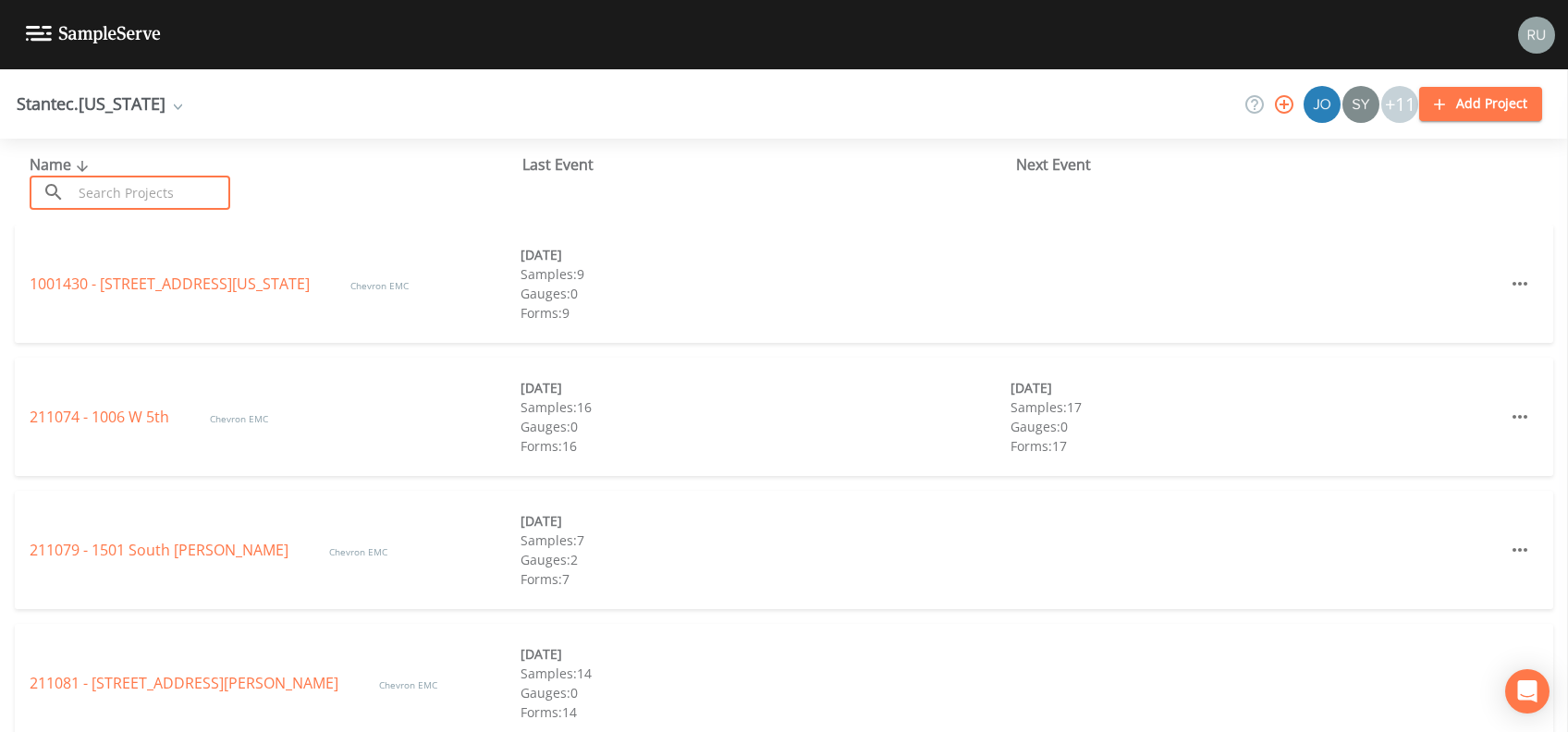 drag, startPoint x: 140, startPoint y: 190, endPoint x: 239, endPoint y: 131, distance: 115.24756 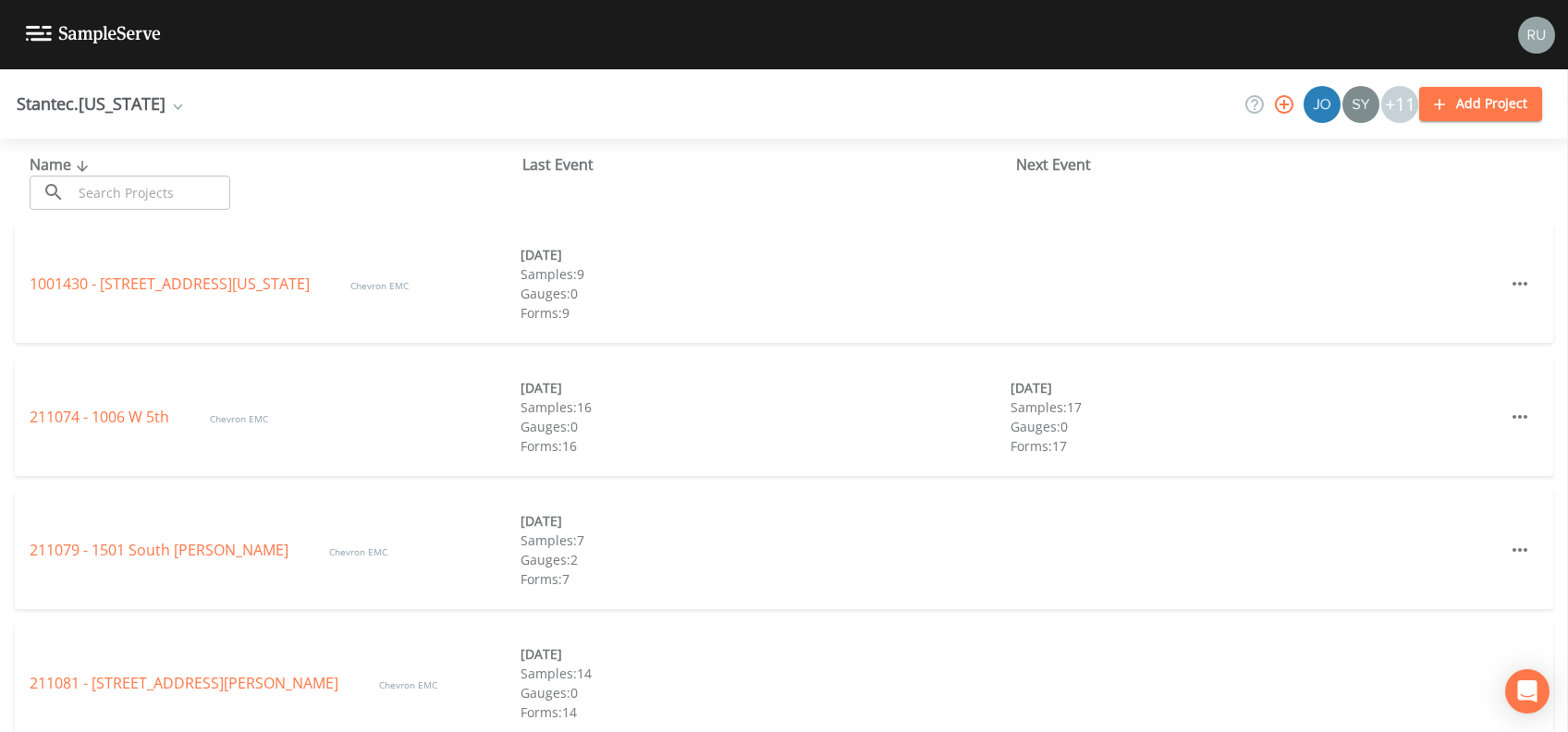 click at bounding box center (151, 192) 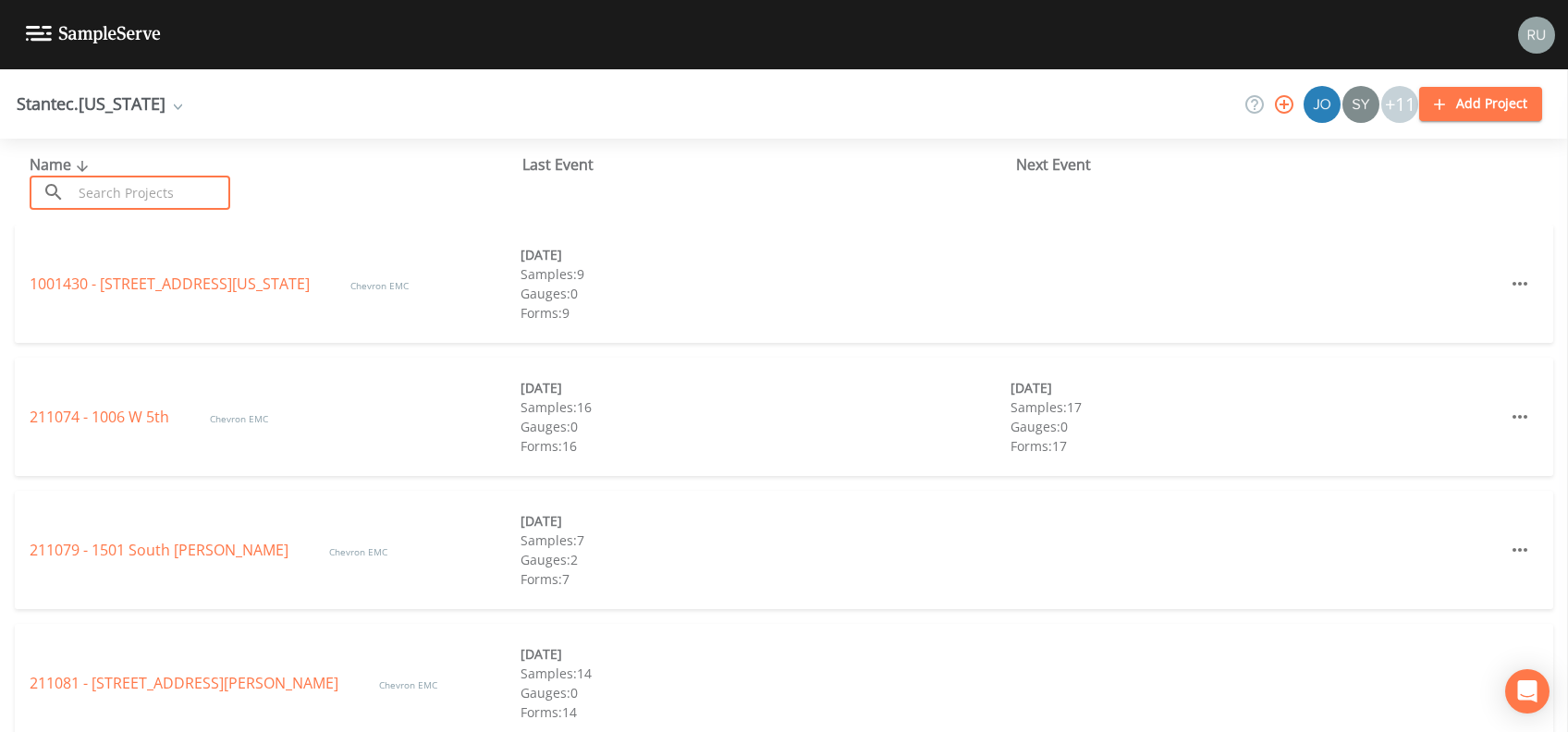 paste on "1001430" 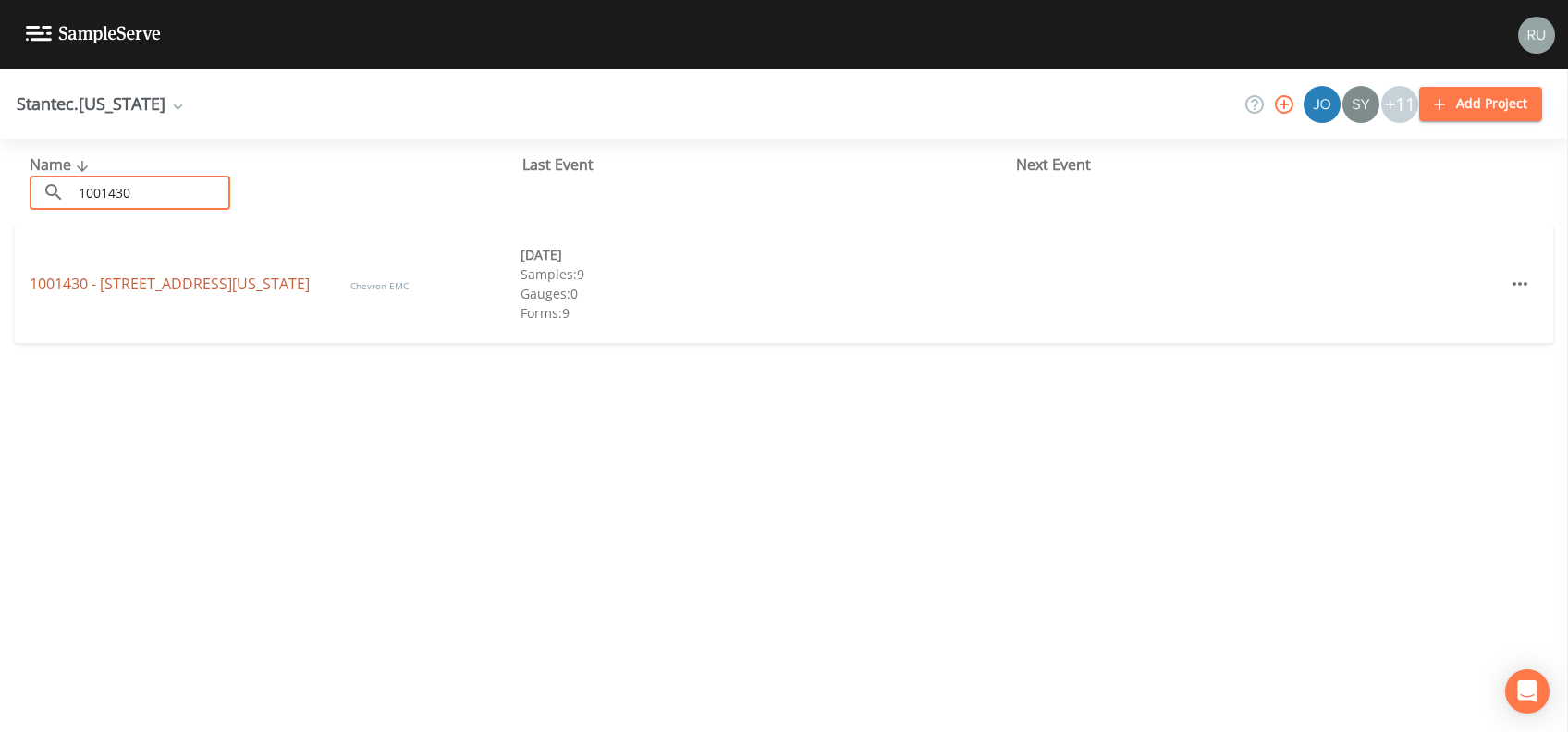 type on "1001430" 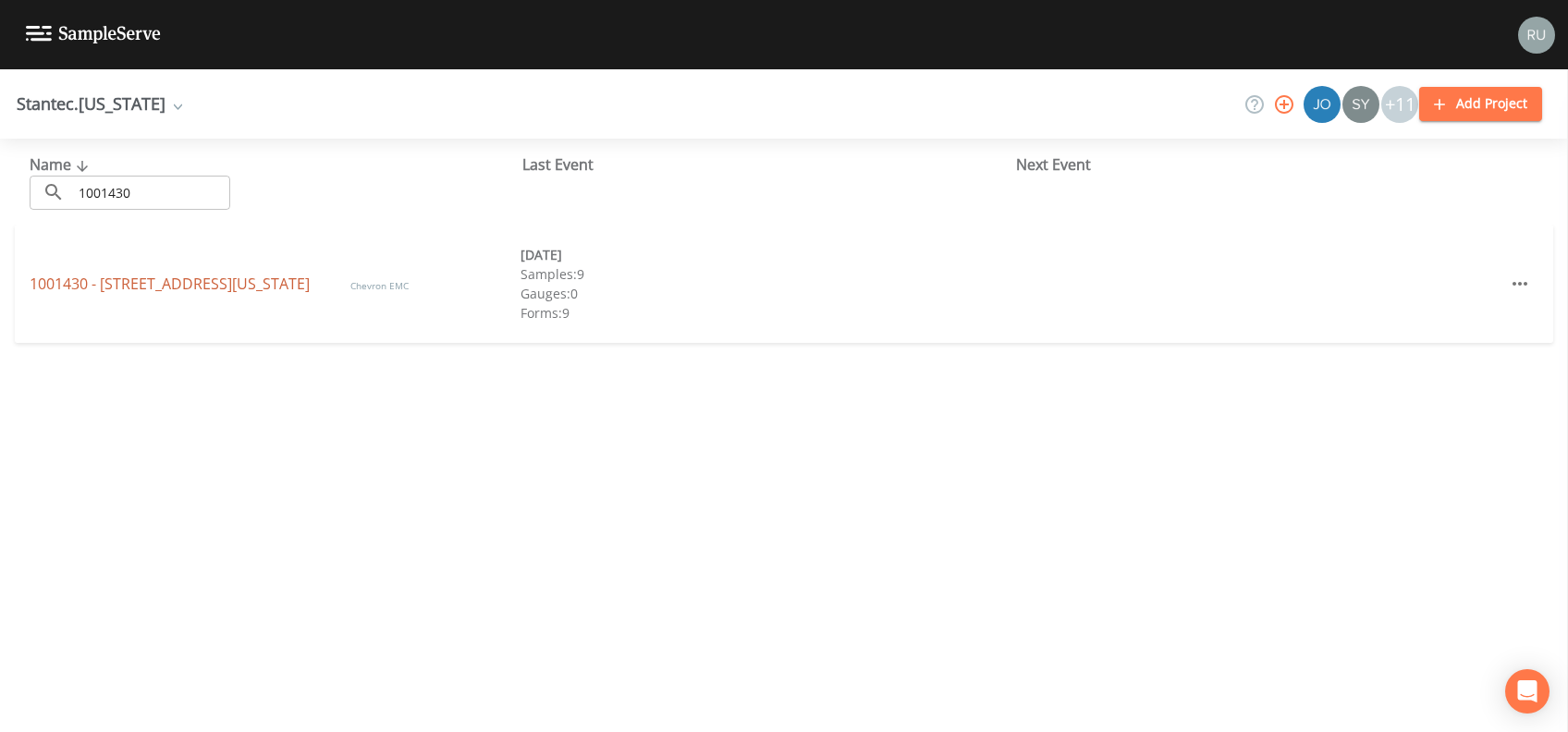 click on "1001430 - [STREET_ADDRESS][US_STATE]" at bounding box center (171, 284) 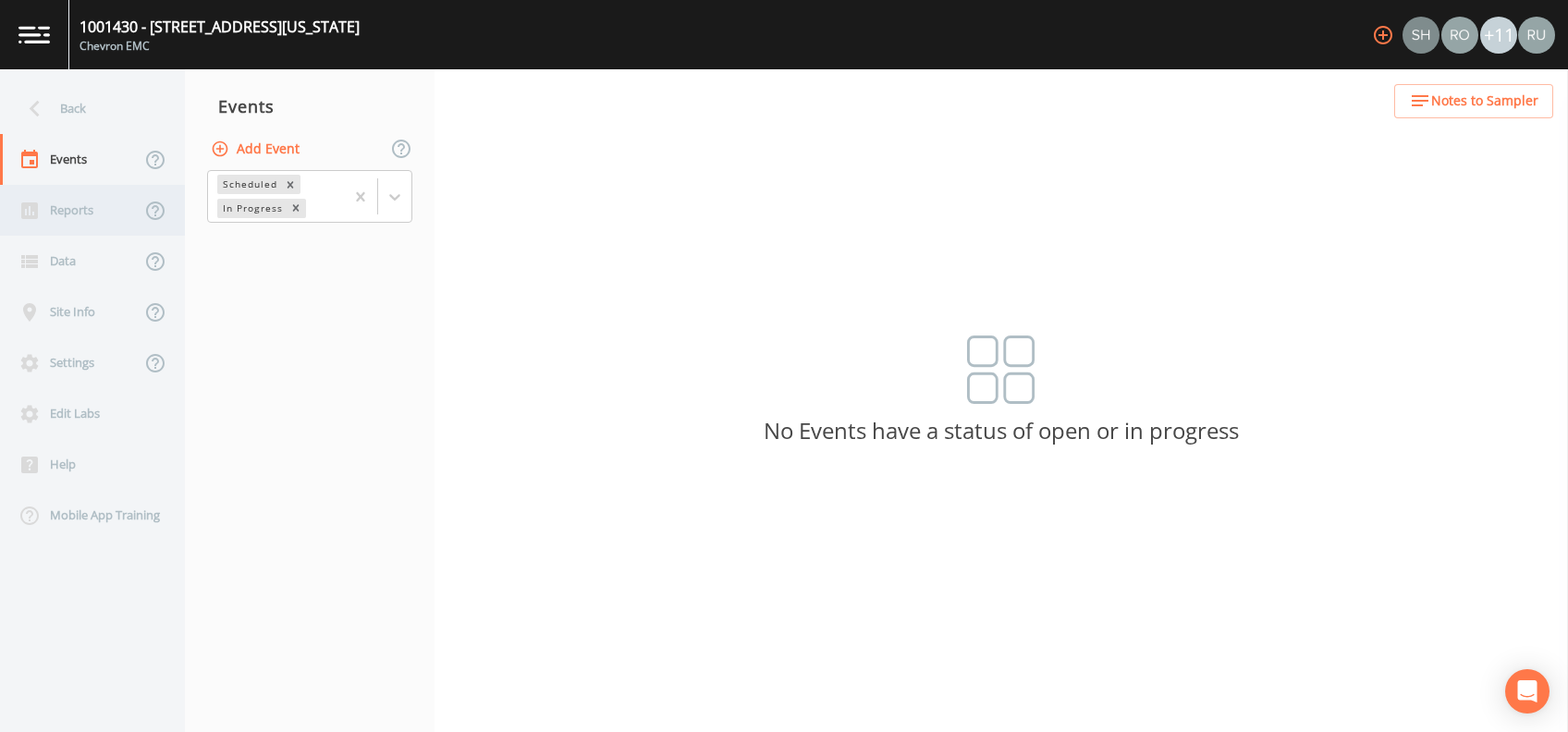 click on "Reports" at bounding box center (70, 210) 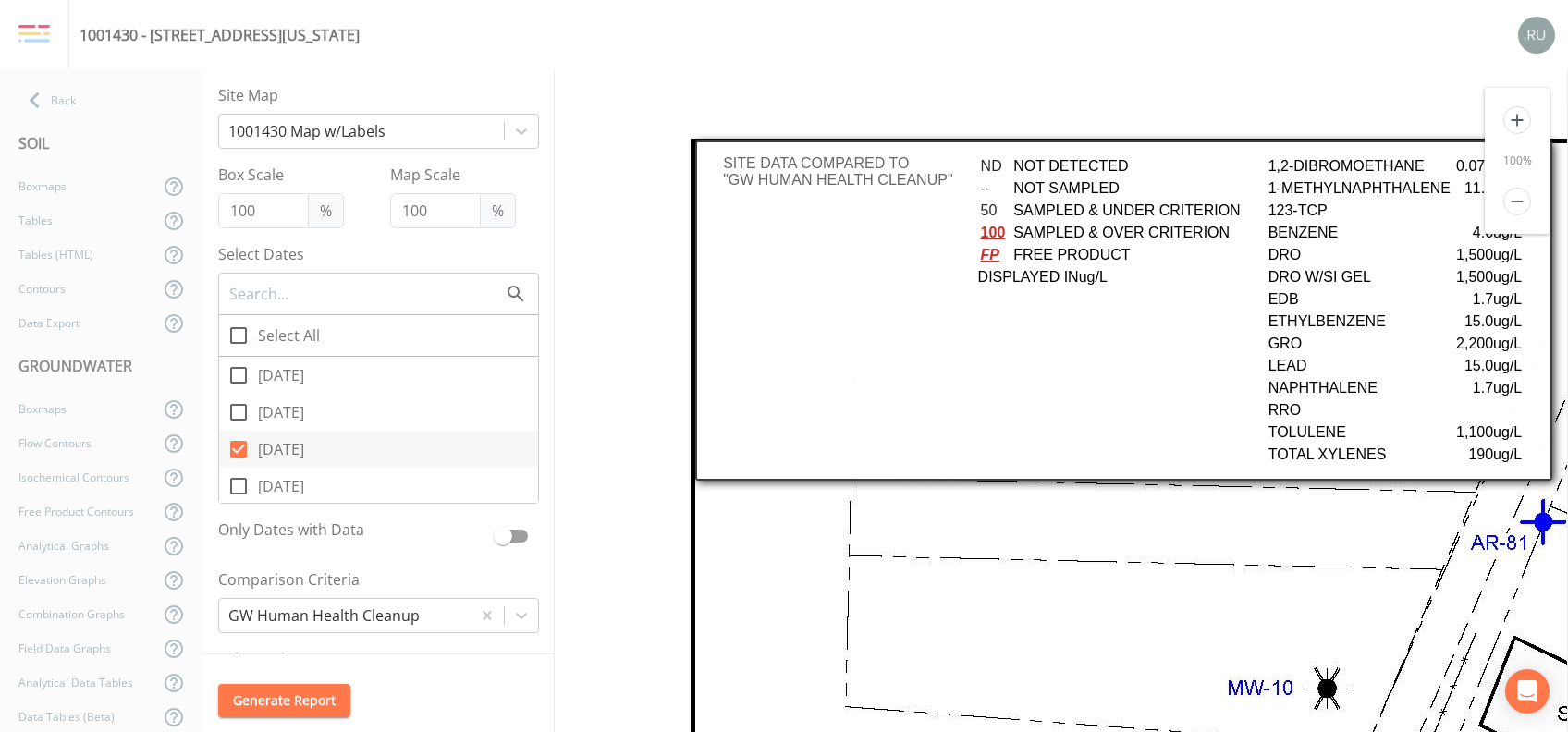 scroll, scrollTop: 0, scrollLeft: 0, axis: both 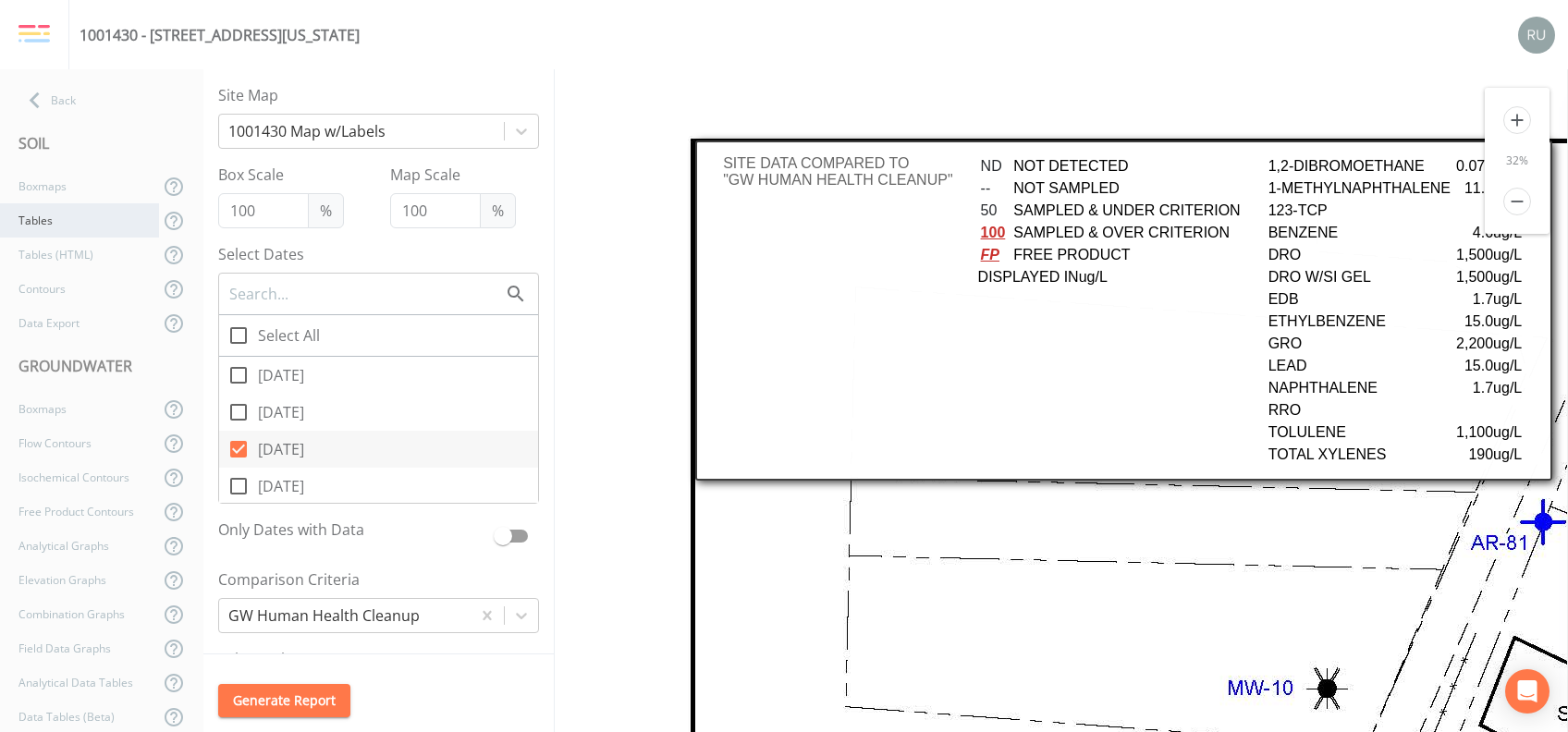 checkbox on "false" 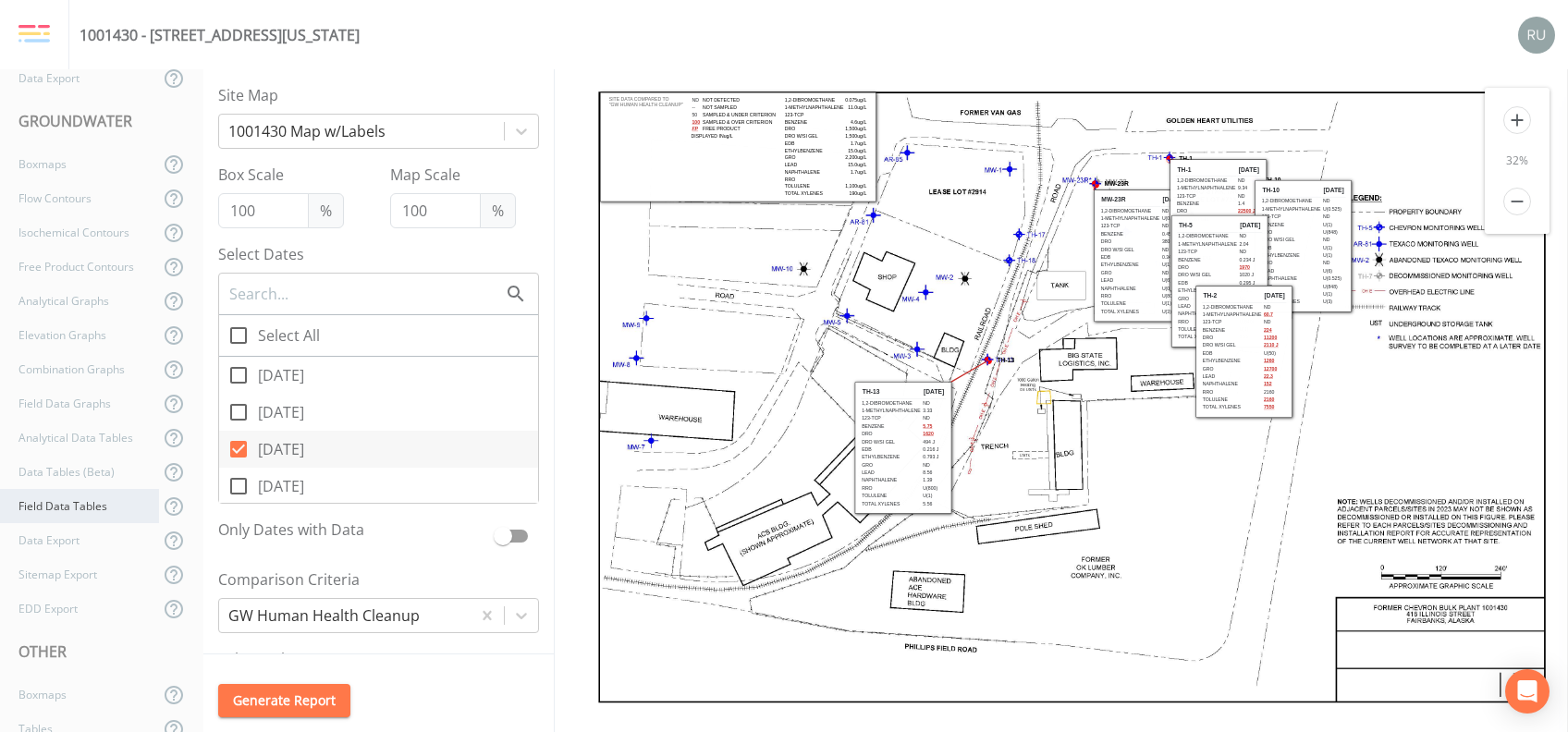 scroll, scrollTop: 246, scrollLeft: 0, axis: vertical 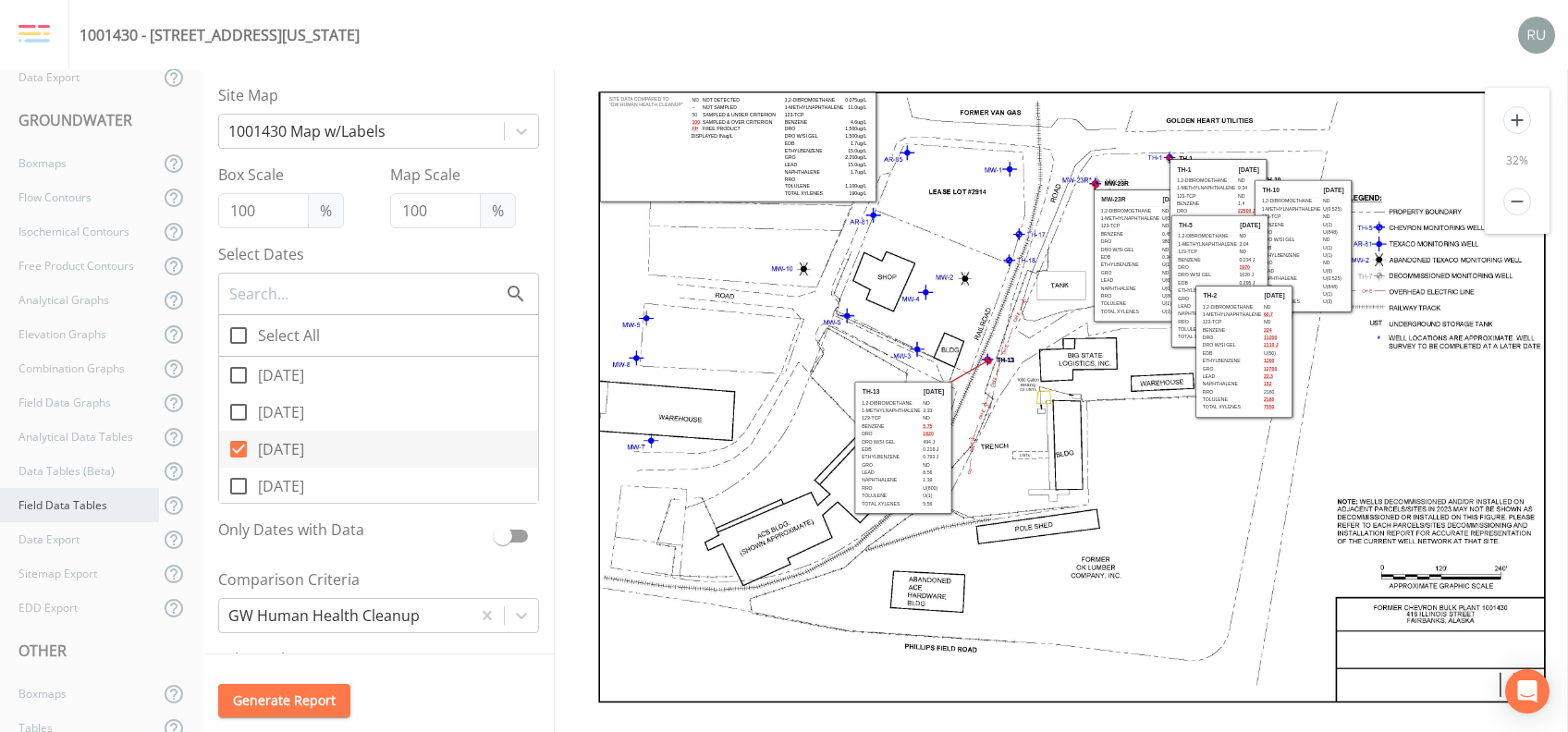 click on "Field Data Tables" at bounding box center (80, 505) 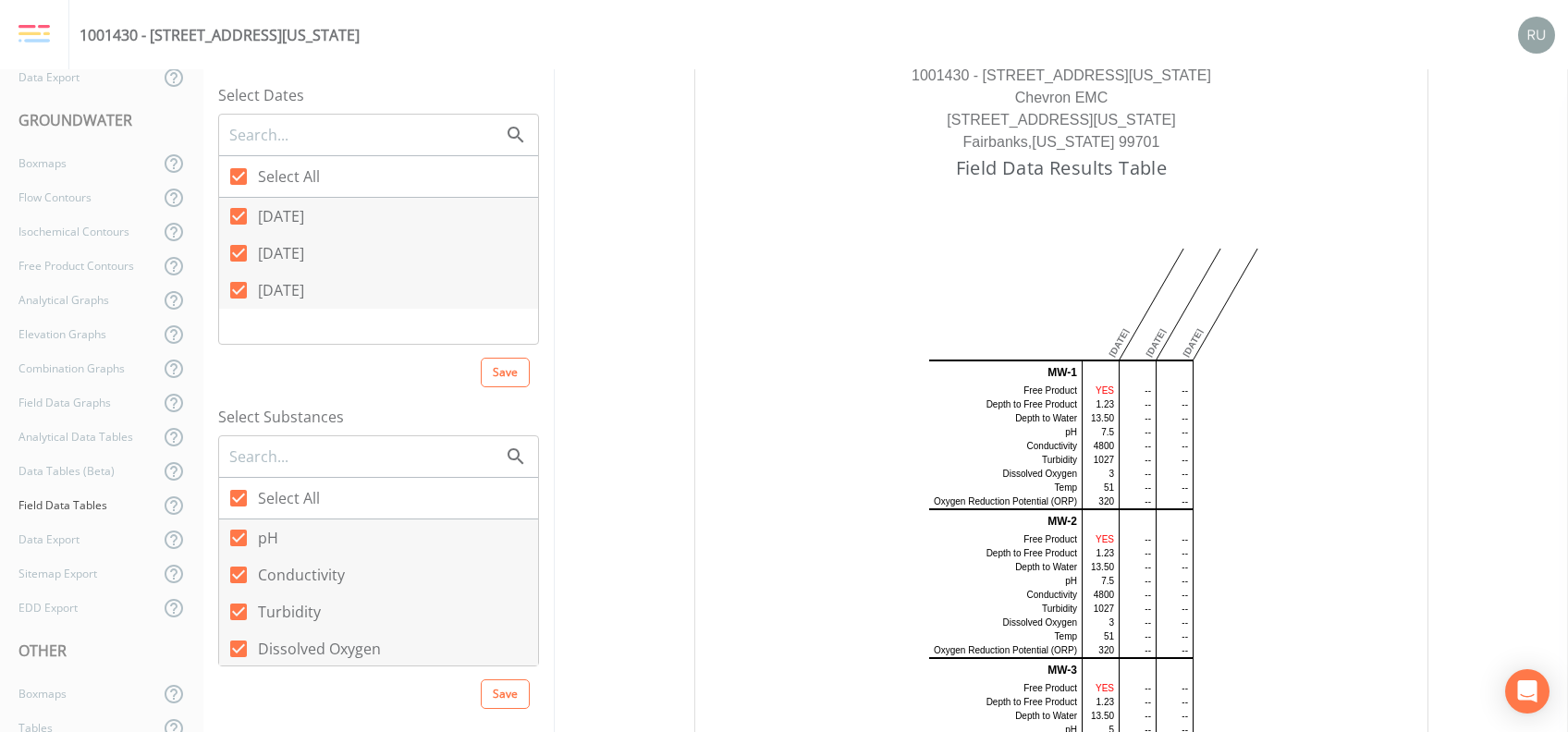 scroll, scrollTop: 0, scrollLeft: 0, axis: both 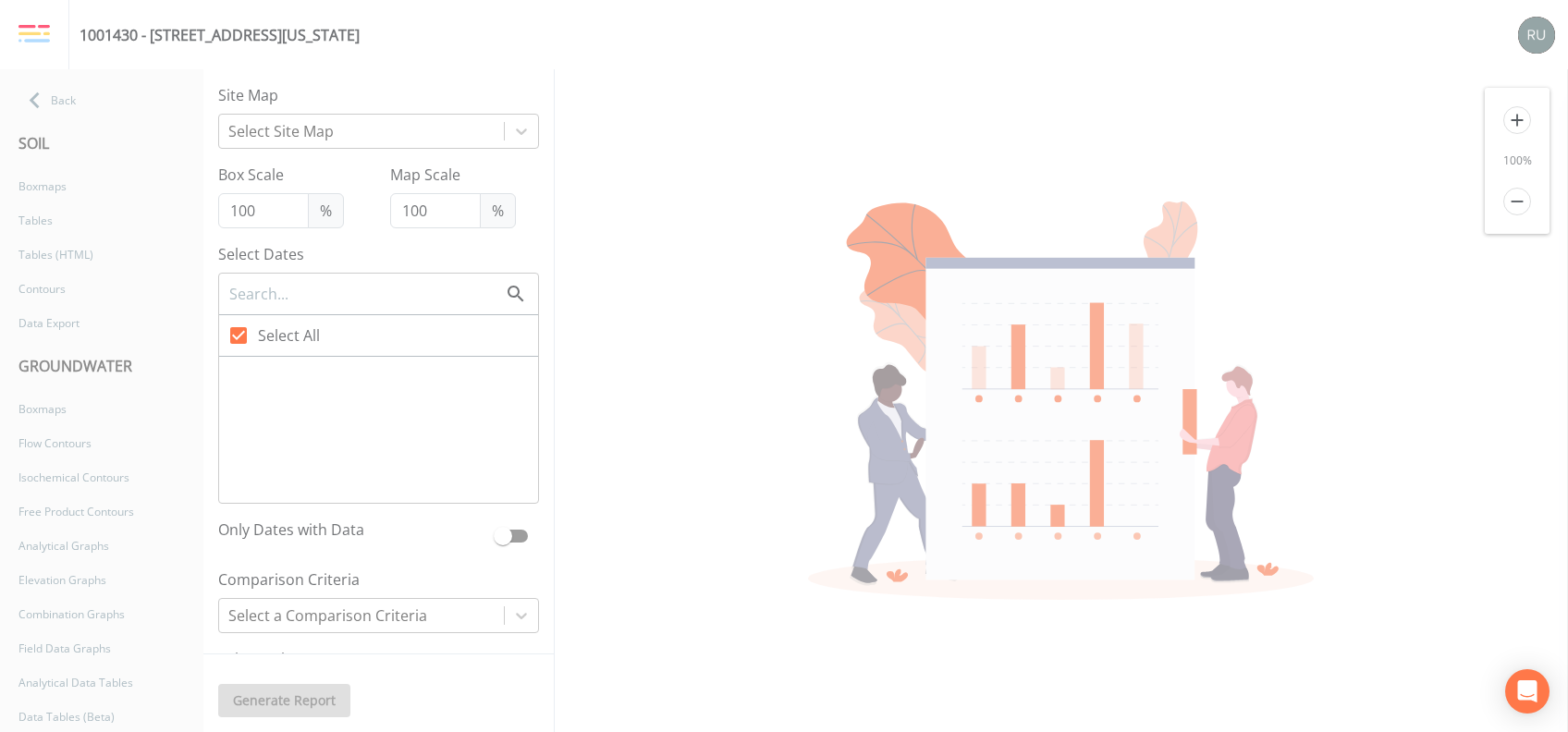 checkbox on "false" 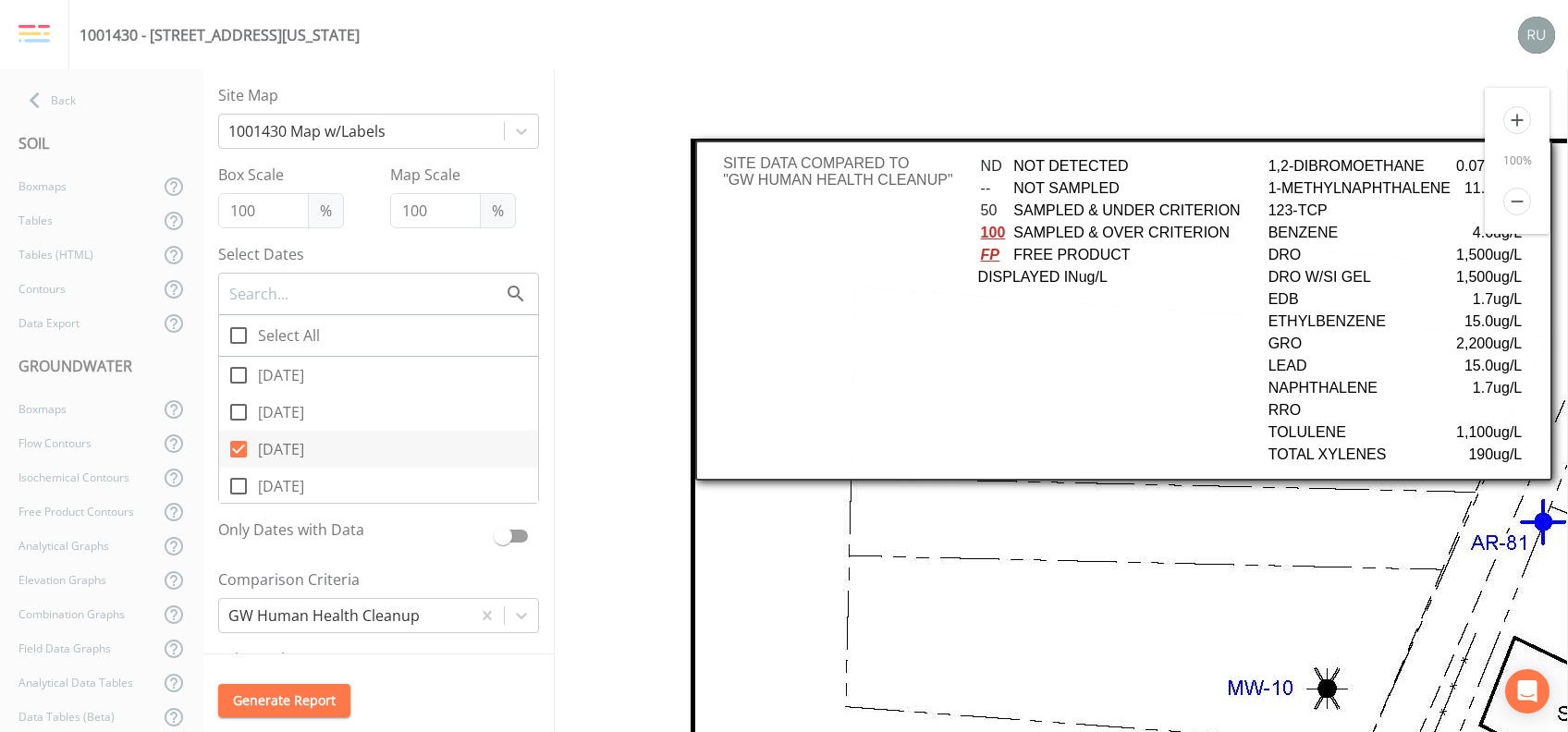 scroll, scrollTop: 0, scrollLeft: 0, axis: both 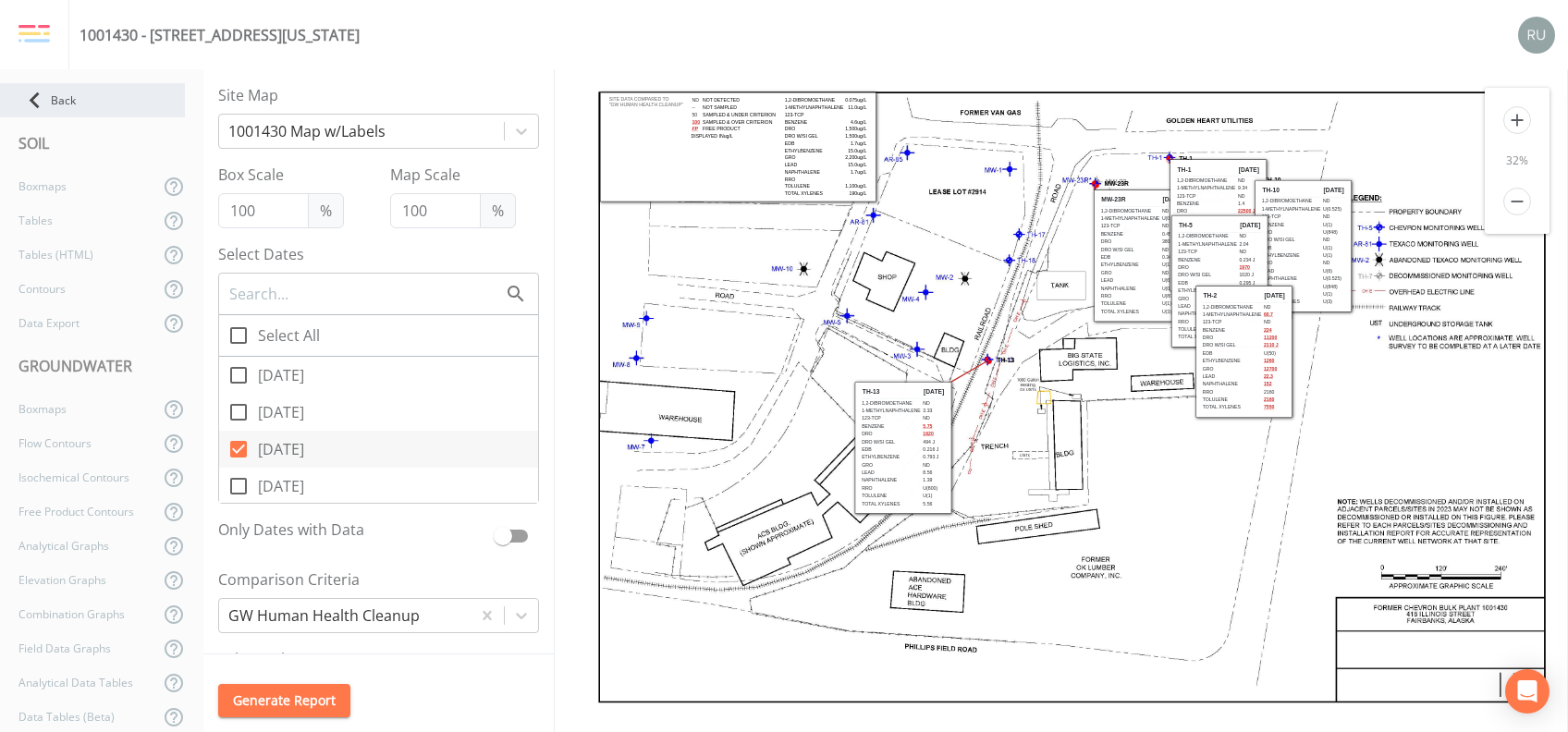 click 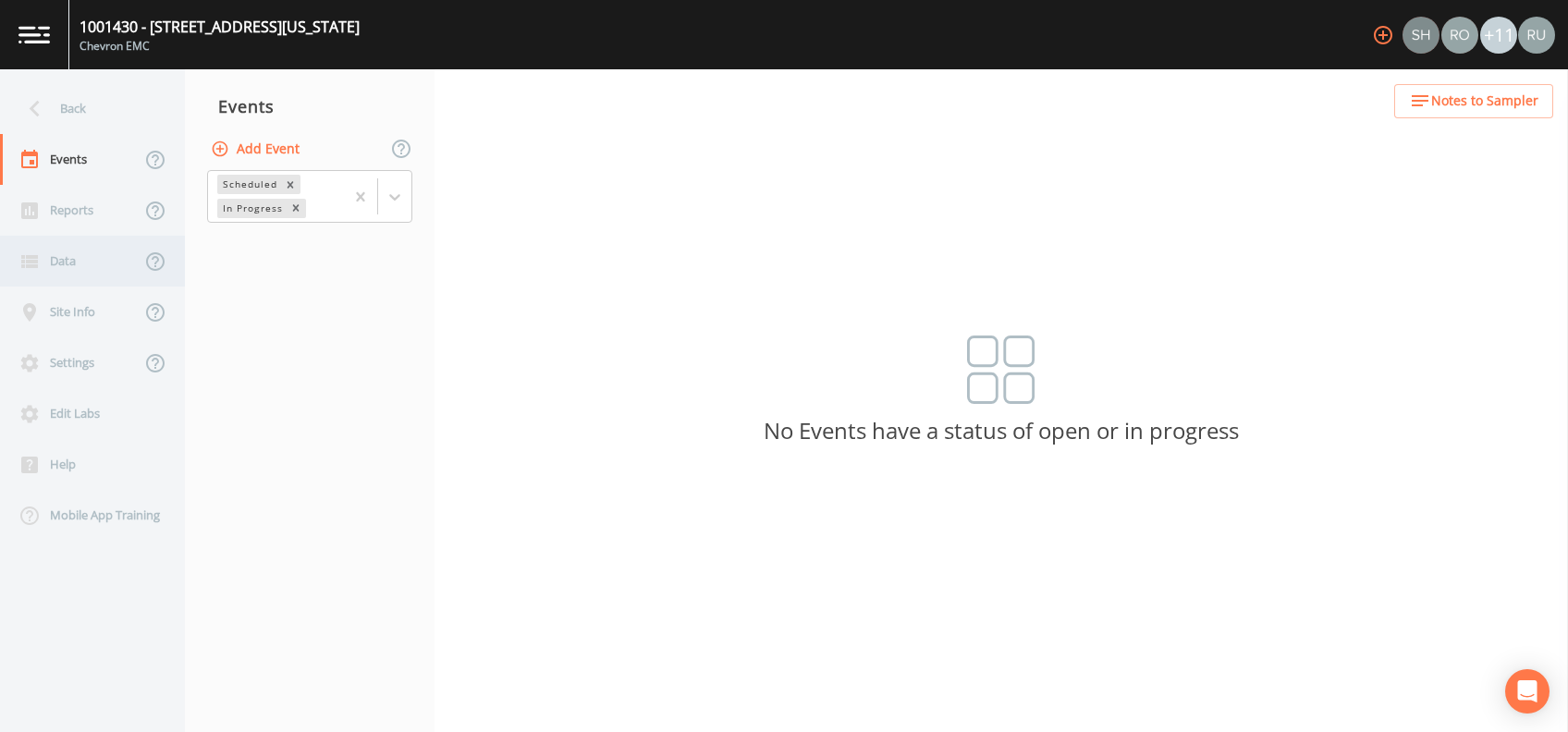 click on "Data" at bounding box center [70, 261] 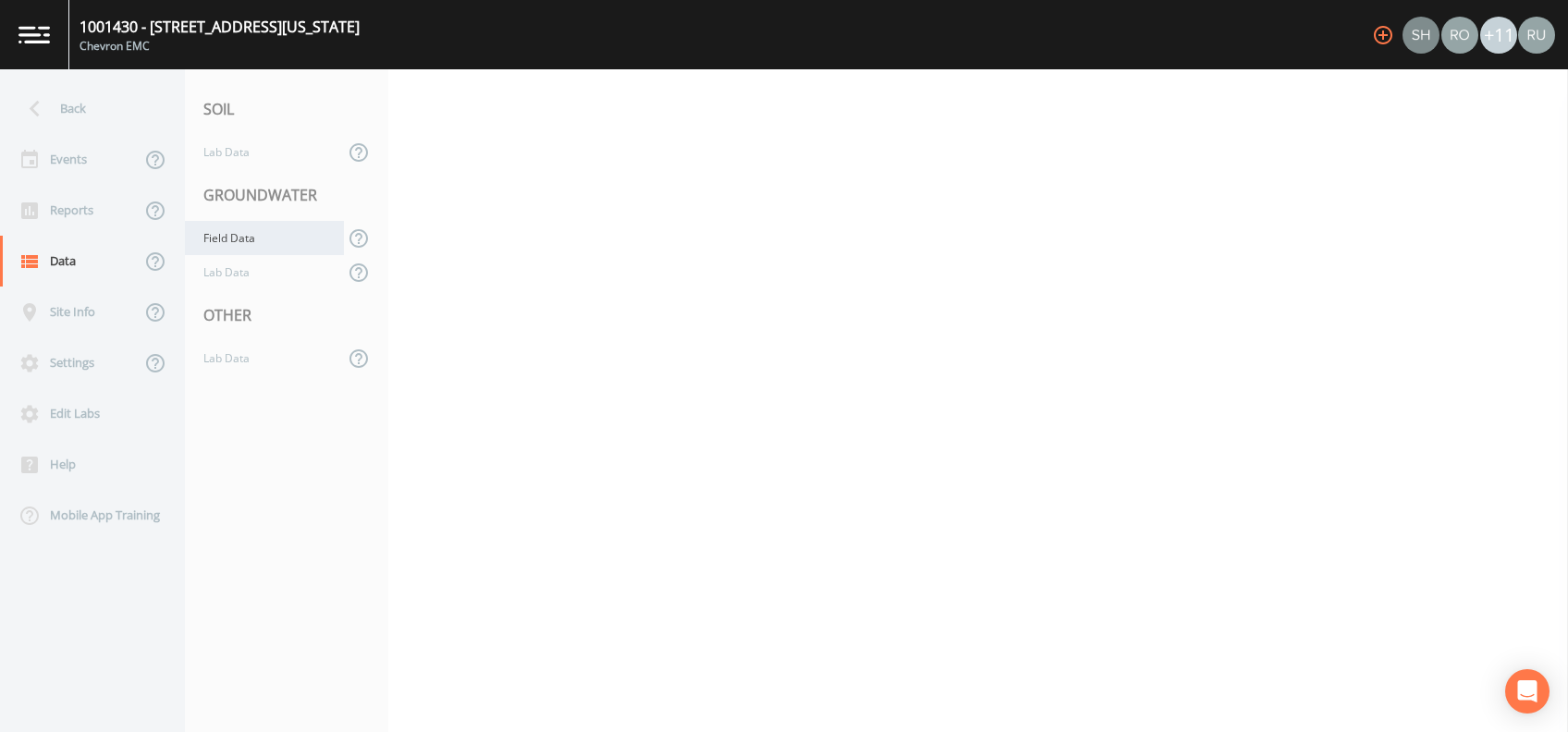 click on "Field Data" at bounding box center [264, 238] 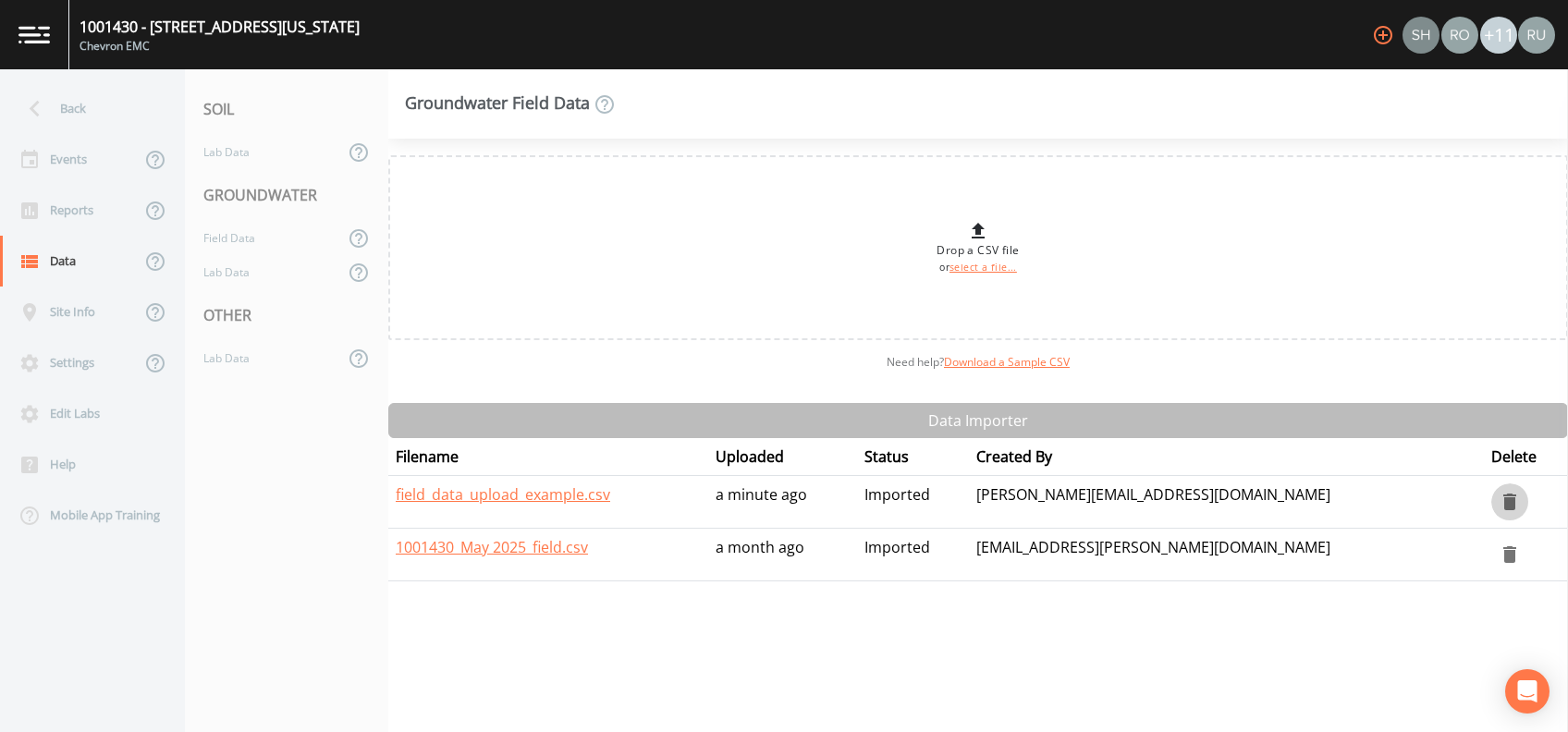click 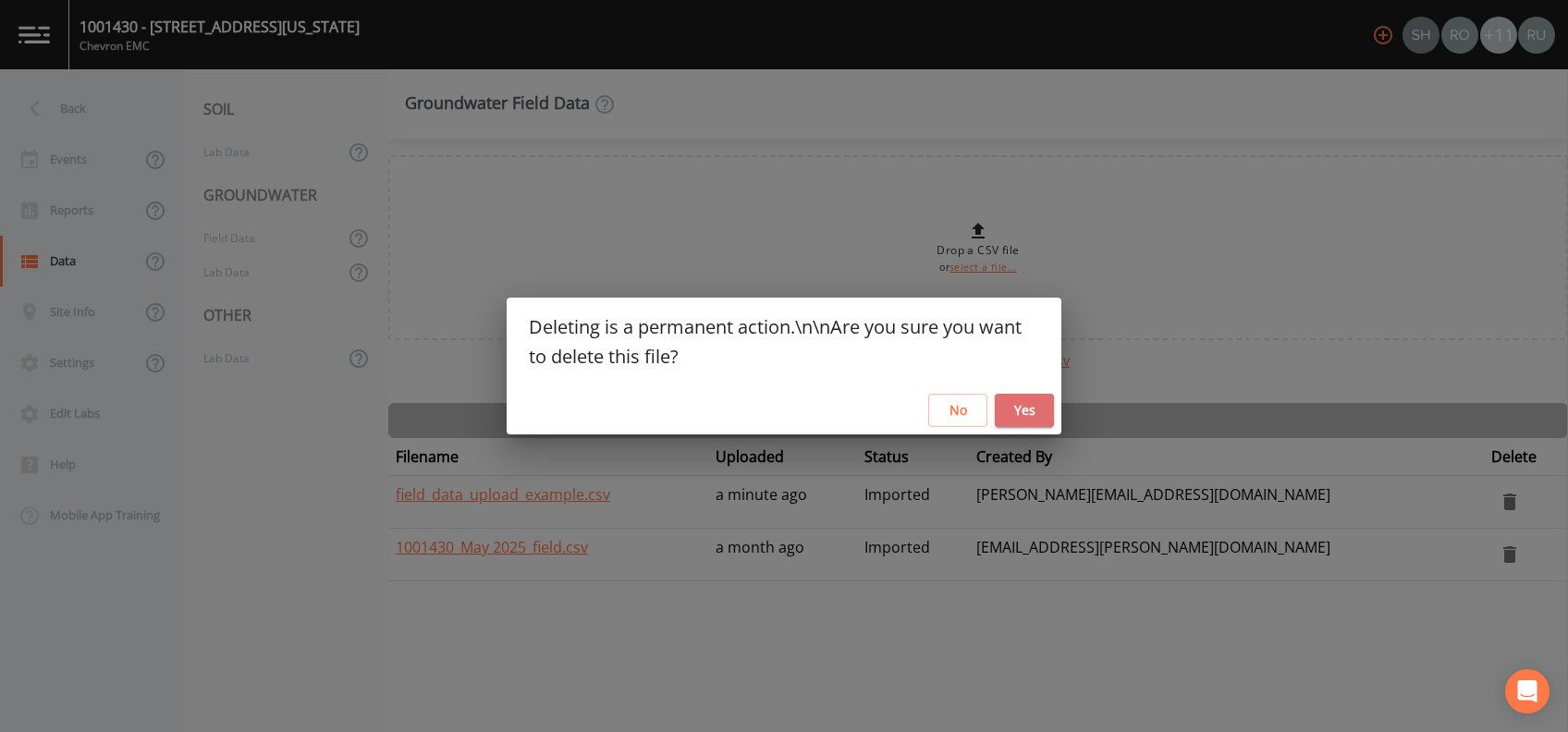 click on "Yes" at bounding box center (1024, 410) 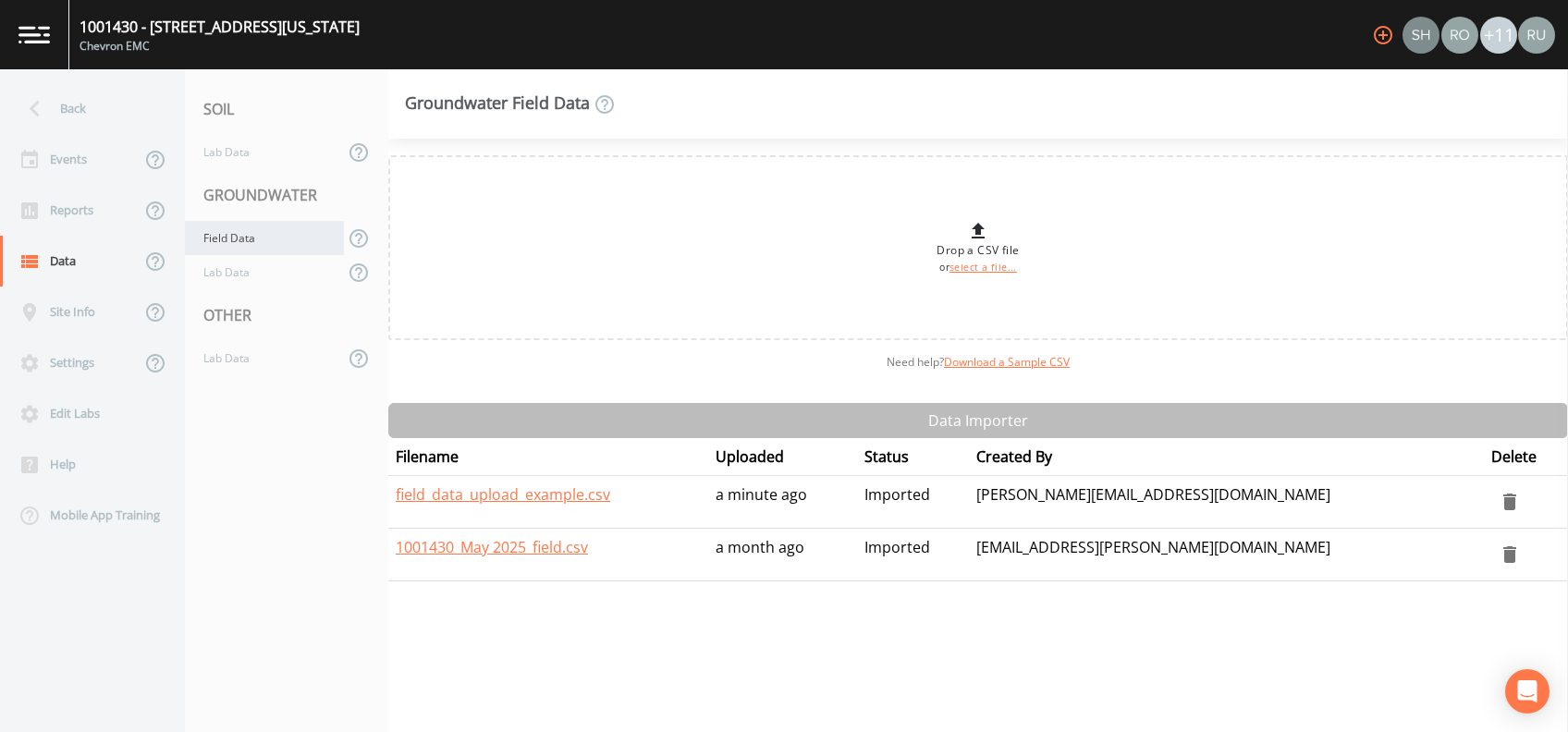 click on "Field Data" at bounding box center [264, 238] 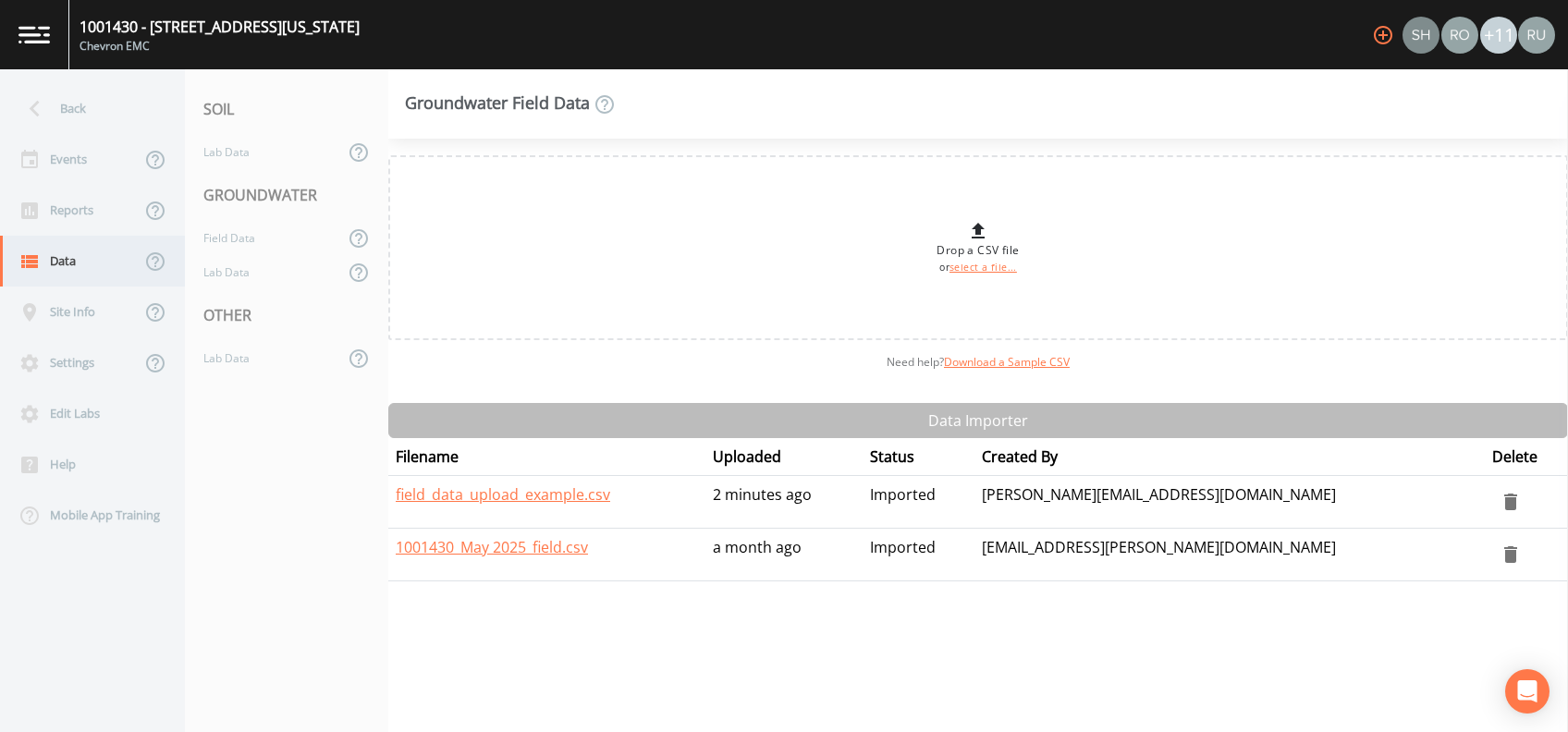 click on "Data" at bounding box center (70, 261) 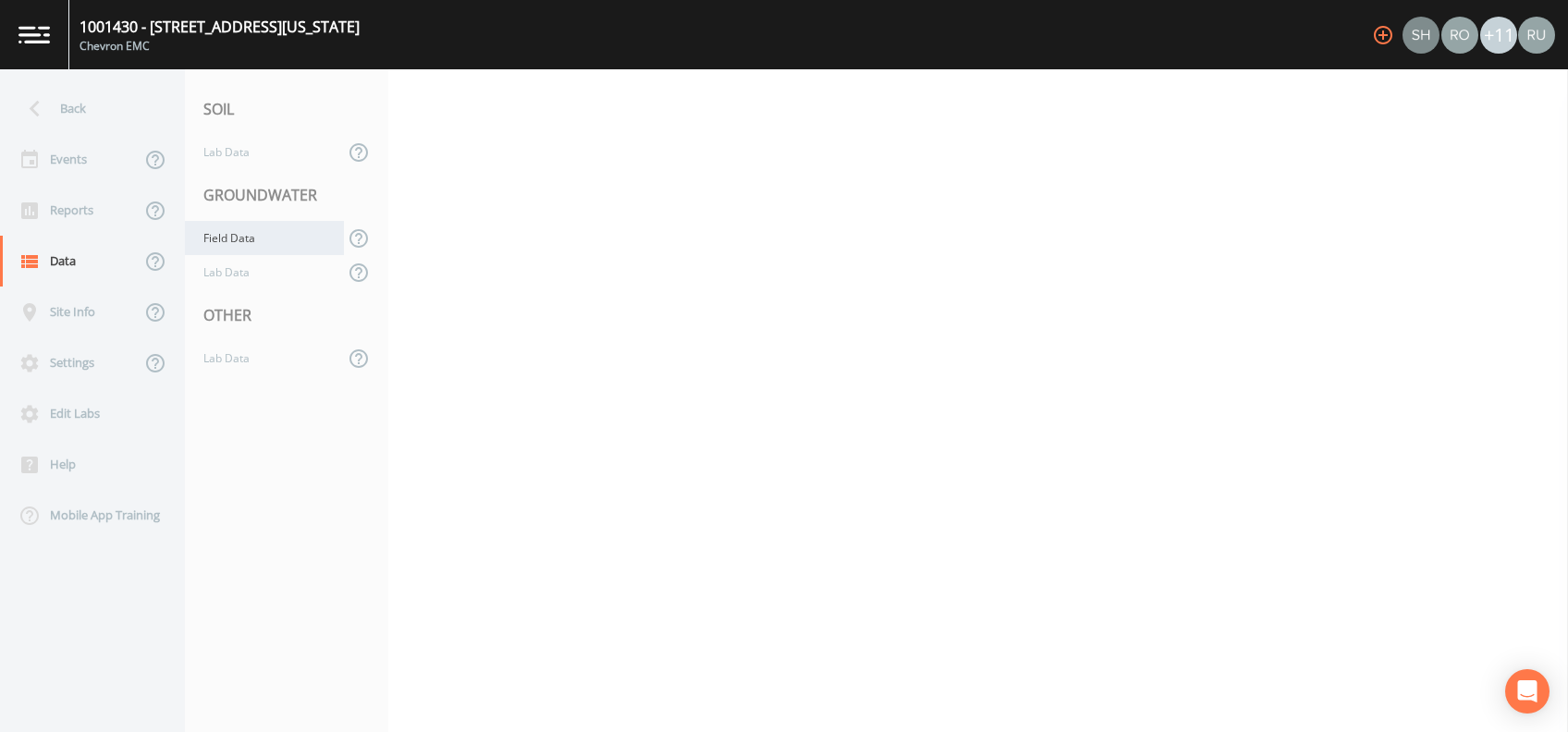 click on "Field Data" at bounding box center [264, 238] 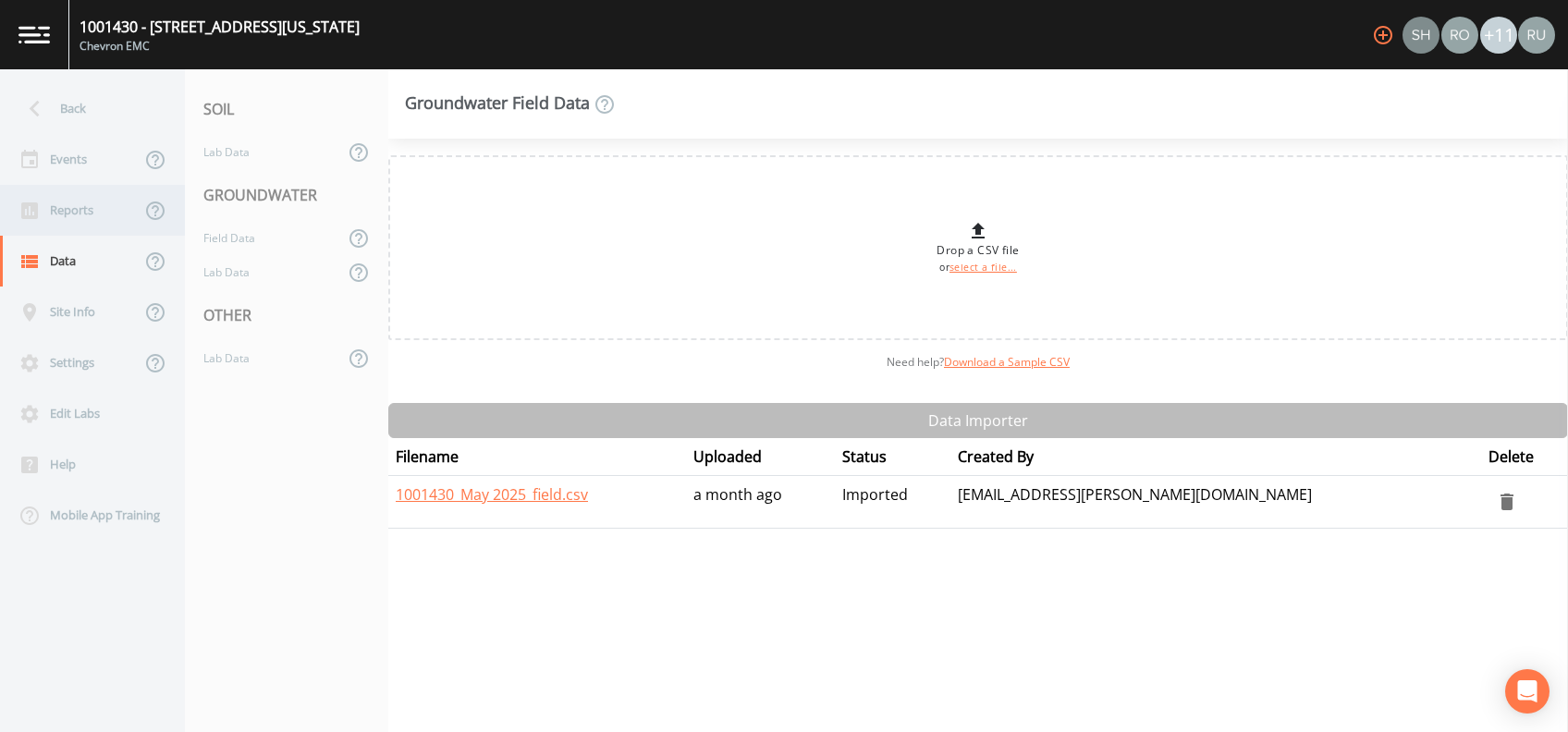 click on "Reports" at bounding box center (70, 210) 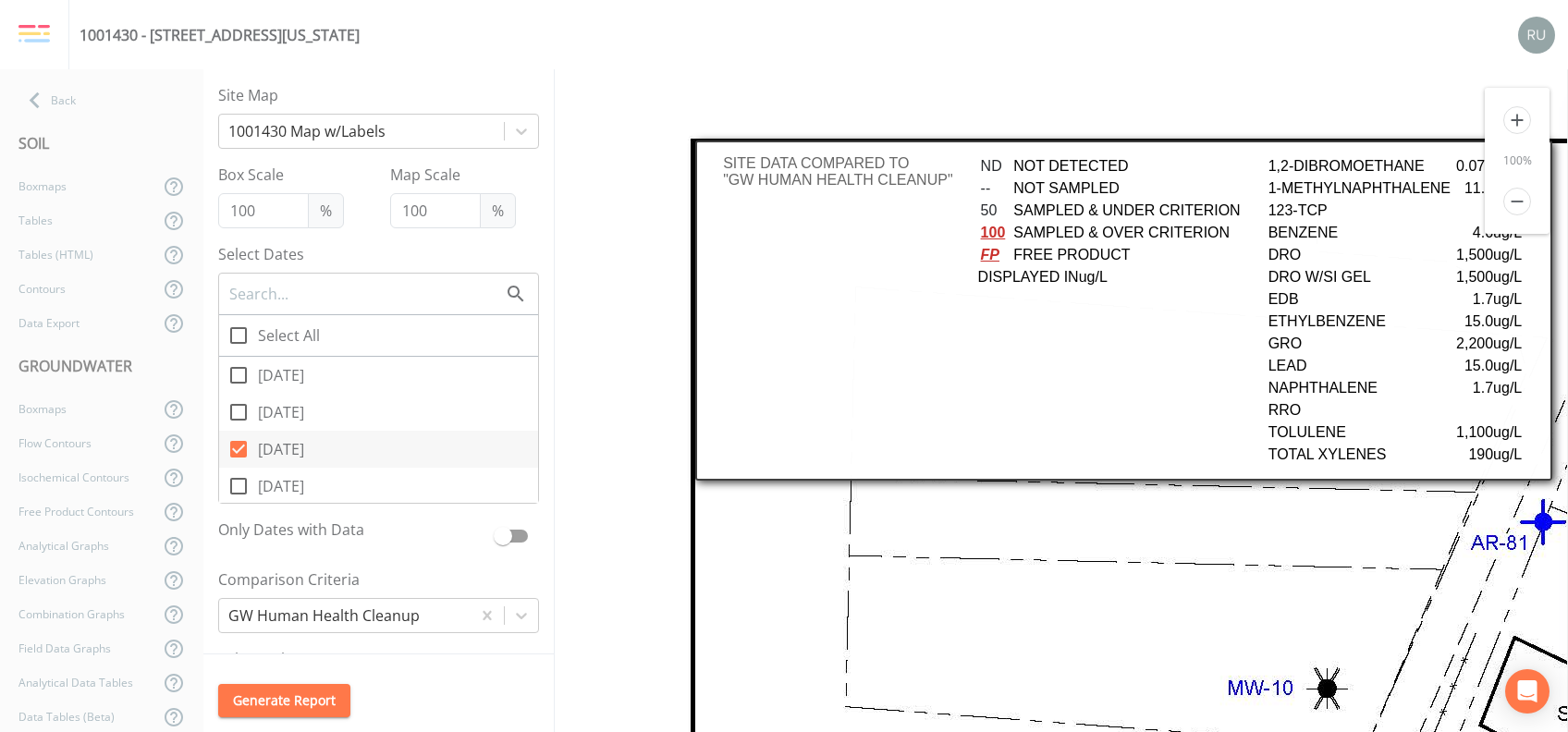 scroll, scrollTop: 0, scrollLeft: 0, axis: both 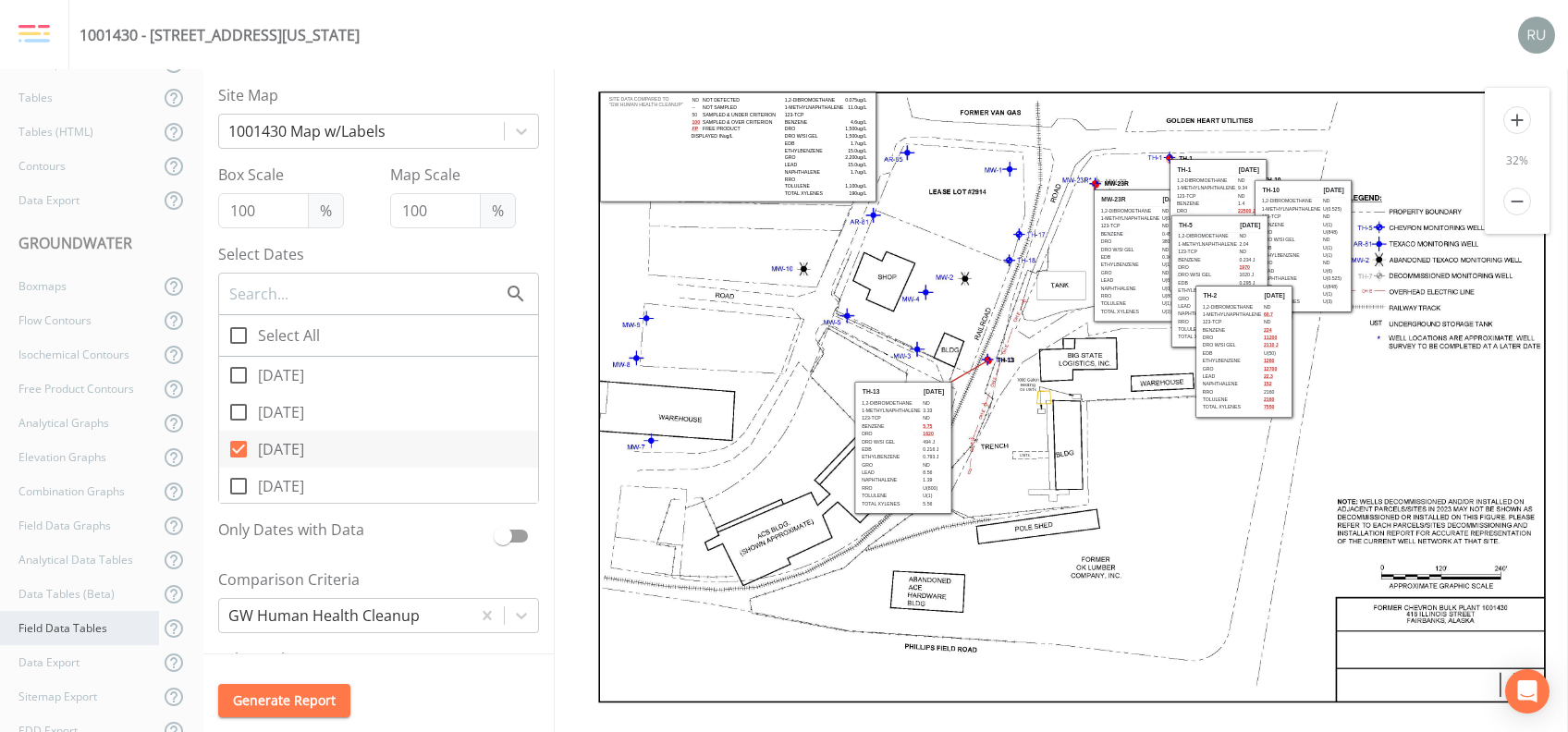 click on "Field Data Tables" at bounding box center (80, 628) 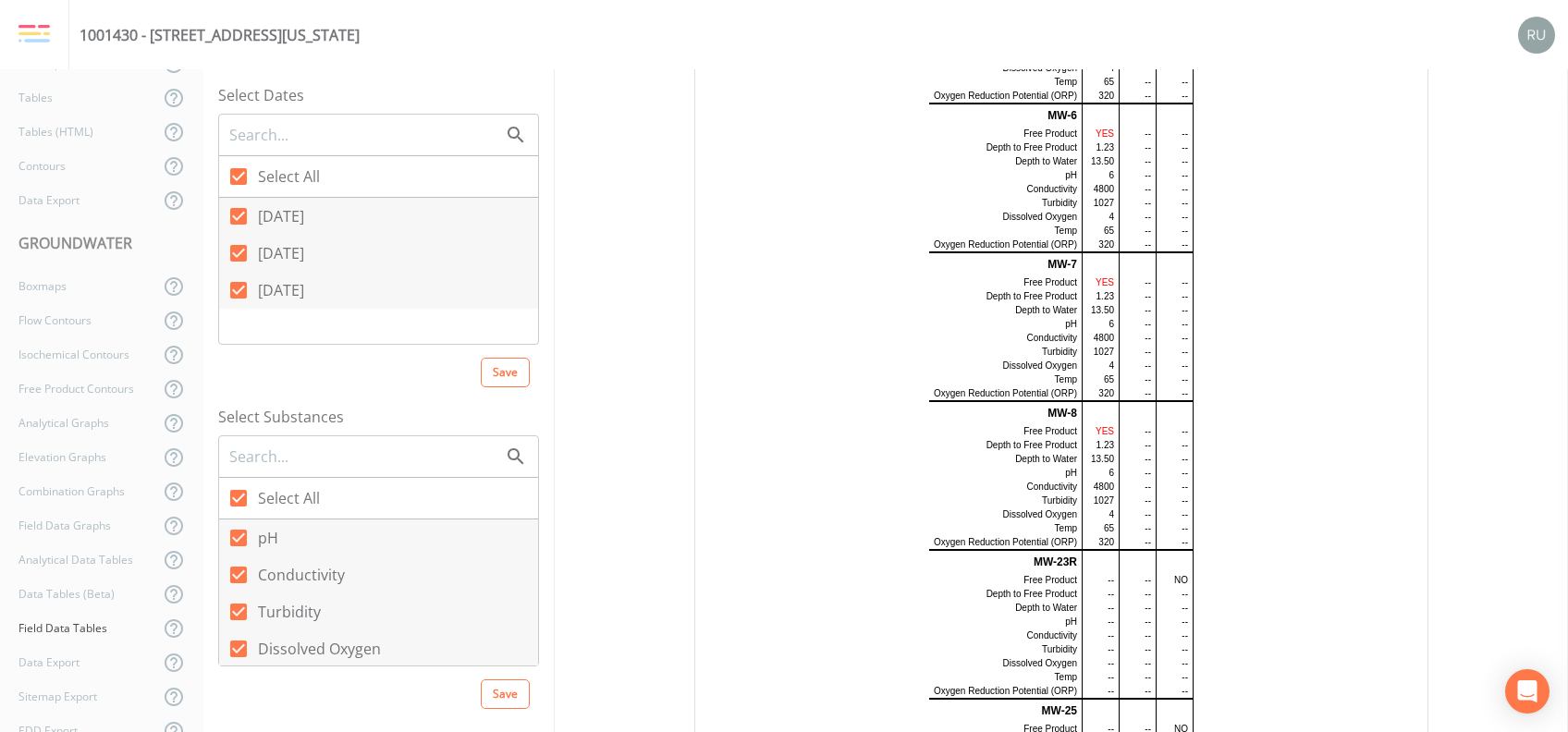 scroll, scrollTop: 1109, scrollLeft: 0, axis: vertical 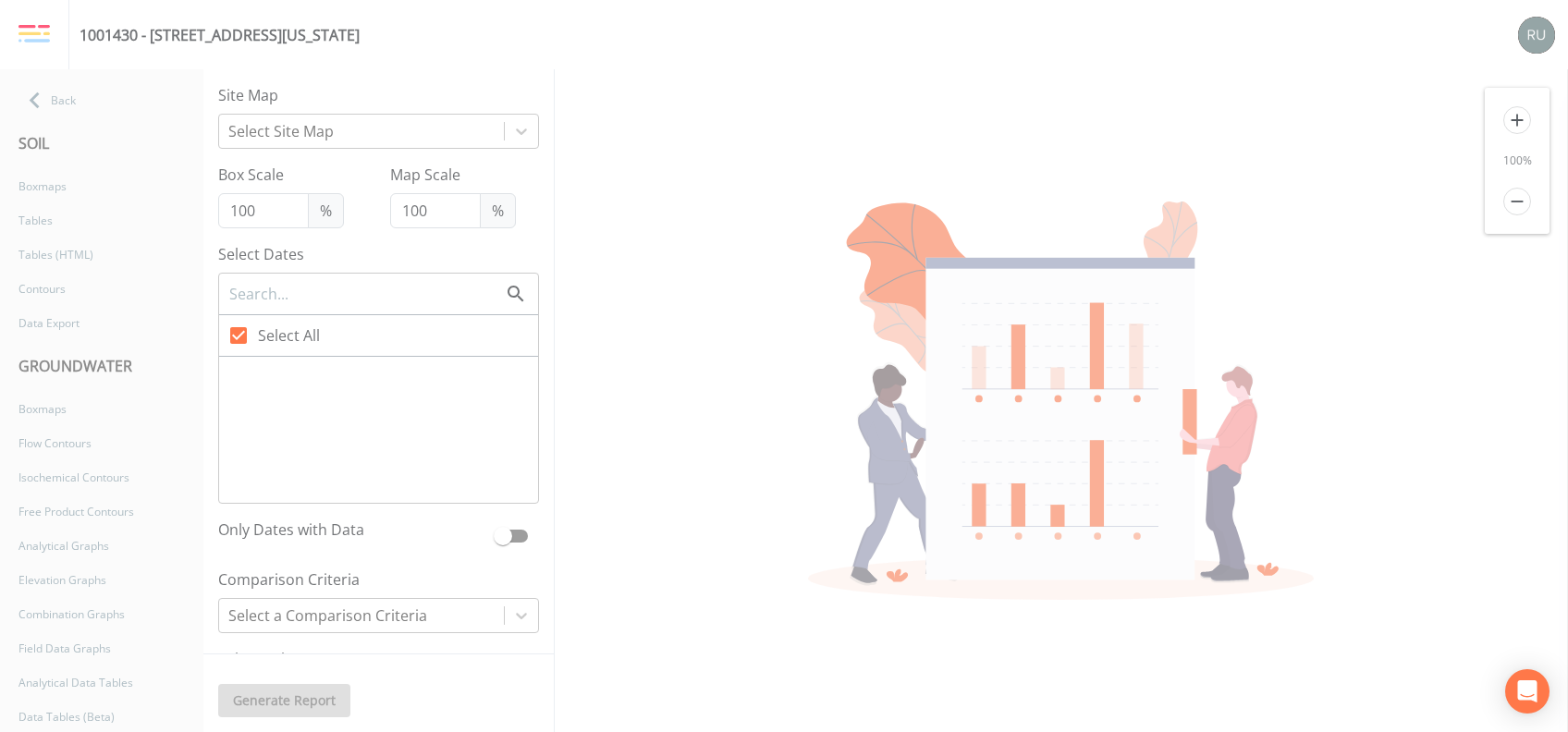 checkbox on "false" 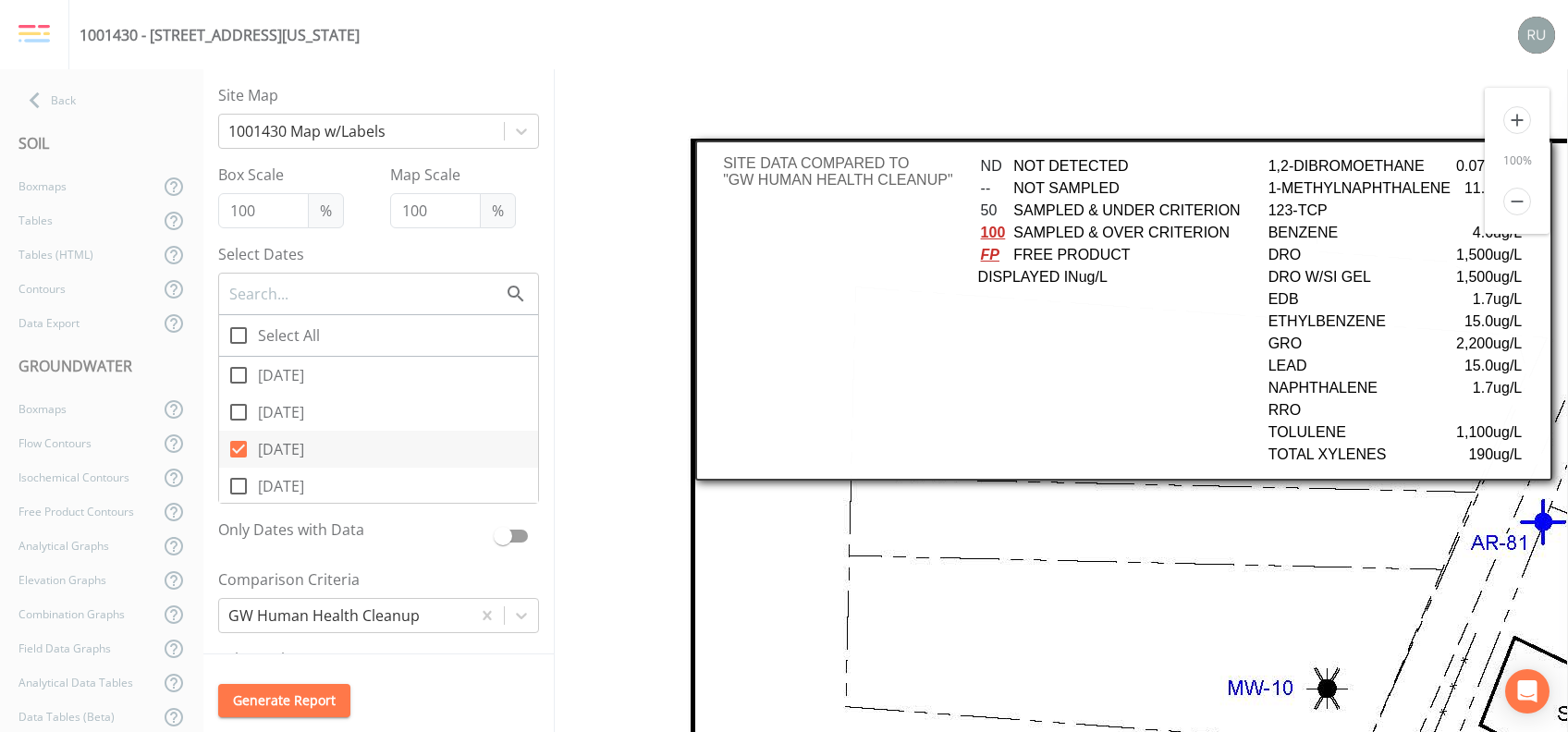 scroll, scrollTop: 0, scrollLeft: 0, axis: both 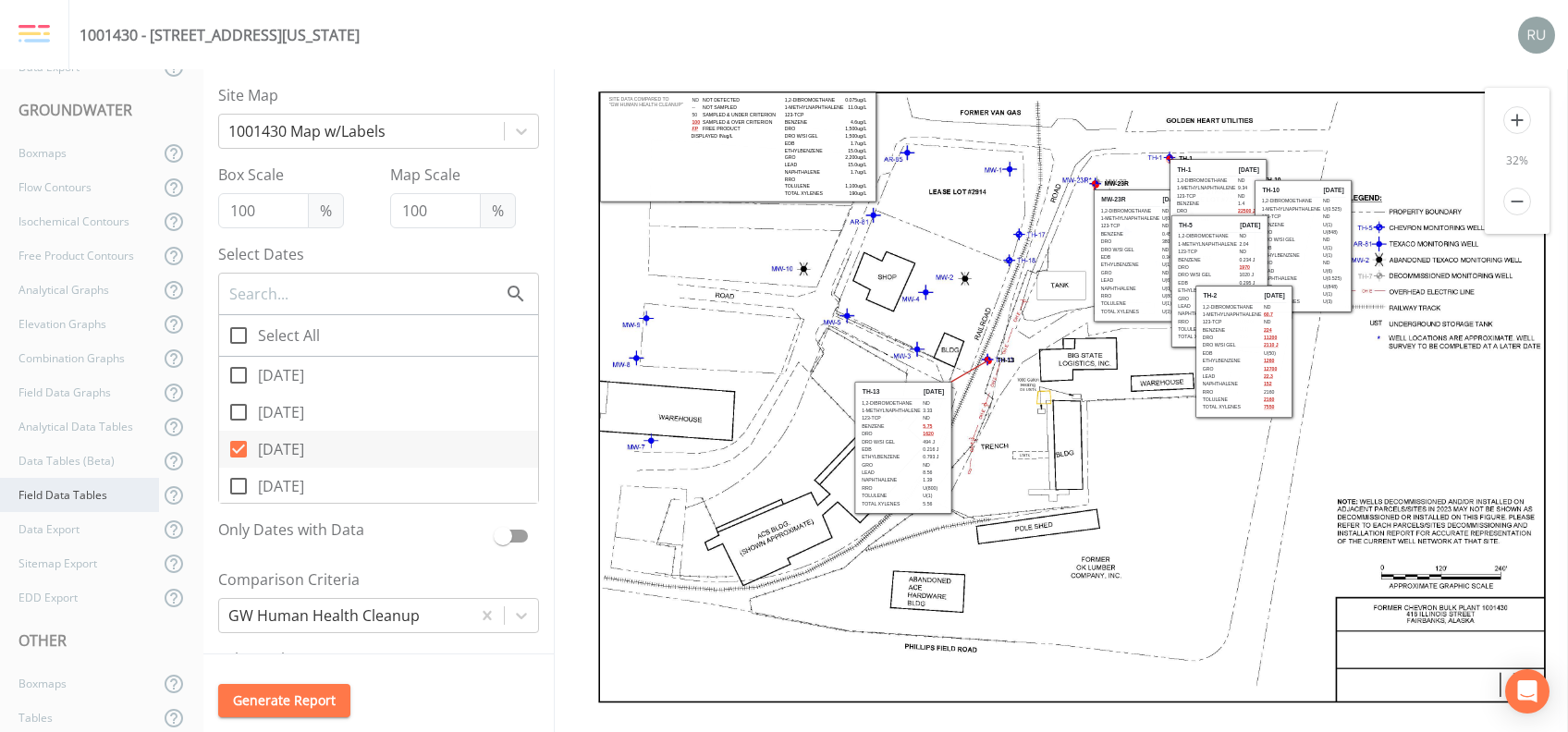 click on "Field Data Tables" at bounding box center (80, 494) 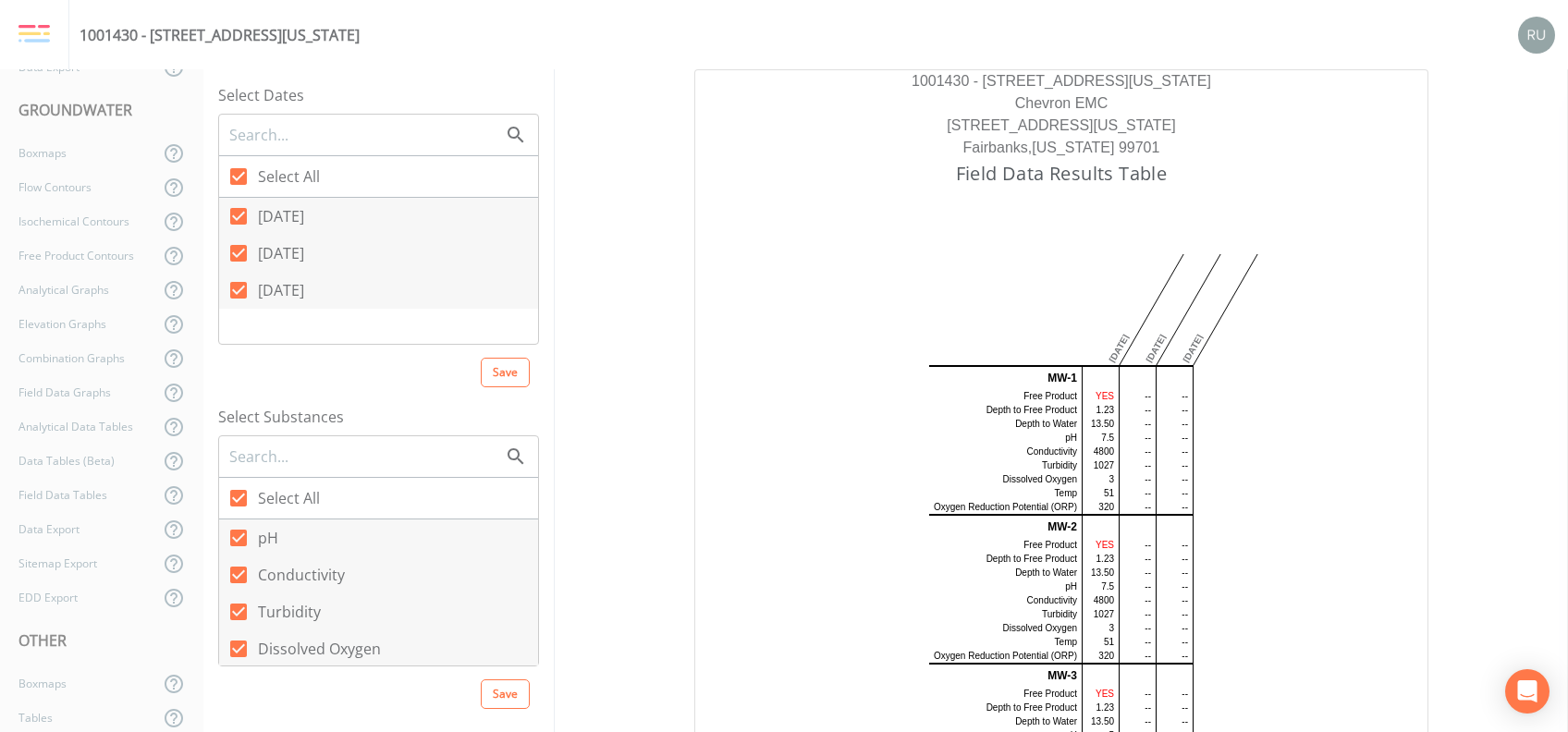 click 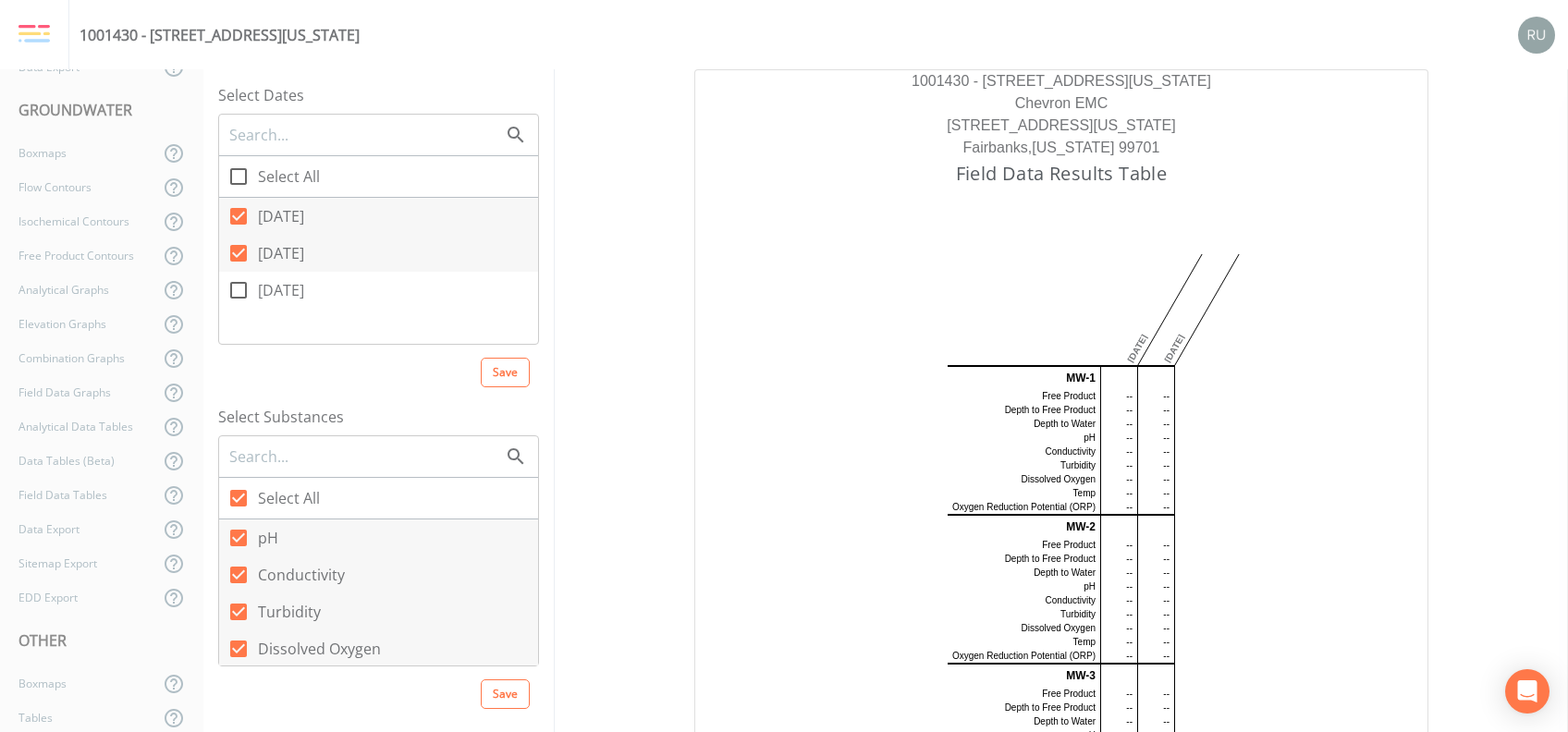click 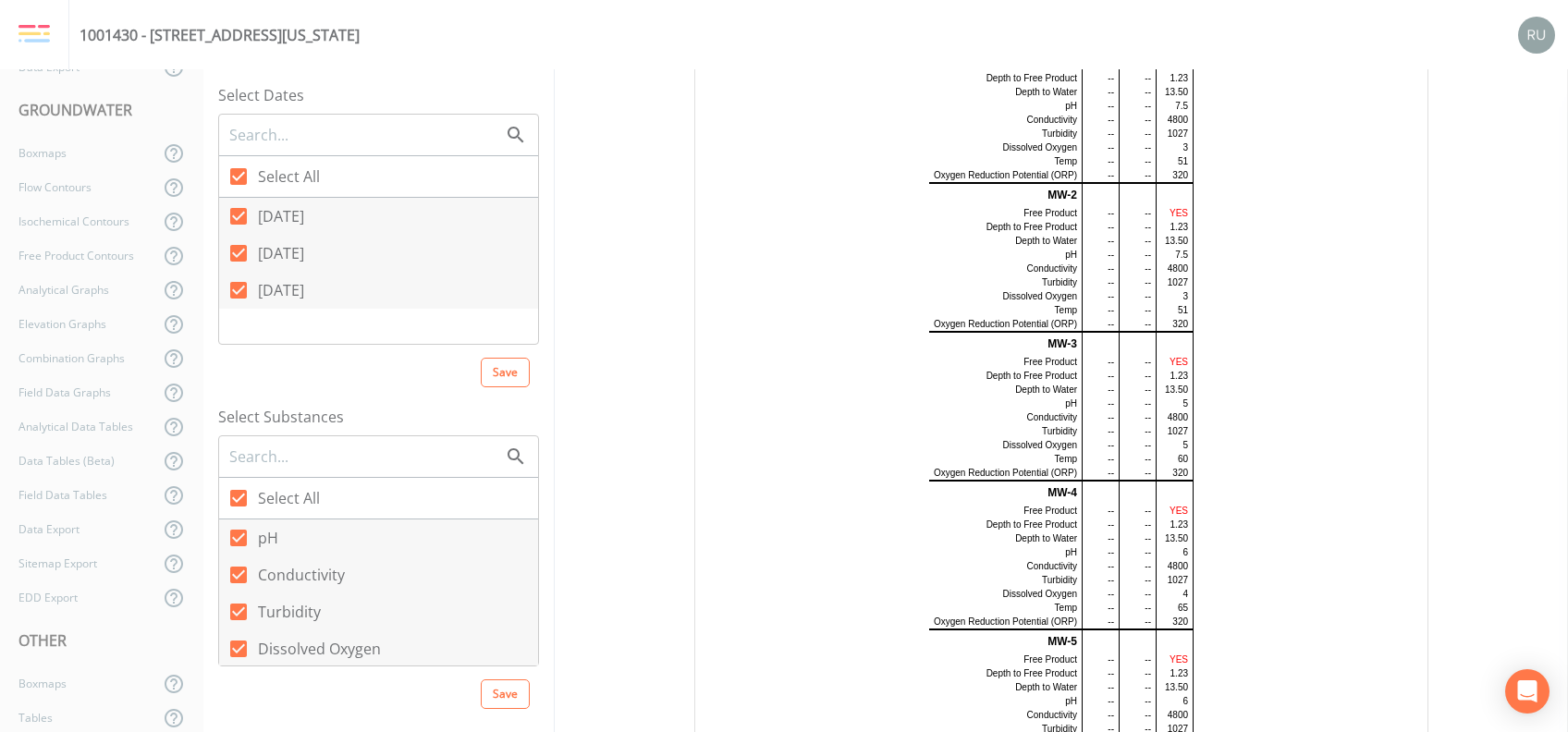 scroll, scrollTop: 0, scrollLeft: 0, axis: both 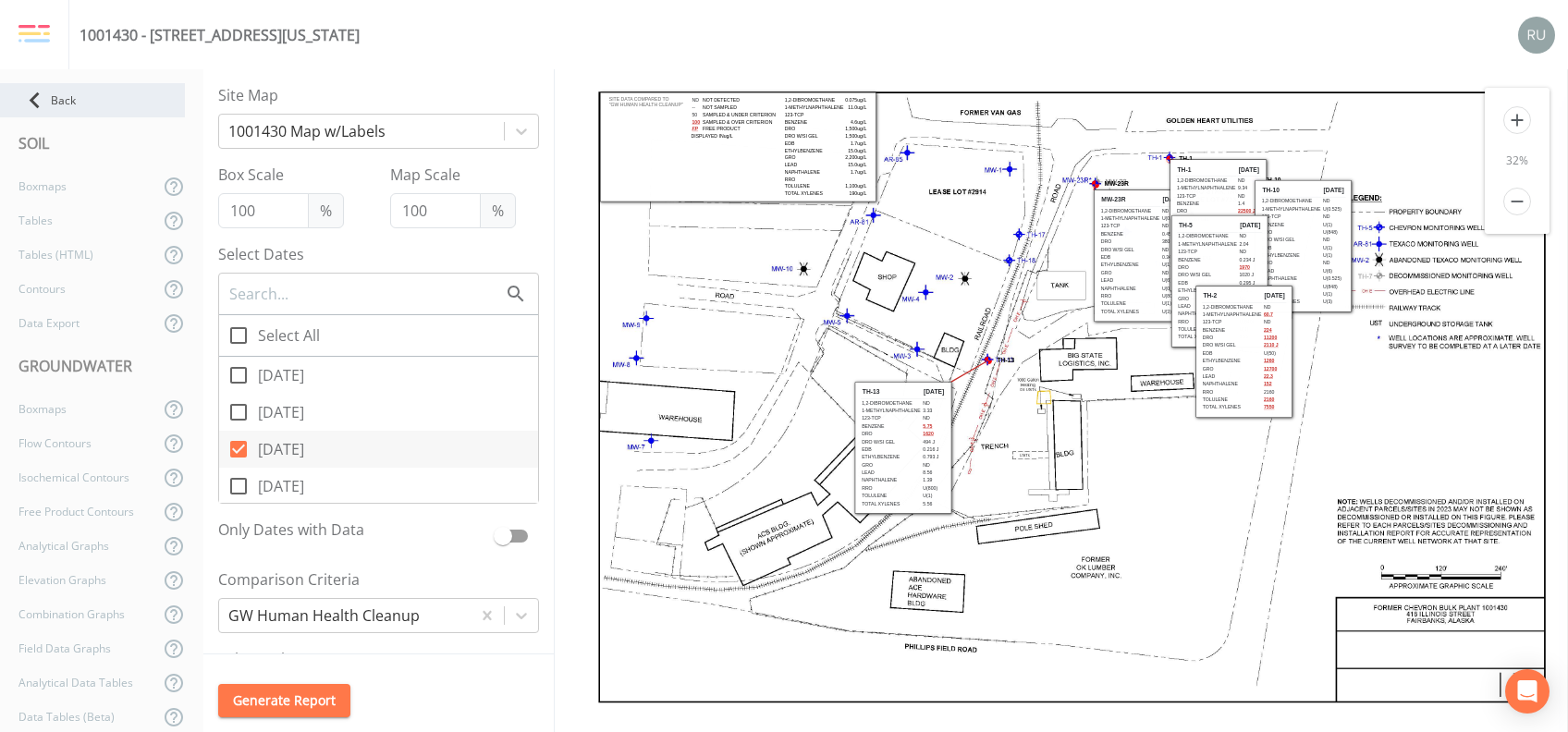 click on "Back" at bounding box center [92, 100] 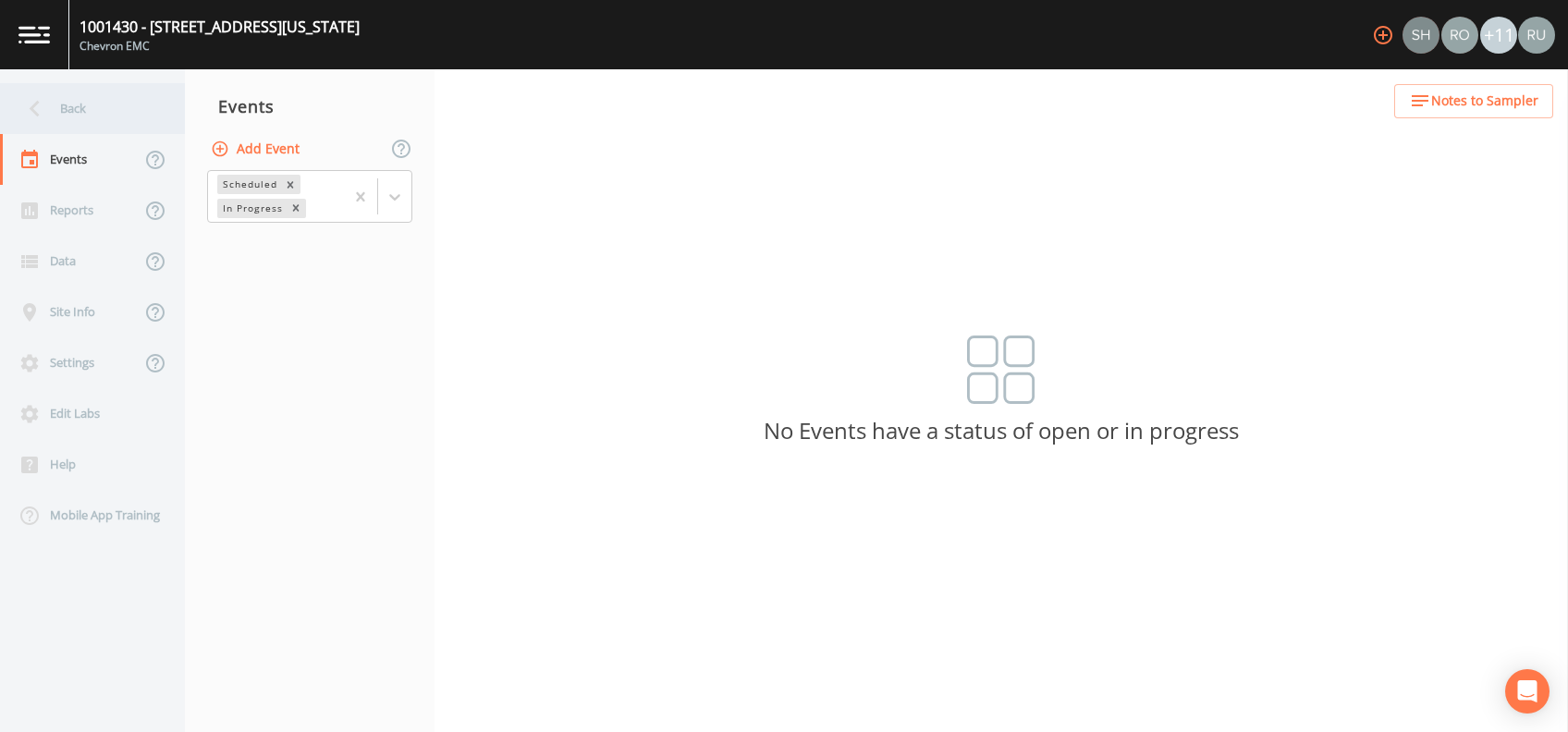 click on "Back" at bounding box center [83, 108] 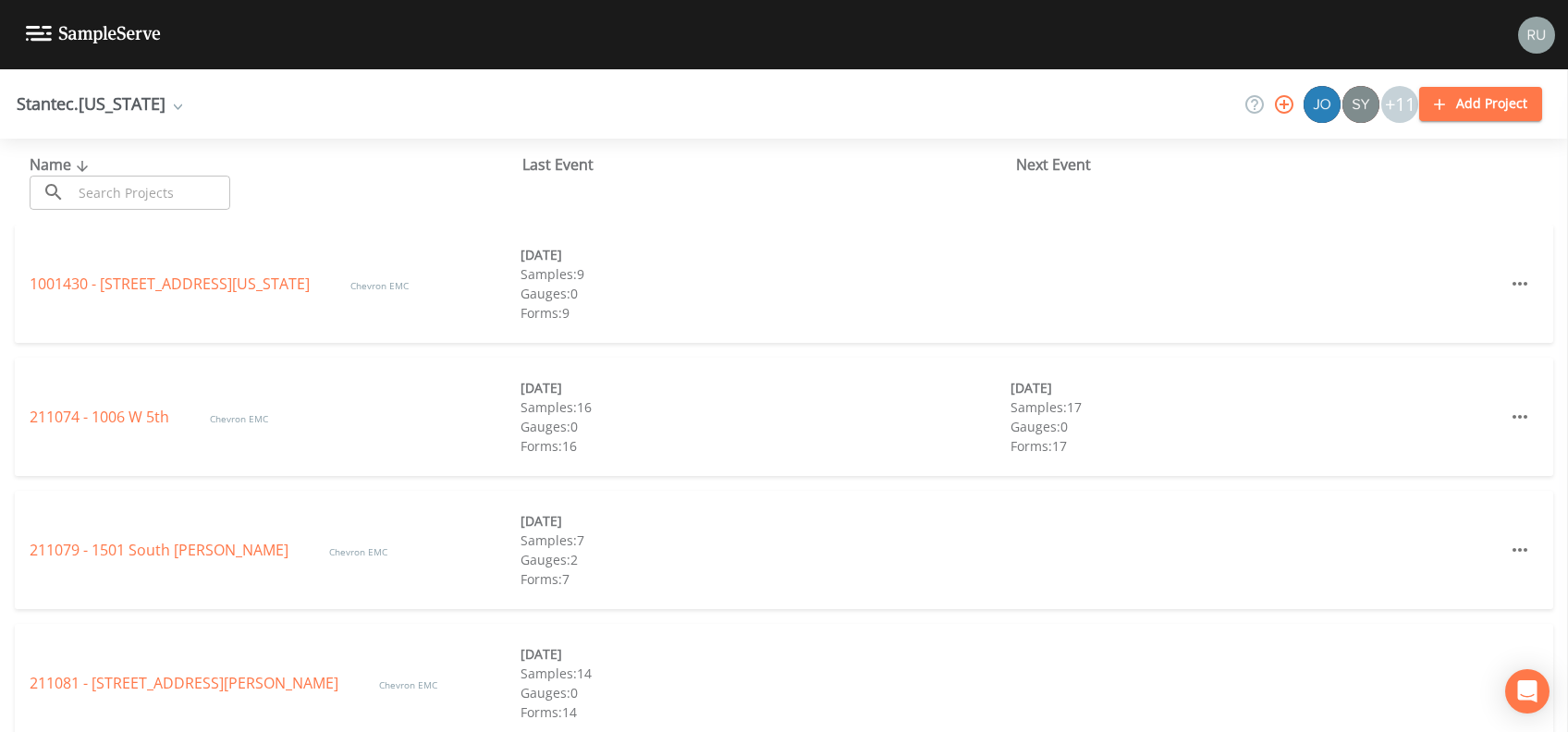 click at bounding box center [151, 192] 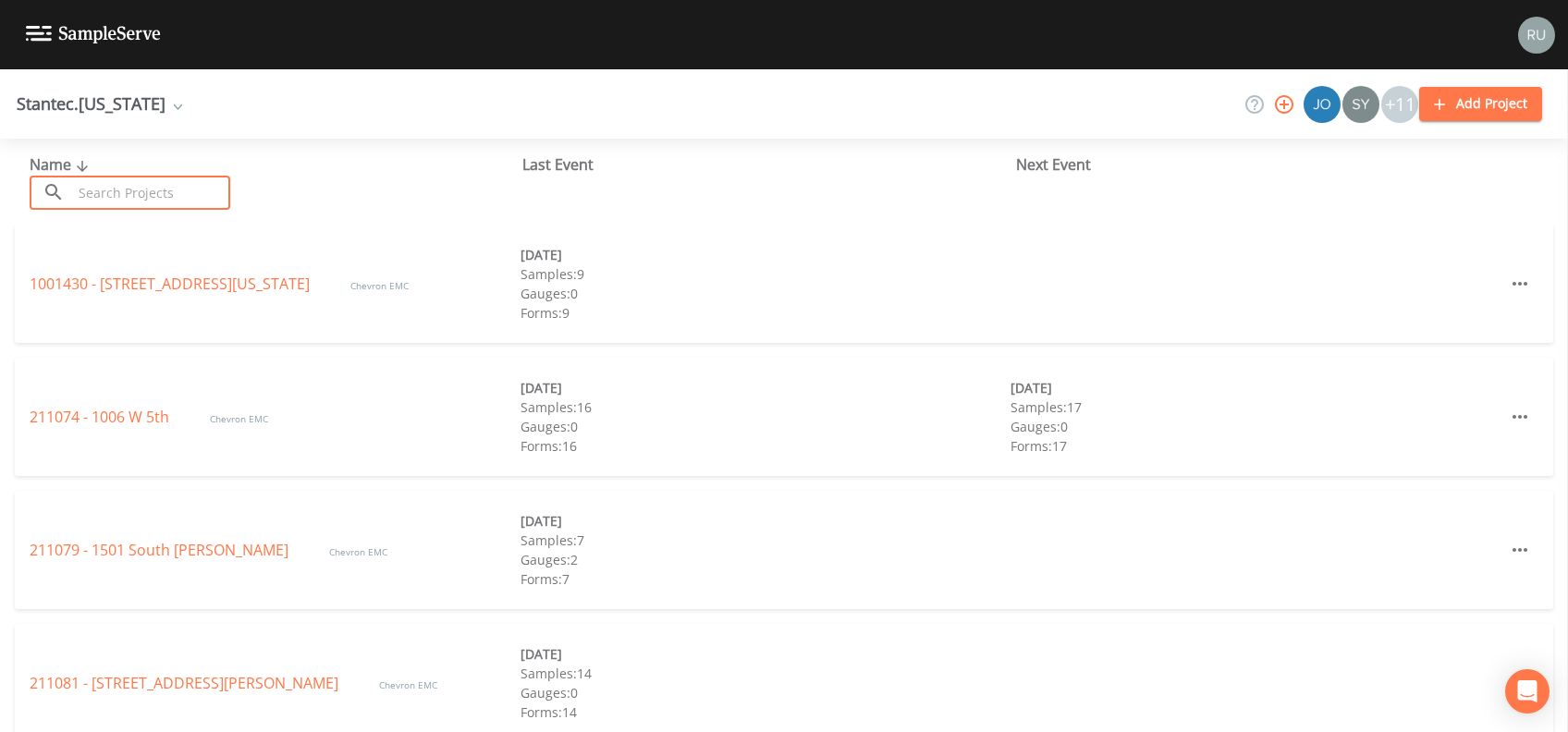 paste on "1001430" 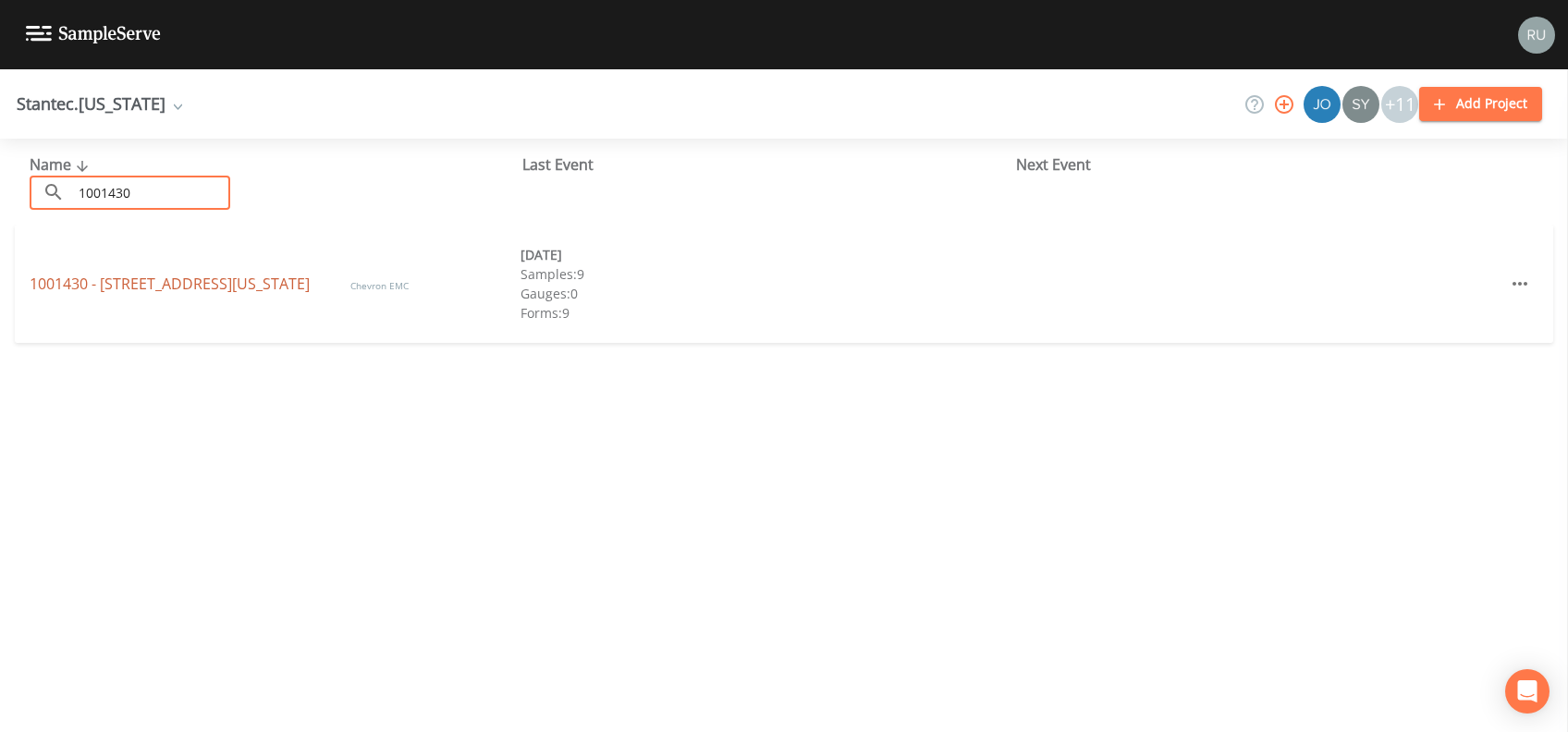 type on "1001430" 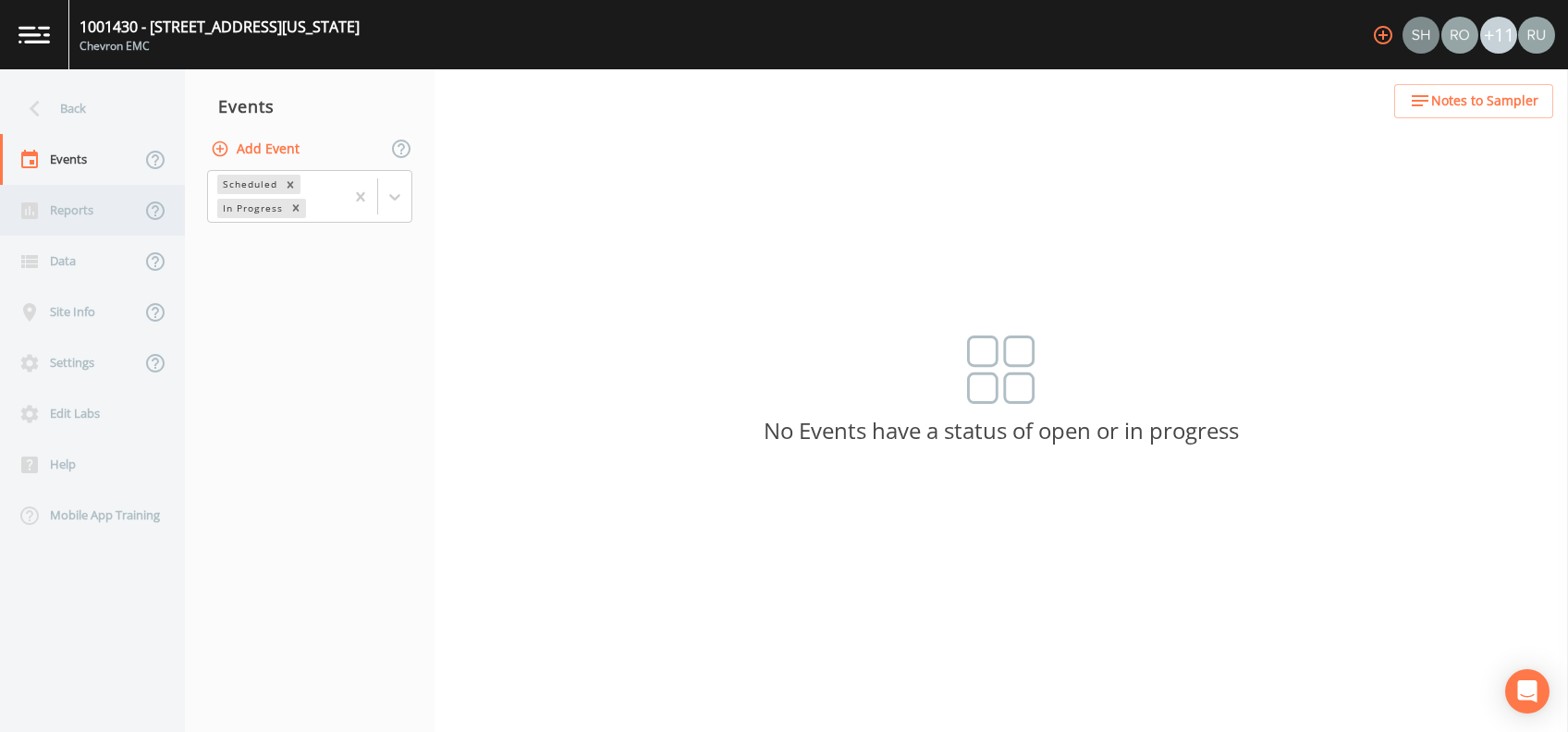 click on "Reports" at bounding box center [70, 210] 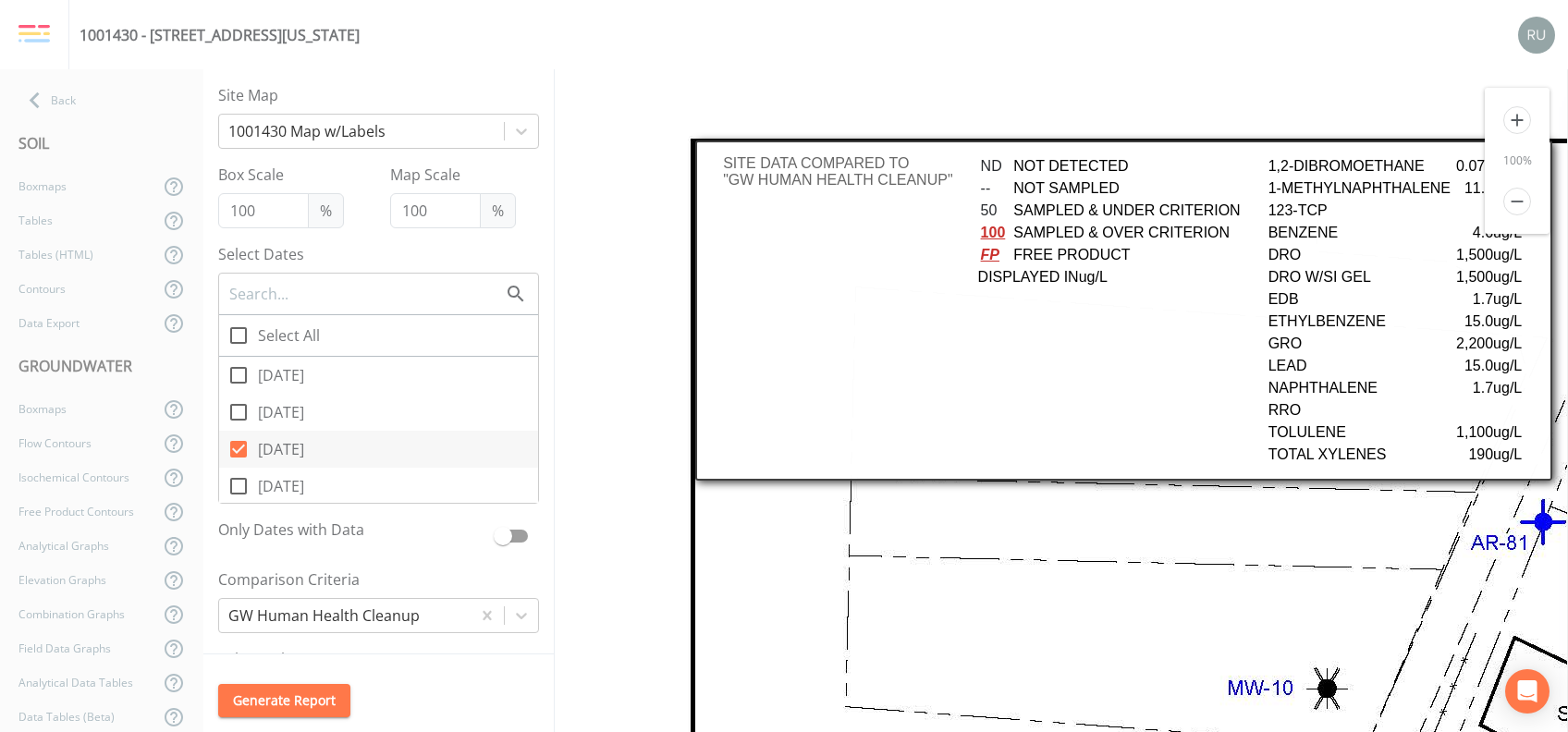 scroll, scrollTop: 0, scrollLeft: 0, axis: both 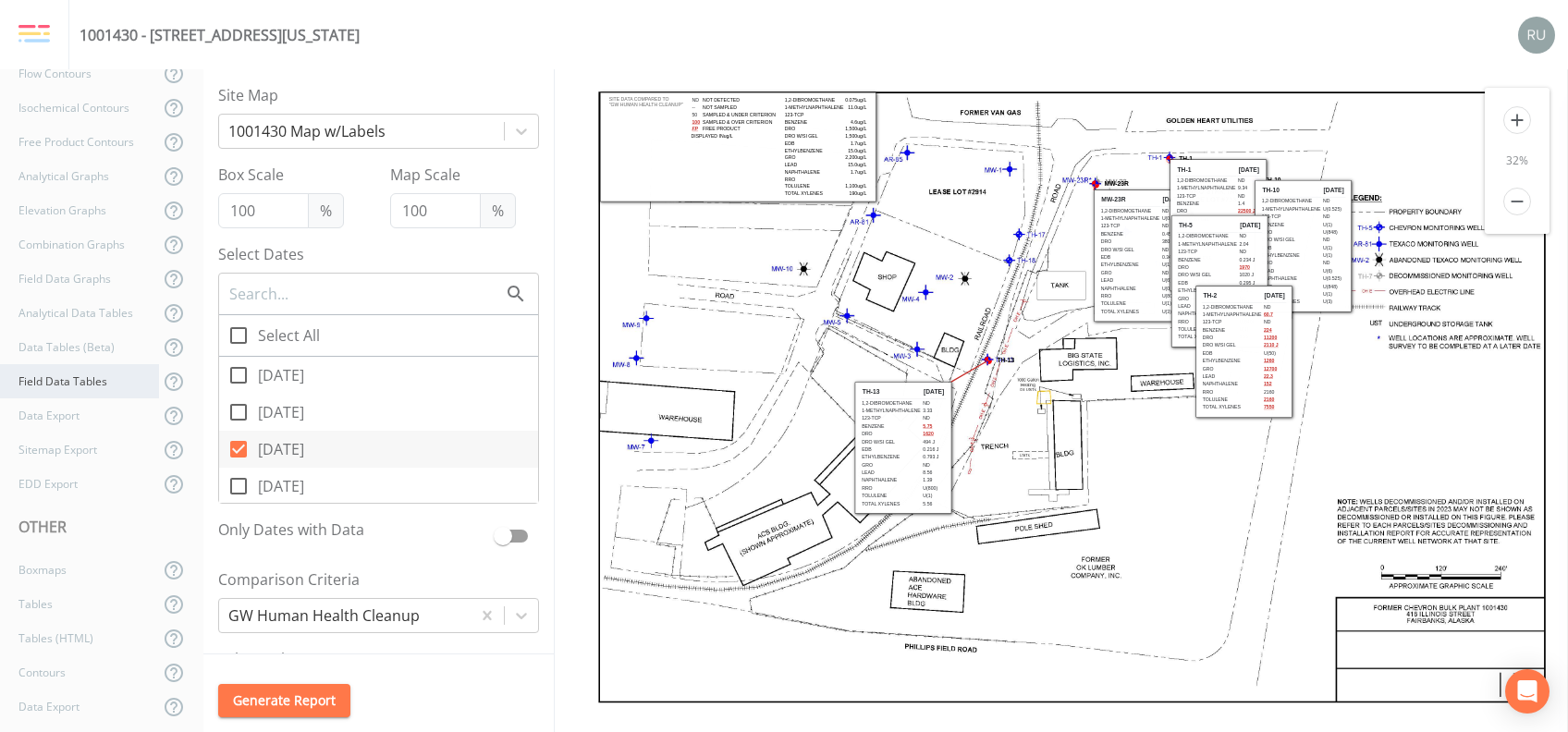 click on "Field Data Tables" at bounding box center (80, 381) 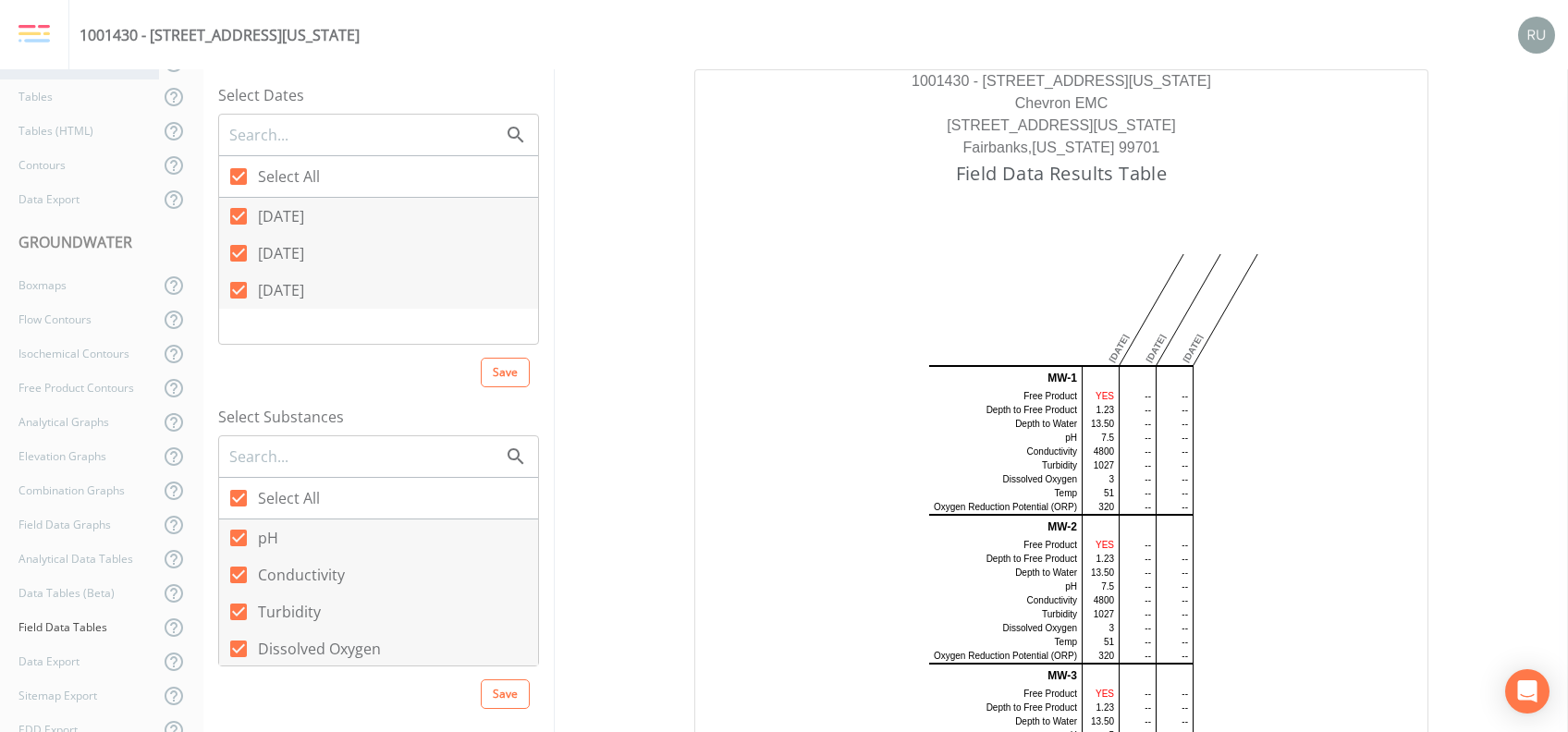 scroll, scrollTop: 0, scrollLeft: 0, axis: both 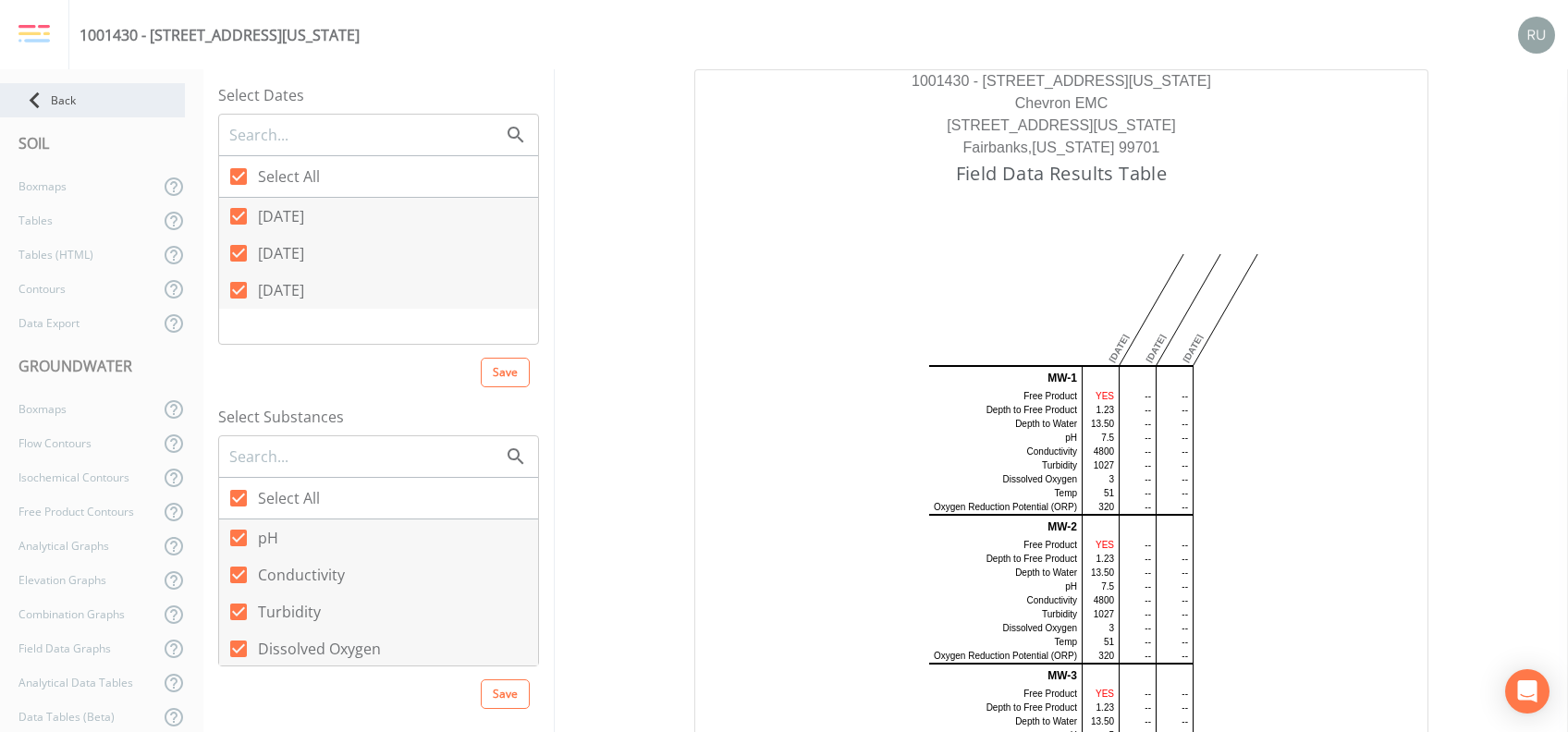click on "Back" at bounding box center (92, 100) 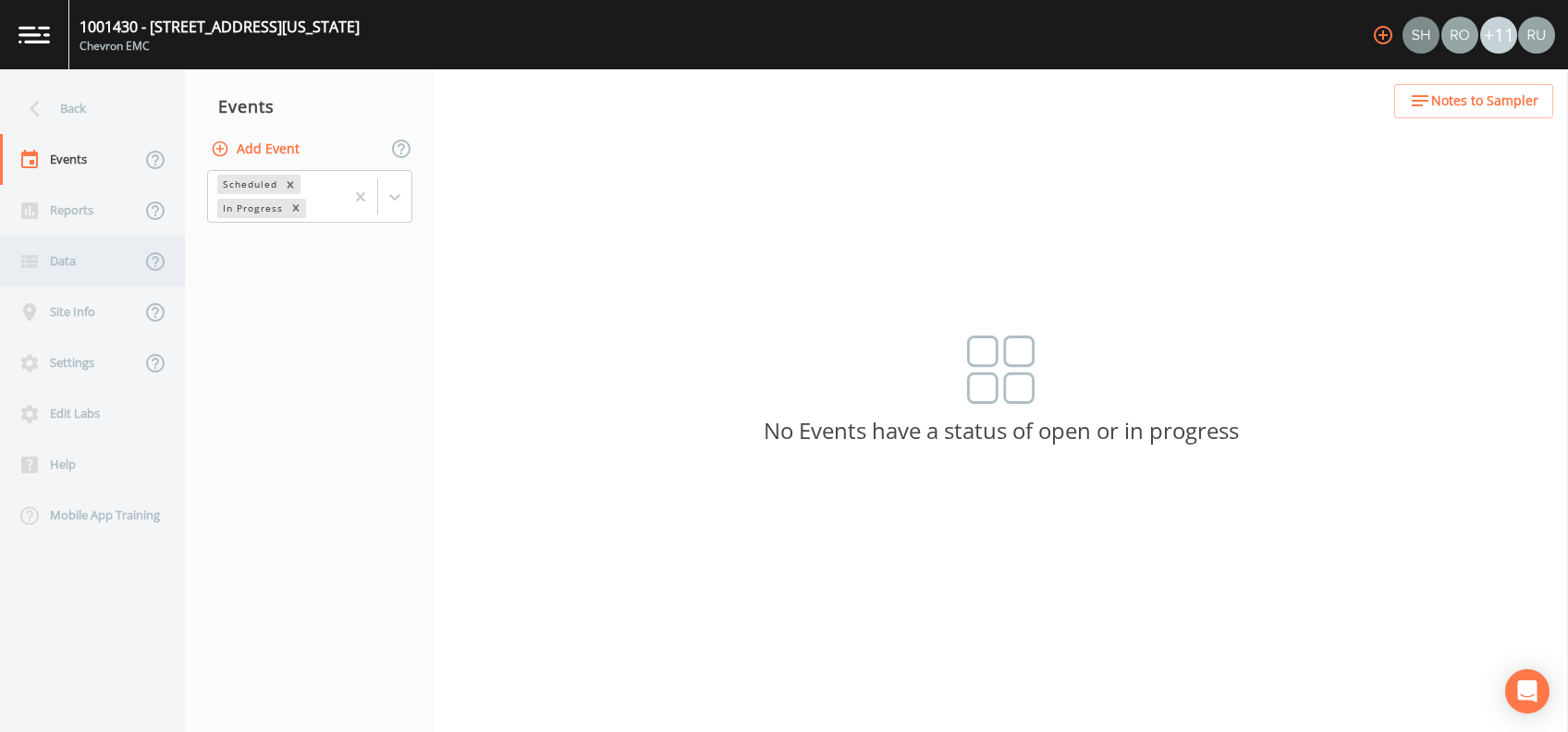 click on "Data" at bounding box center [70, 261] 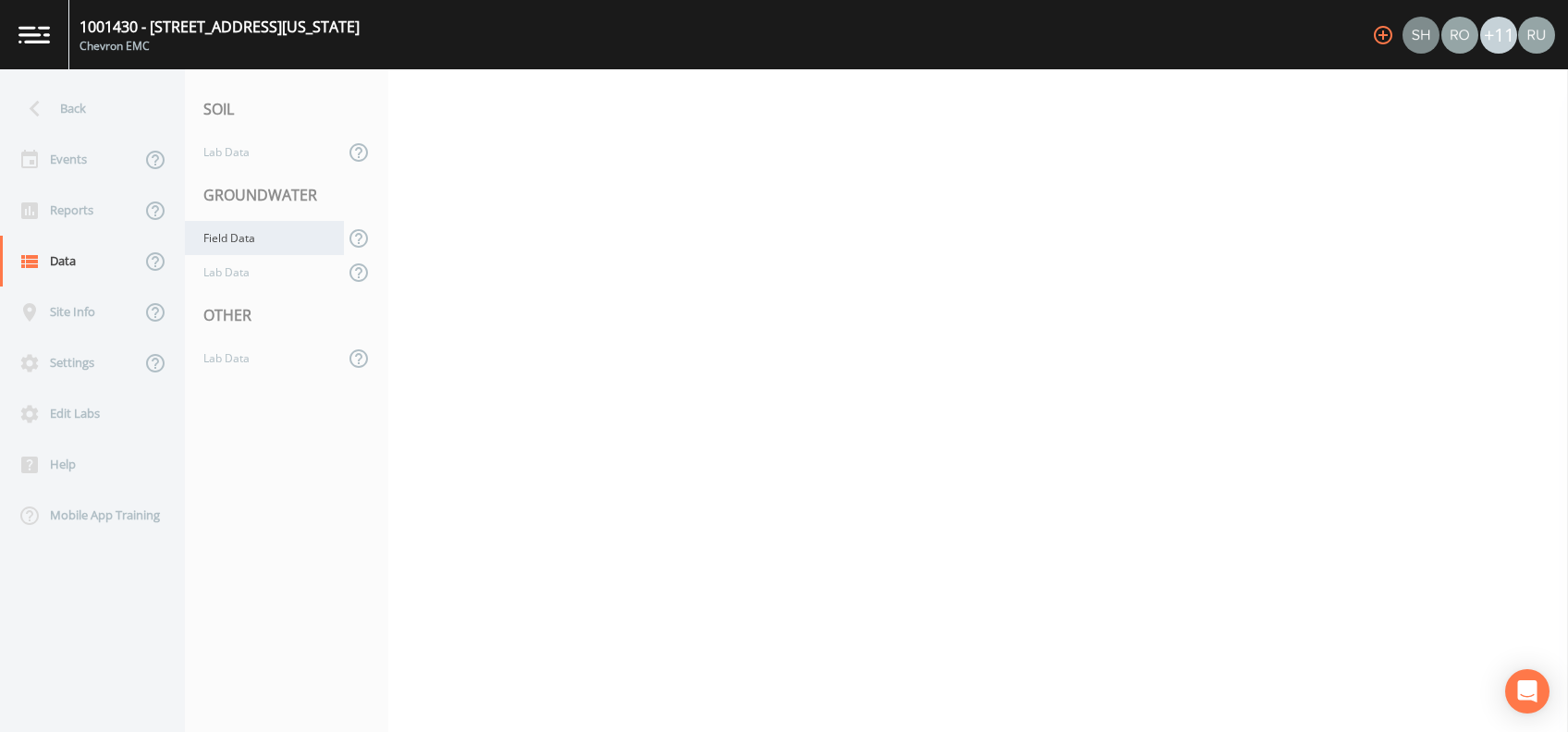 click on "Field Data" at bounding box center [264, 238] 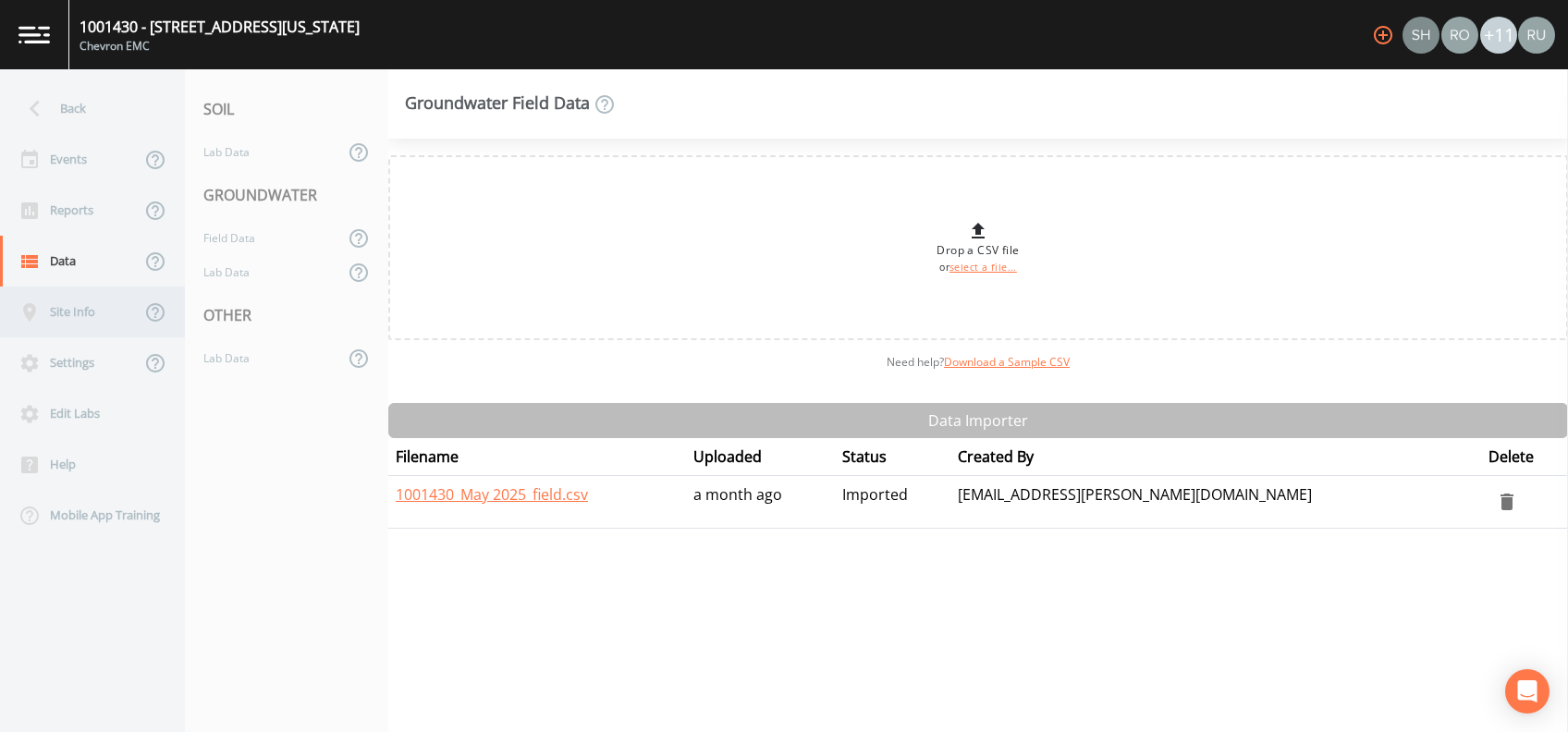 click on "Site Info" at bounding box center (70, 311) 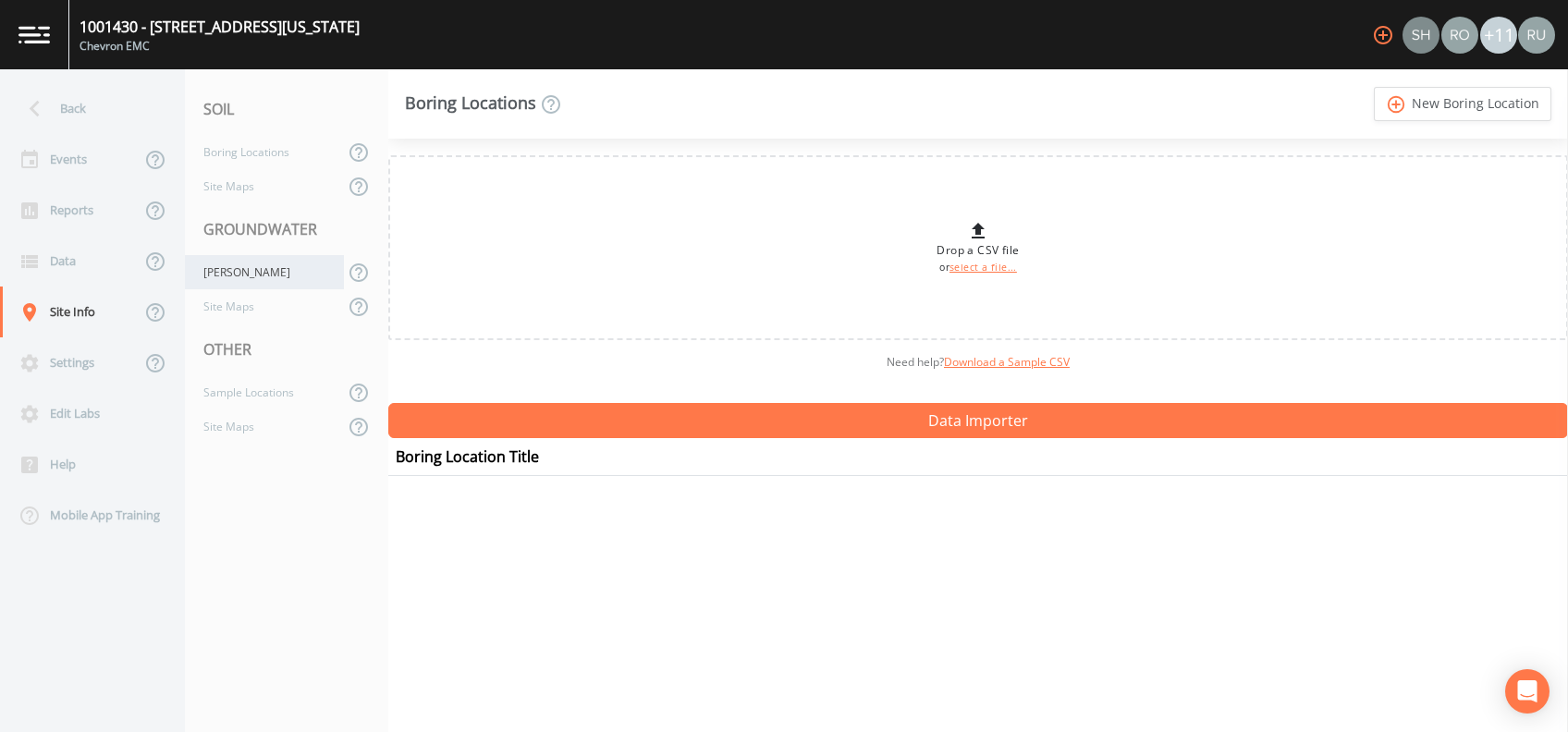 click on "[PERSON_NAME]" at bounding box center [264, 272] 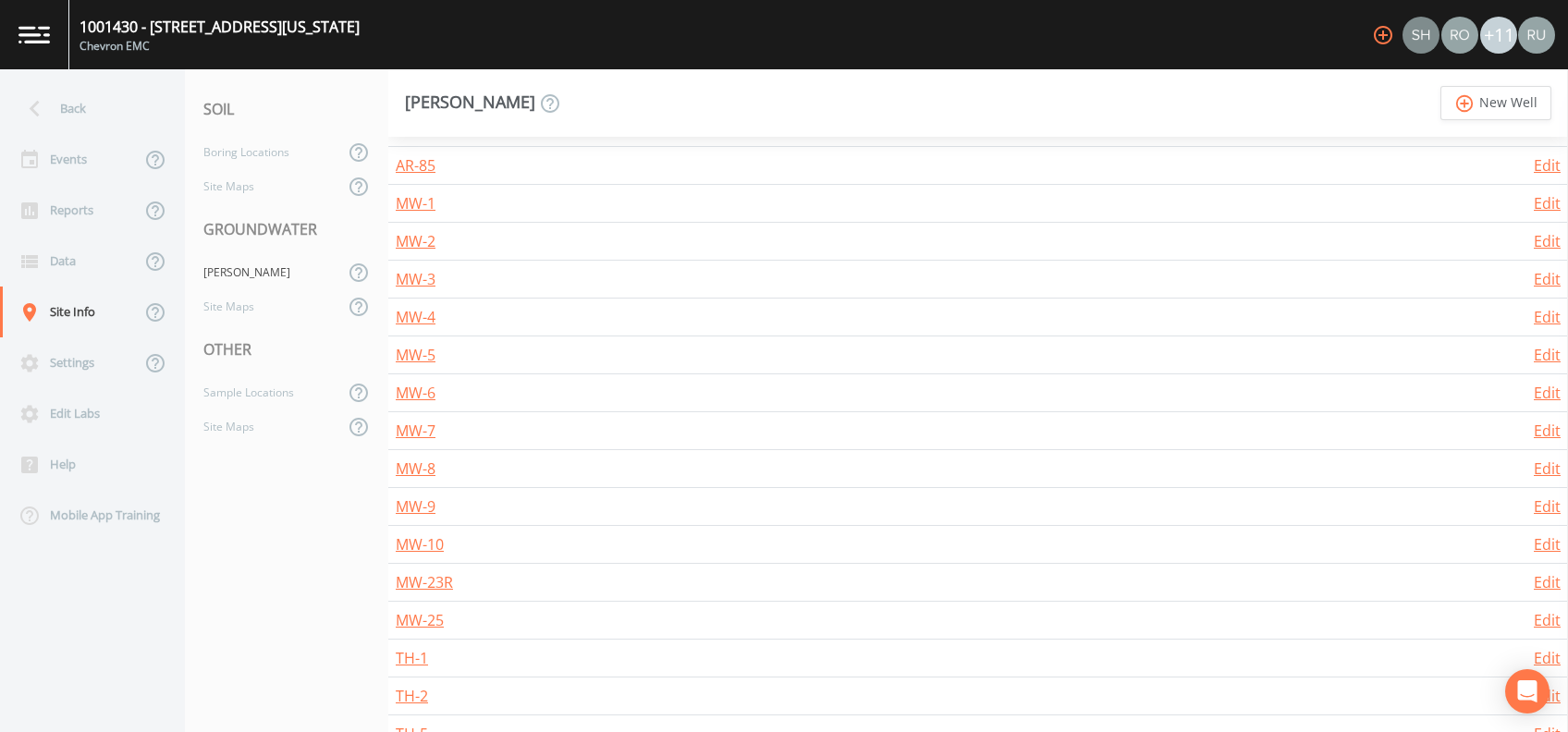 scroll, scrollTop: 303, scrollLeft: 0, axis: vertical 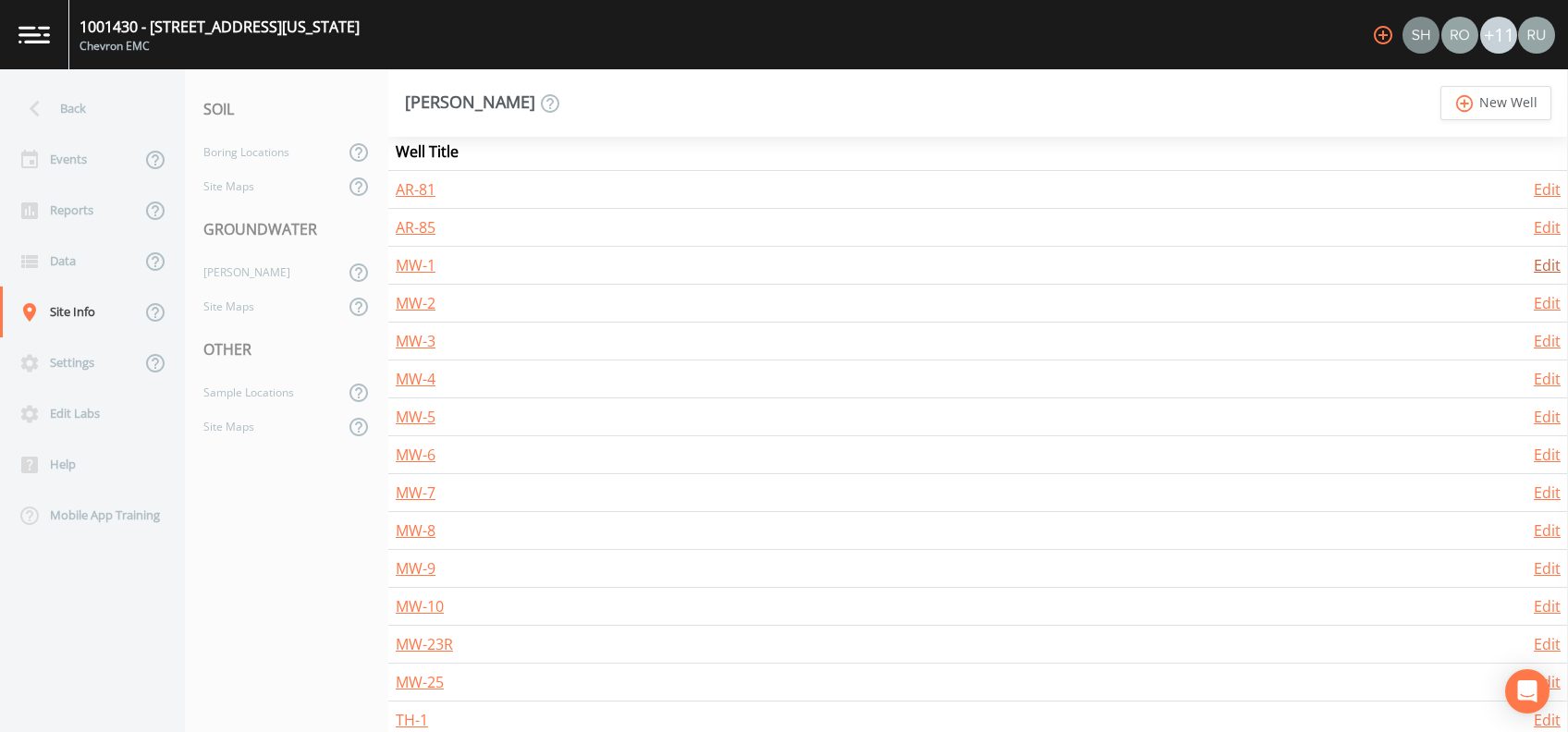 click on "Edit" at bounding box center [1547, 265] 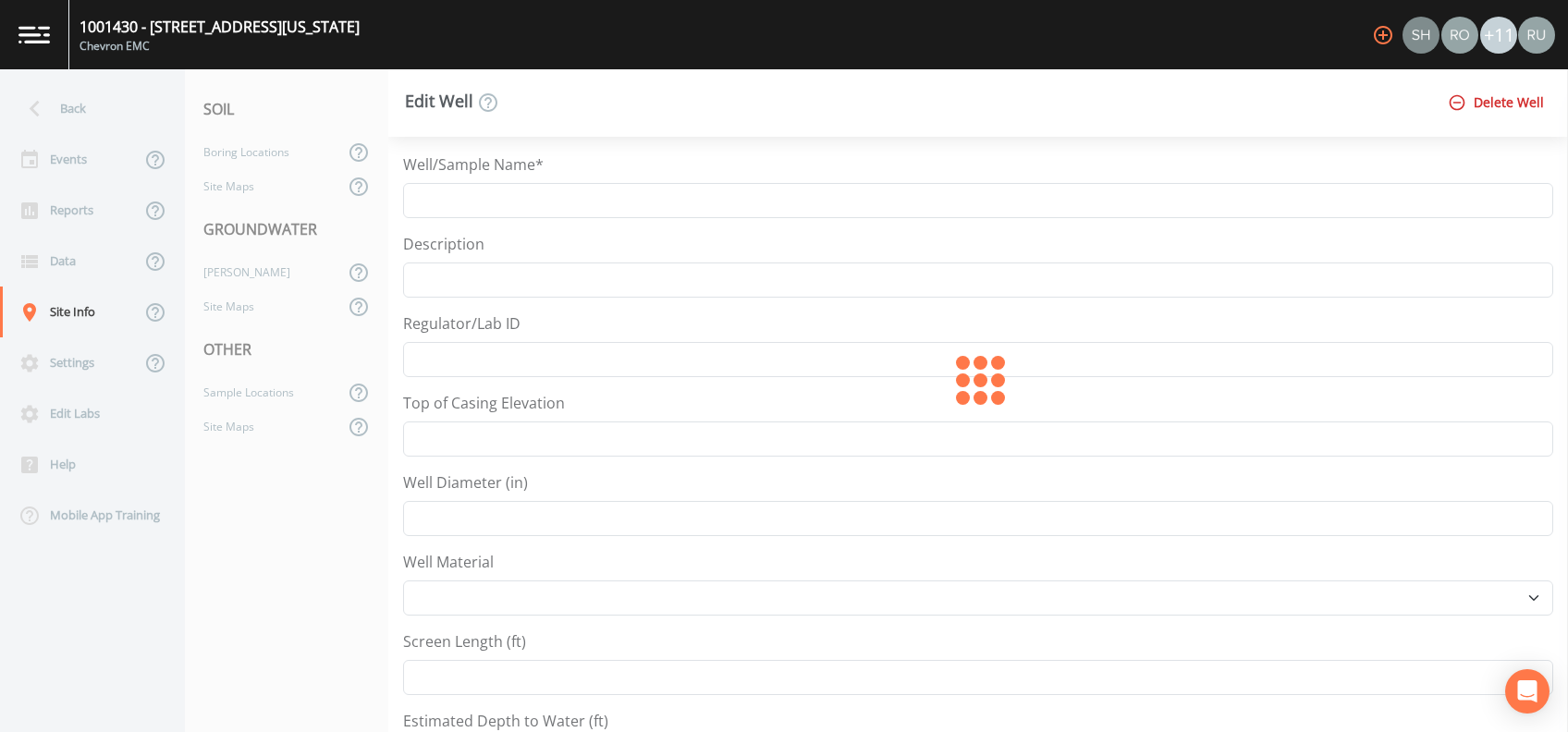 type on "MW-1" 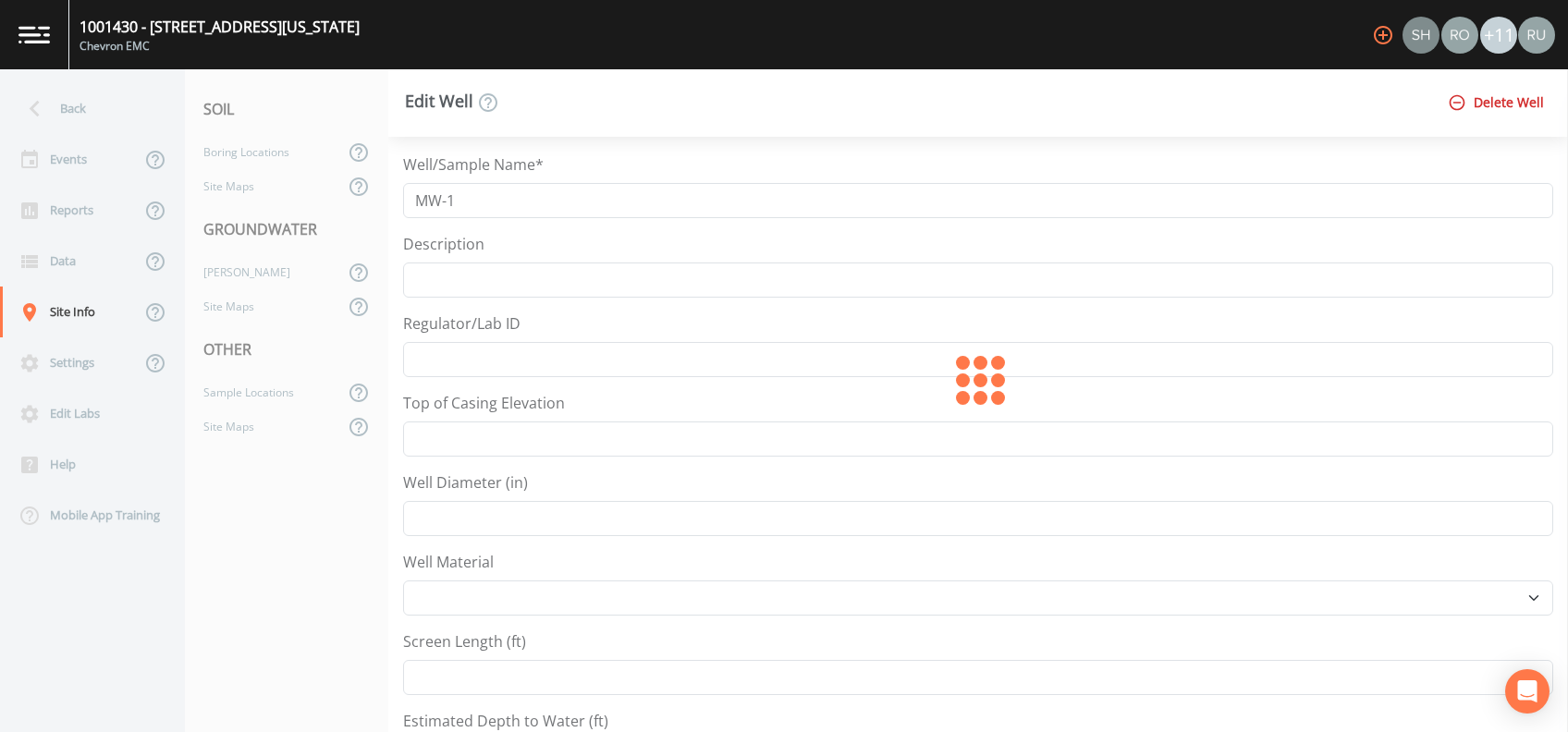 select on "Other" 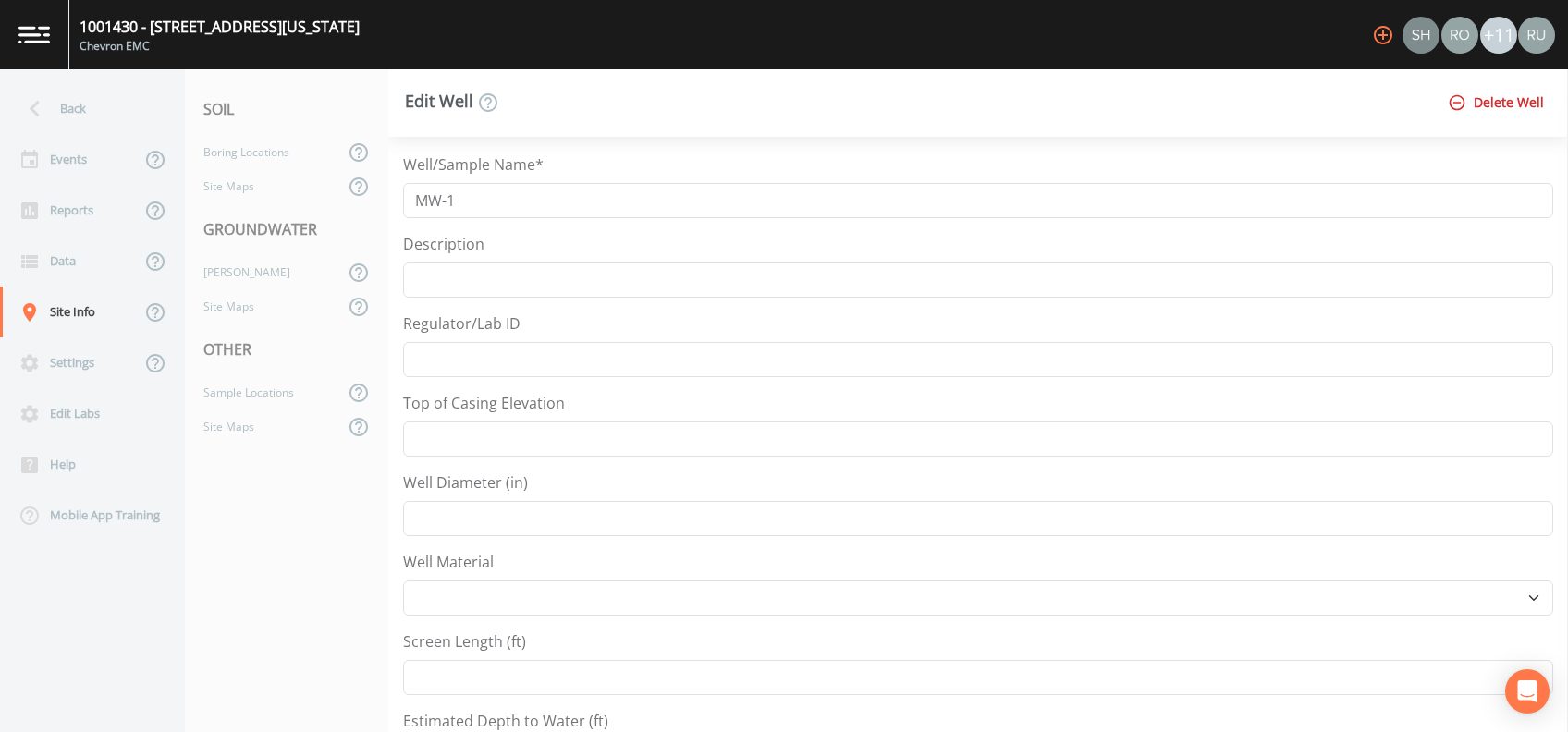 click on "Delete Well" at bounding box center (1498, 103) 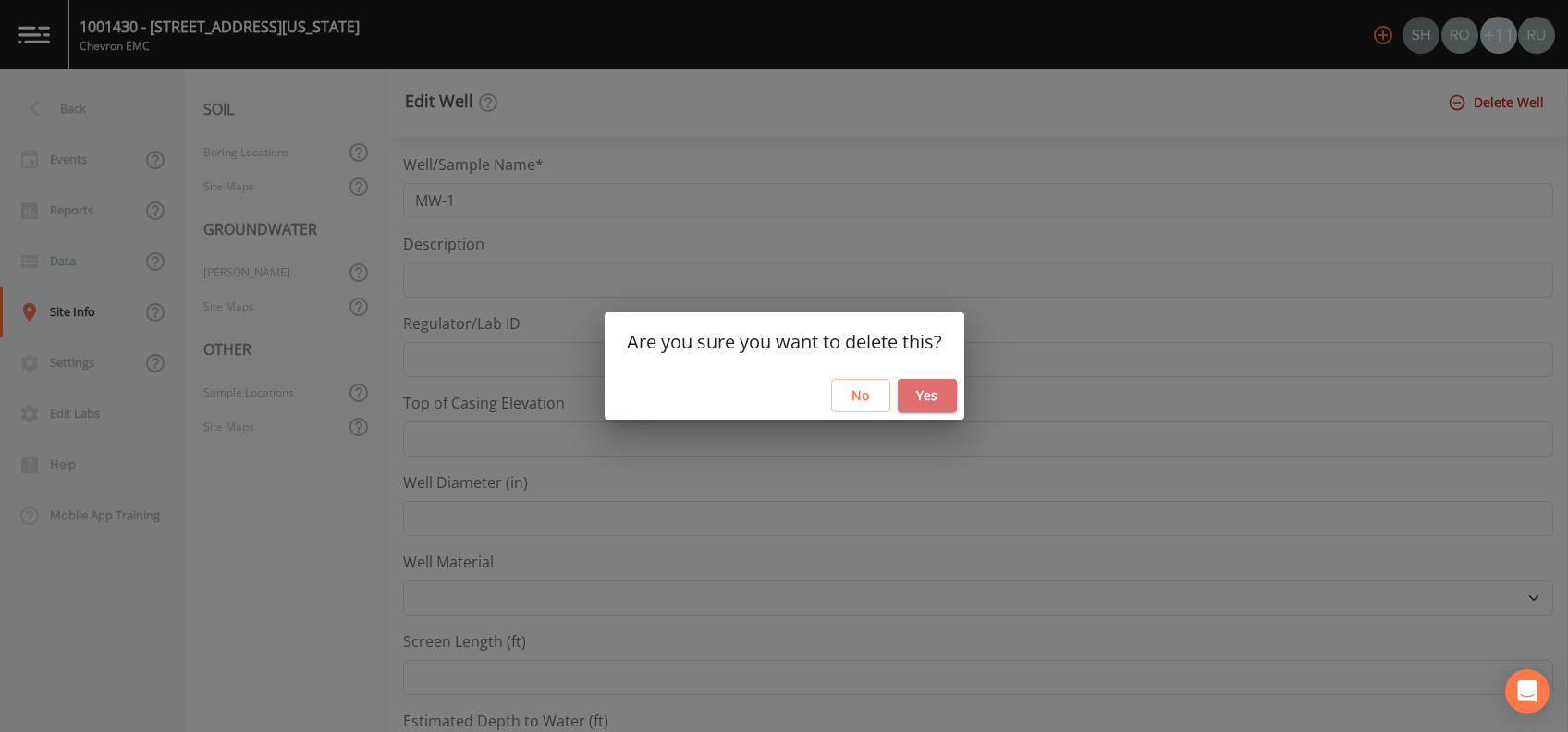 click on "Yes" at bounding box center (927, 396) 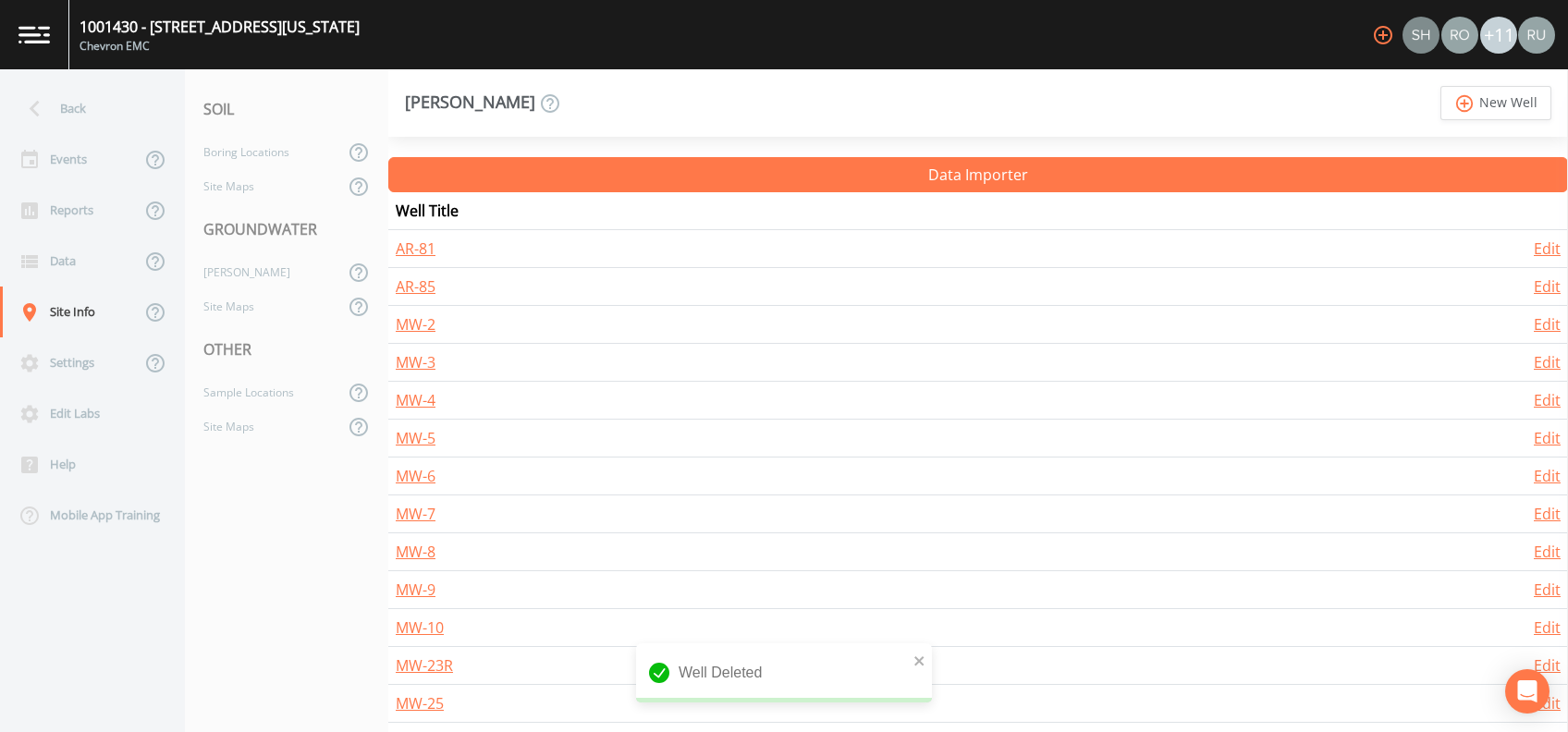 scroll, scrollTop: 246, scrollLeft: 0, axis: vertical 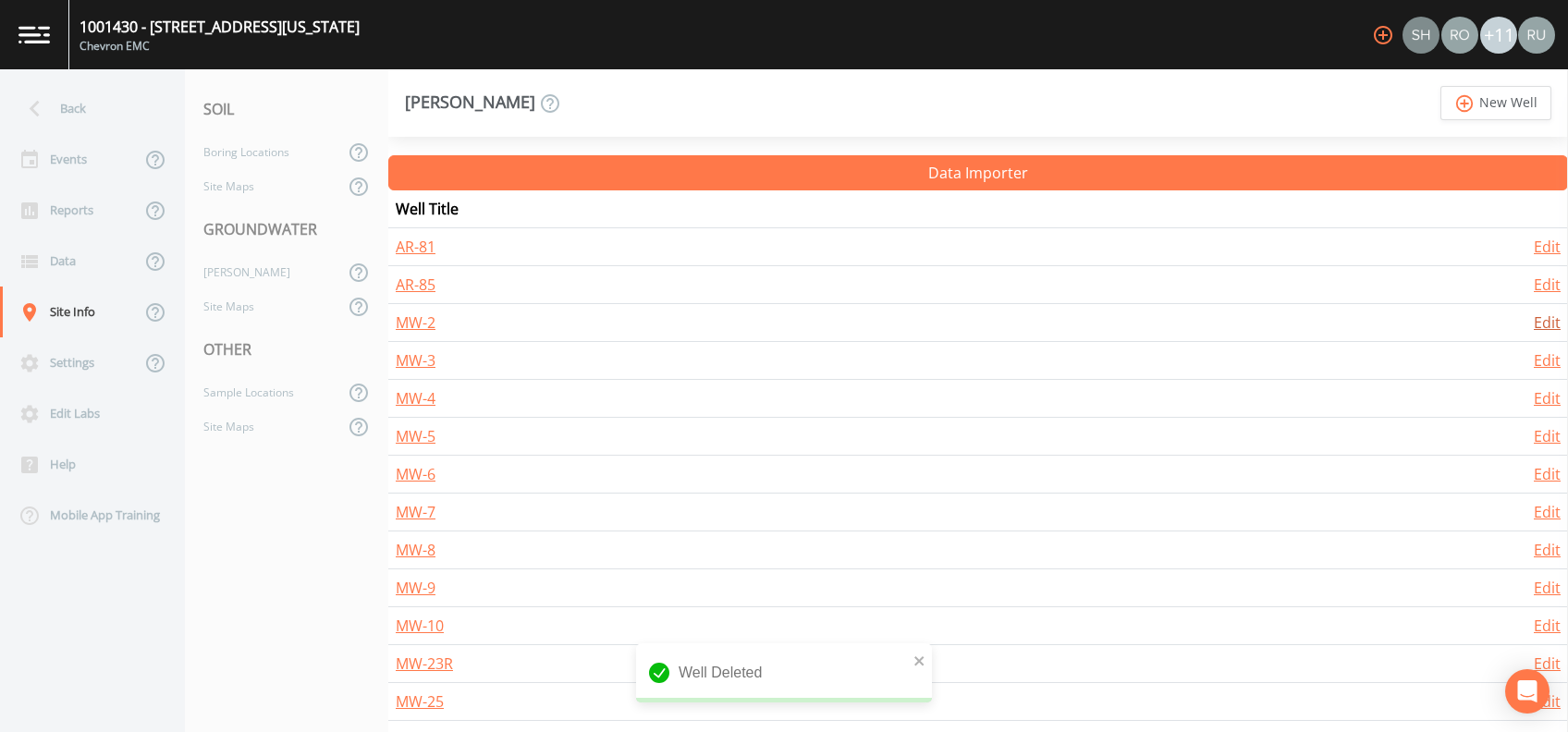 click on "Edit" at bounding box center (1547, 323) 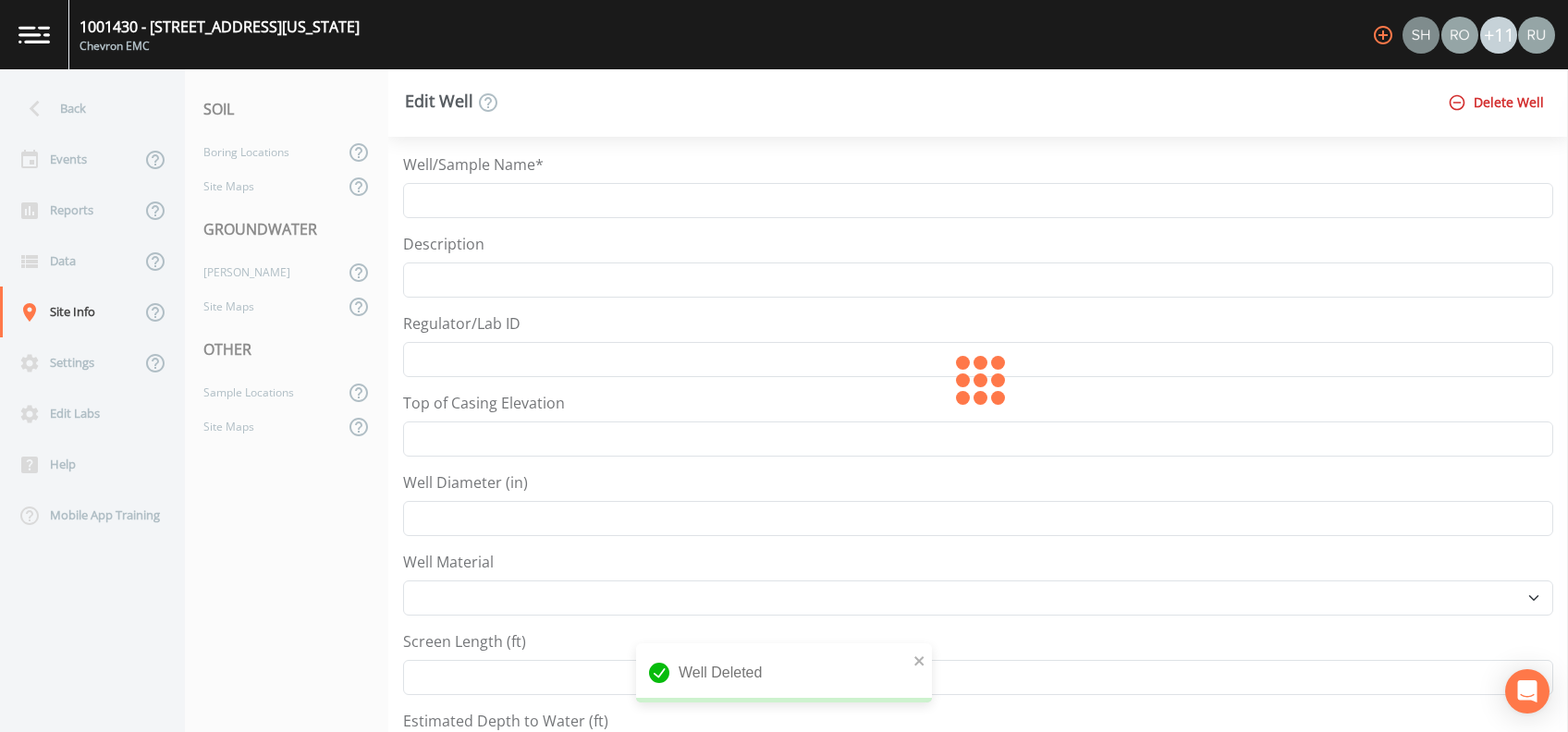 type on "MW-2" 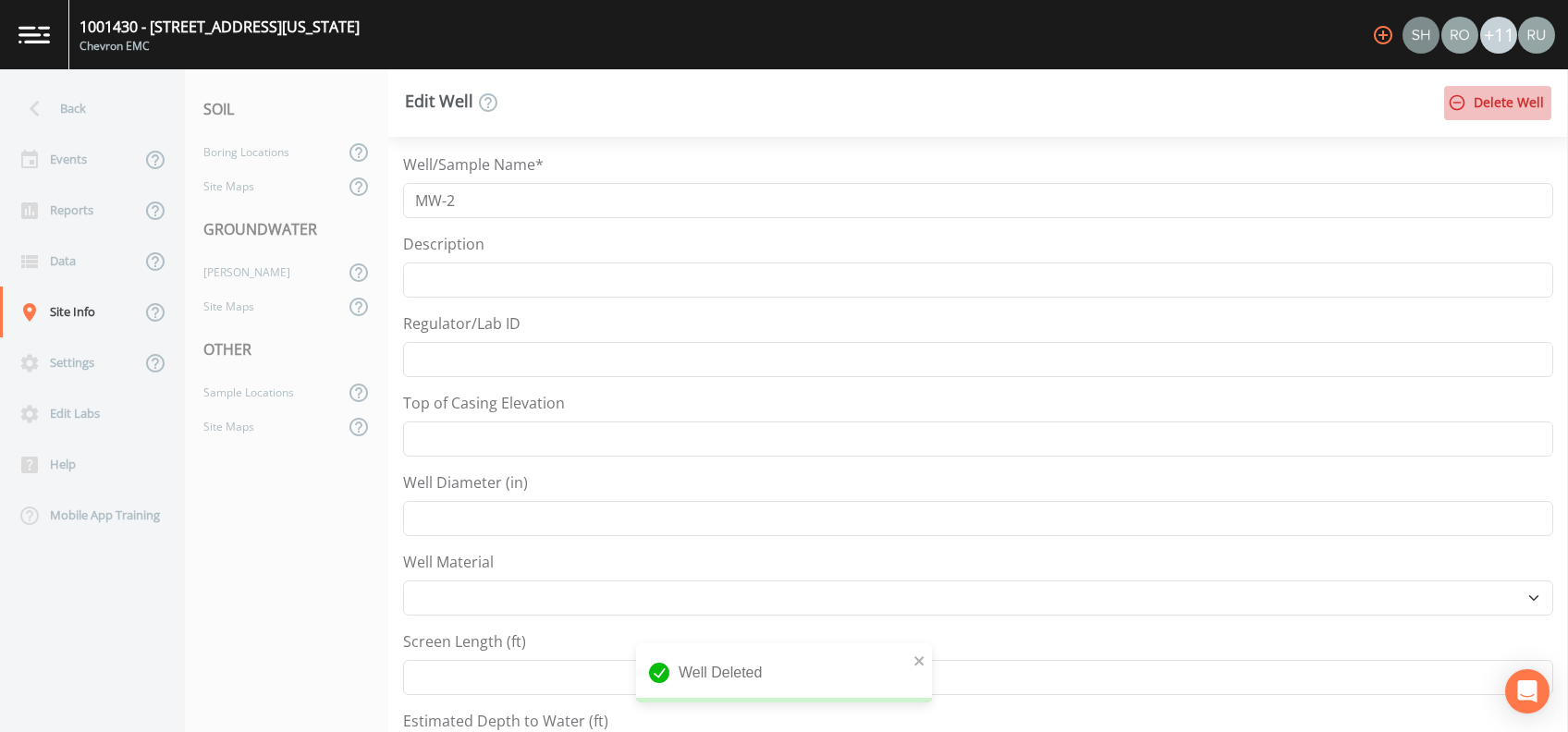 click on "Delete Well" at bounding box center [1498, 103] 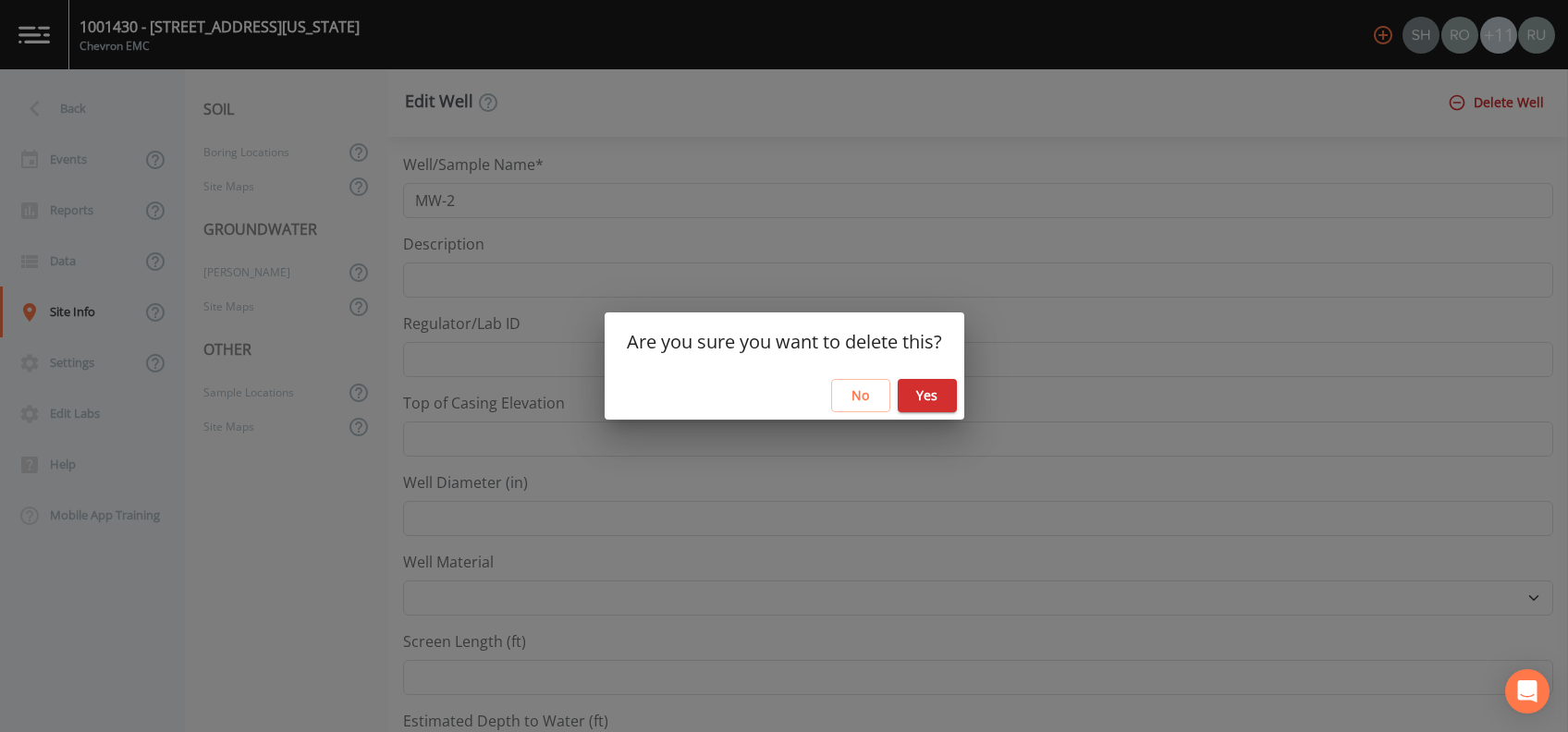 click on "Yes" at bounding box center [927, 396] 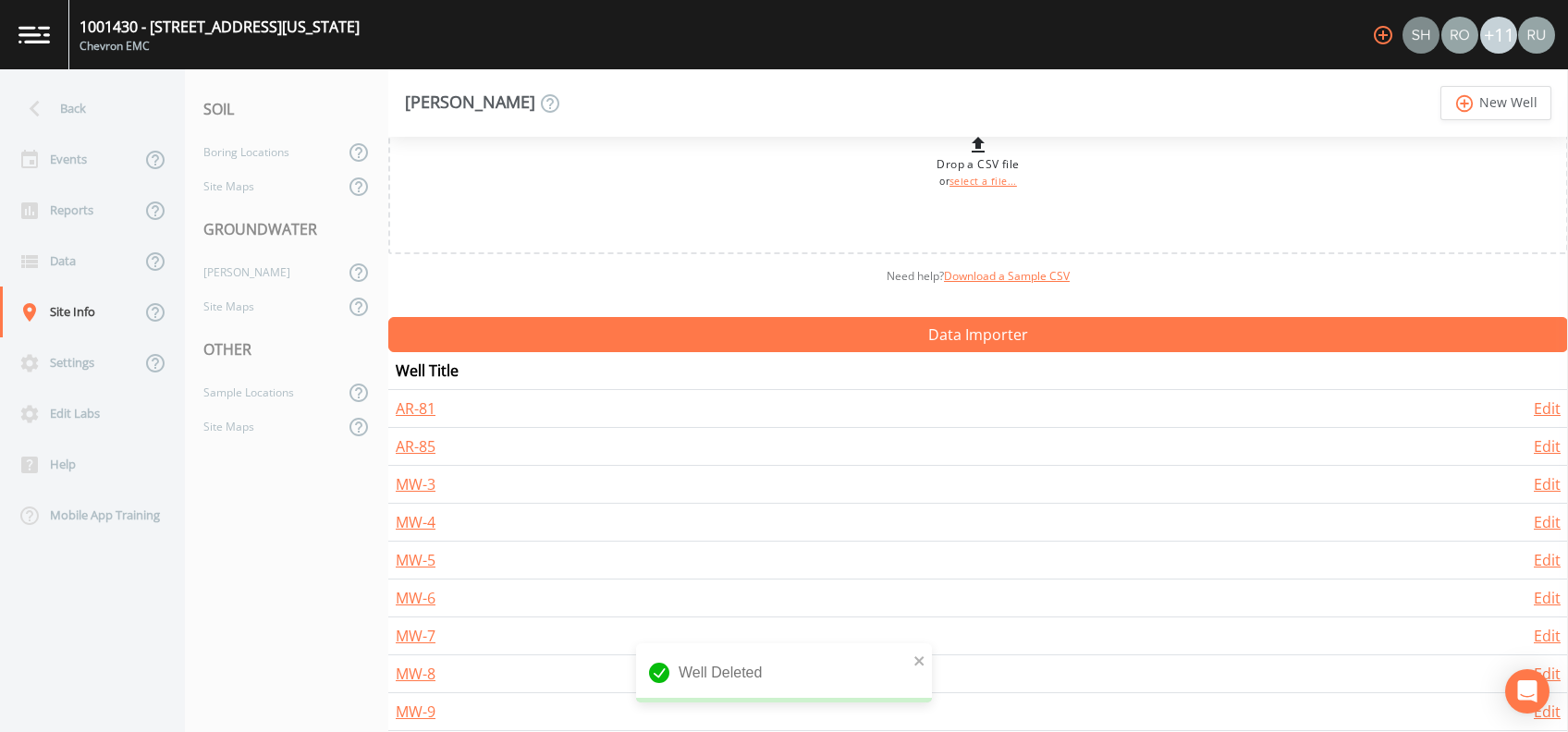 scroll, scrollTop: 123, scrollLeft: 0, axis: vertical 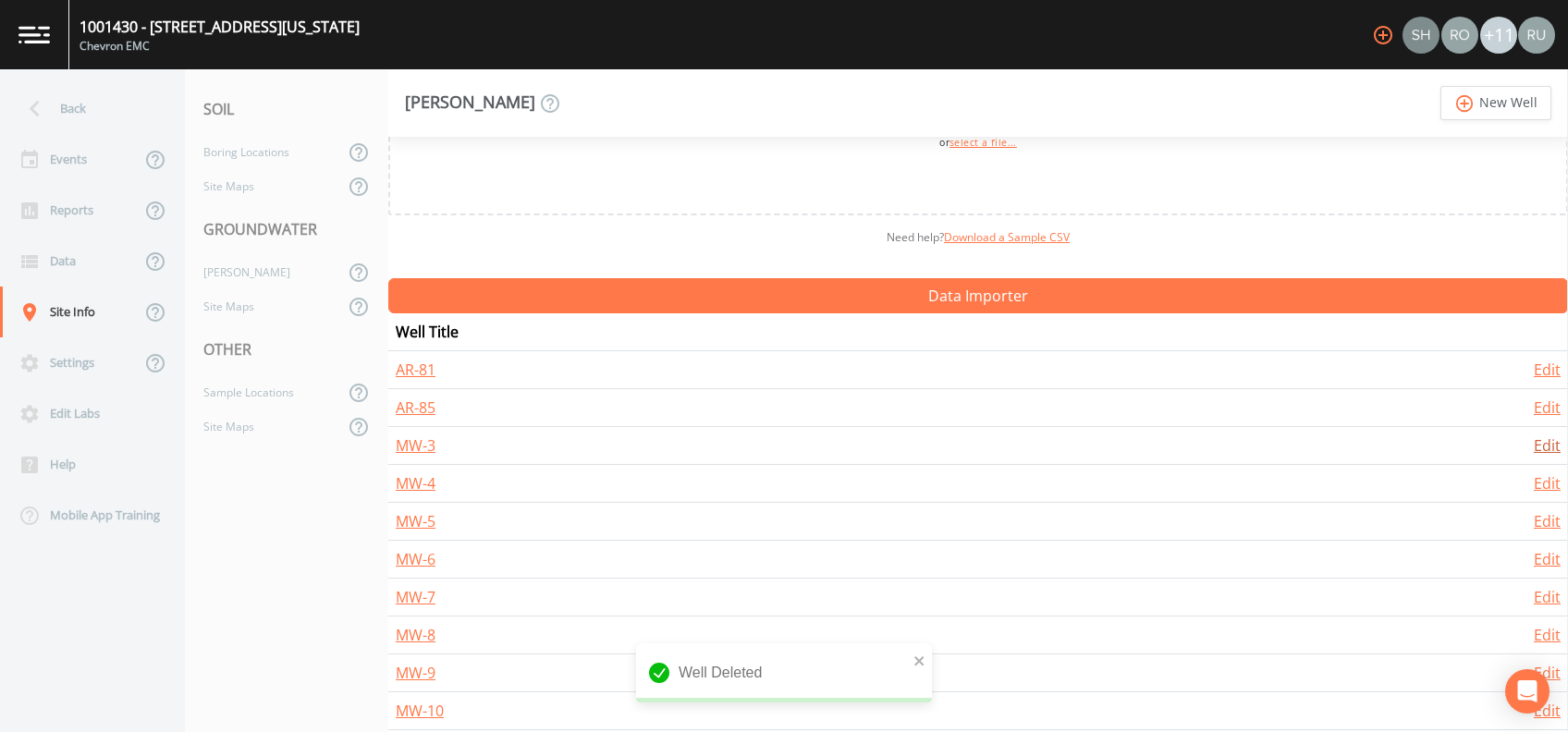 click on "Edit" at bounding box center [1547, 445] 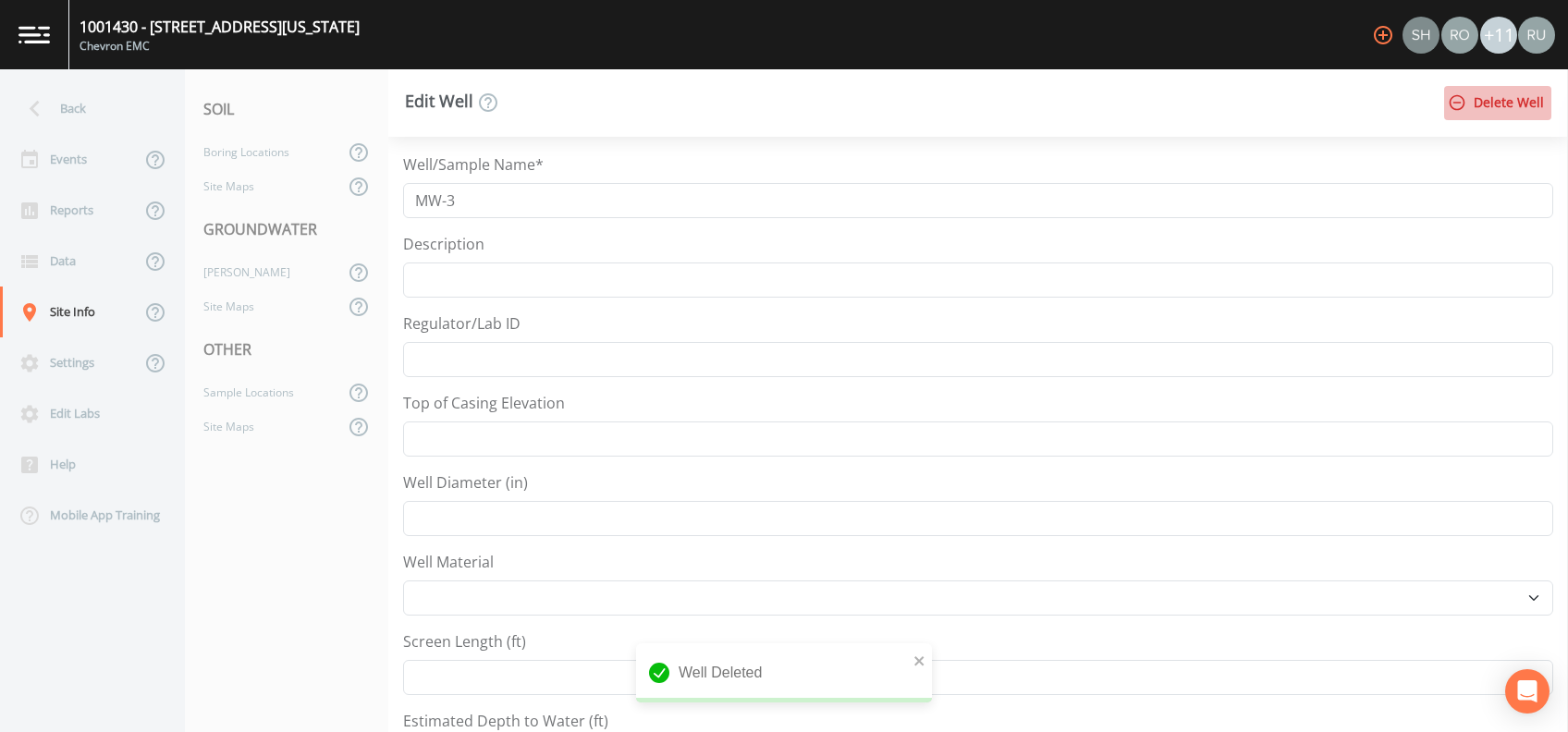click on "Delete Well" at bounding box center (1498, 103) 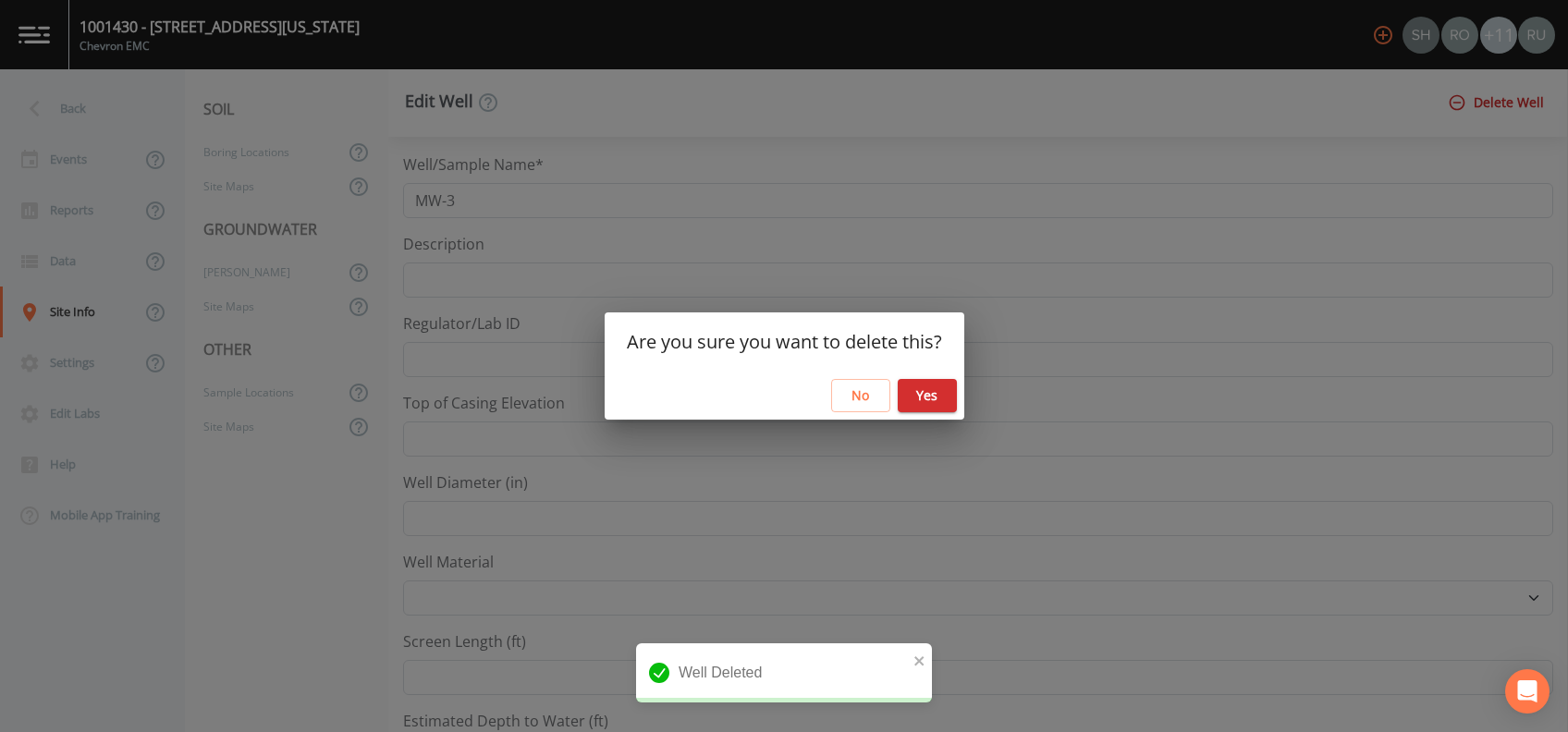 click on "Yes" at bounding box center [927, 396] 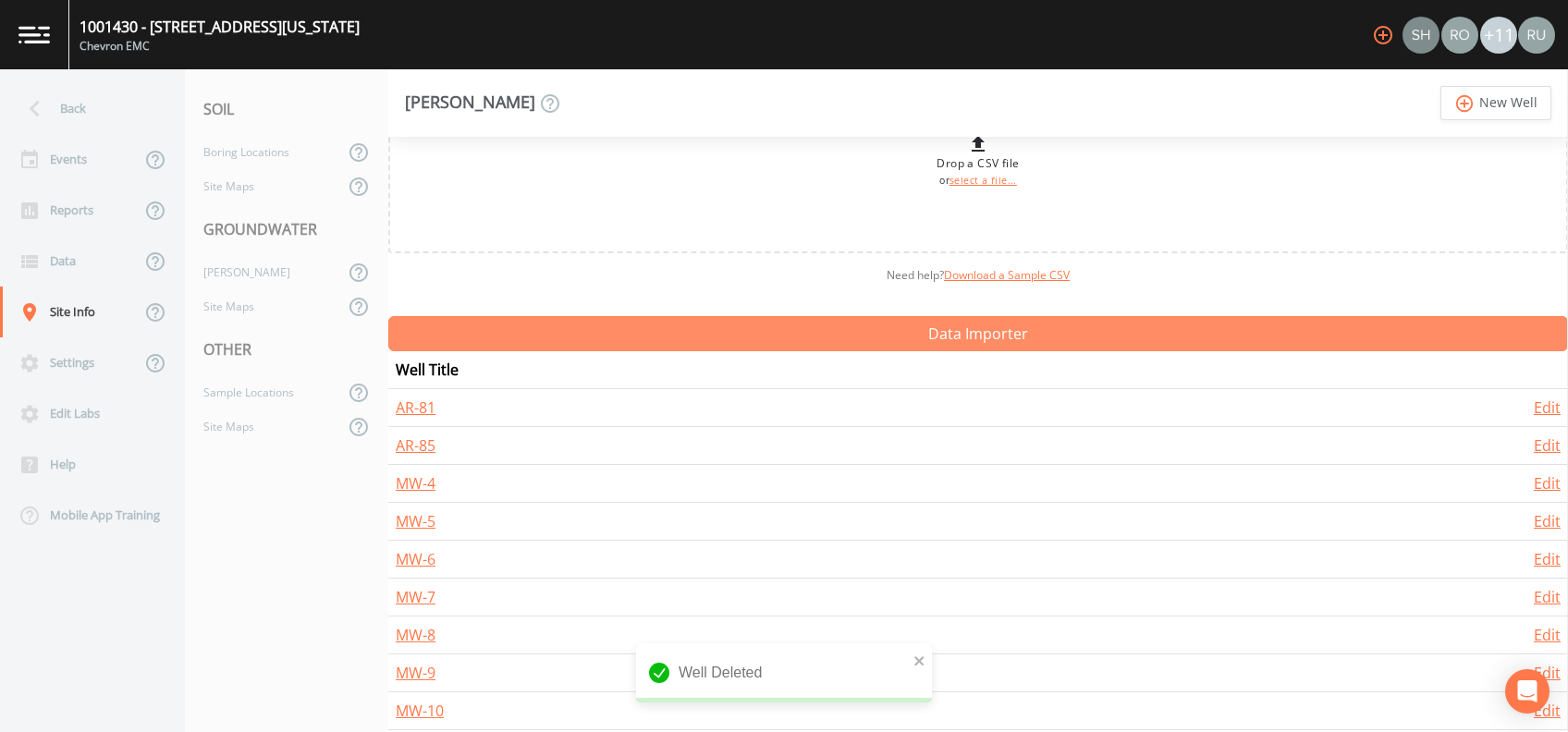 scroll, scrollTop: 123, scrollLeft: 0, axis: vertical 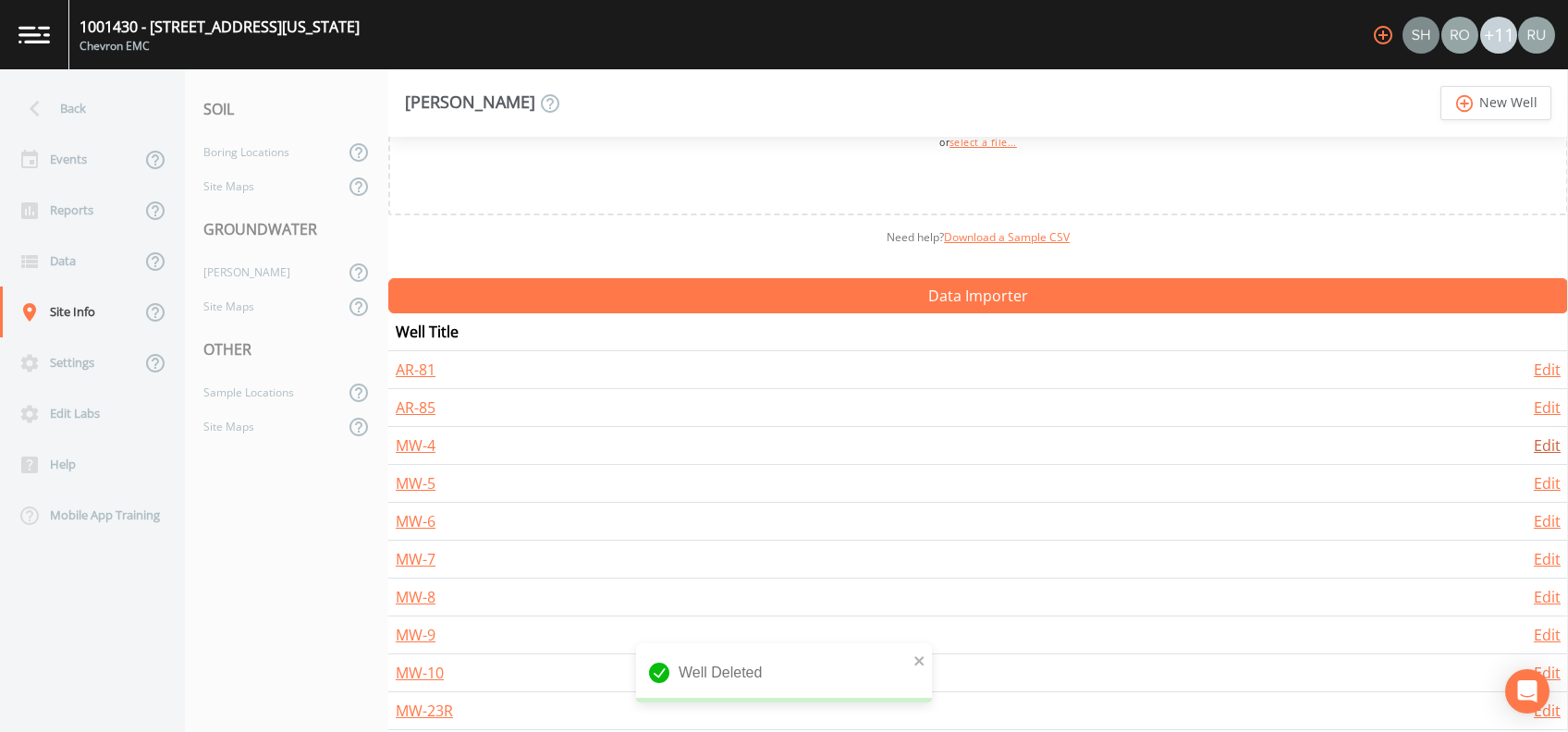 click on "Edit" at bounding box center (1547, 445) 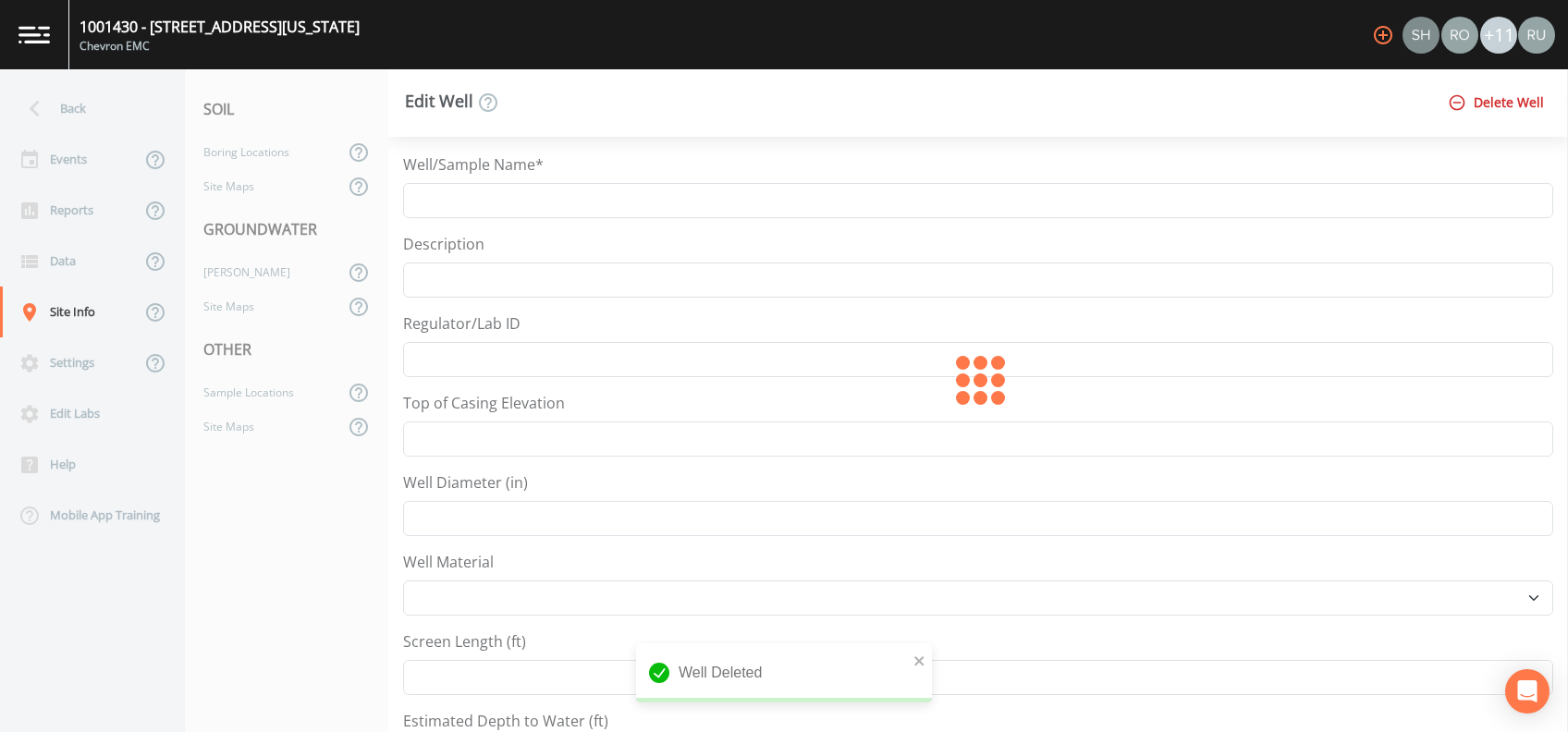 type on "MW-4" 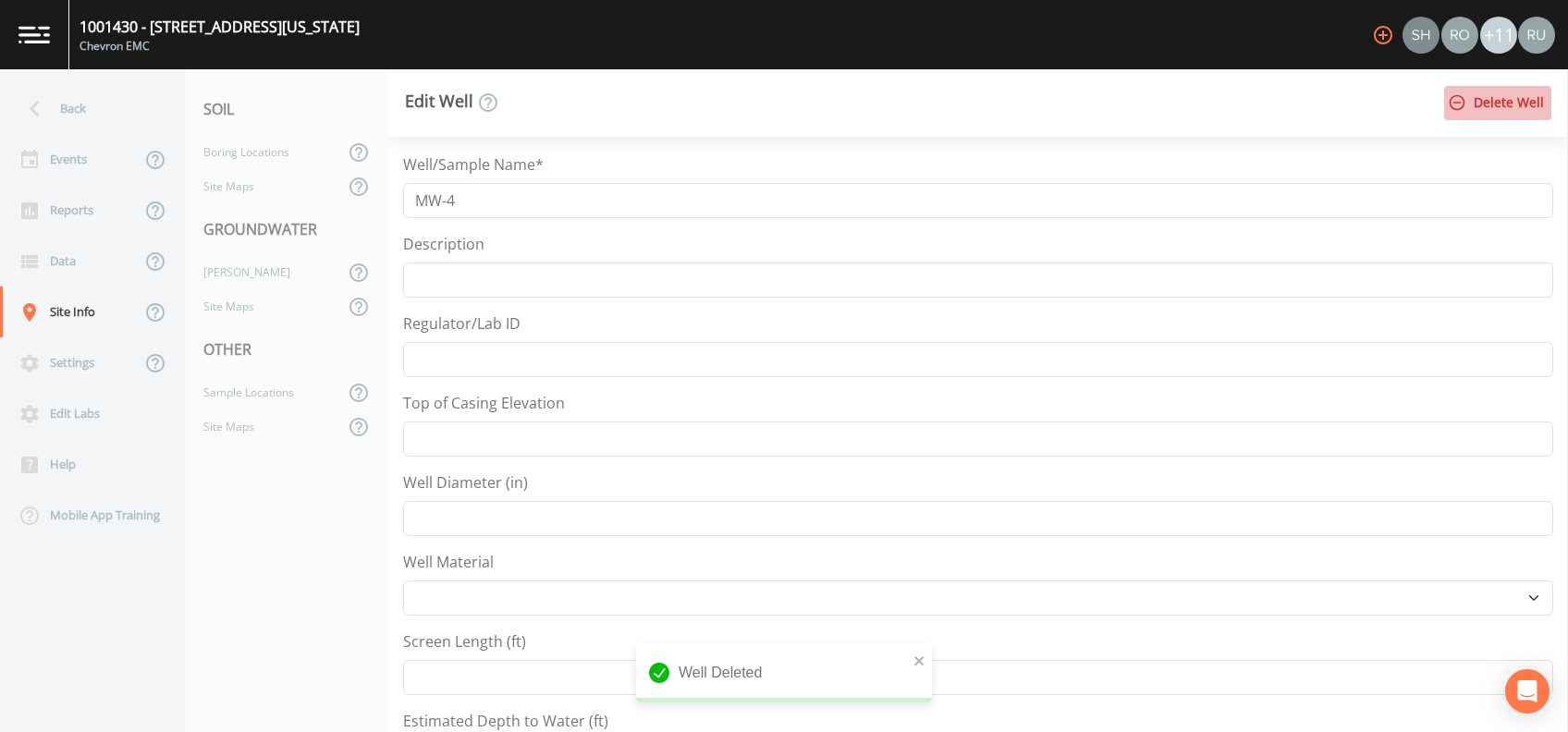 click on "Delete Well" at bounding box center (1498, 103) 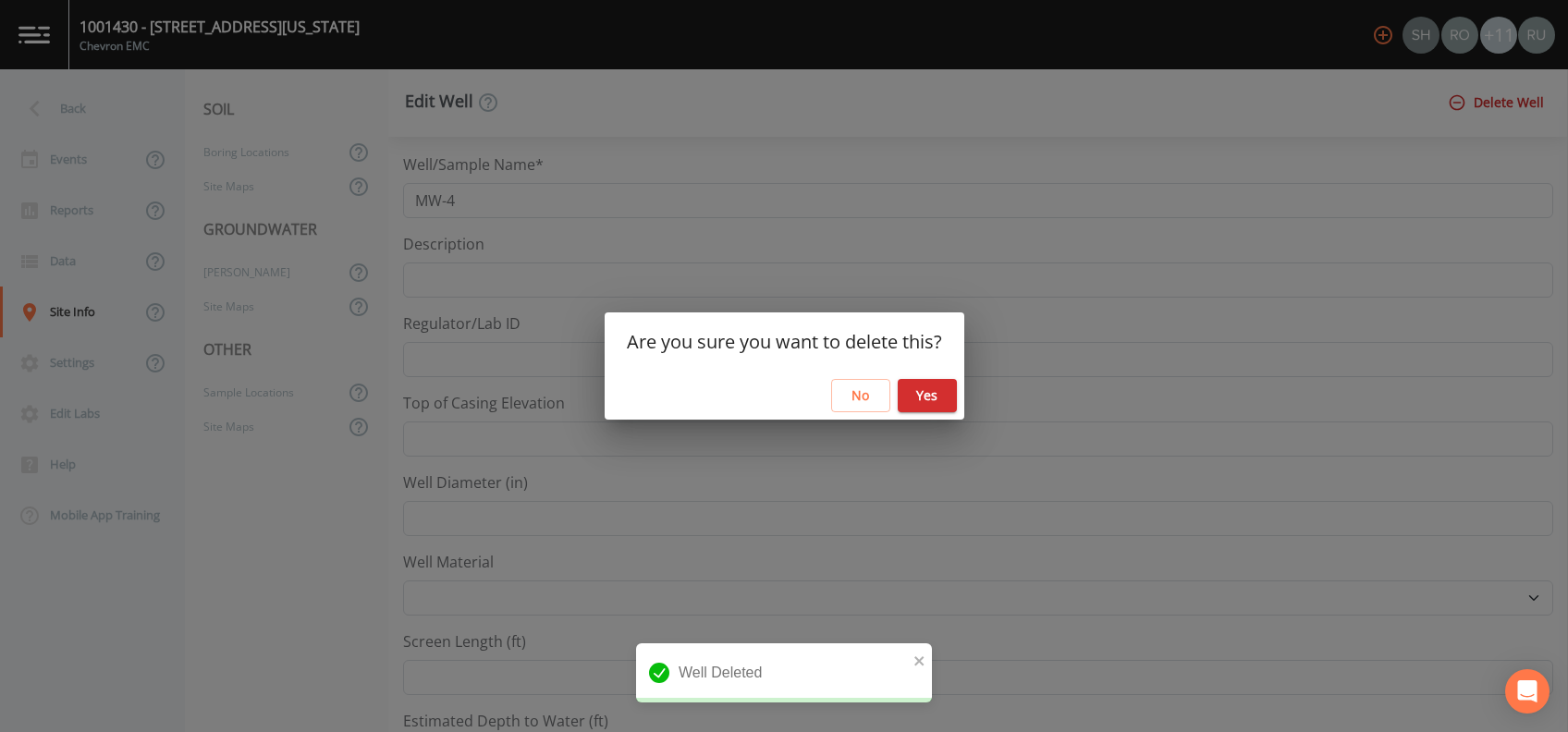 click on "Yes" at bounding box center (927, 396) 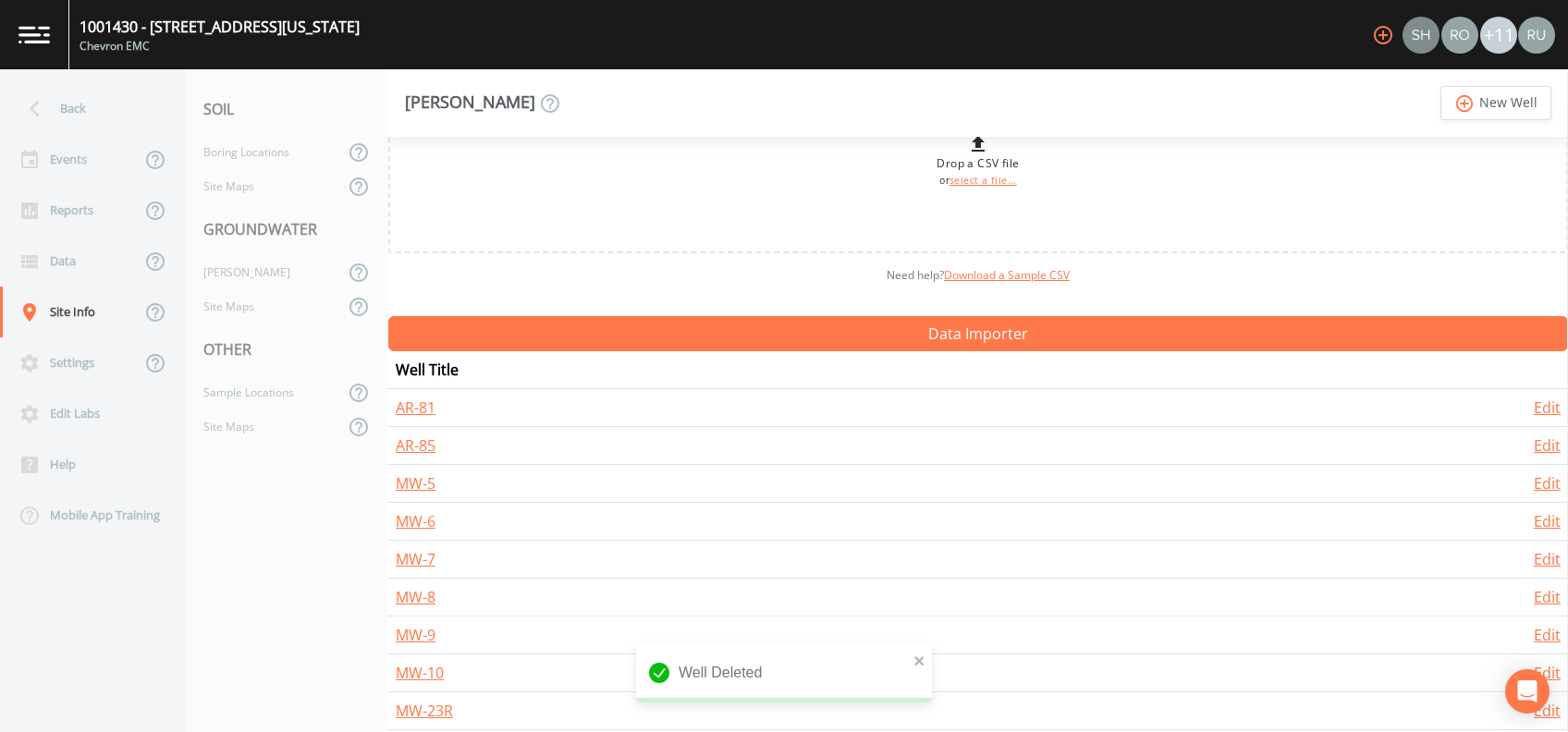 scroll, scrollTop: 123, scrollLeft: 0, axis: vertical 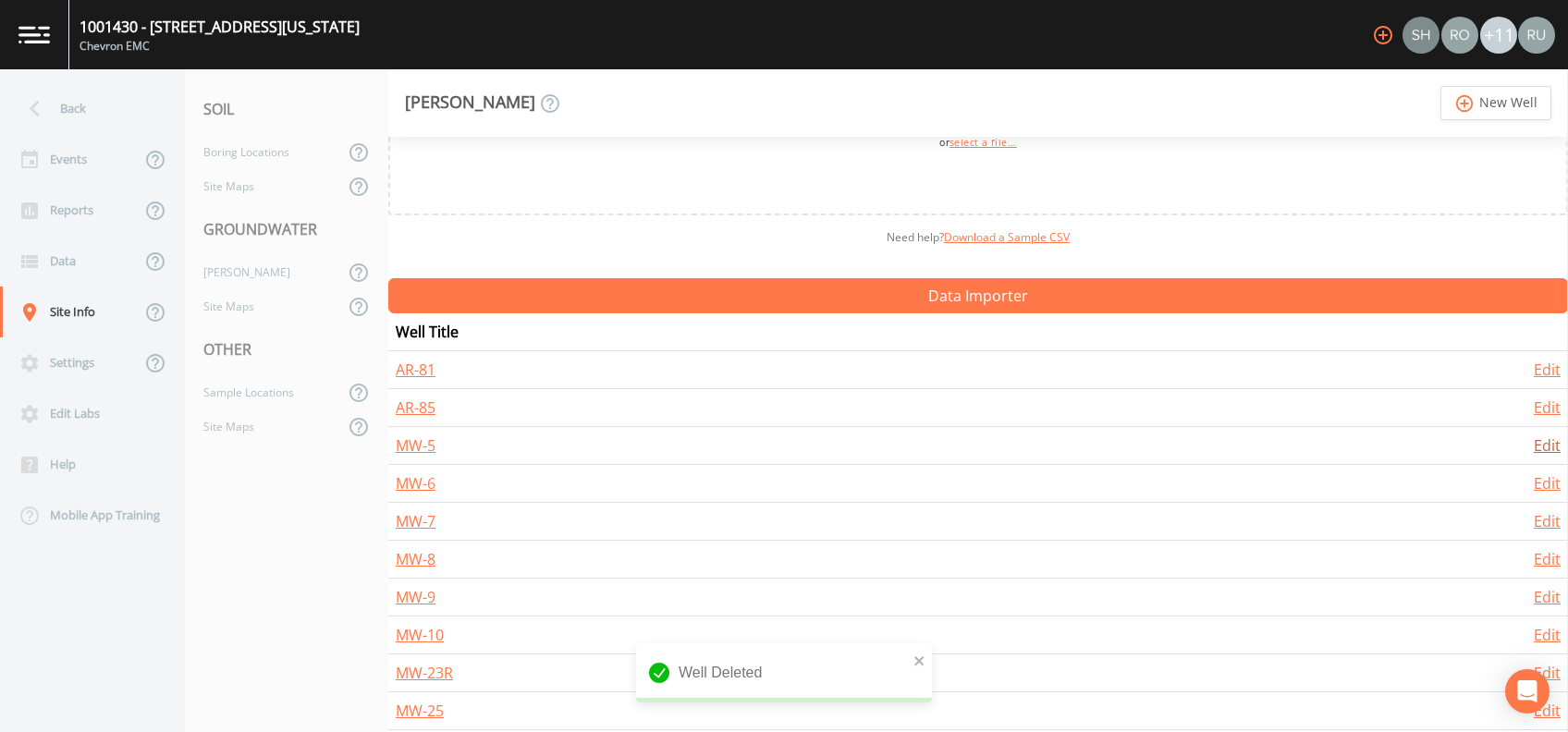 click on "Edit" at bounding box center [1547, 445] 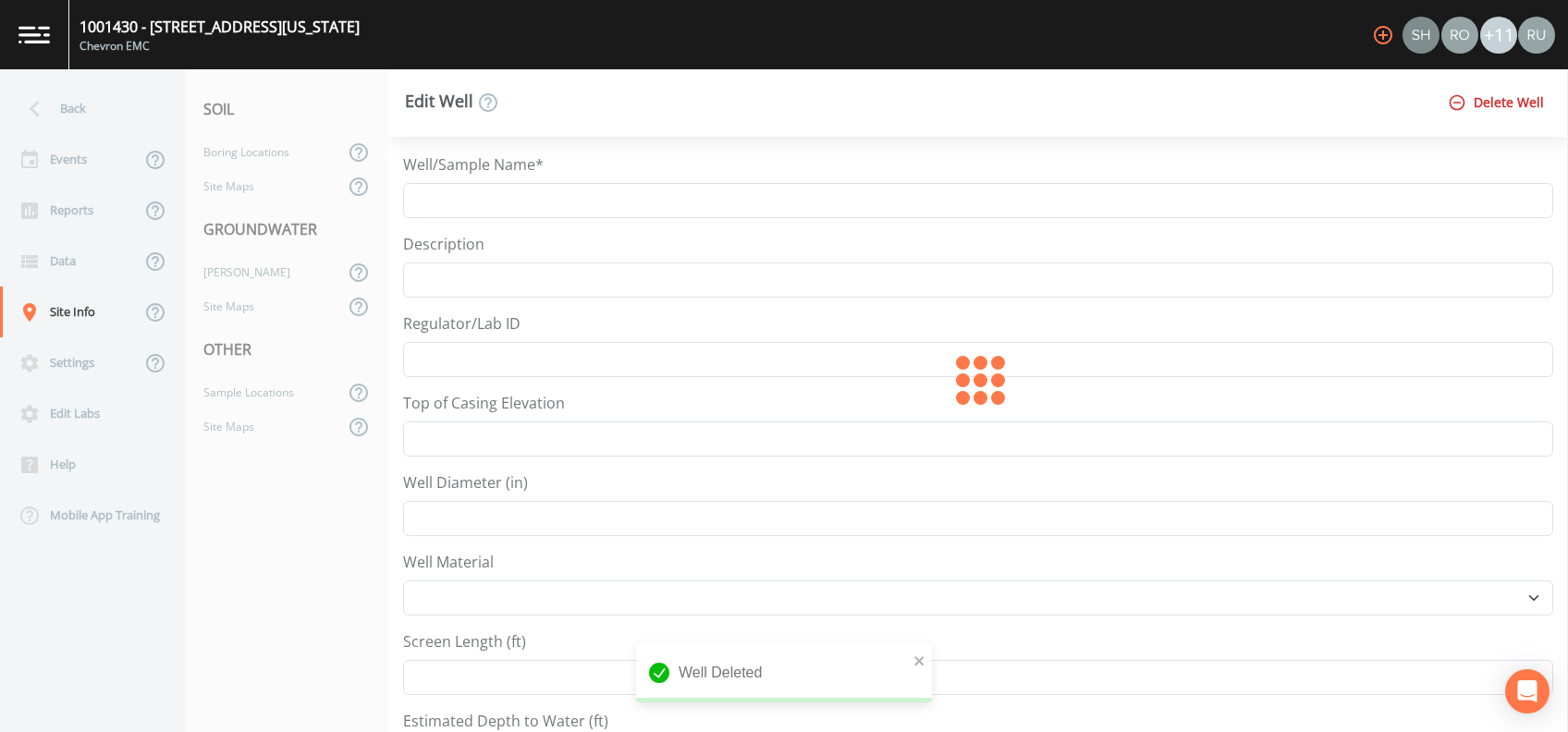 type on "MW-5" 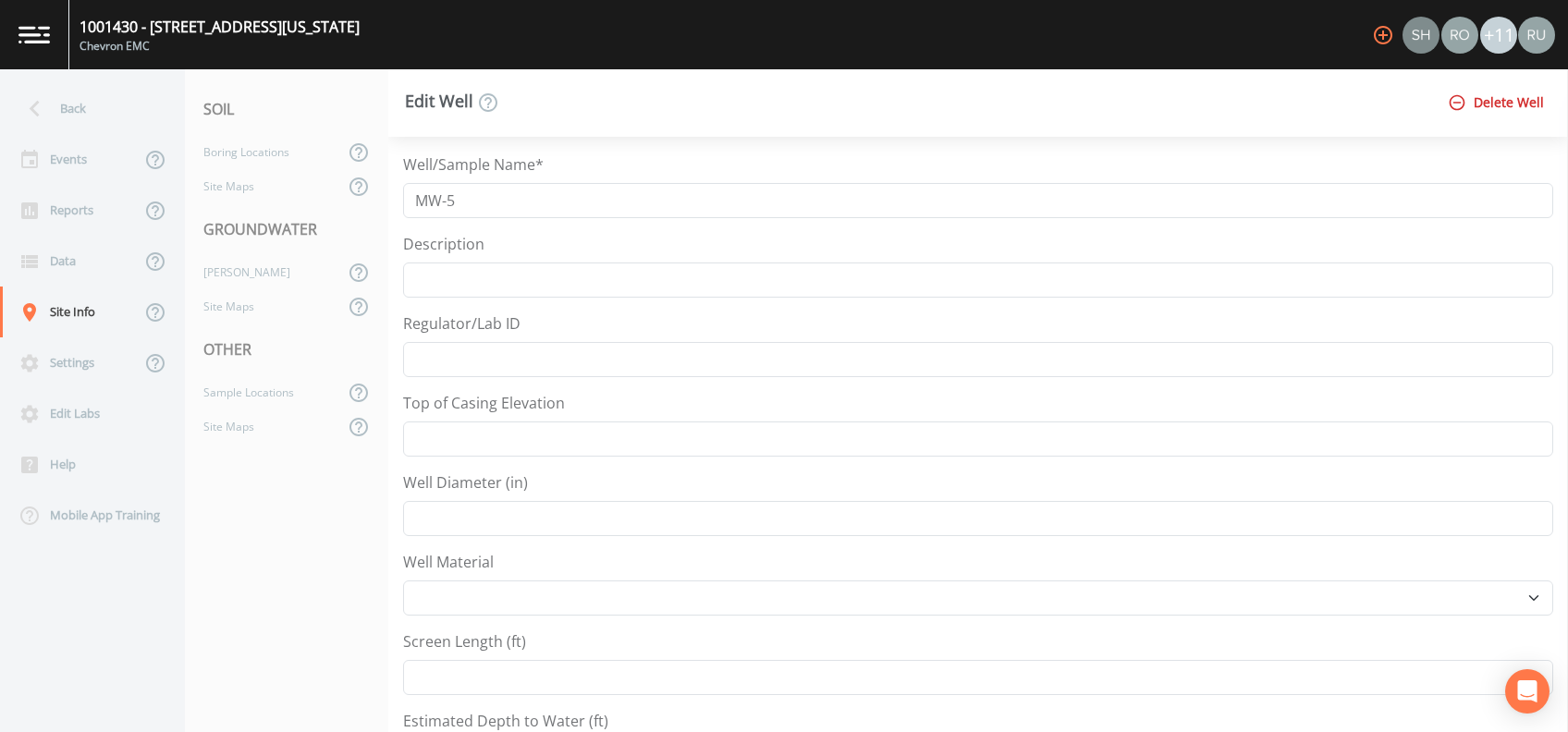 click on "Delete Well" at bounding box center (1498, 103) 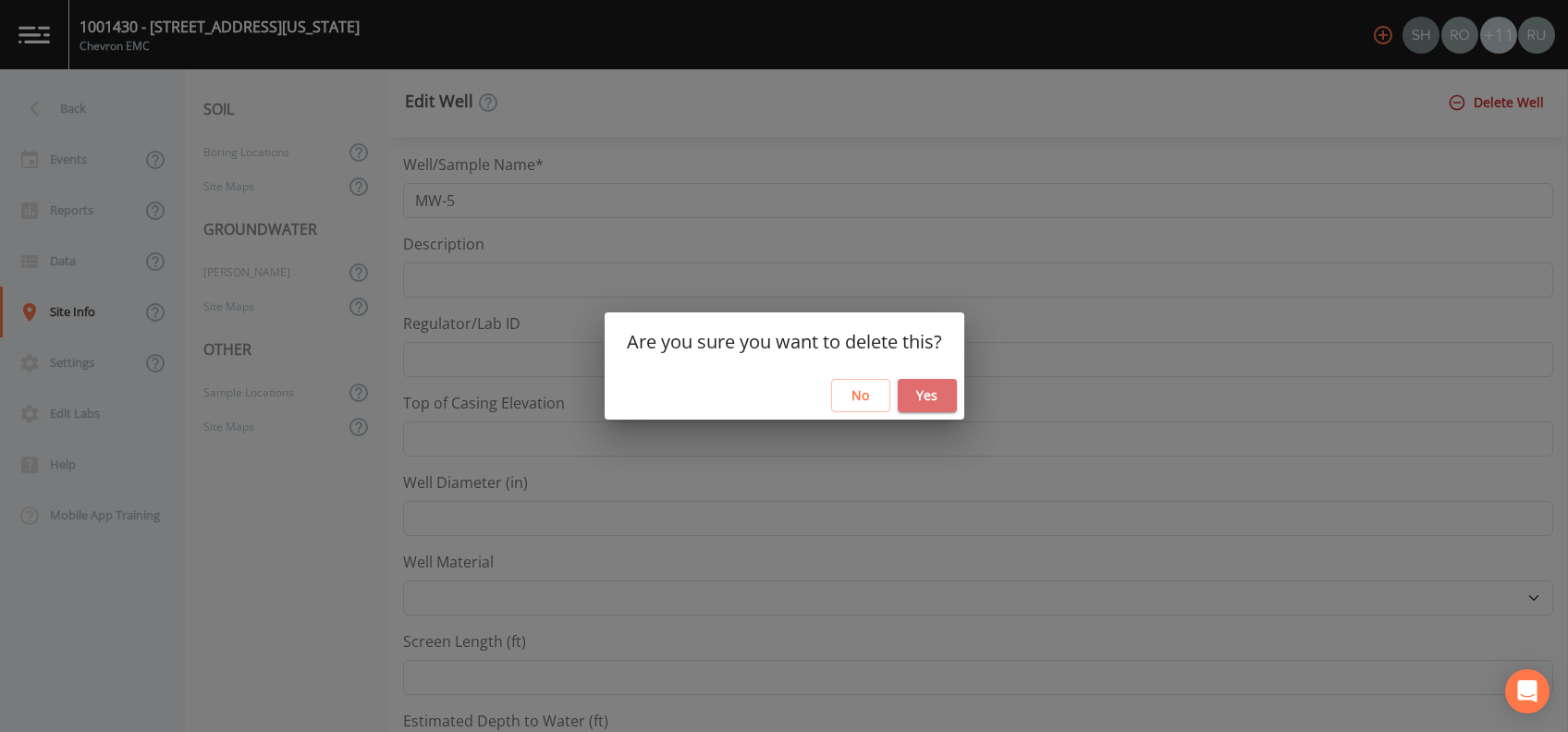 click on "Yes" at bounding box center (927, 396) 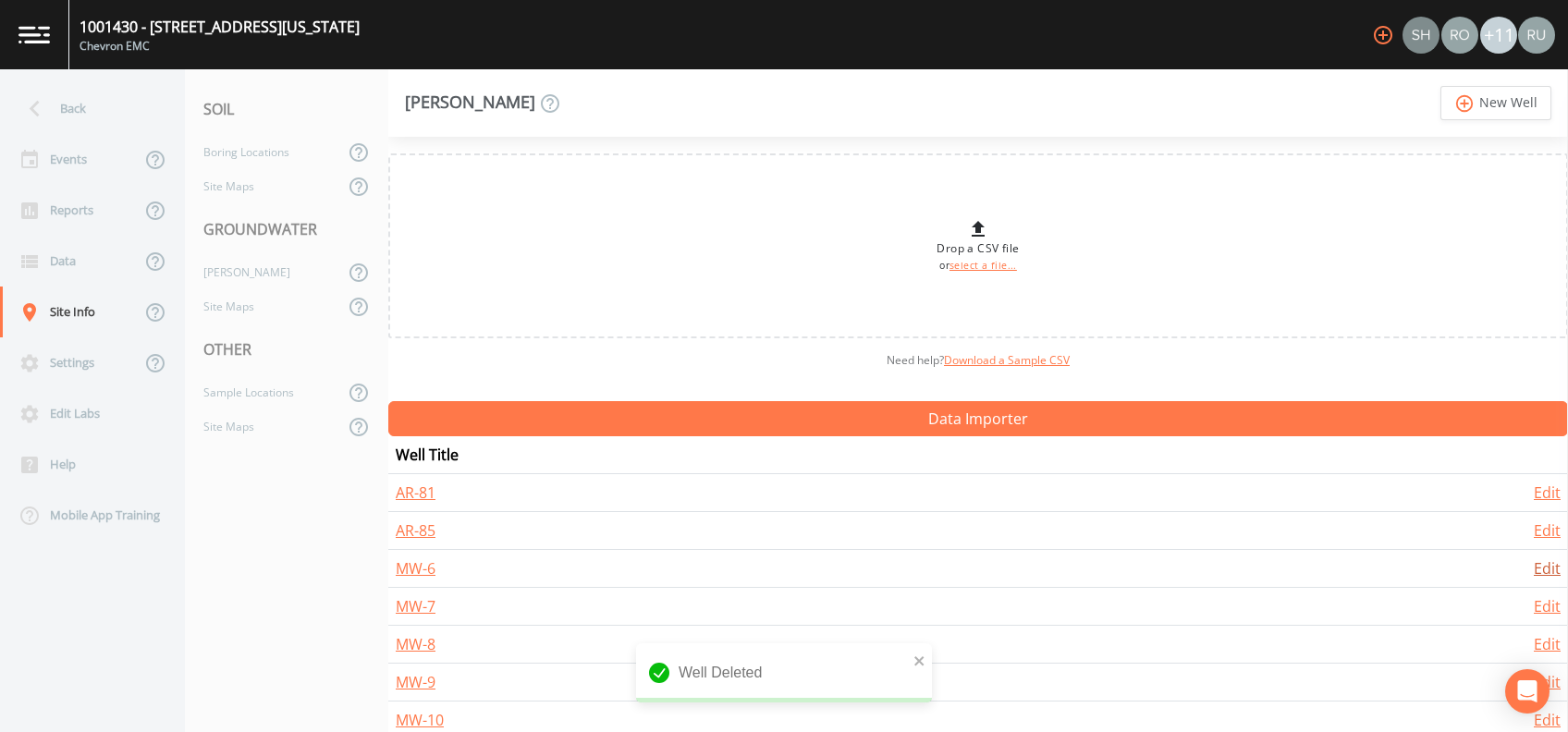 click on "Edit" at bounding box center (1547, 568) 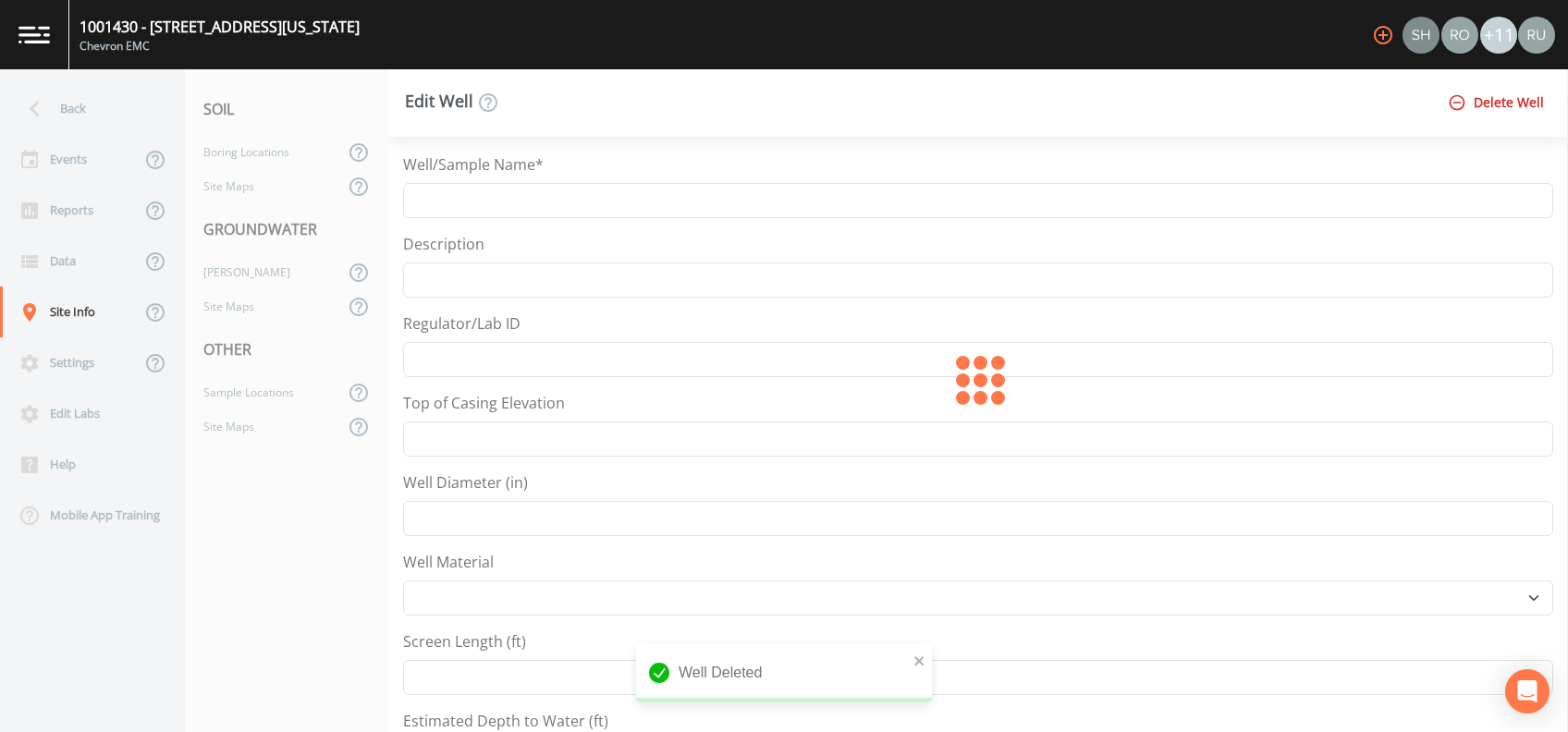 type on "MW-6" 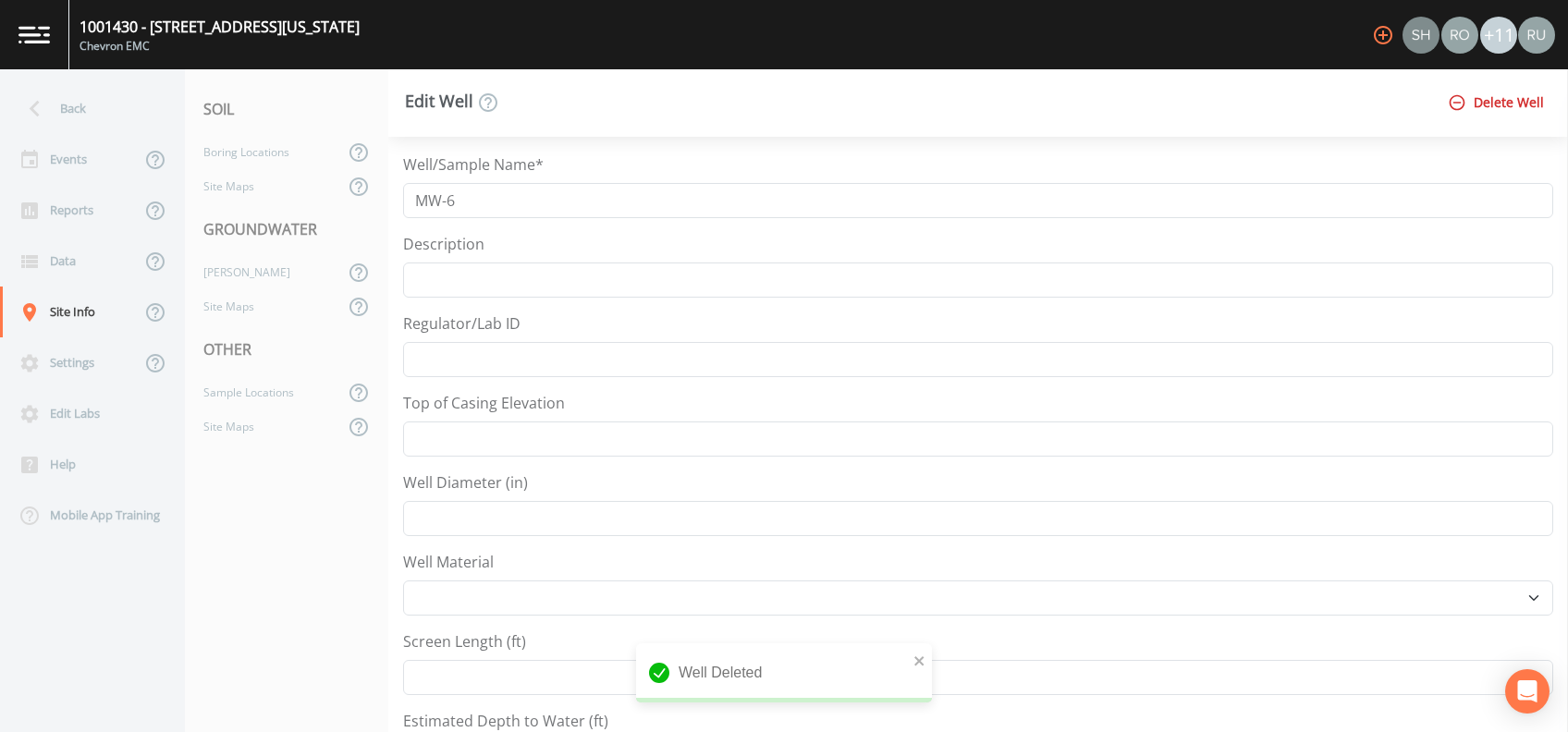 click on "Delete Well" at bounding box center [1498, 103] 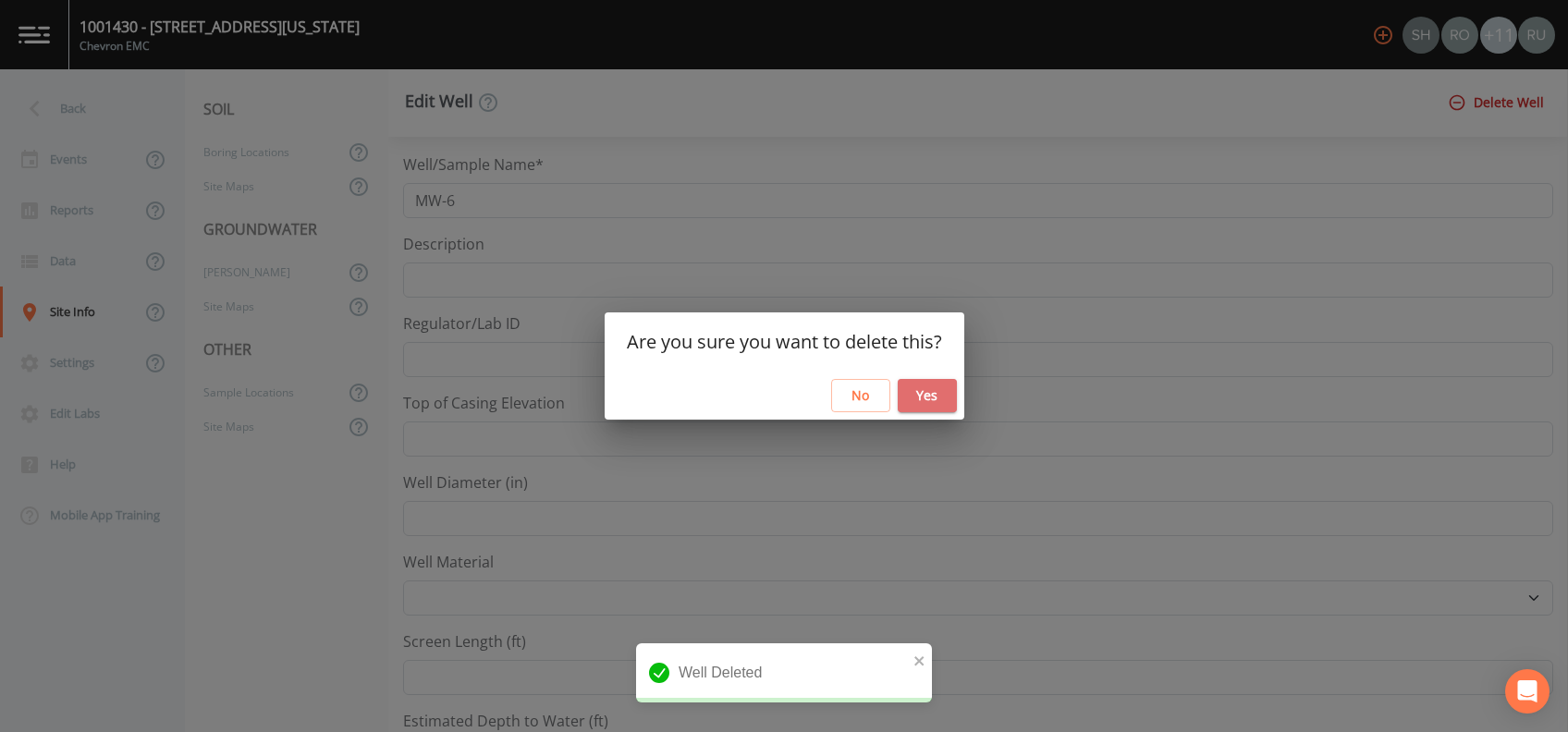 click on "Yes" at bounding box center [927, 396] 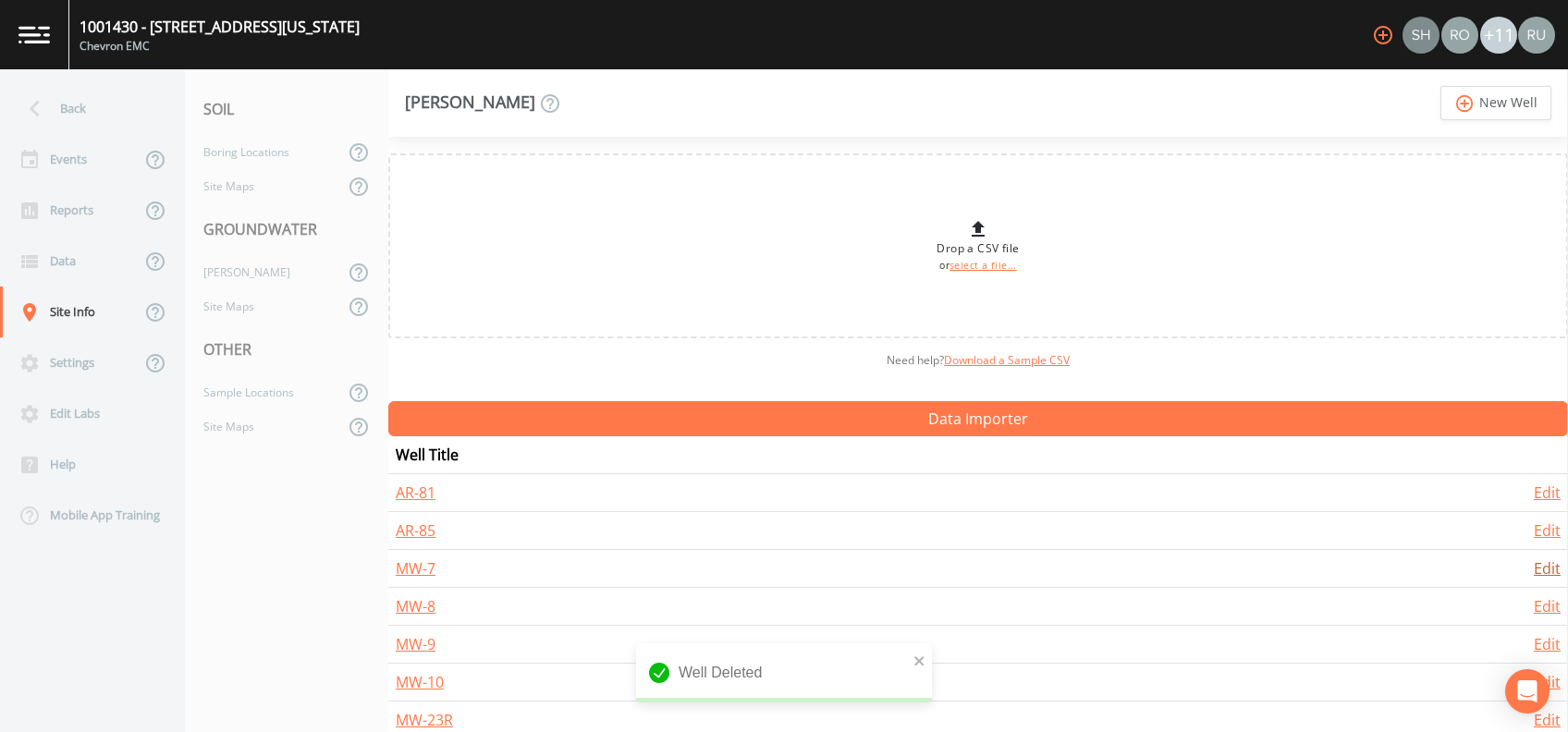 click on "Edit" at bounding box center [1547, 568] 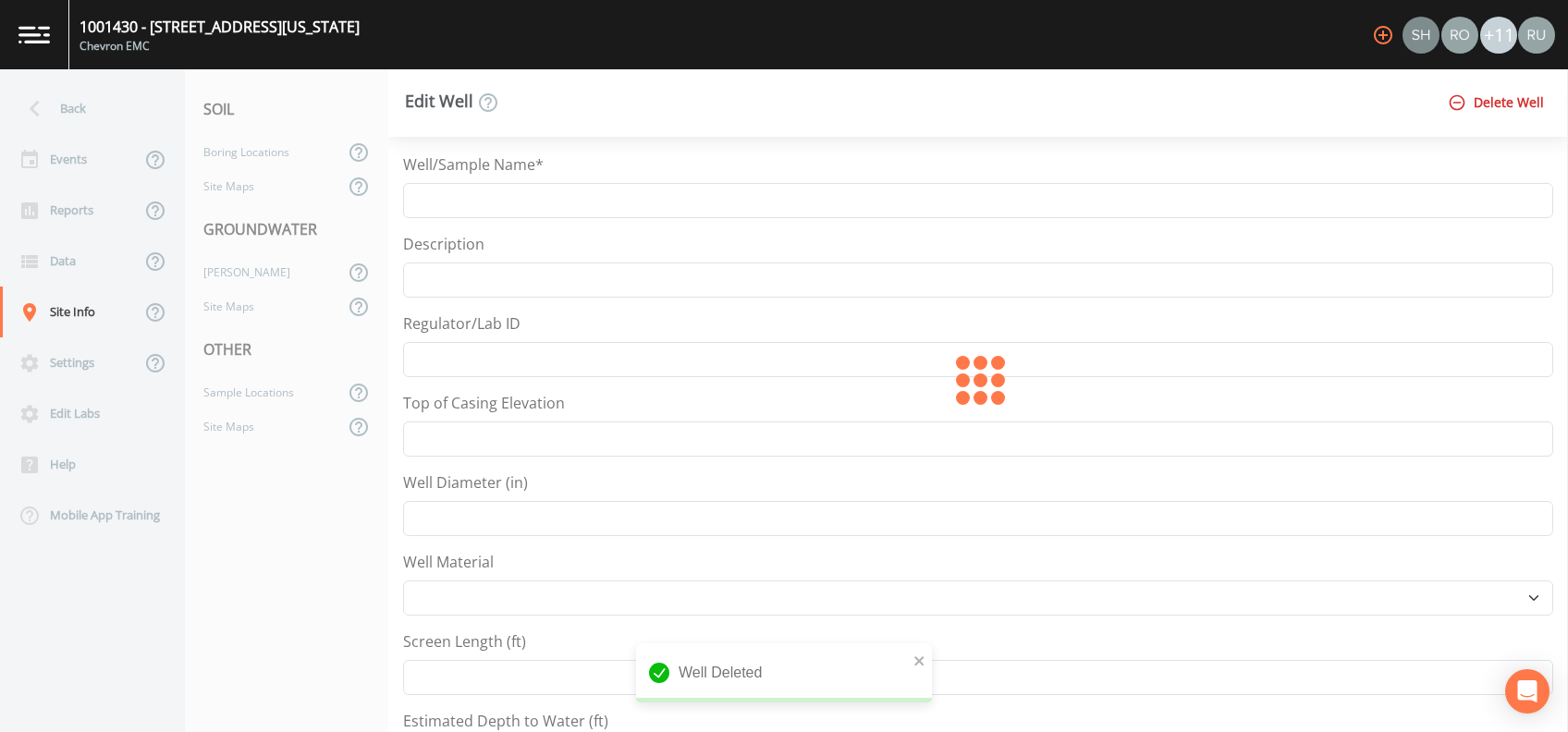 type on "MW-7" 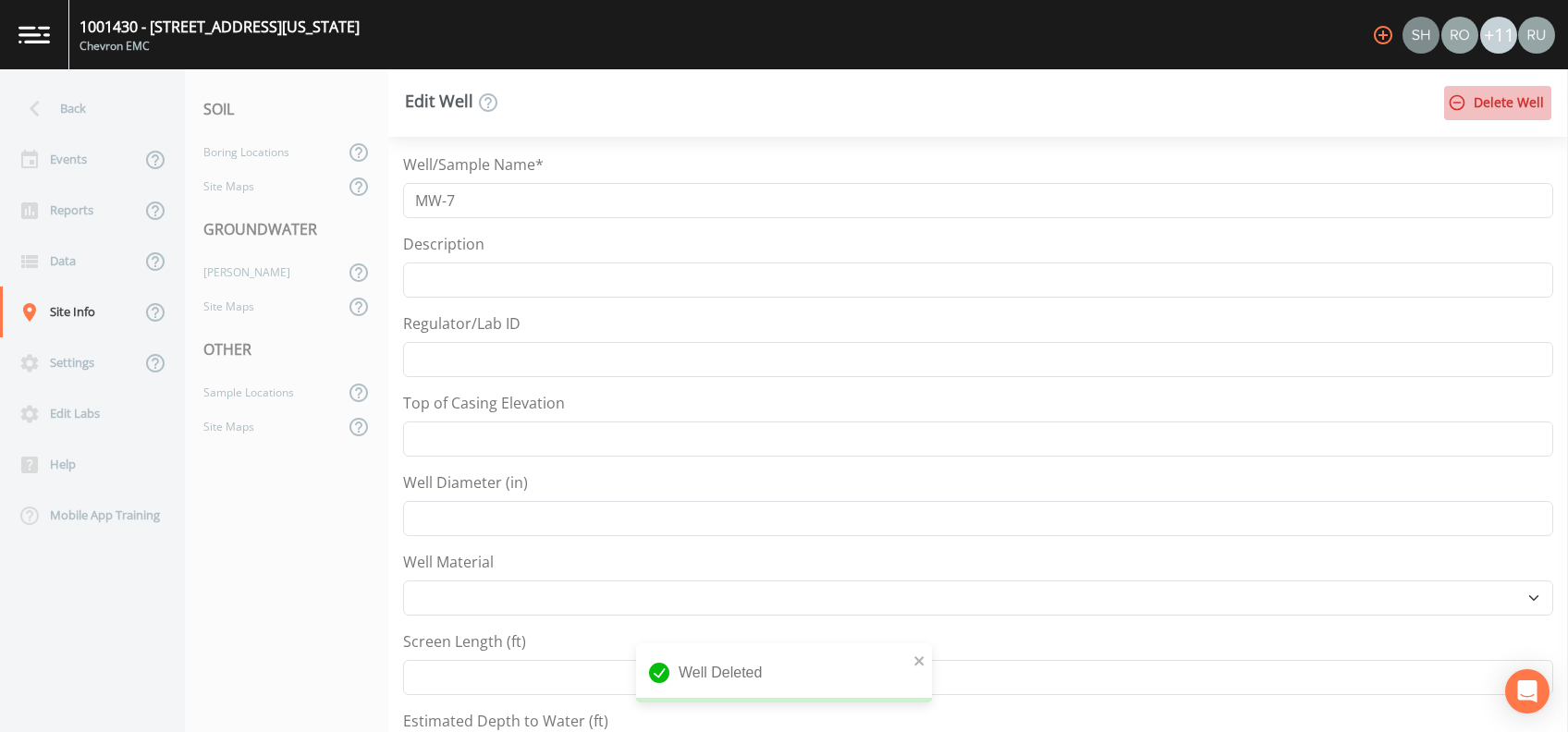 click on "Delete Well" at bounding box center (1498, 103) 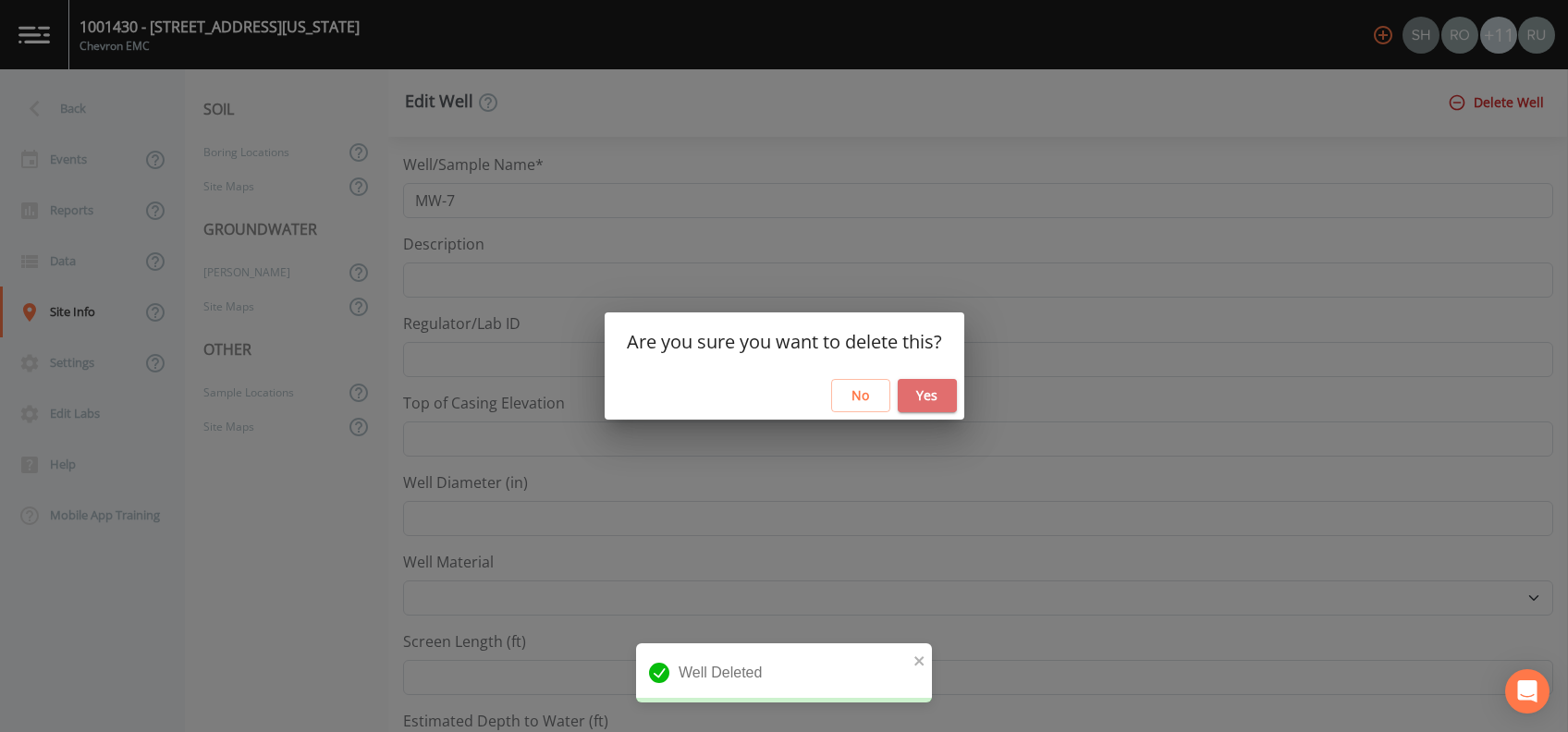 click on "Yes" at bounding box center (927, 396) 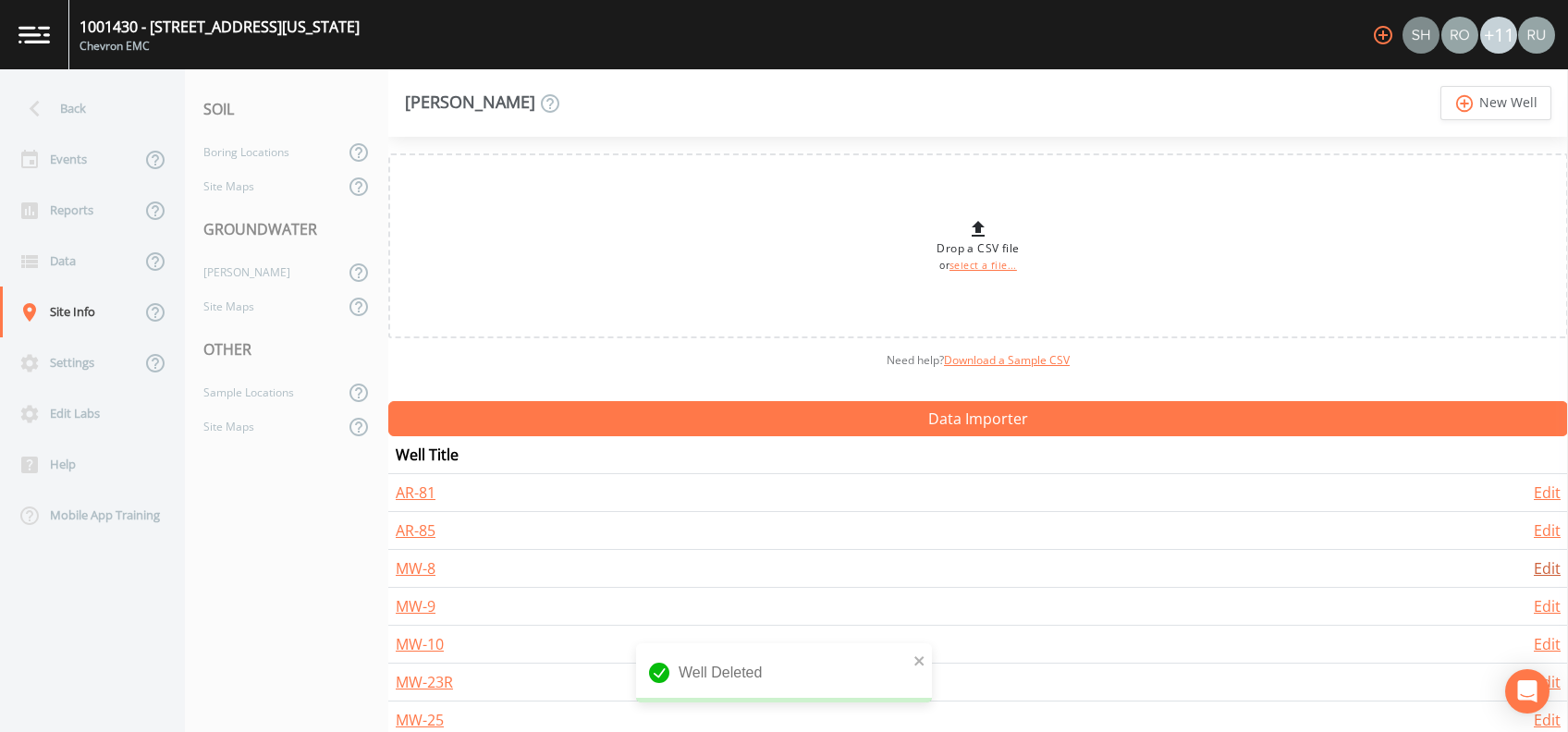 click on "Edit" at bounding box center (1547, 568) 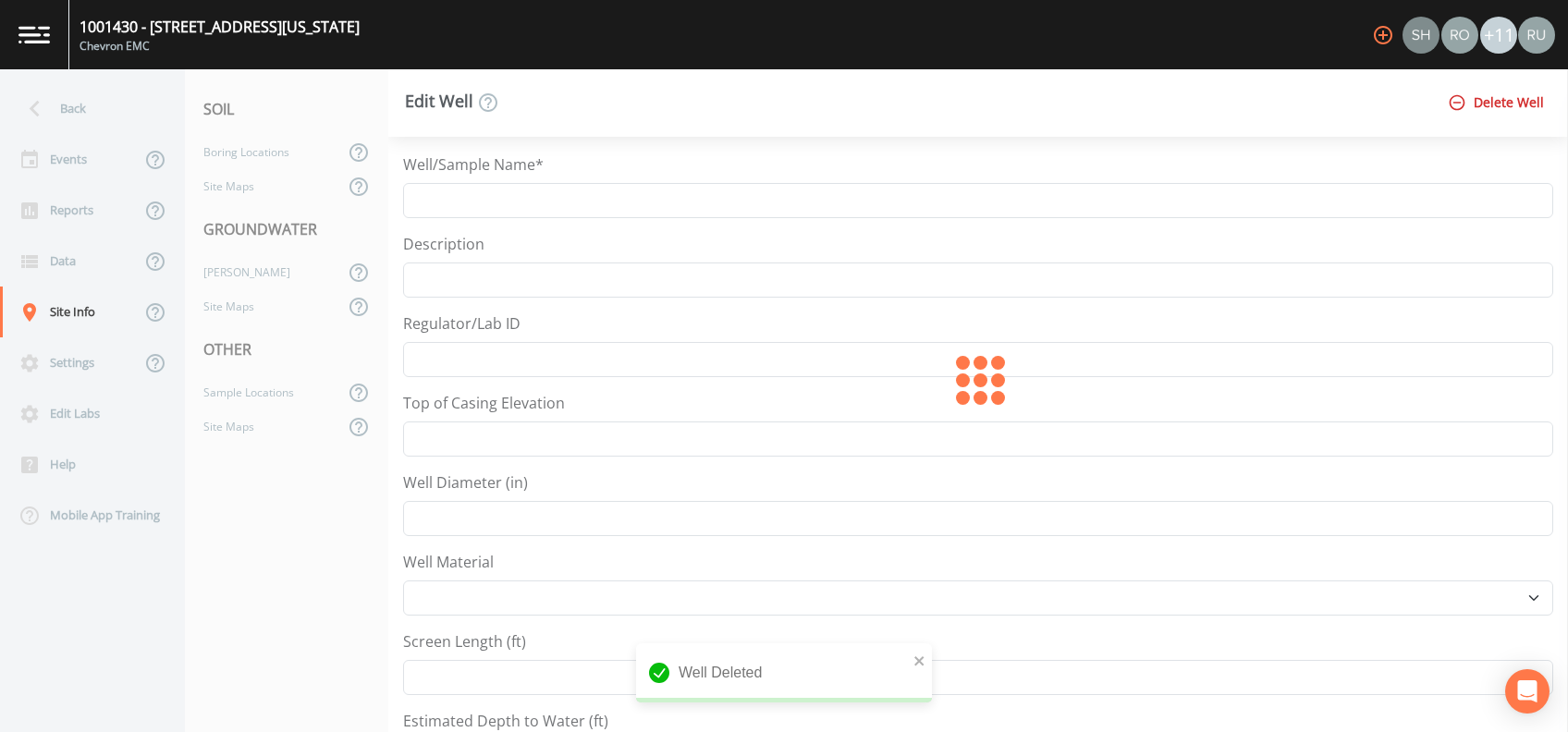 type on "MW-8" 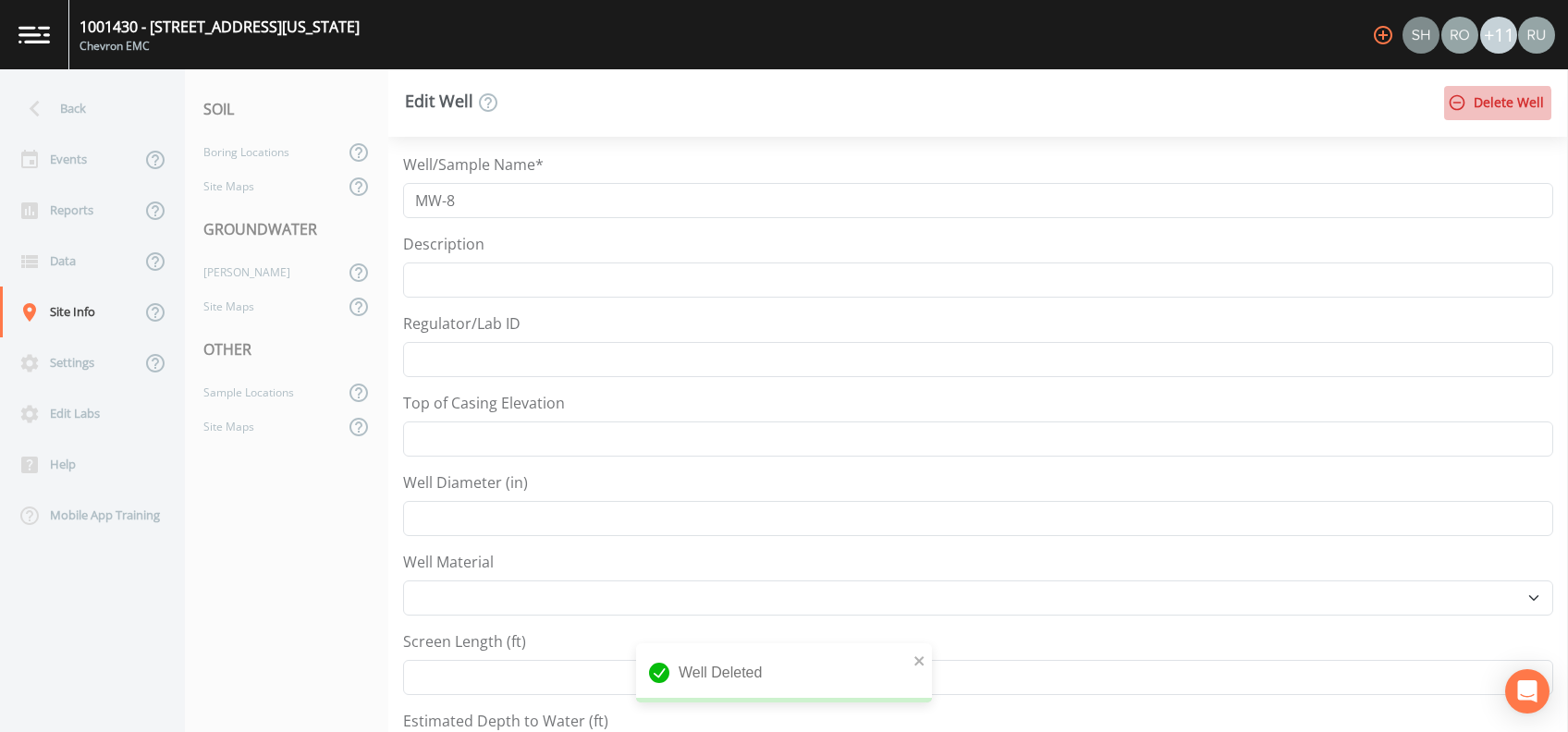 click on "Delete Well" at bounding box center [1498, 103] 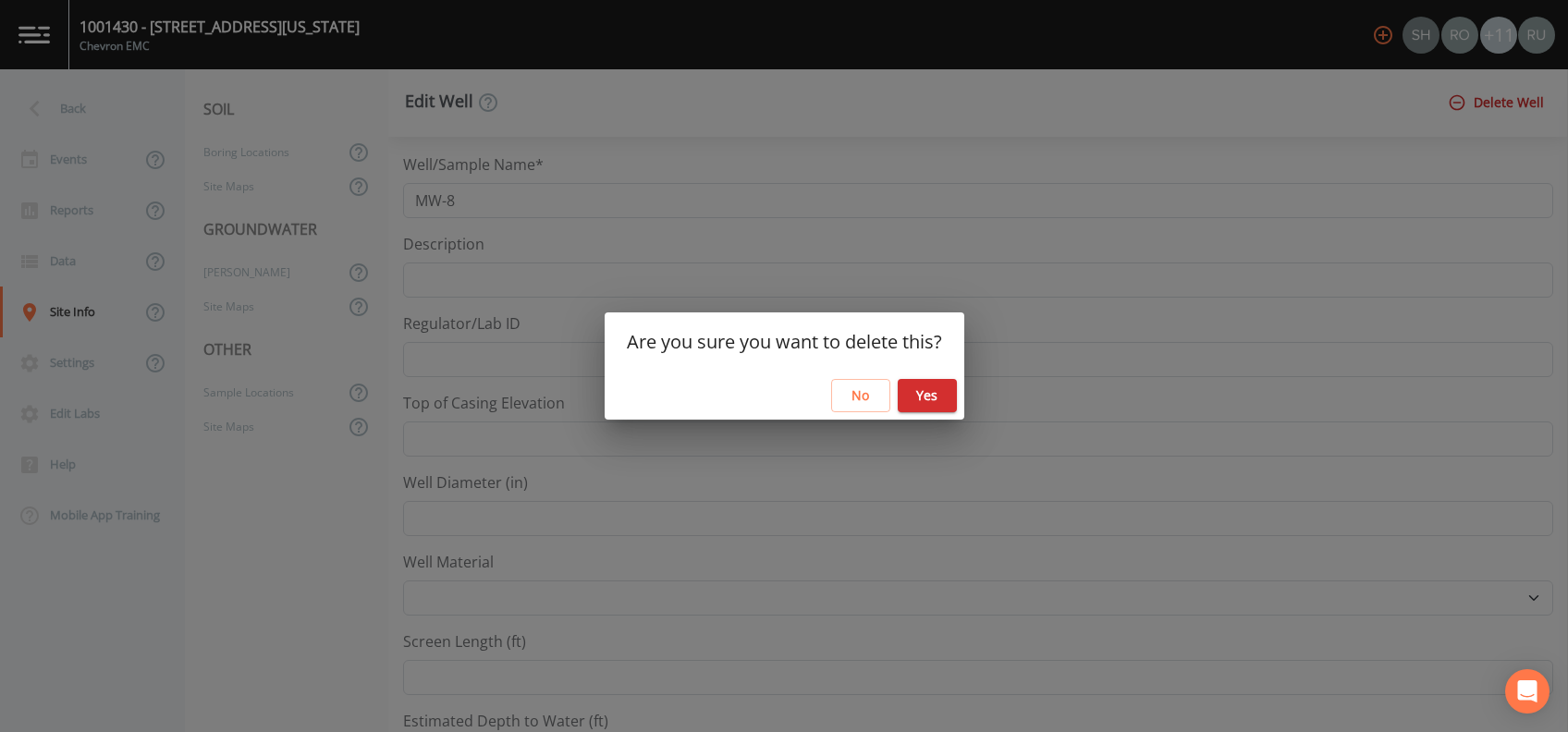 click on "Yes" at bounding box center [927, 396] 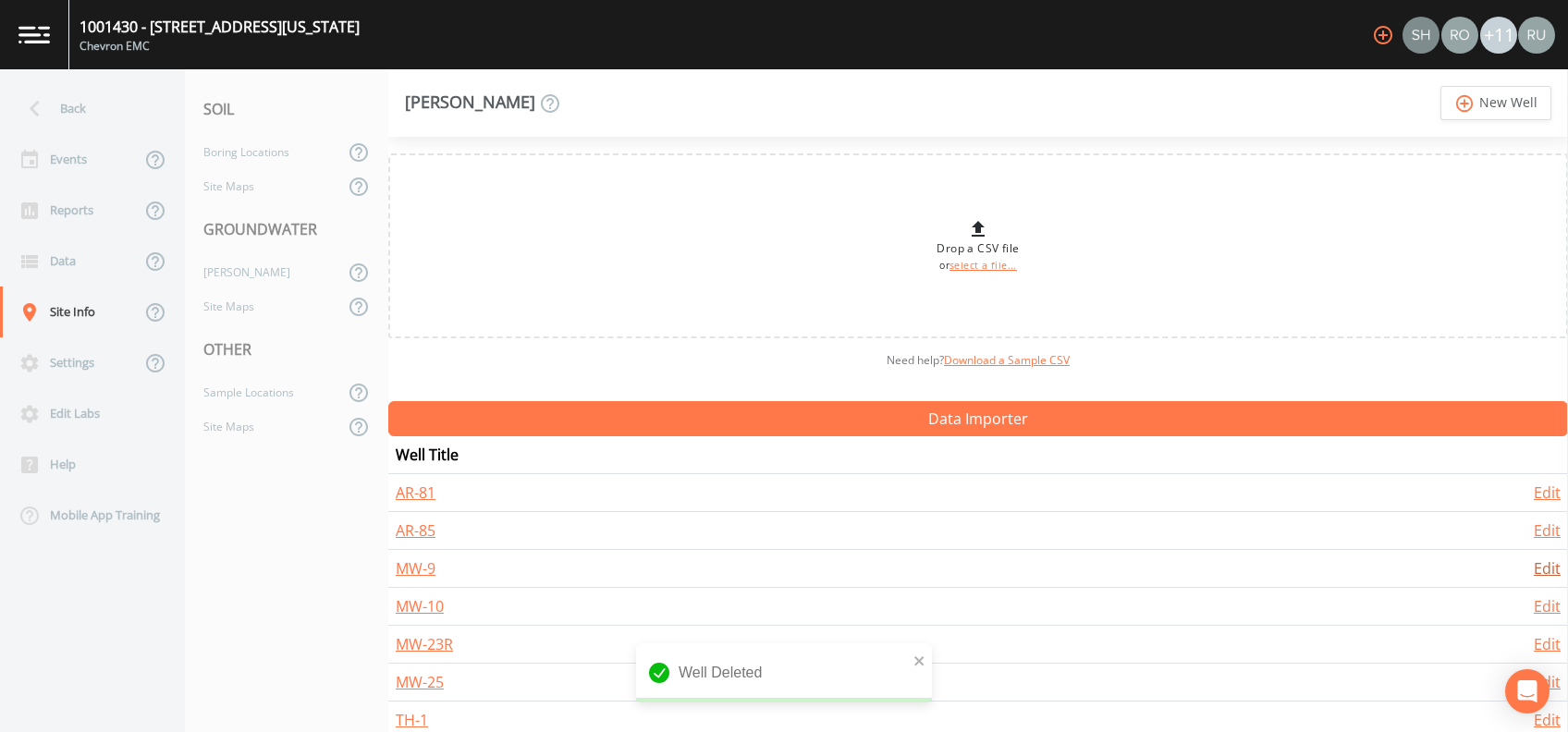 click on "Edit" at bounding box center (1547, 568) 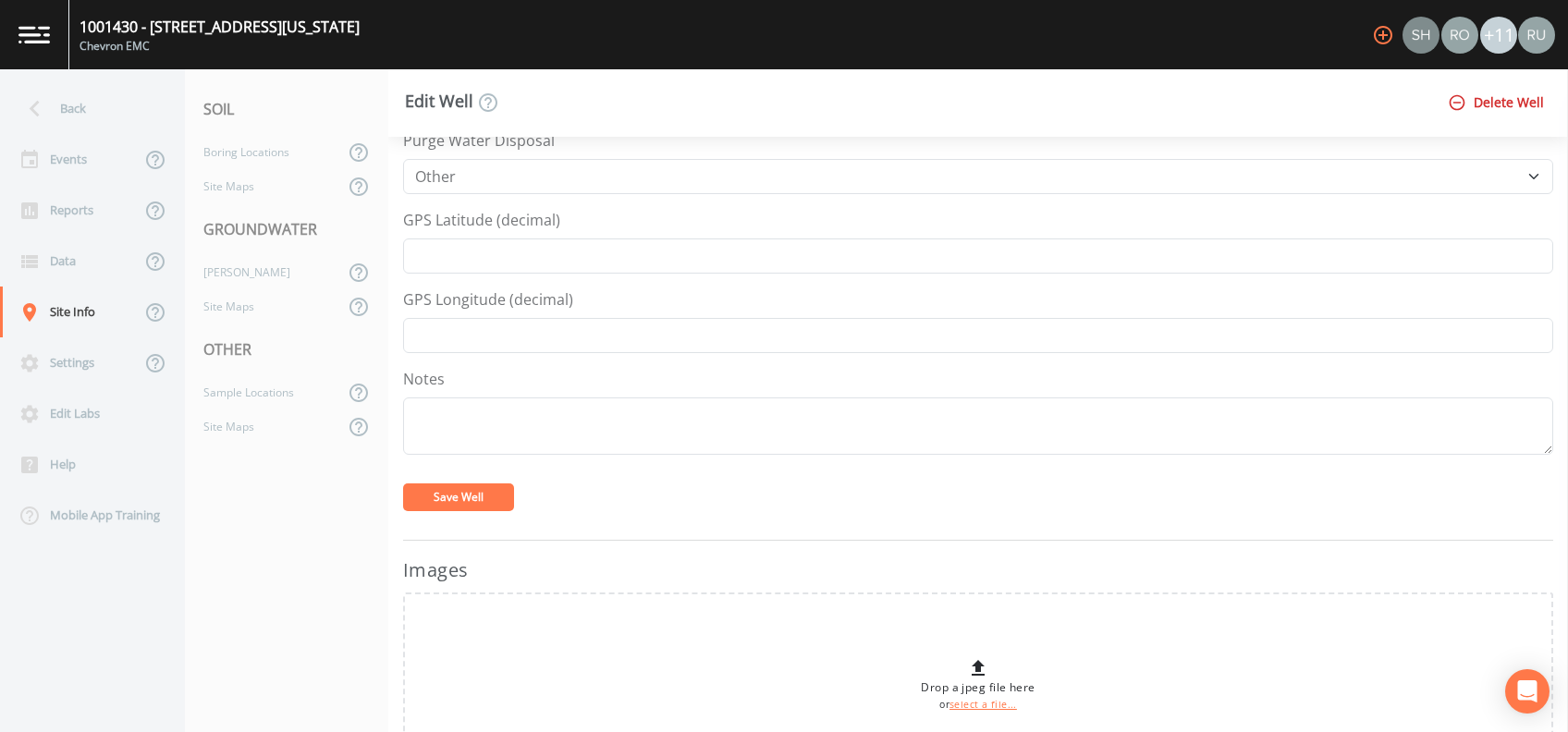 scroll, scrollTop: 0, scrollLeft: 0, axis: both 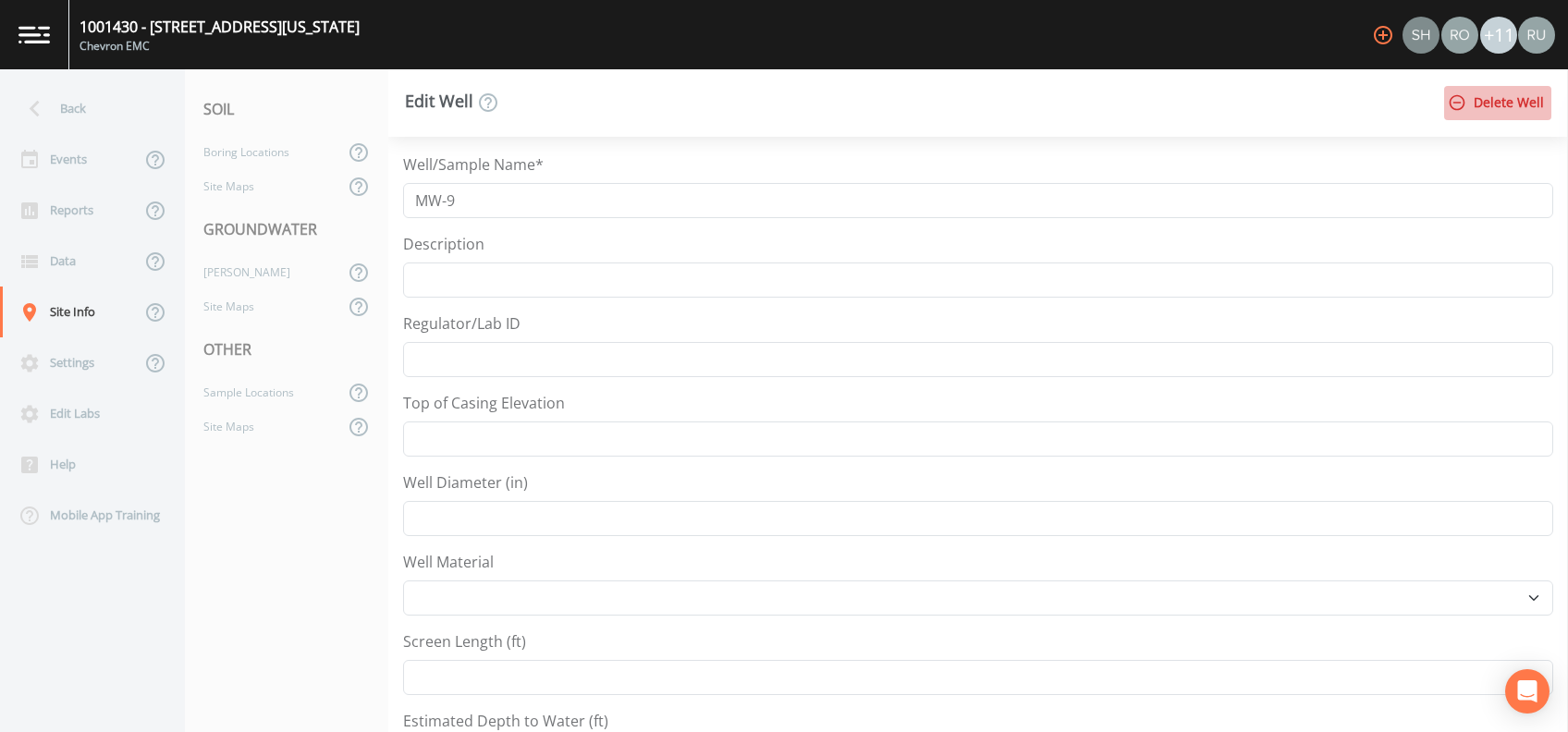 click on "Delete Well" at bounding box center (1498, 103) 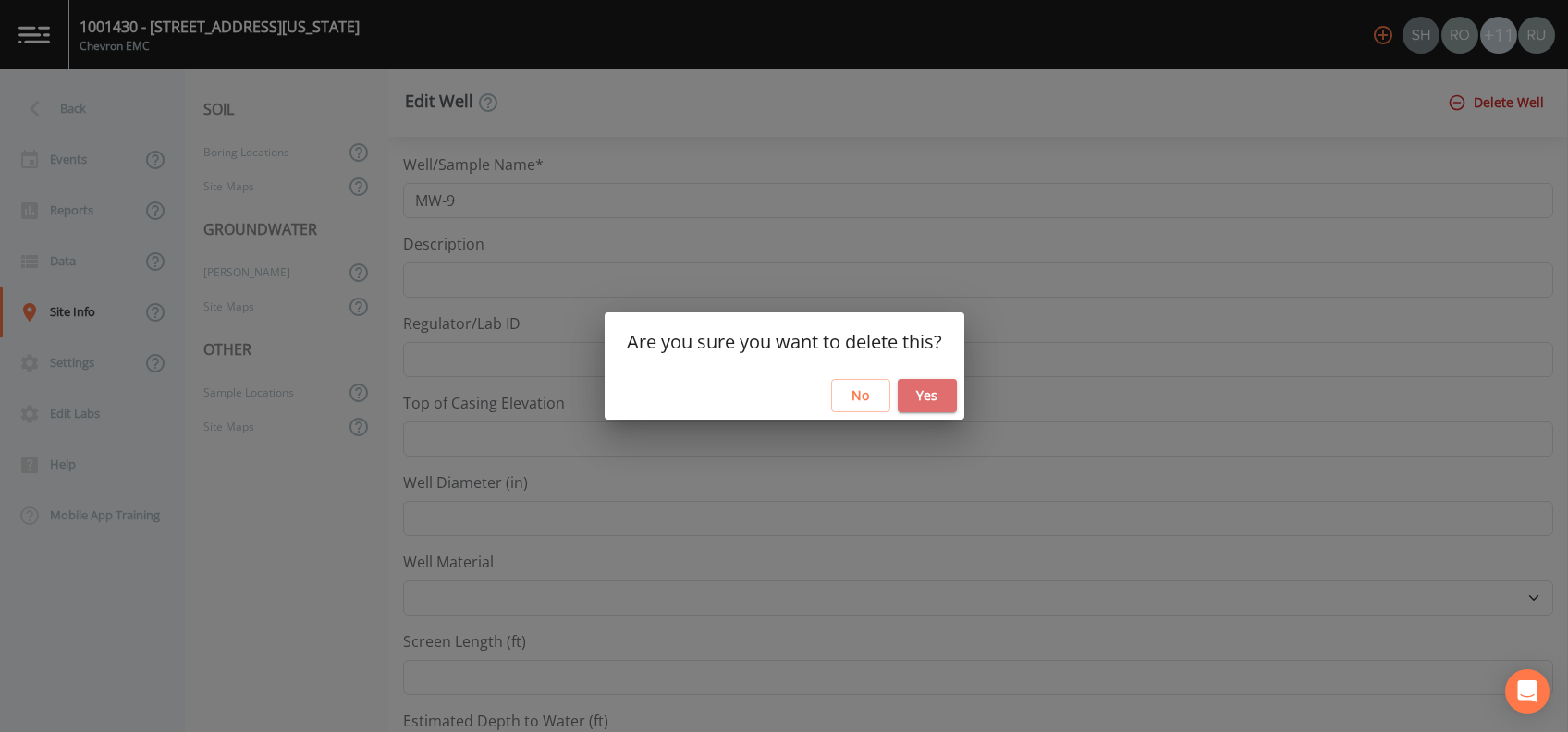 click on "Yes" at bounding box center [927, 396] 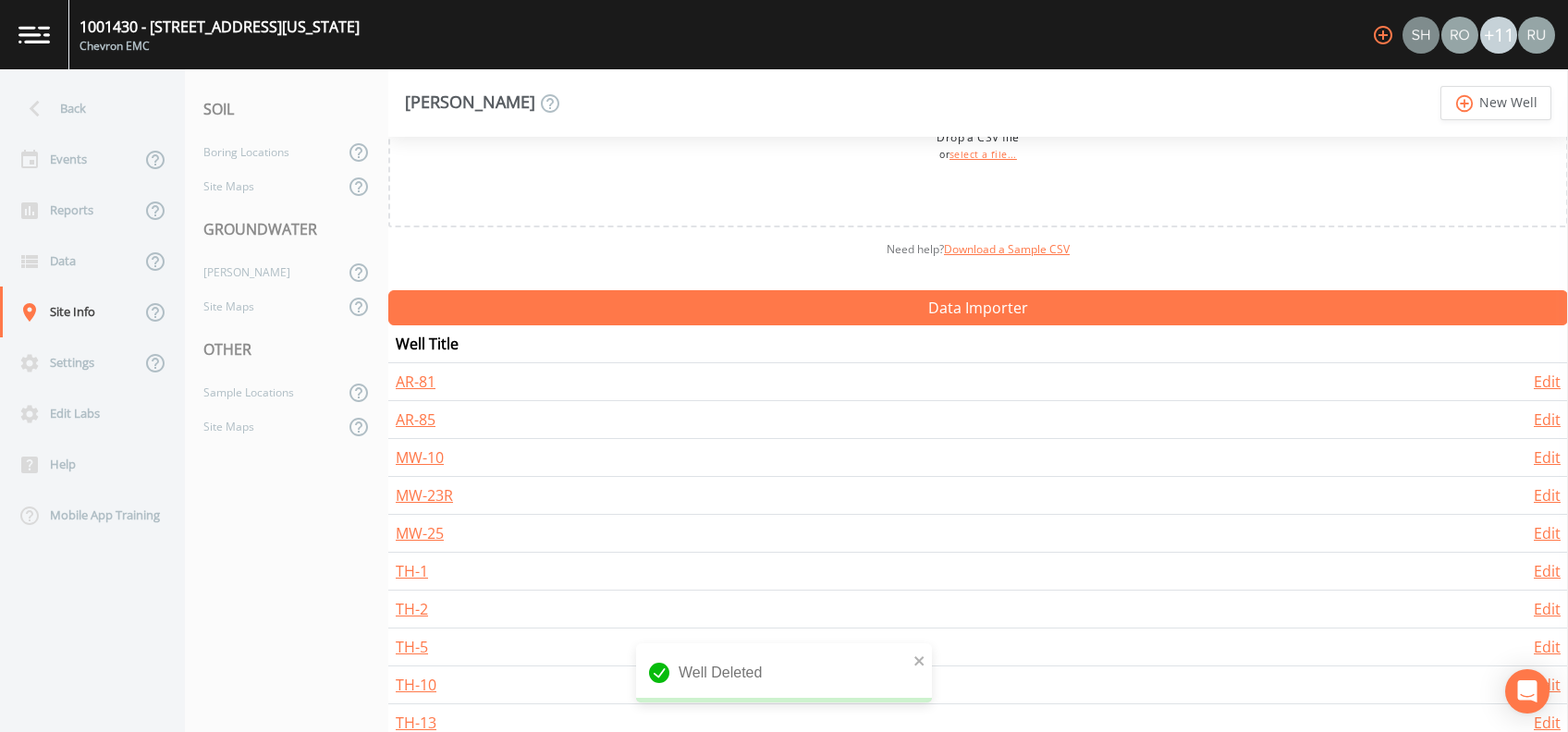 scroll, scrollTop: 209, scrollLeft: 0, axis: vertical 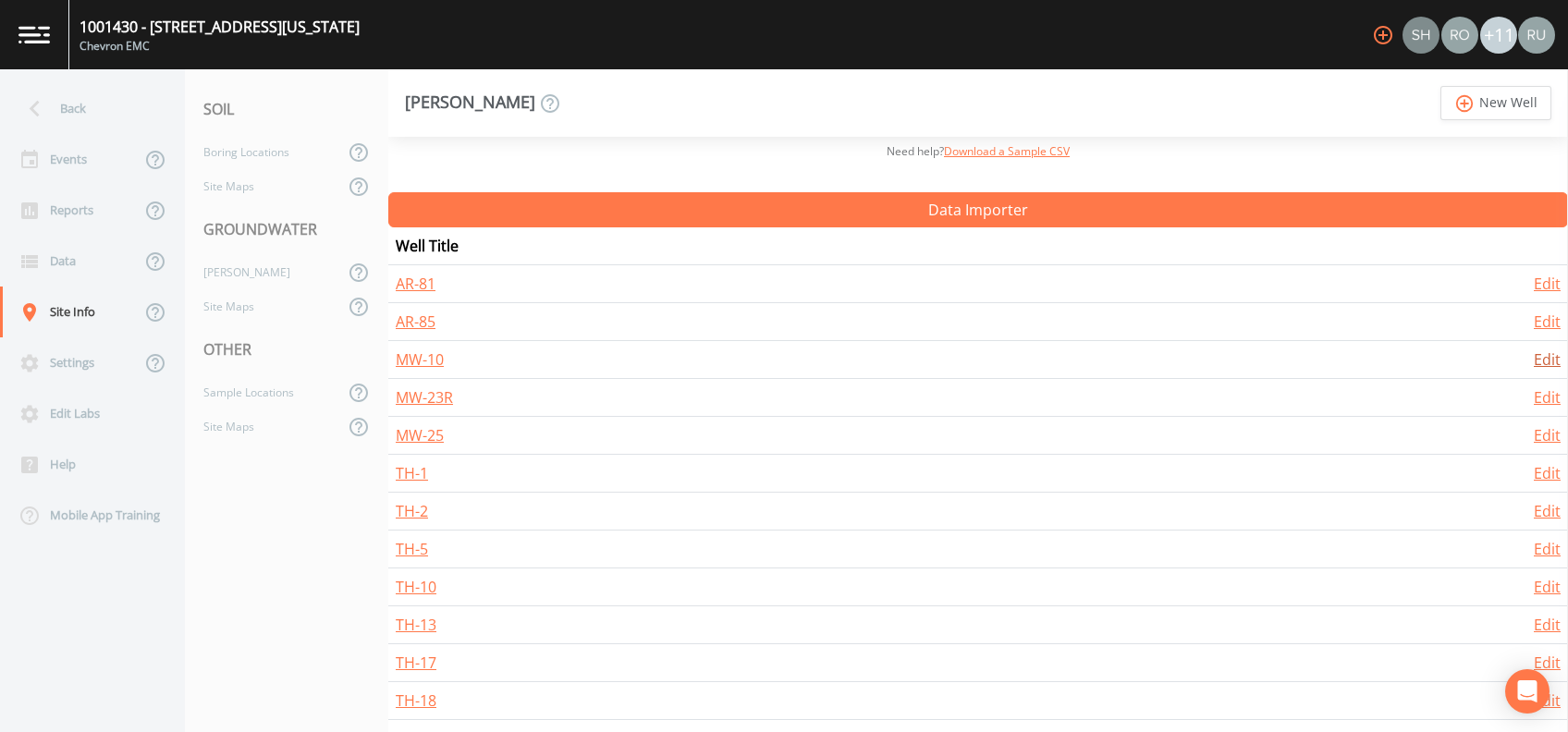 click on "Edit" at bounding box center (1547, 360) 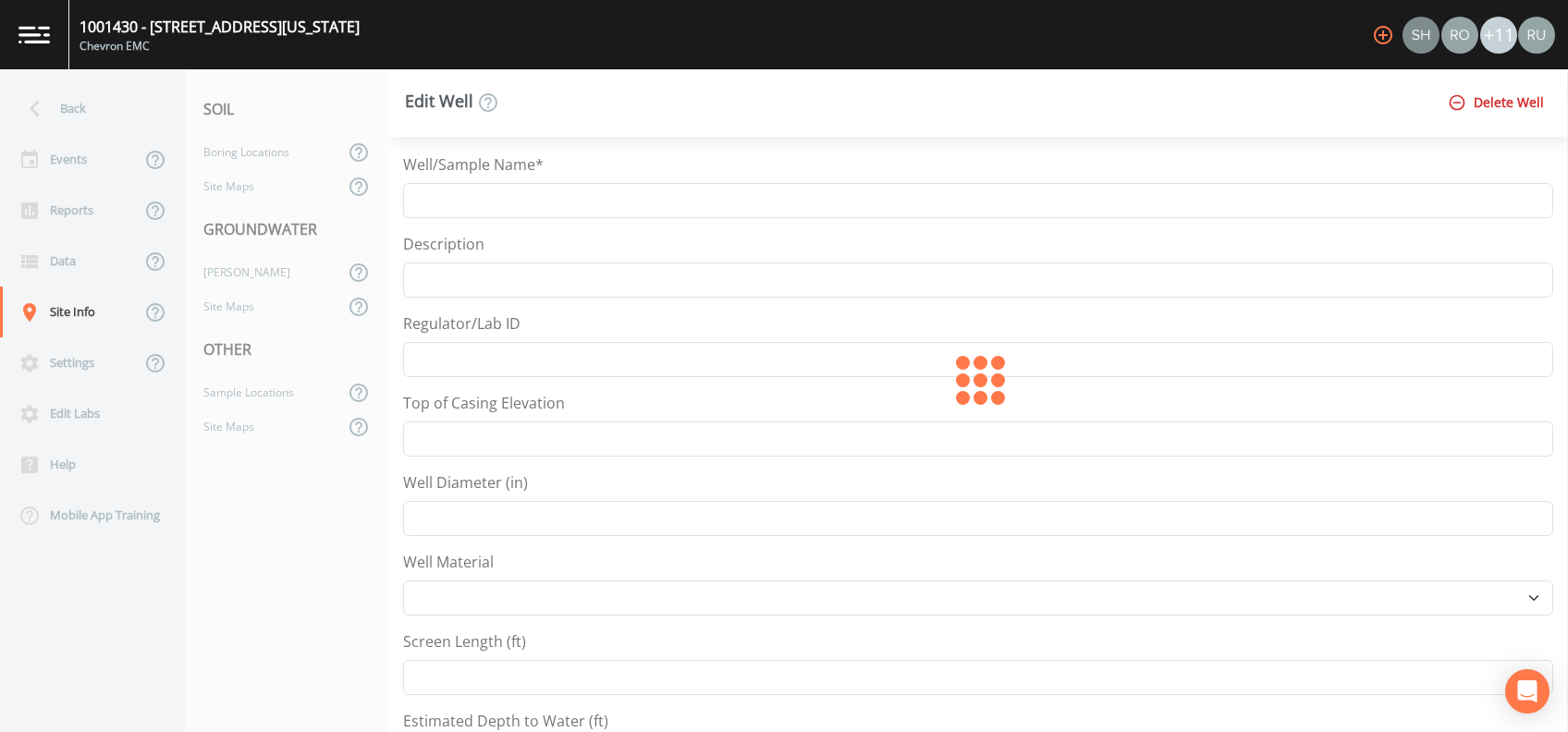type on "MW-10" 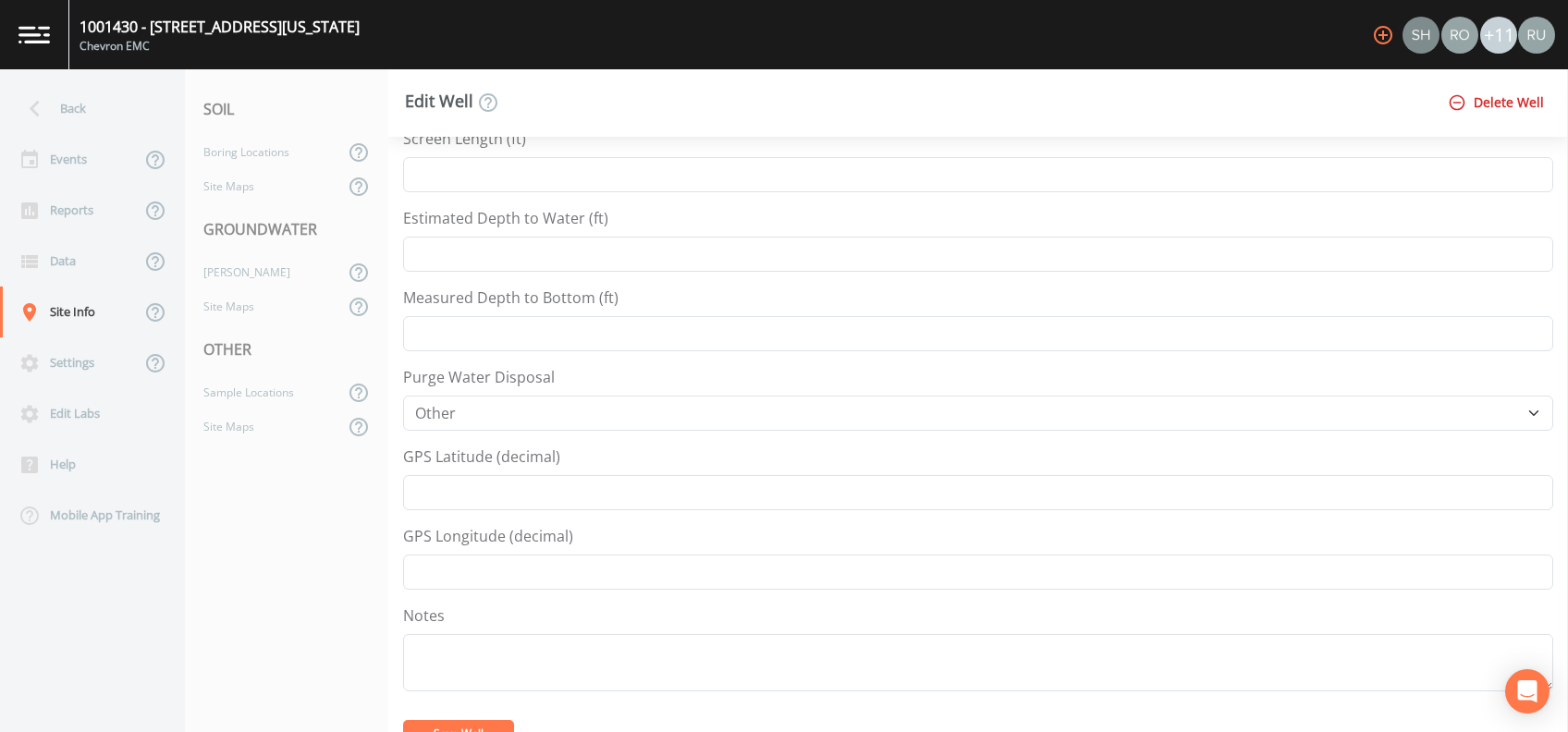 scroll, scrollTop: 0, scrollLeft: 0, axis: both 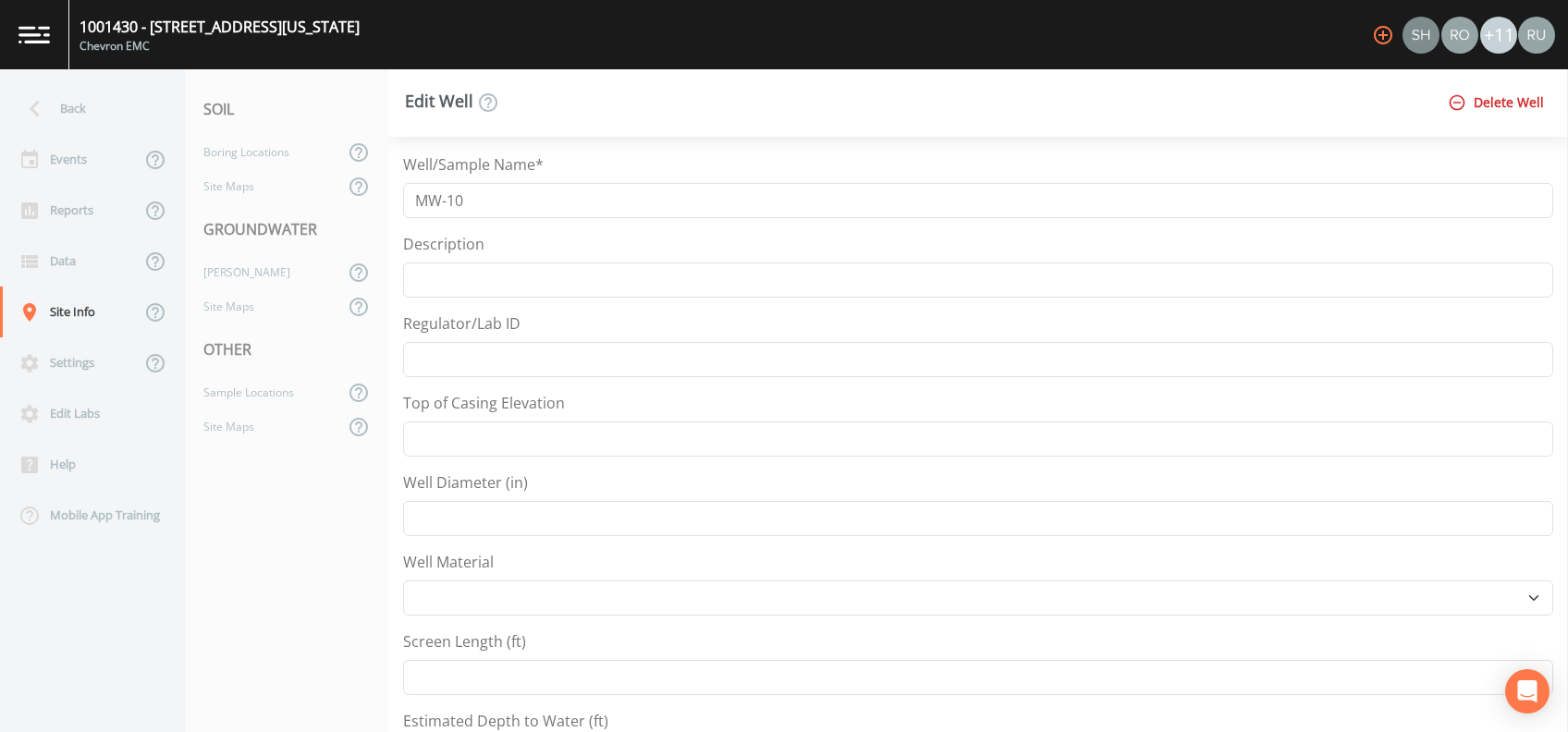 click on "Delete Well" at bounding box center [1498, 103] 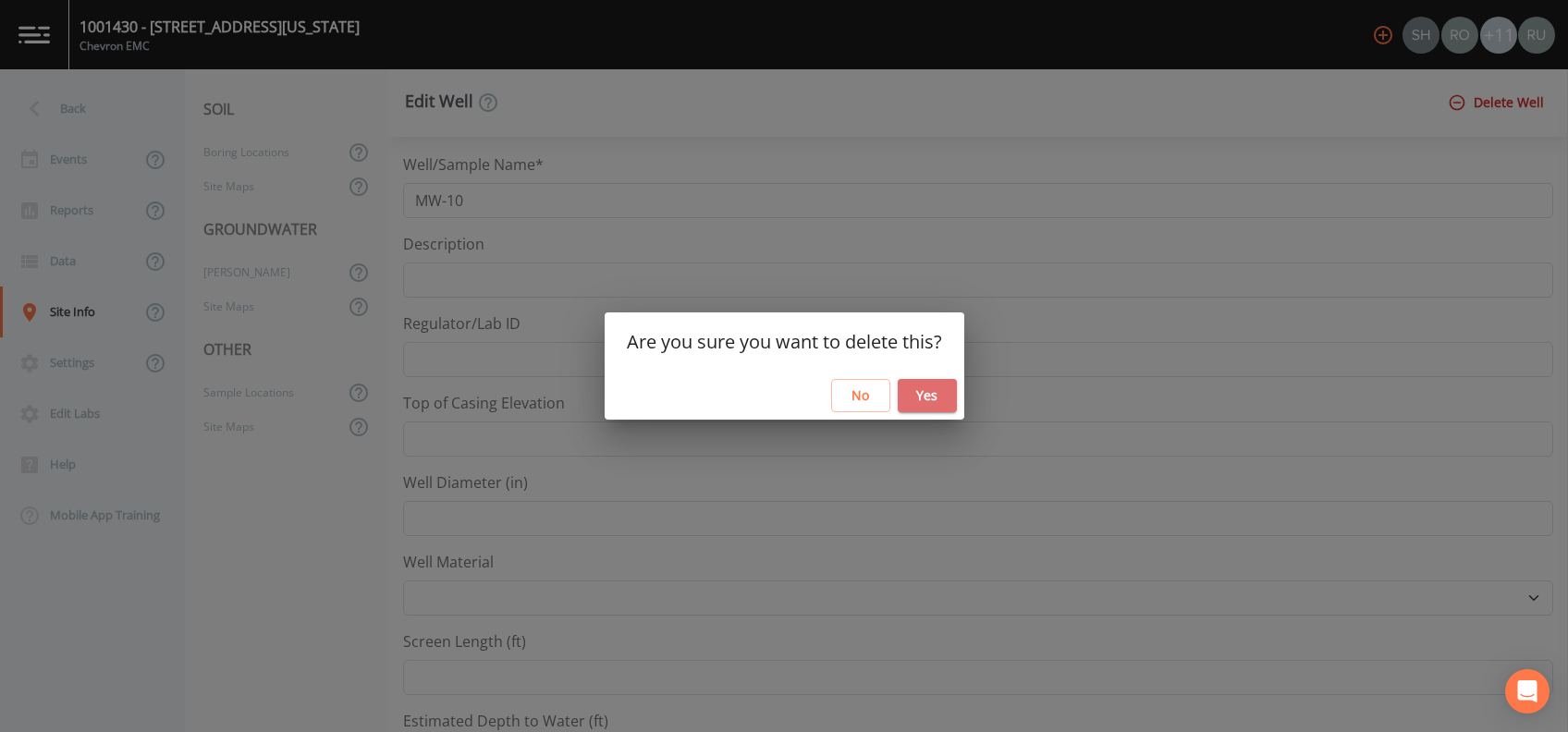click on "Yes" at bounding box center [927, 396] 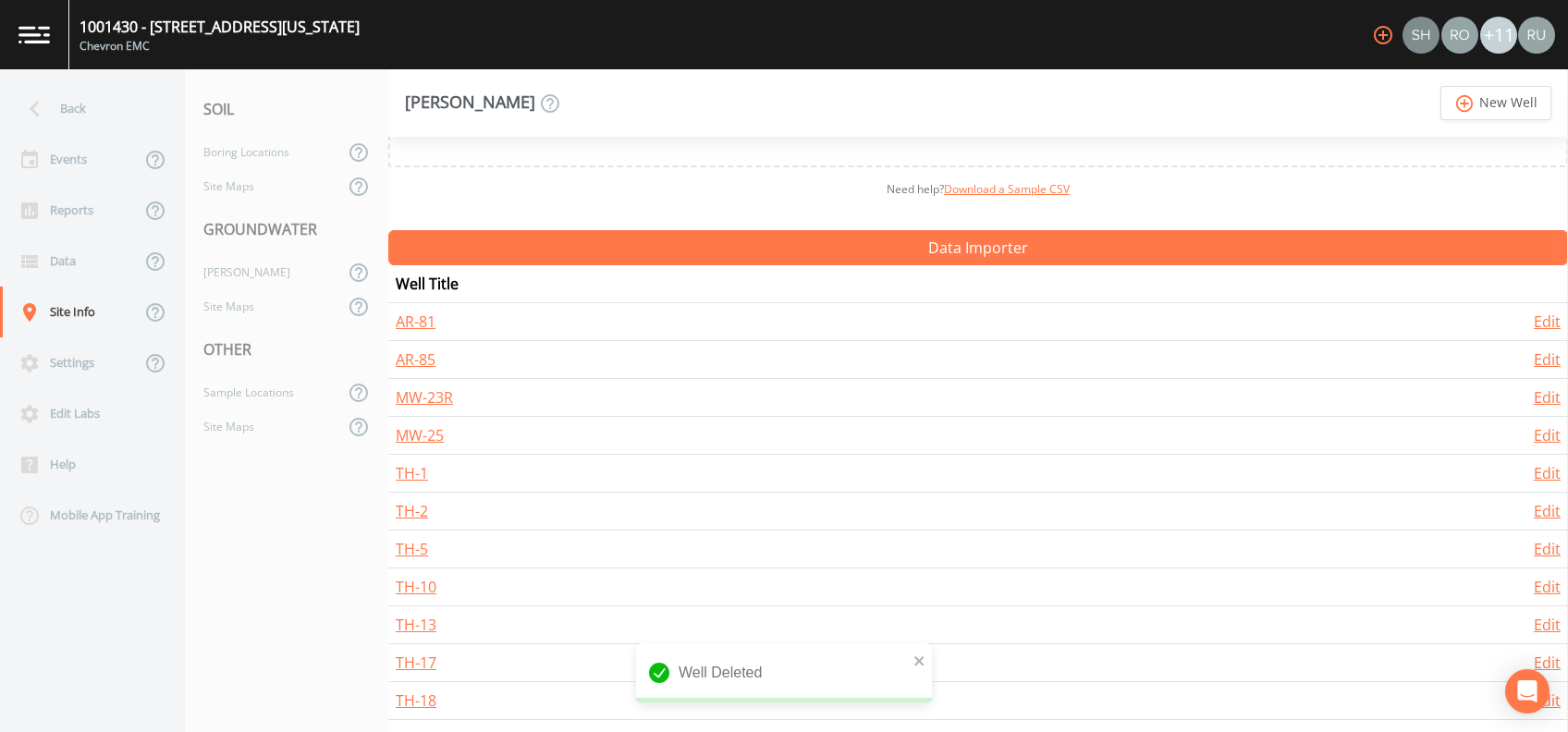 scroll, scrollTop: 0, scrollLeft: 0, axis: both 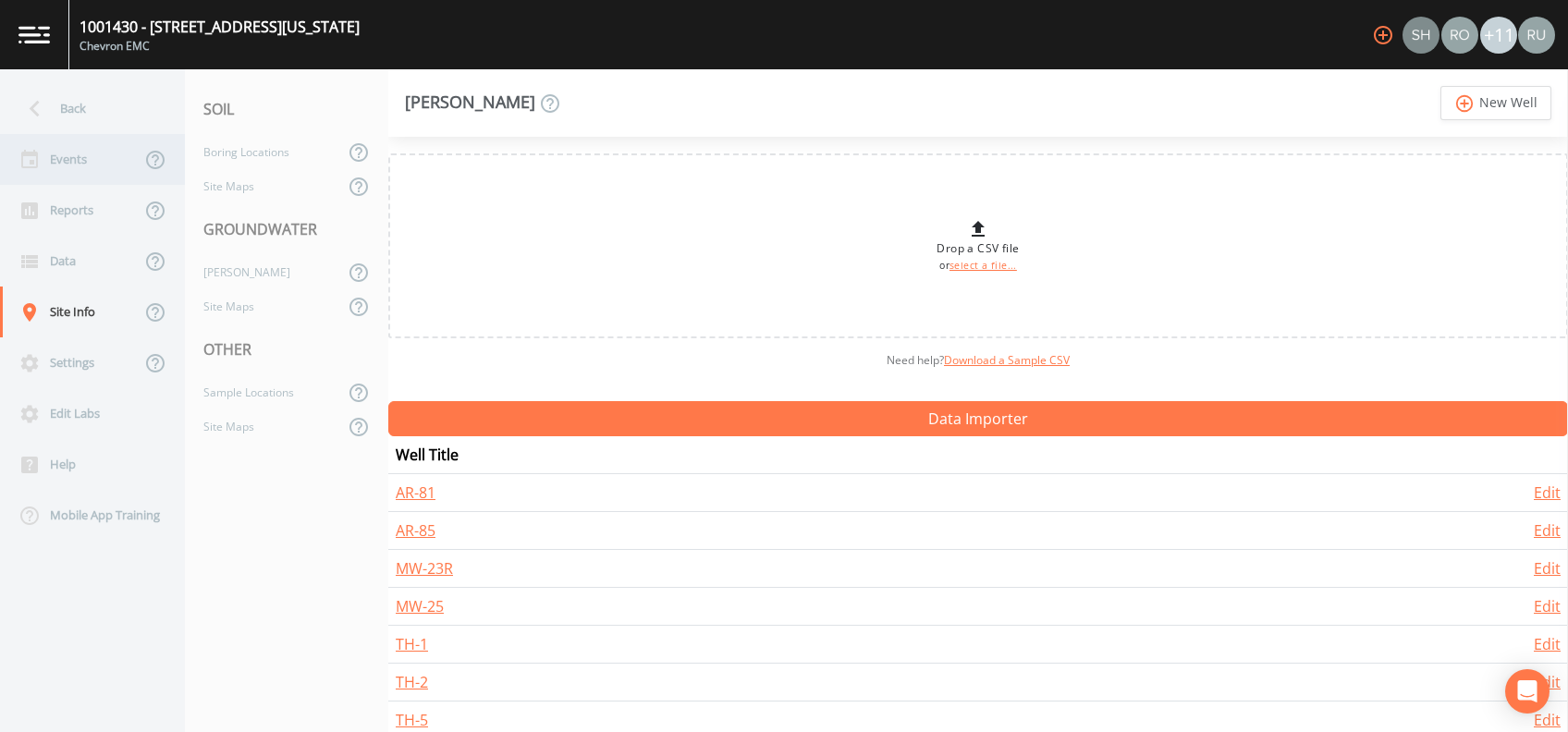 click on "Events" at bounding box center [70, 159] 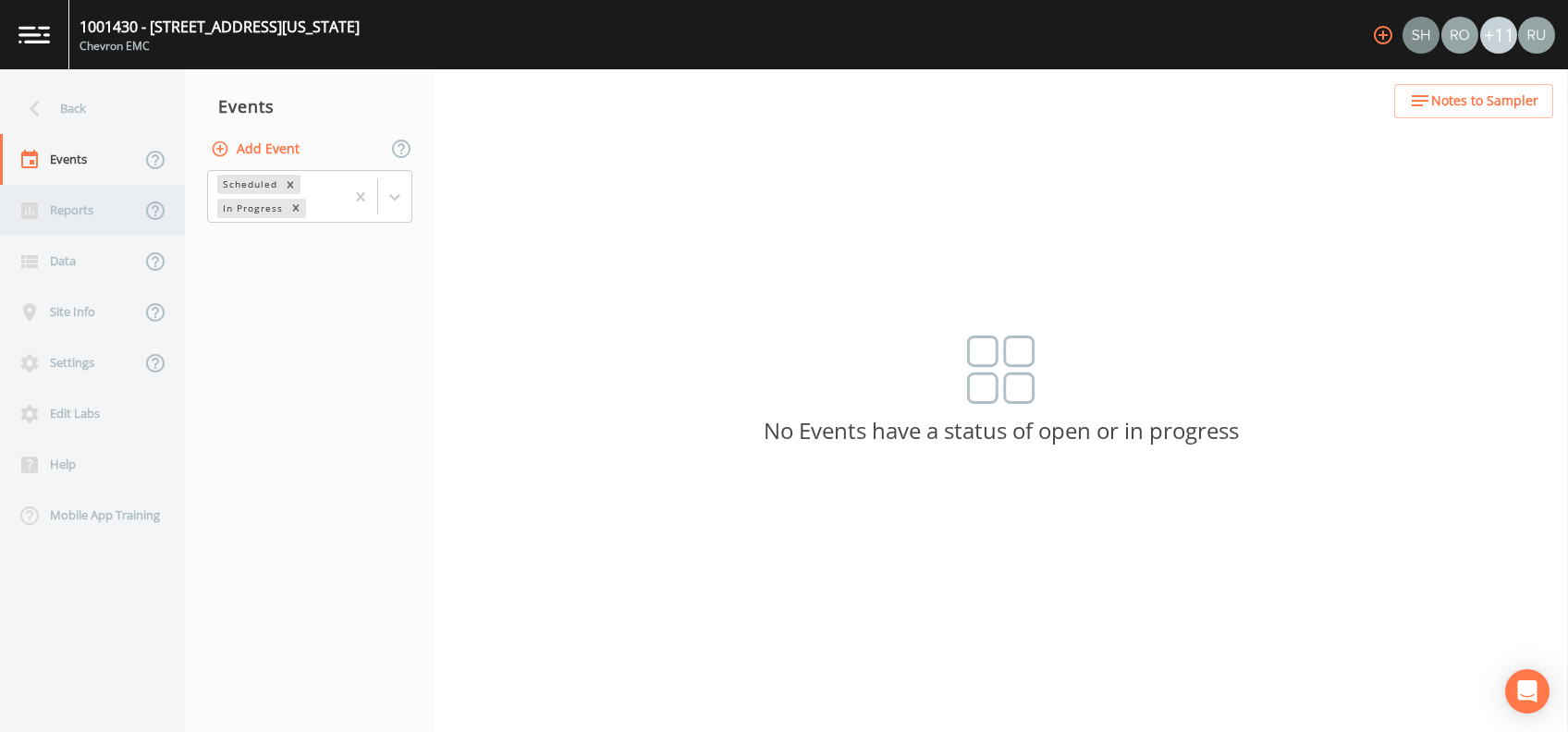 click on "Reports" at bounding box center [70, 210] 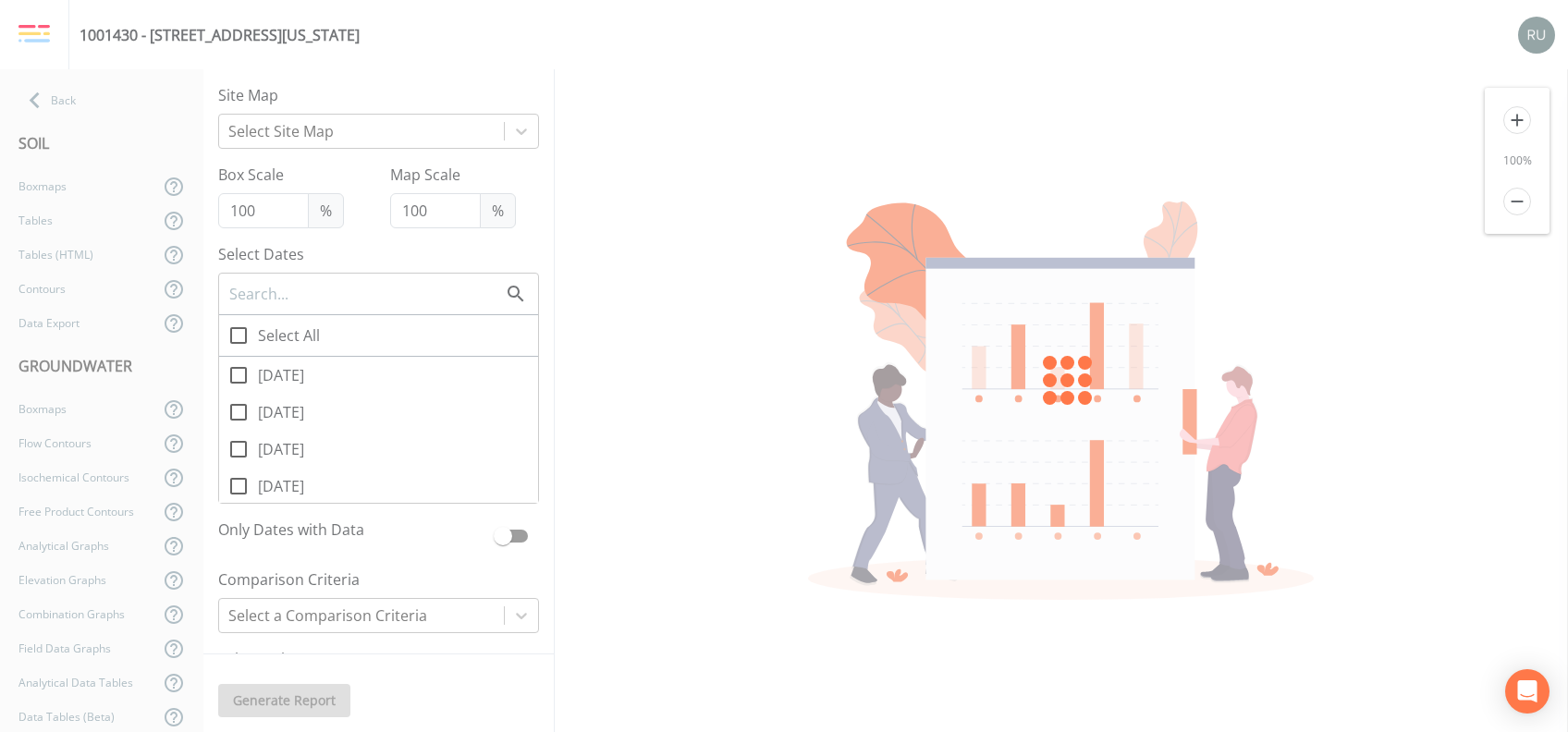 checkbox on "true" 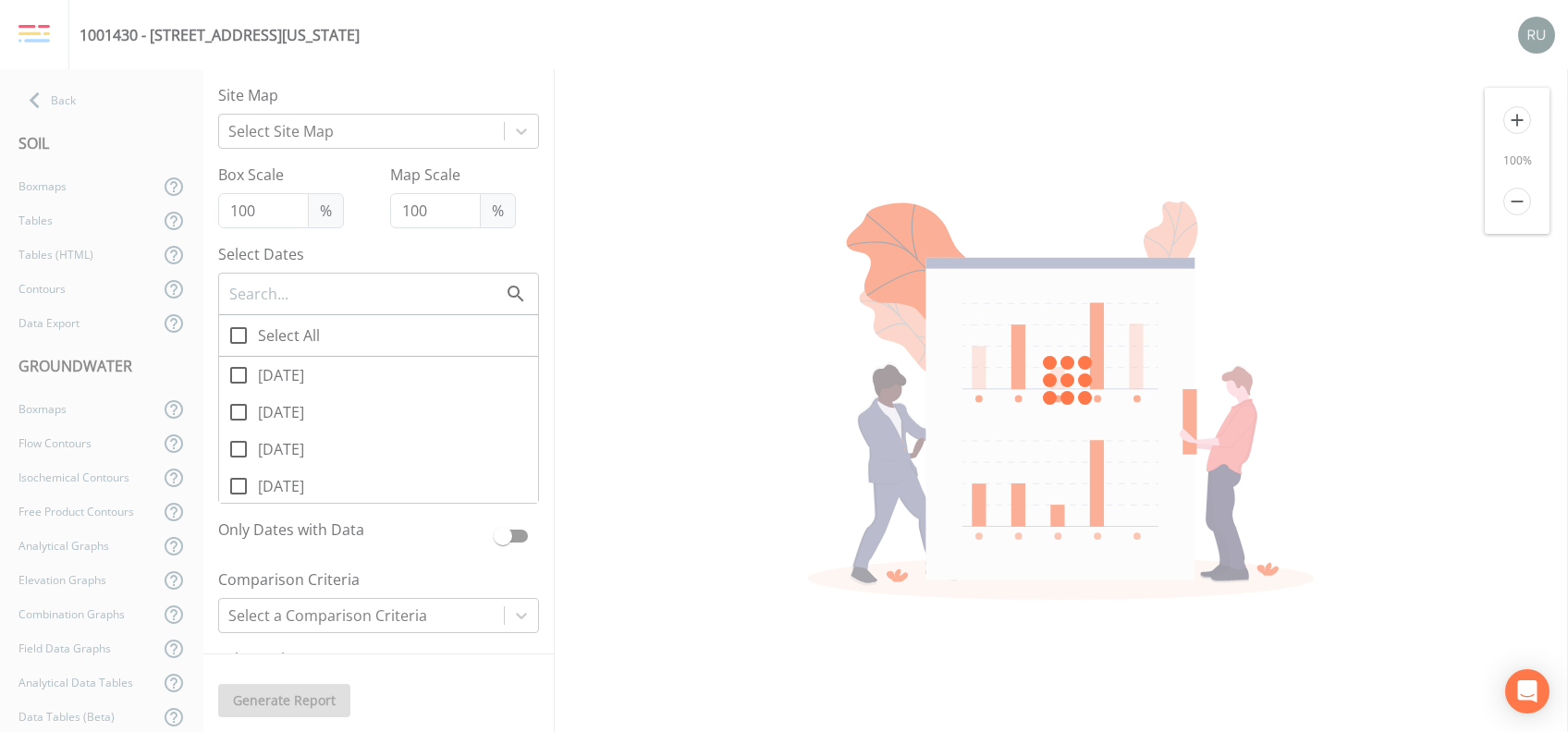 checkbox on "true" 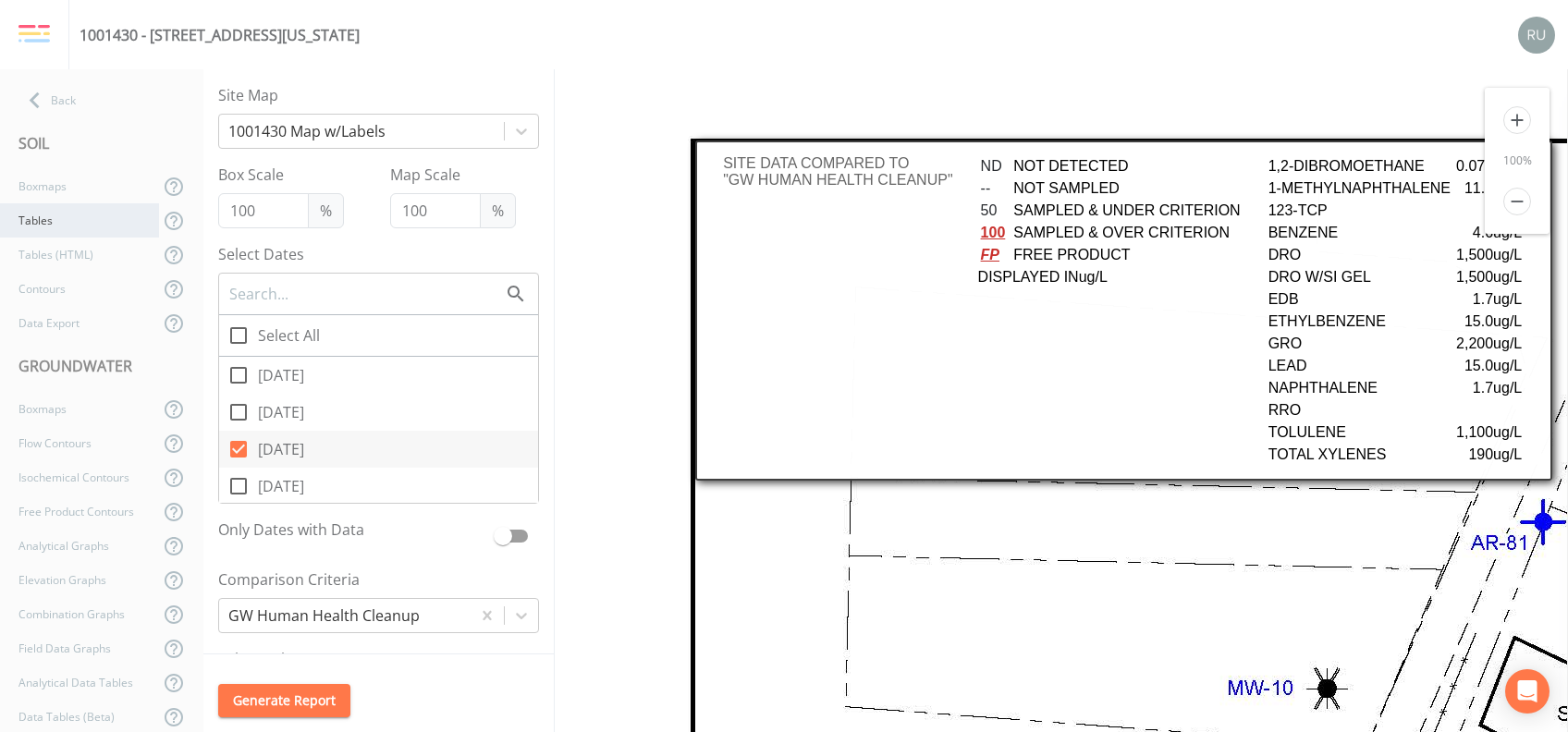 checkbox on "true" 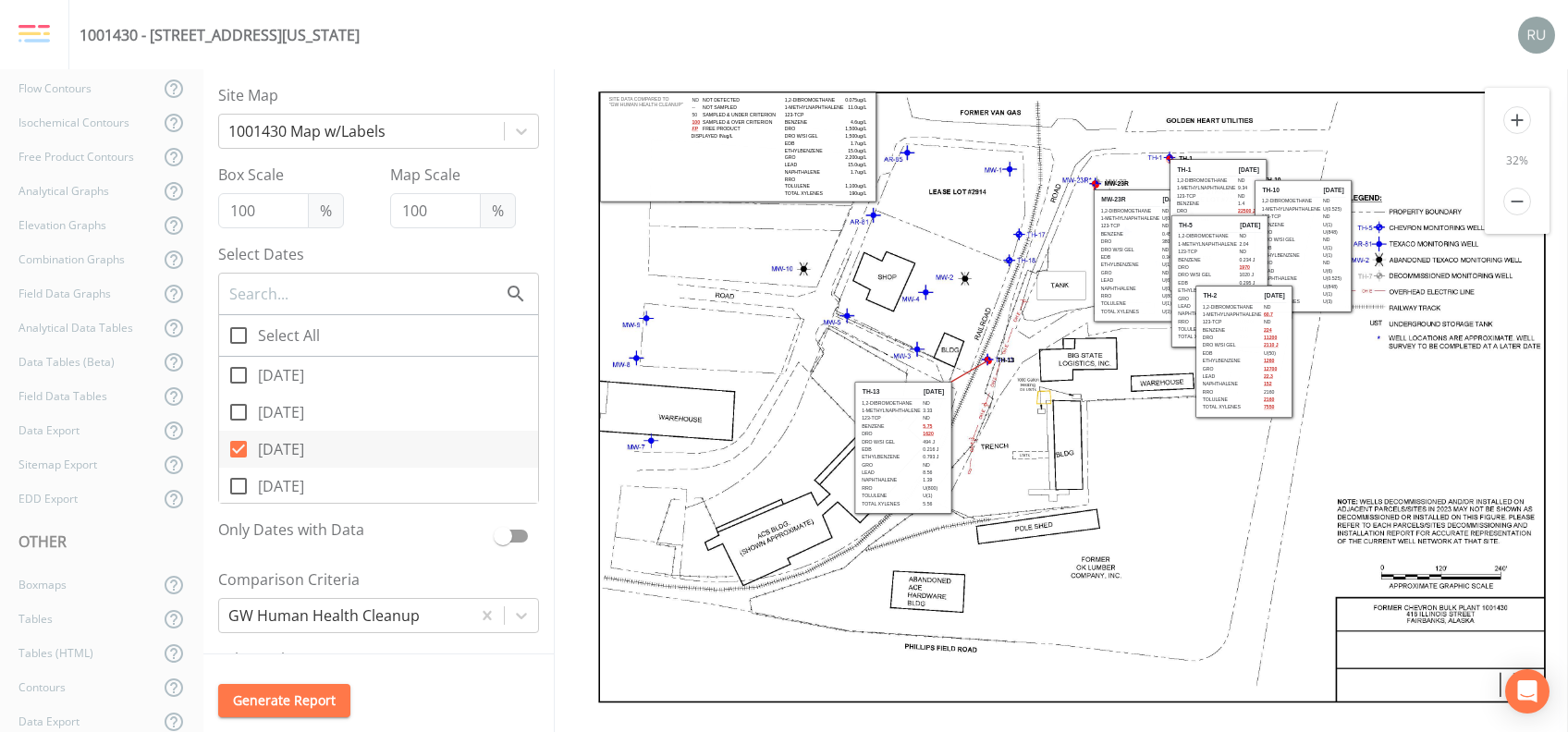 scroll, scrollTop: 379, scrollLeft: 0, axis: vertical 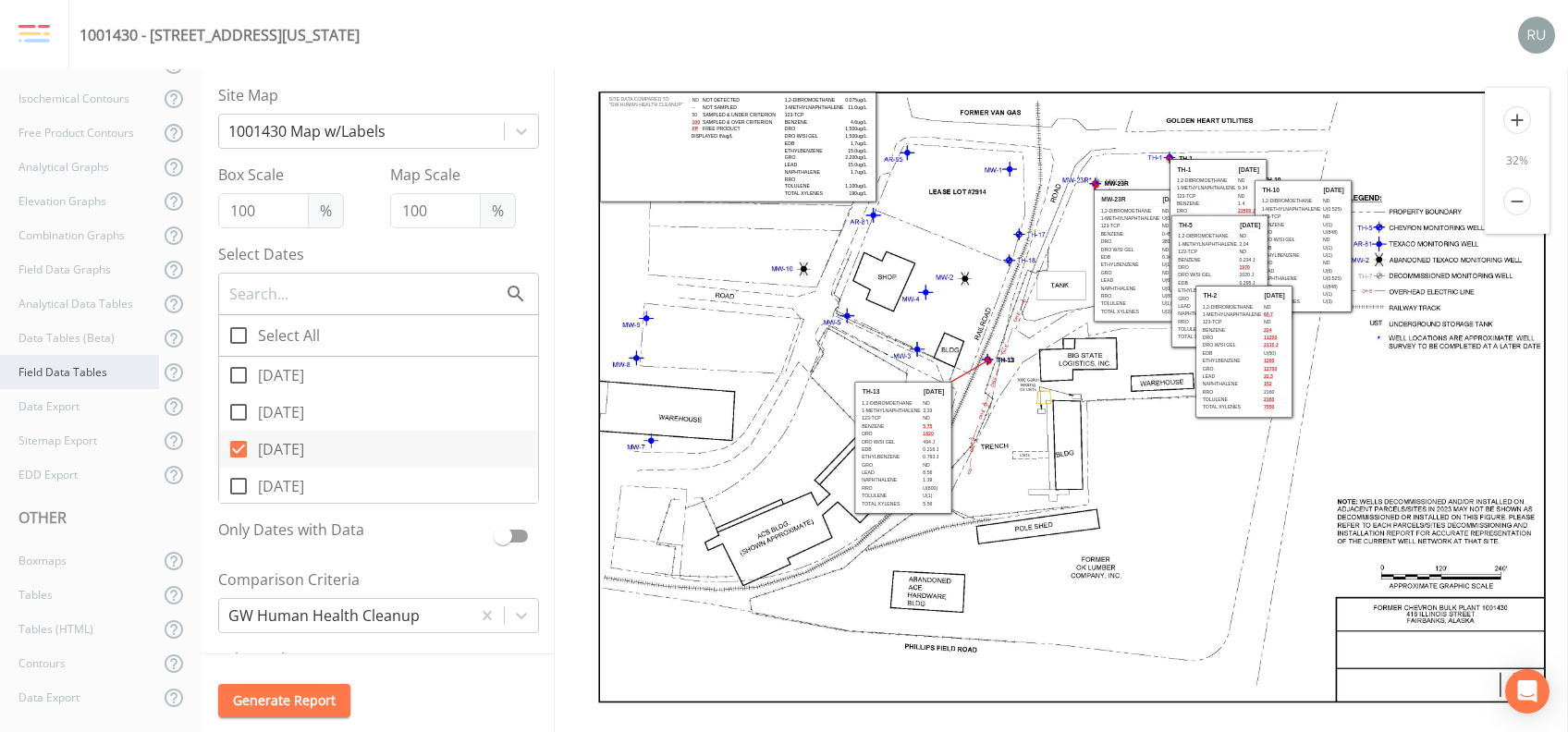 click on "Field Data Tables" at bounding box center (80, 372) 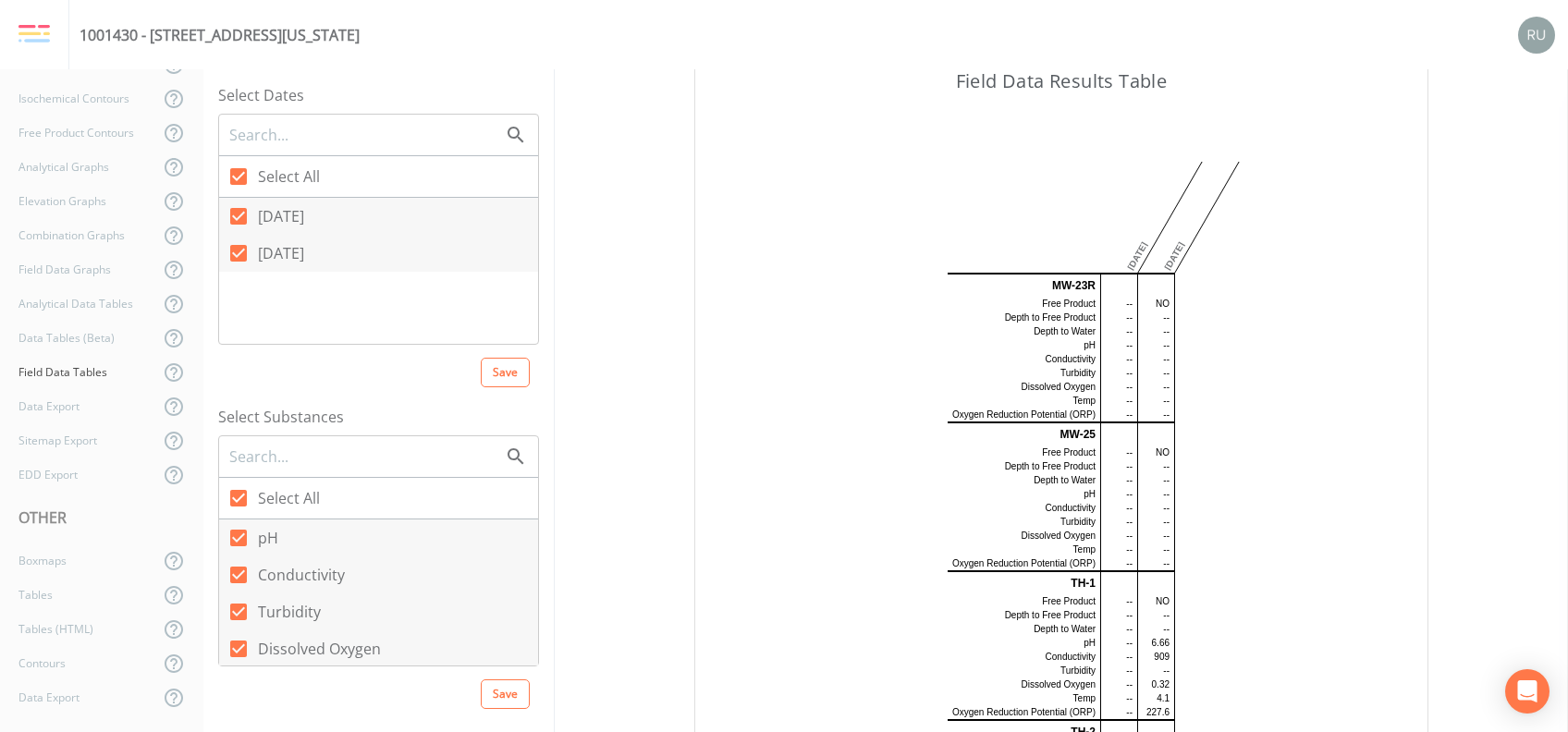 scroll, scrollTop: 0, scrollLeft: 0, axis: both 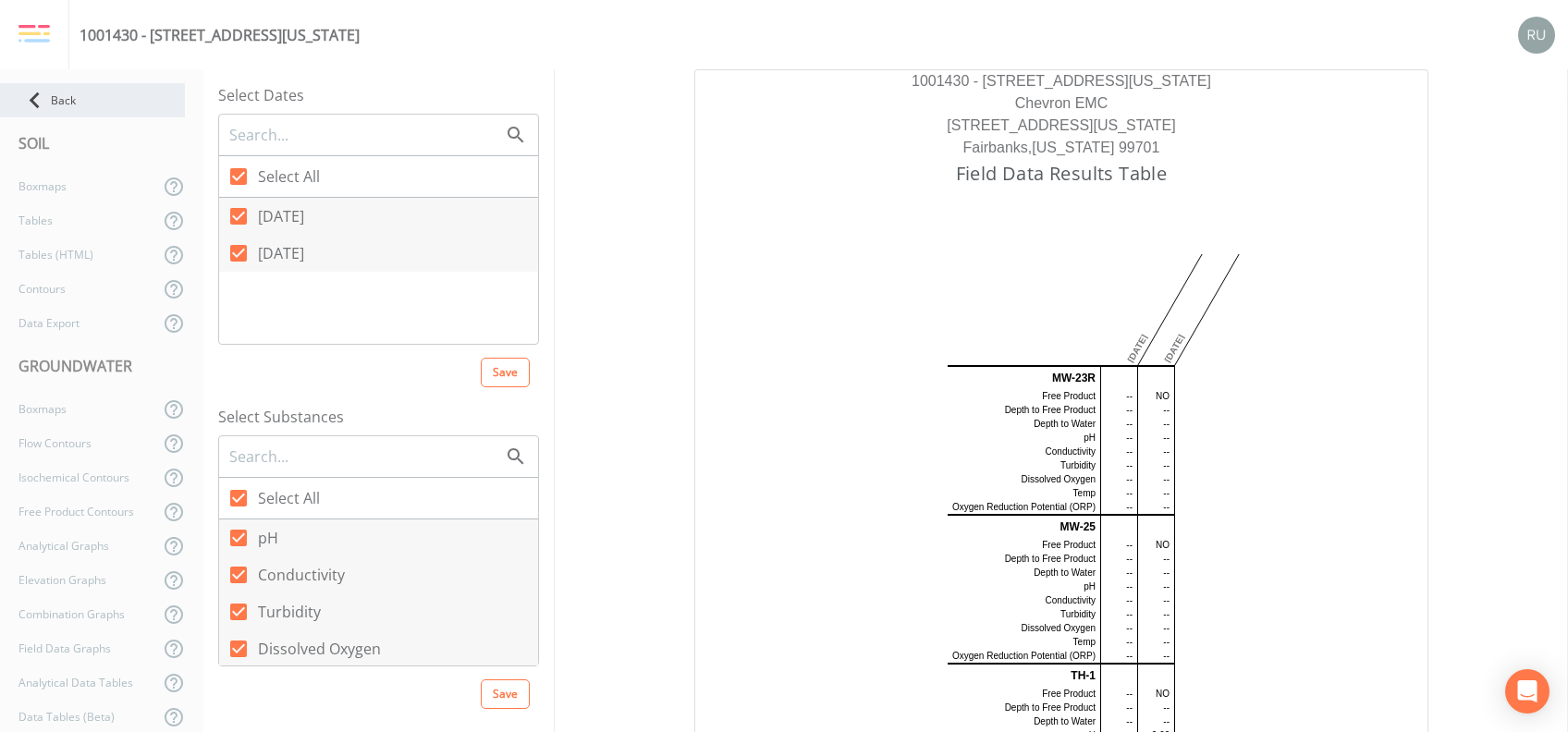 click on "Back" at bounding box center [92, 100] 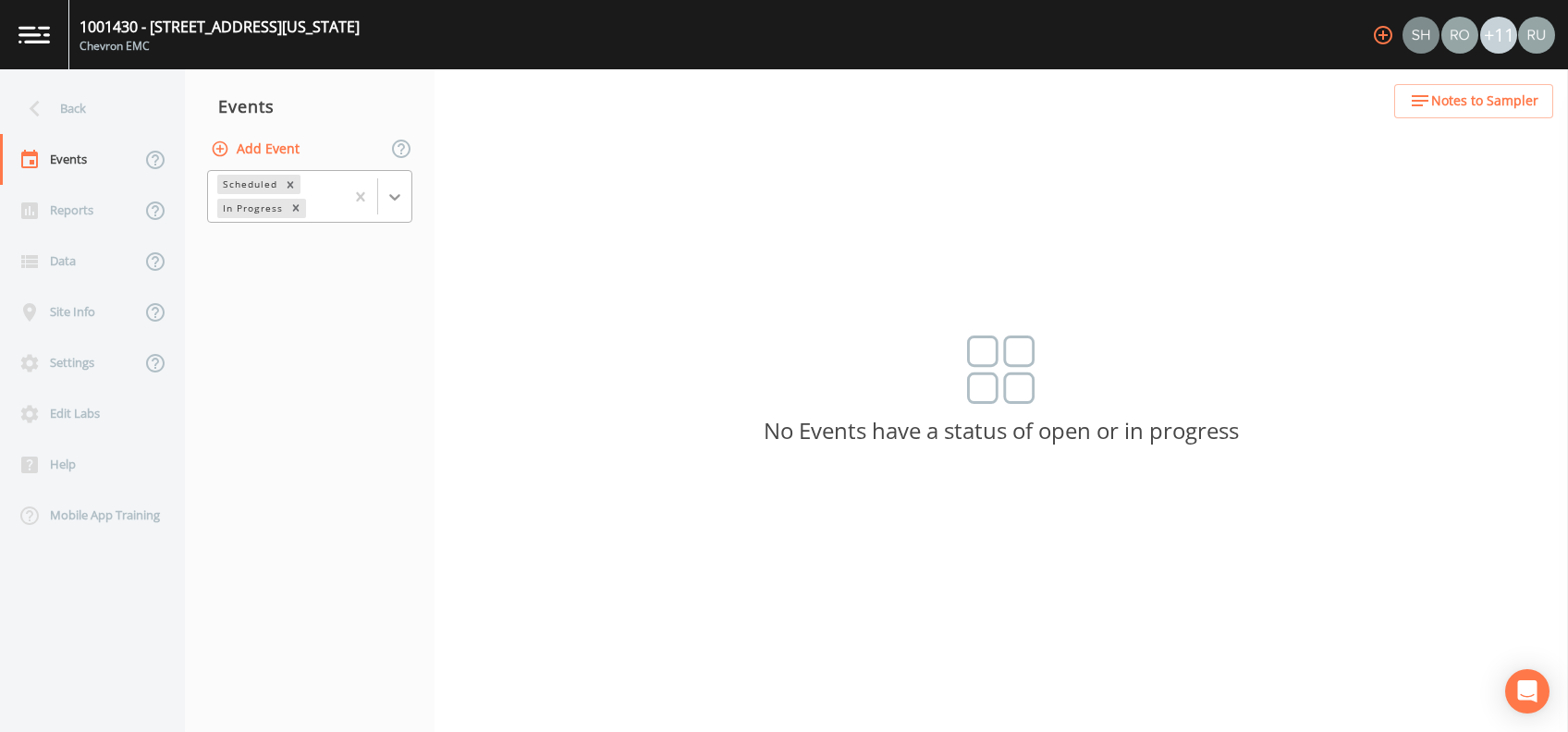 click 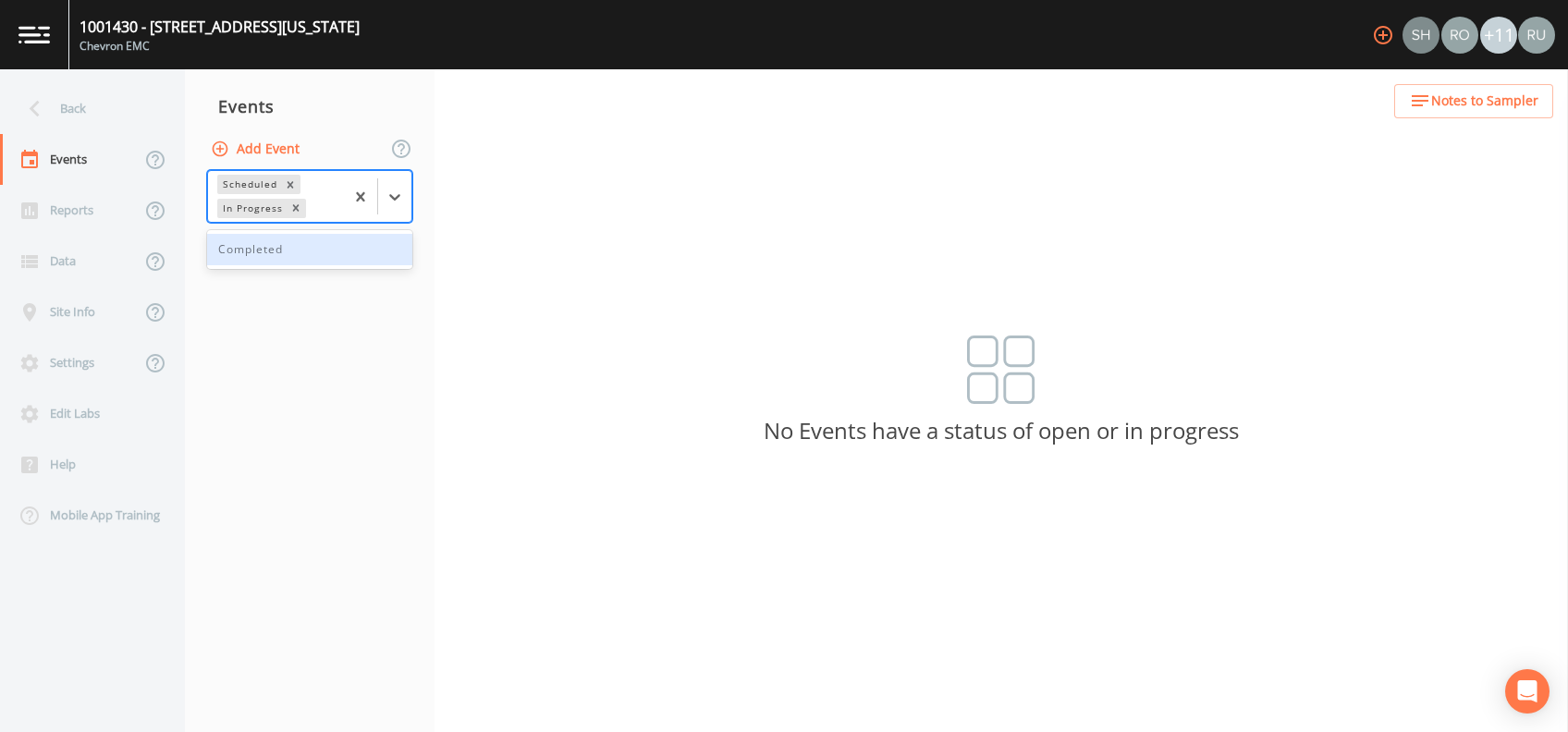 click on "Completed" at bounding box center [310, 250] 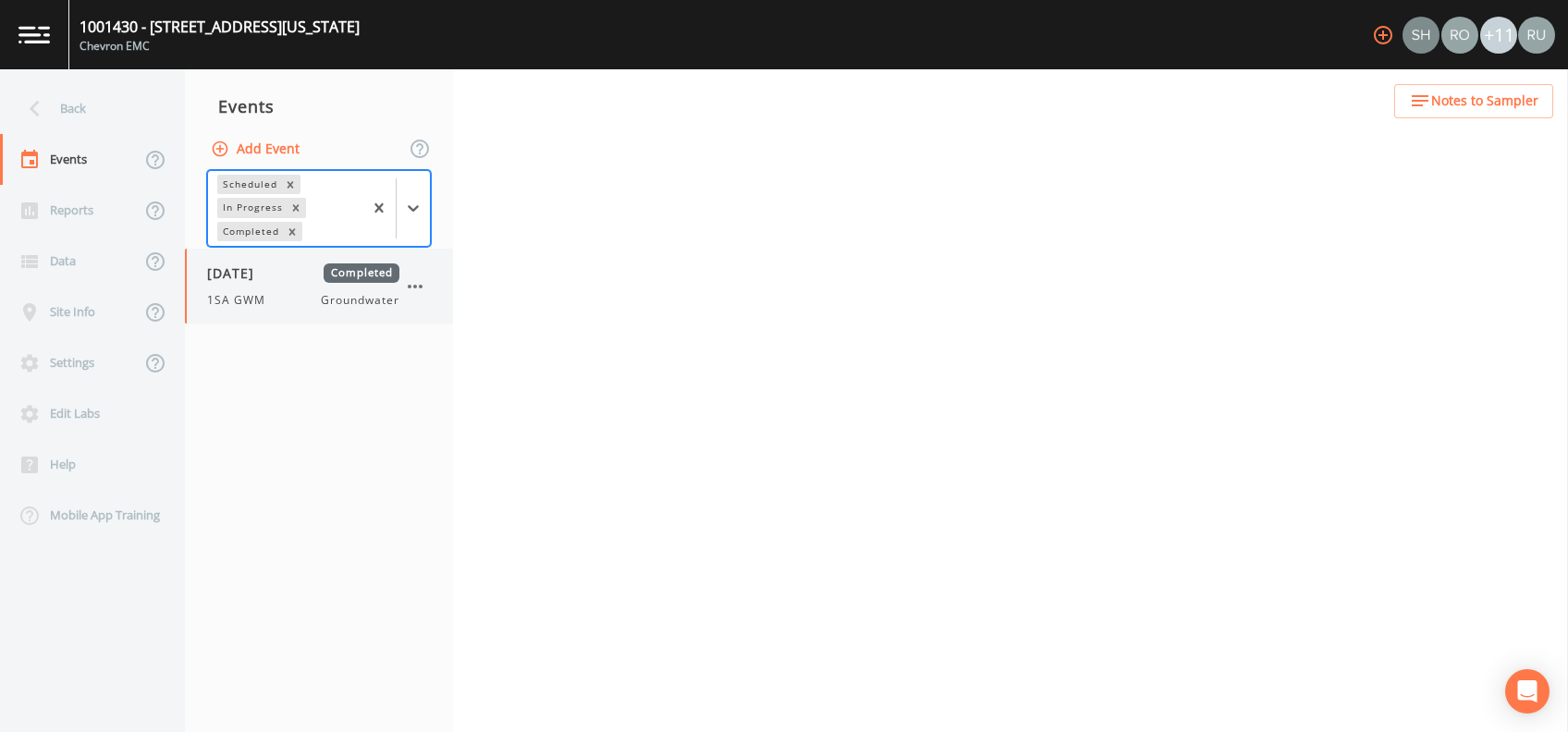 click on "[DATE] Completed 1SA GWM Groundwater" at bounding box center [303, 286] 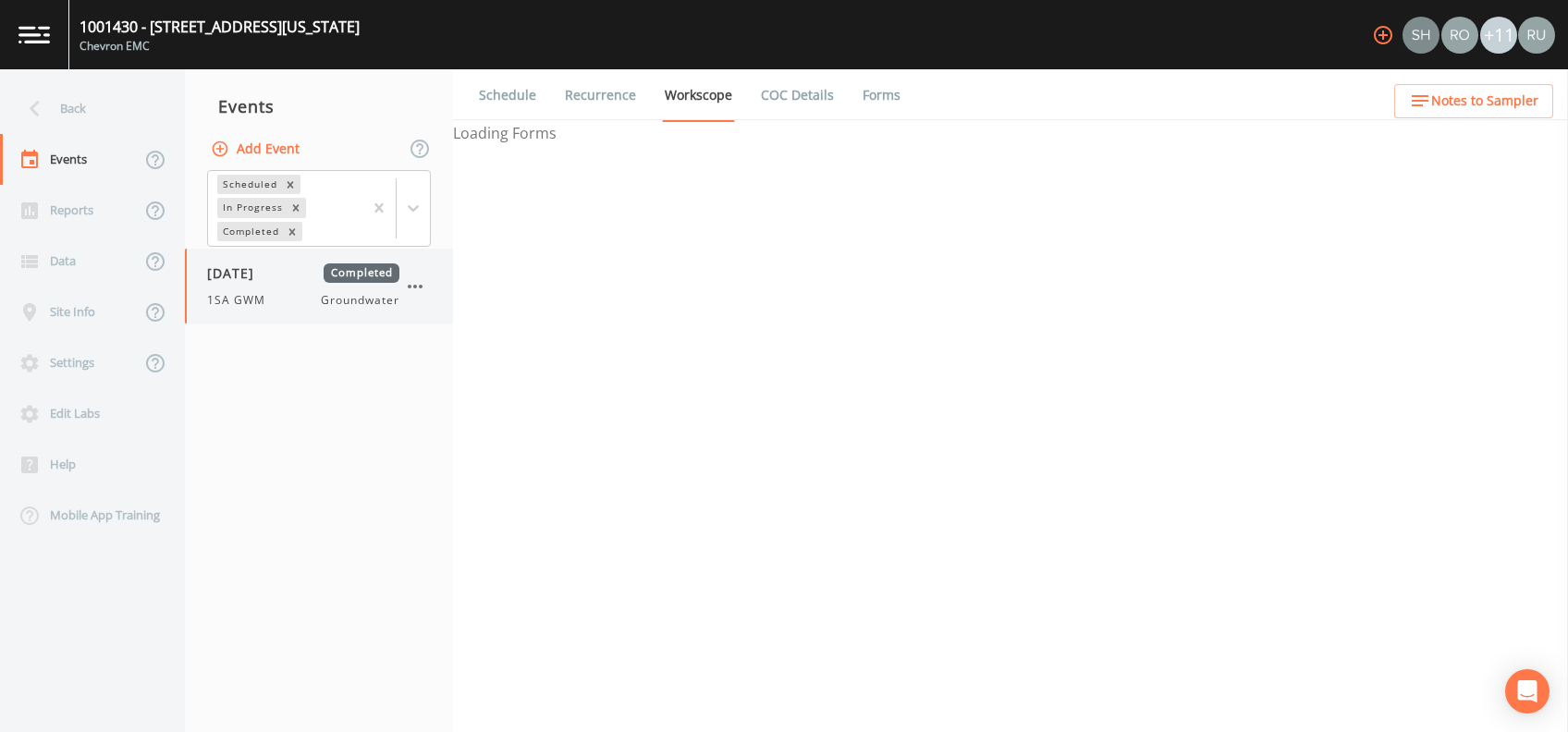 select on "4f082be6-97a7-4f70-a81f-c26a4e896ad7" 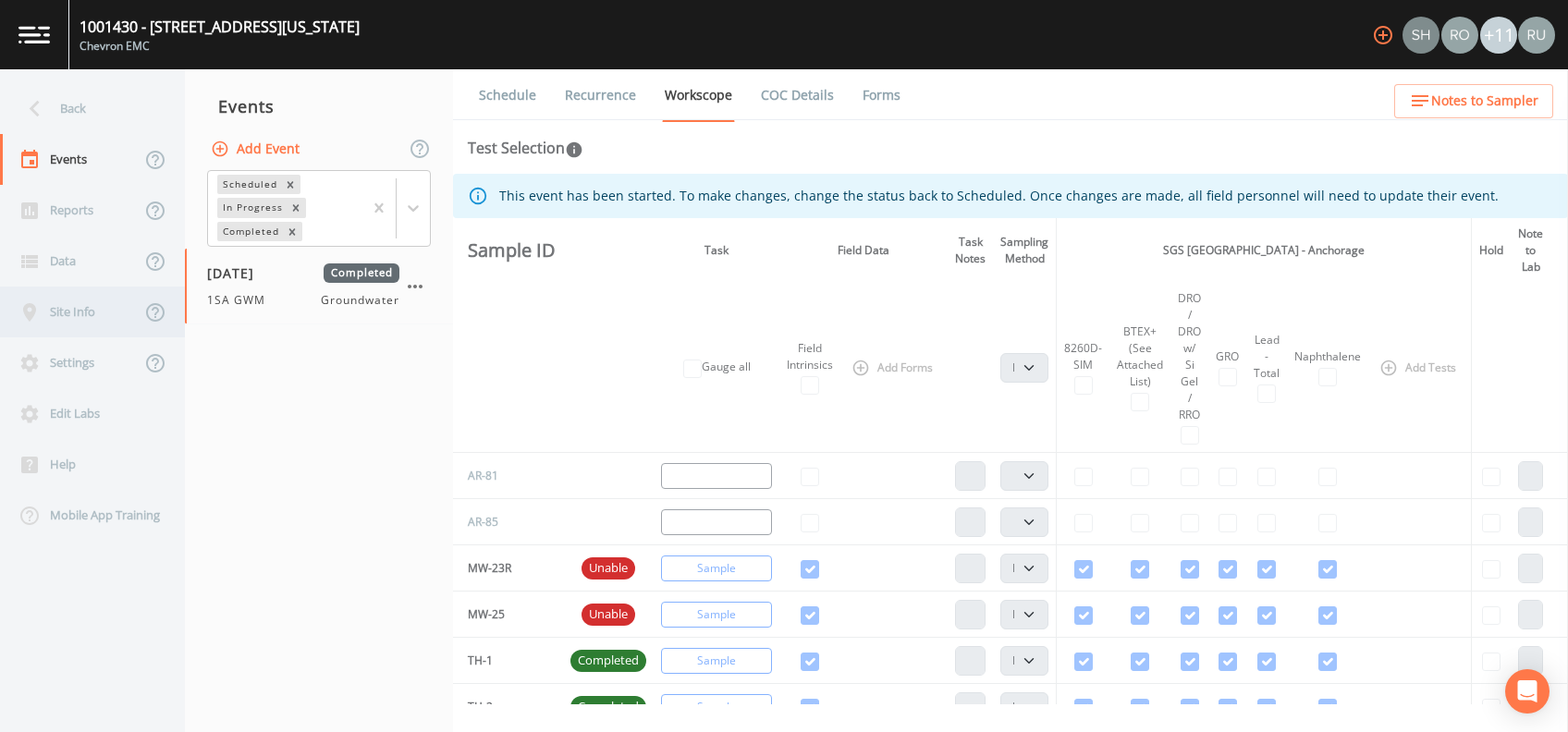 click on "Site Info" at bounding box center [70, 311] 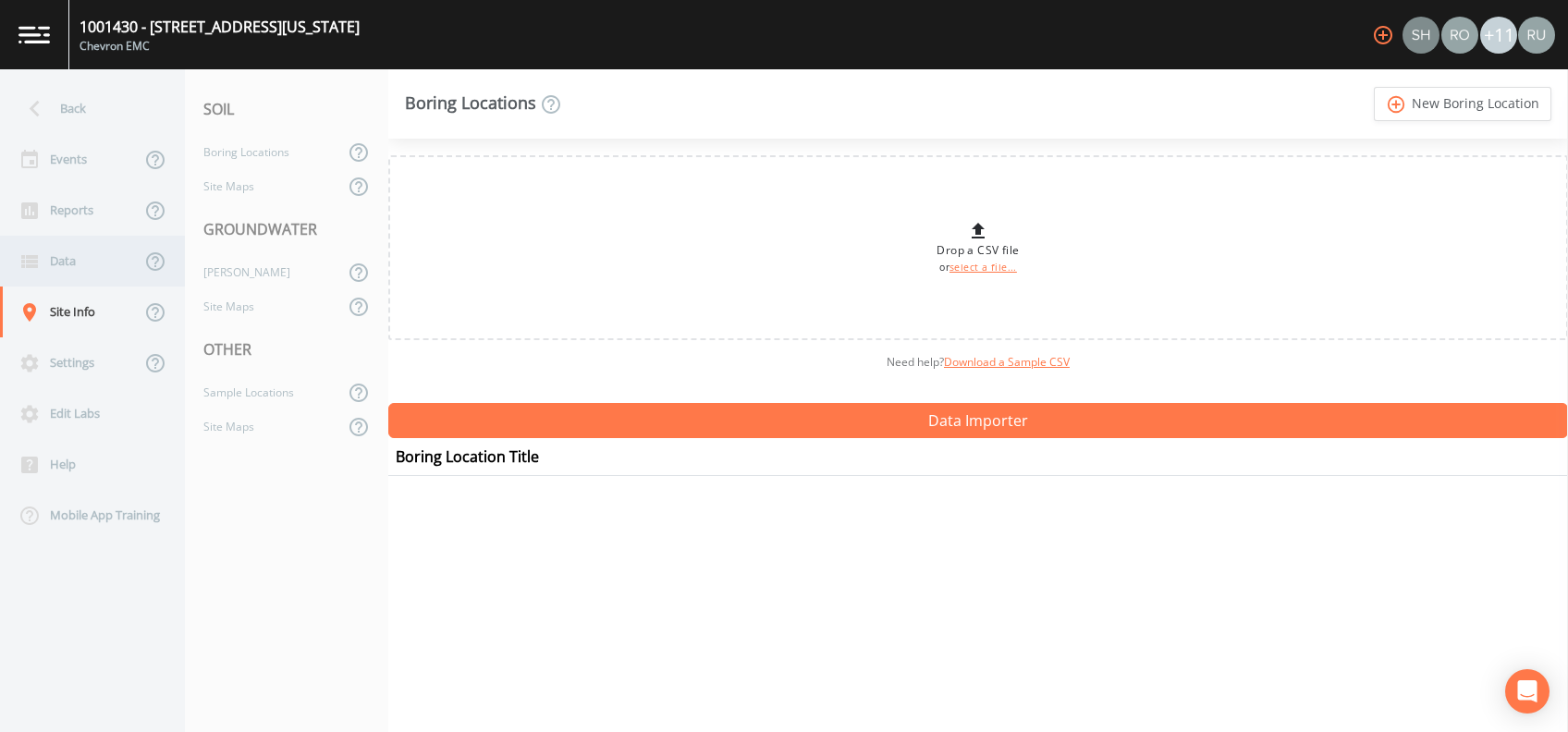 click on "Data" at bounding box center [70, 261] 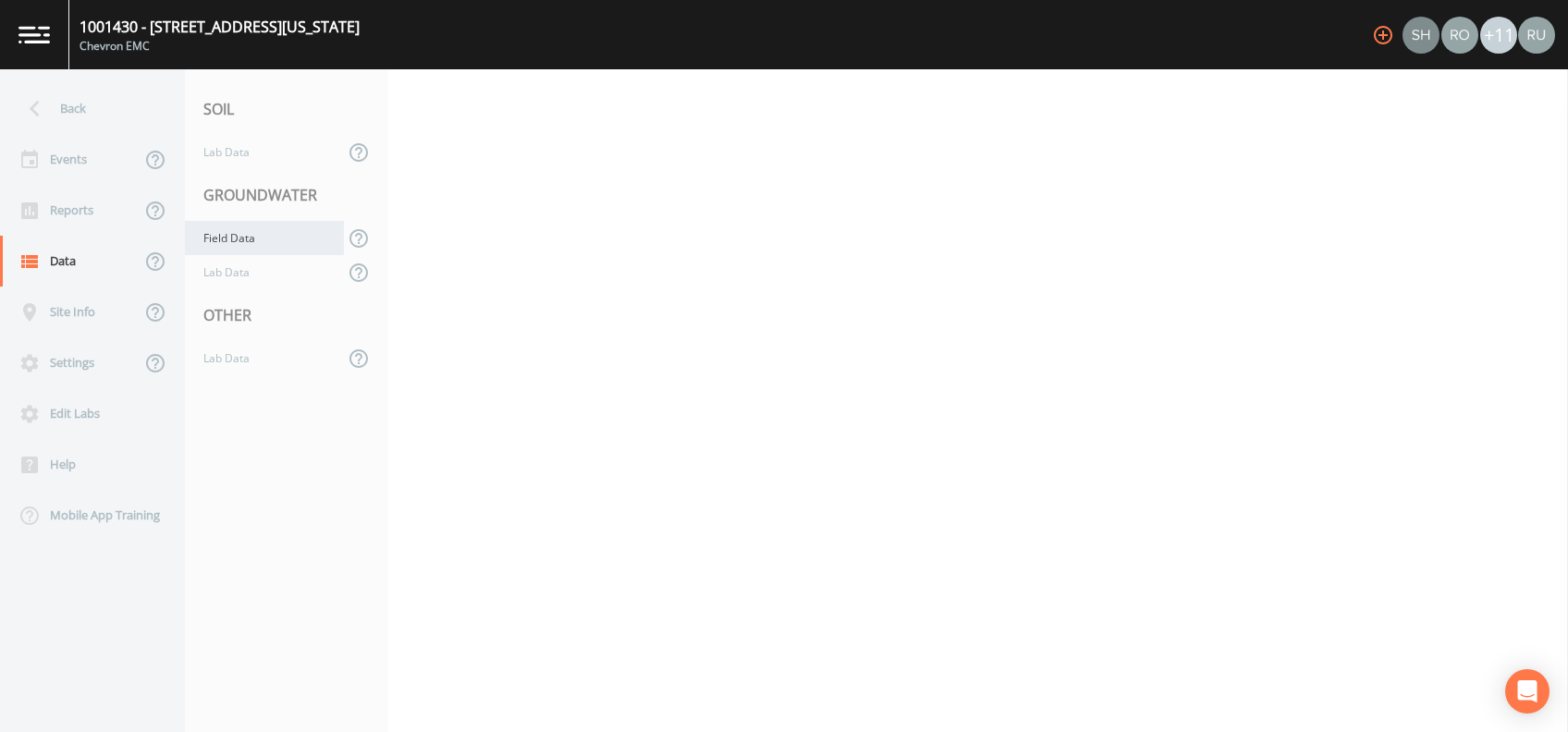 click on "Field Data" at bounding box center [264, 238] 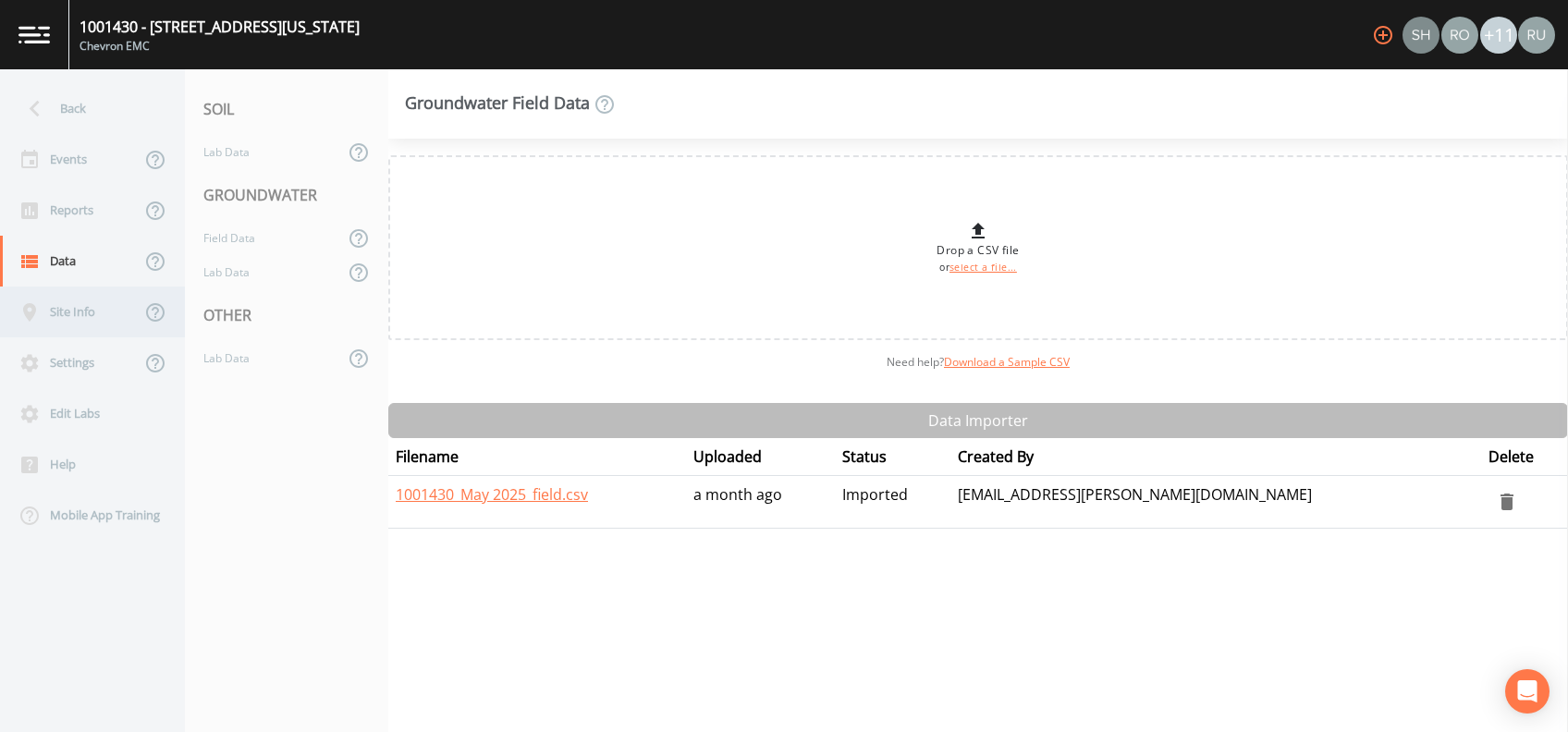 click on "Site Info" at bounding box center [70, 311] 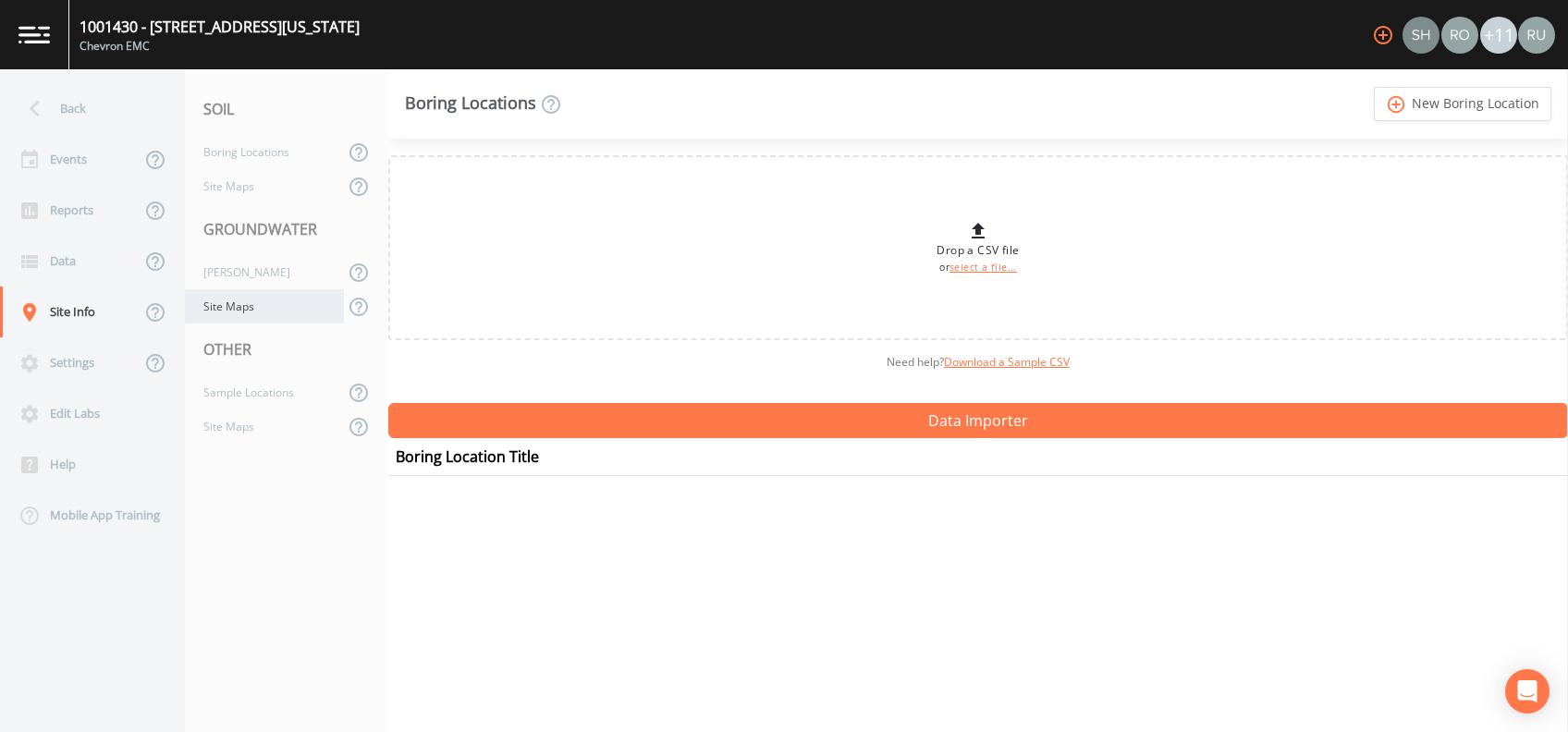 click on "Site Maps" at bounding box center (264, 306) 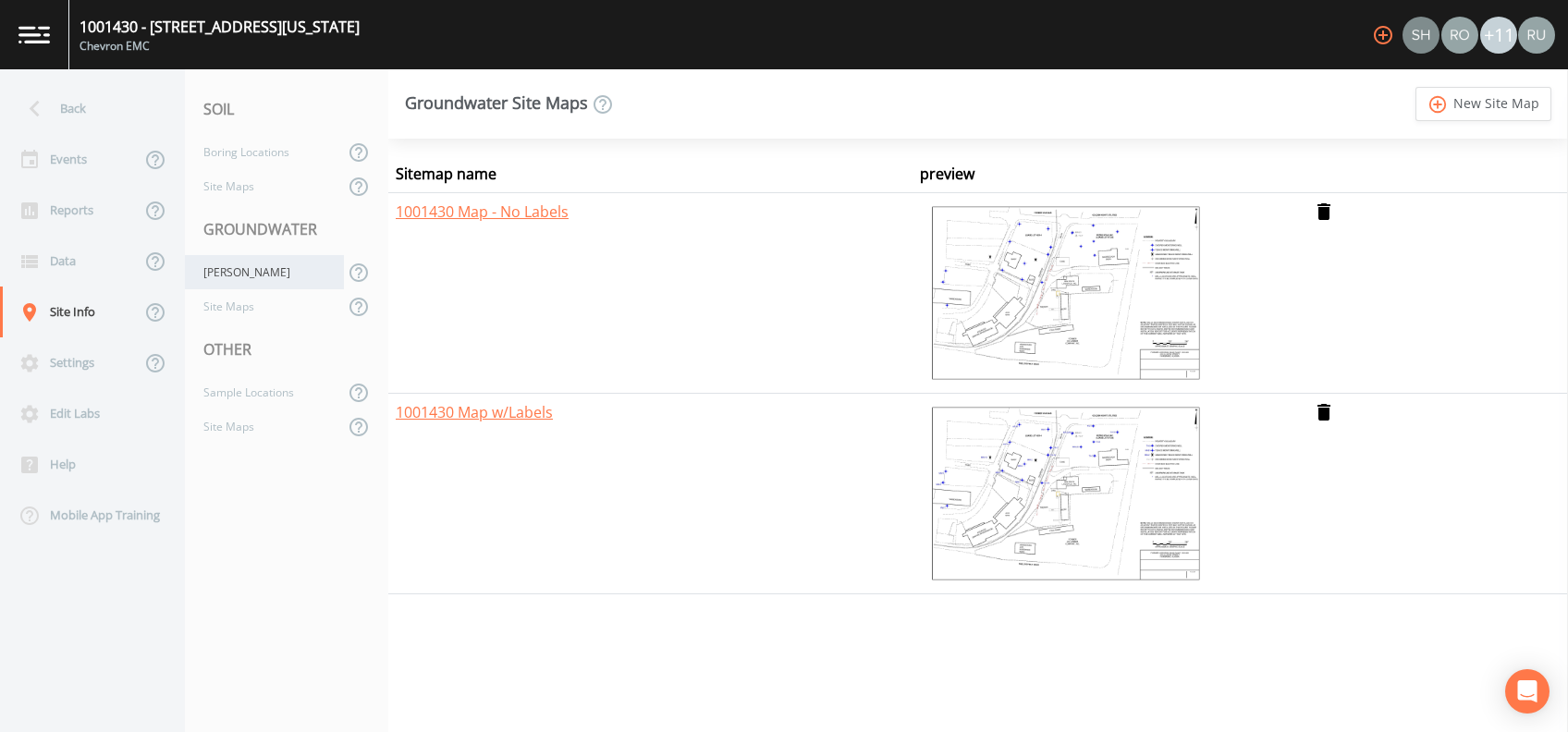 click on "[PERSON_NAME]" at bounding box center (264, 272) 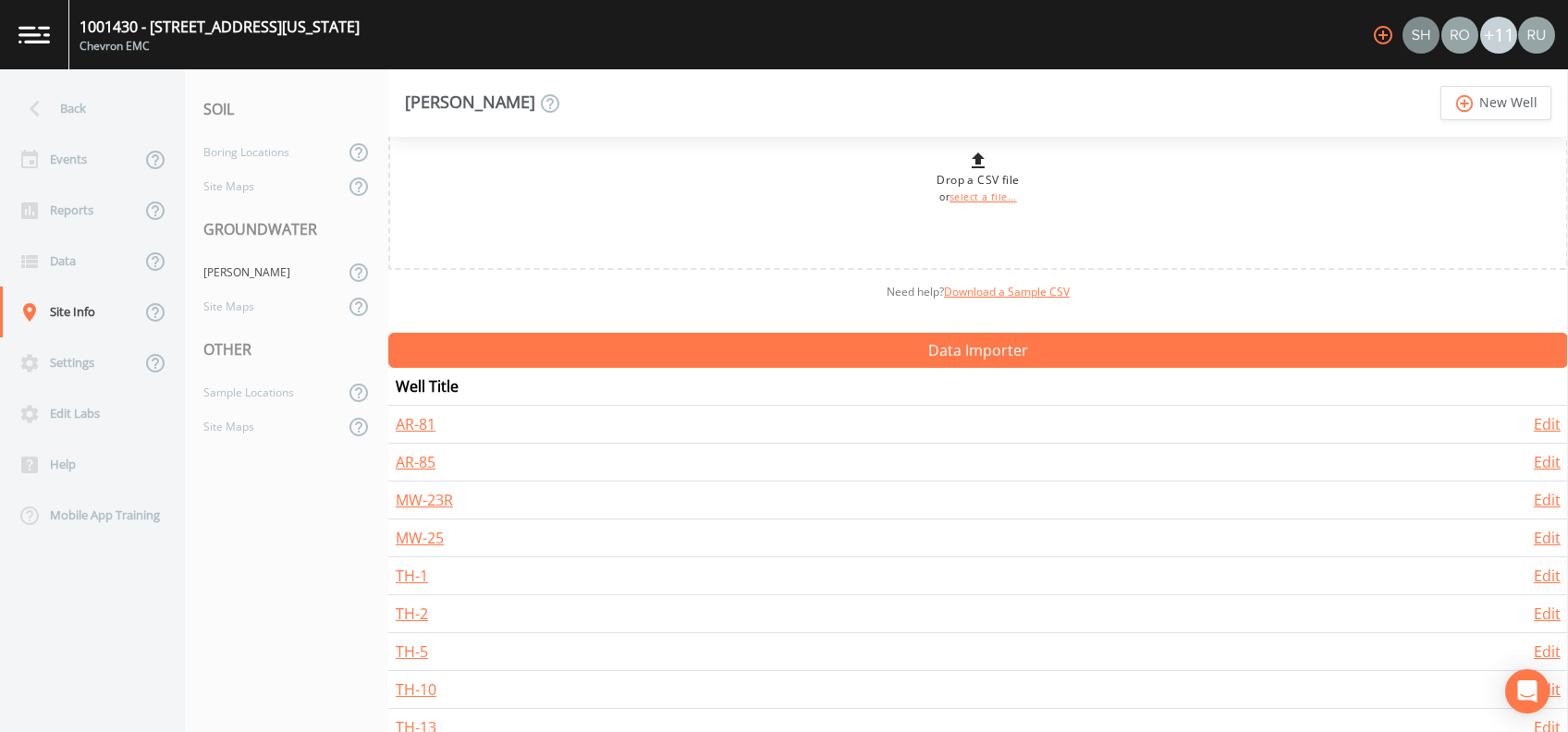 scroll, scrollTop: 171, scrollLeft: 0, axis: vertical 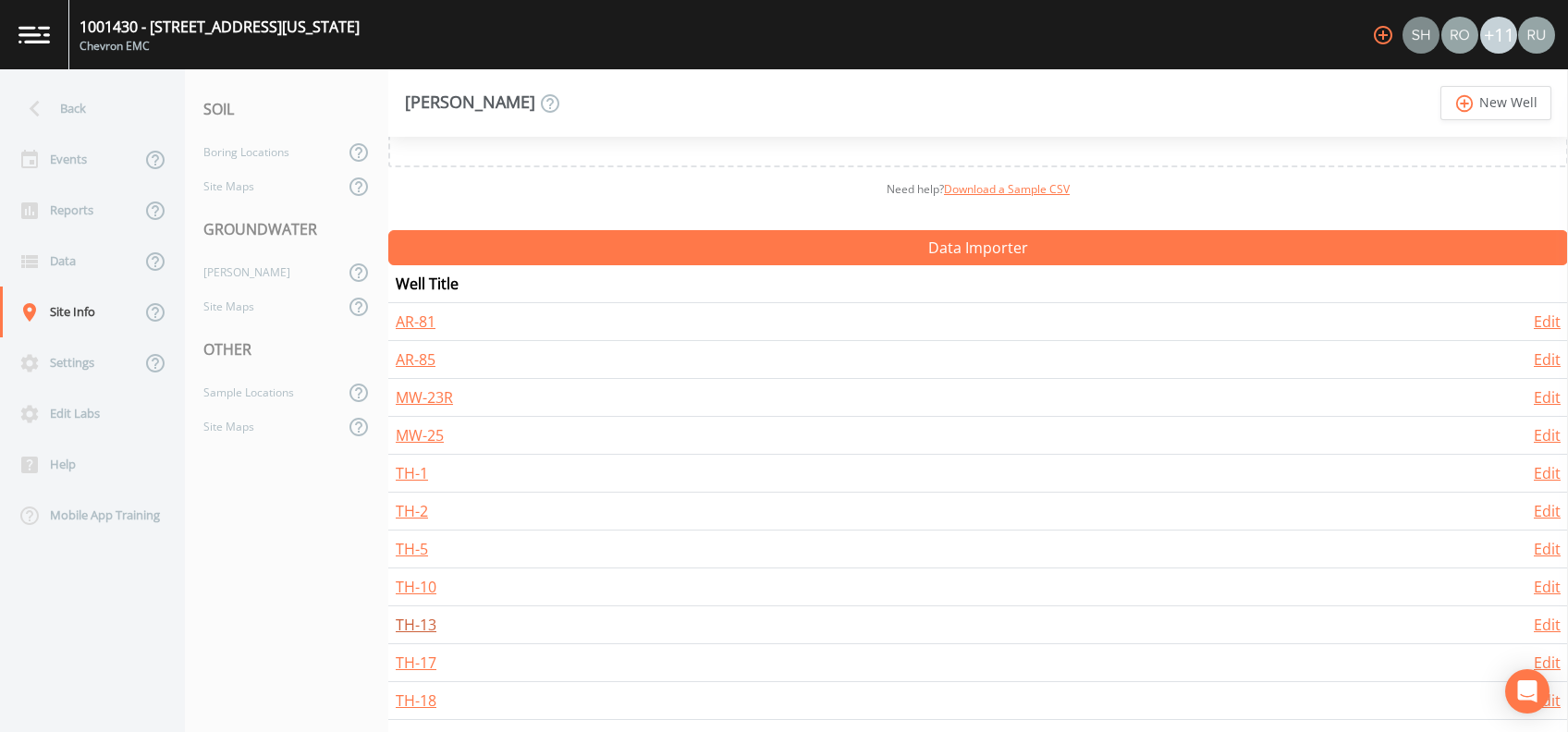 click on "TH-13" at bounding box center [416, 625] 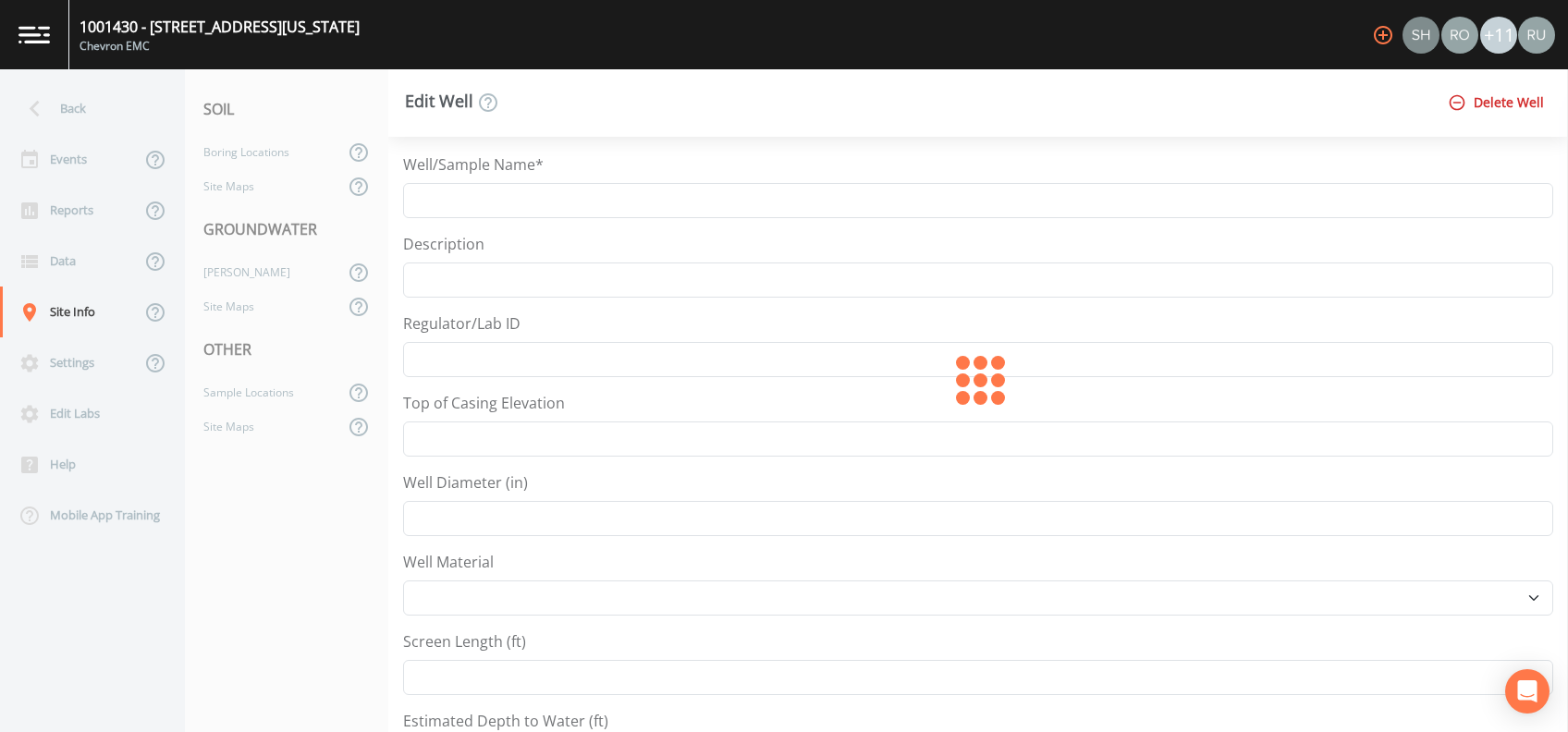type on "TH-13" 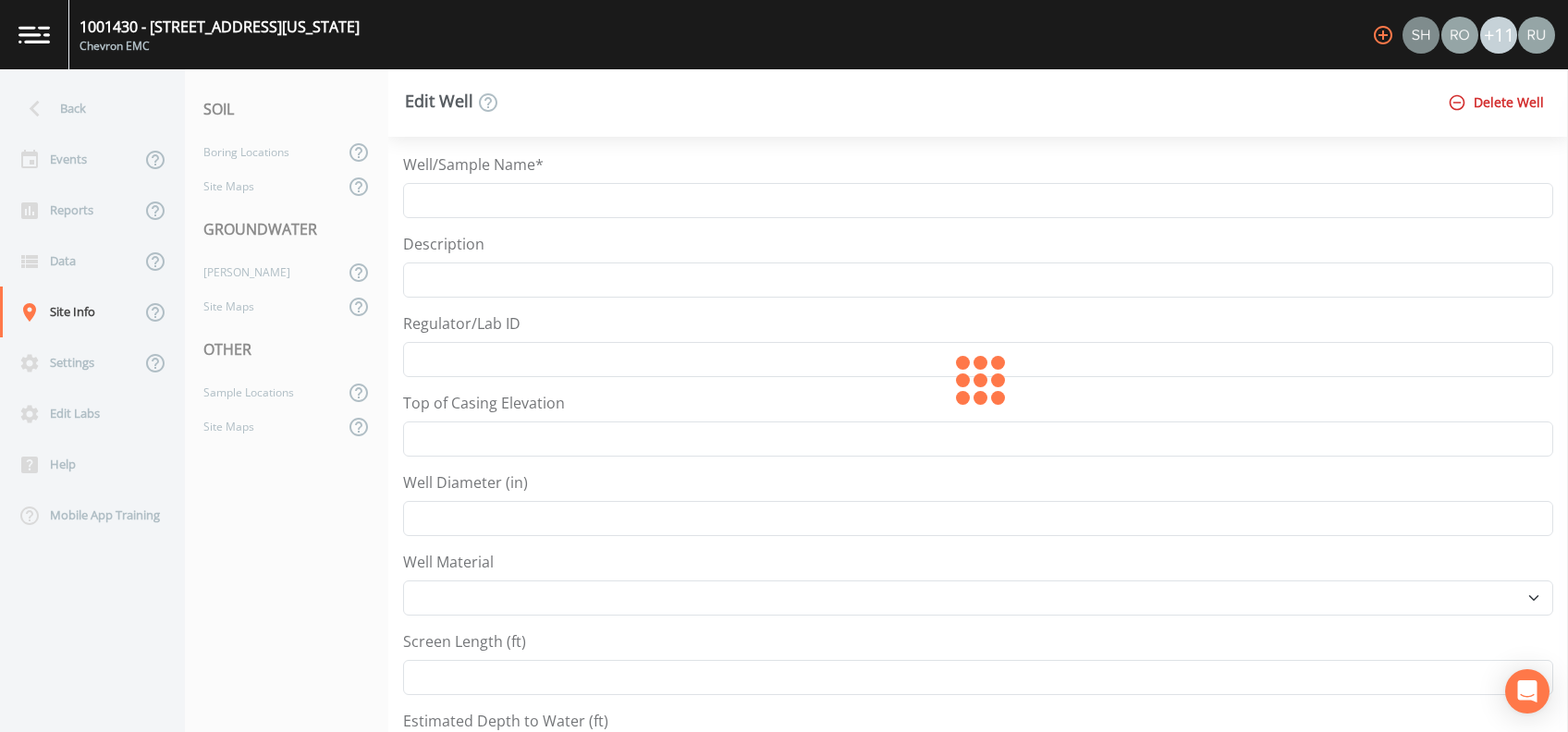 type on "441.94" 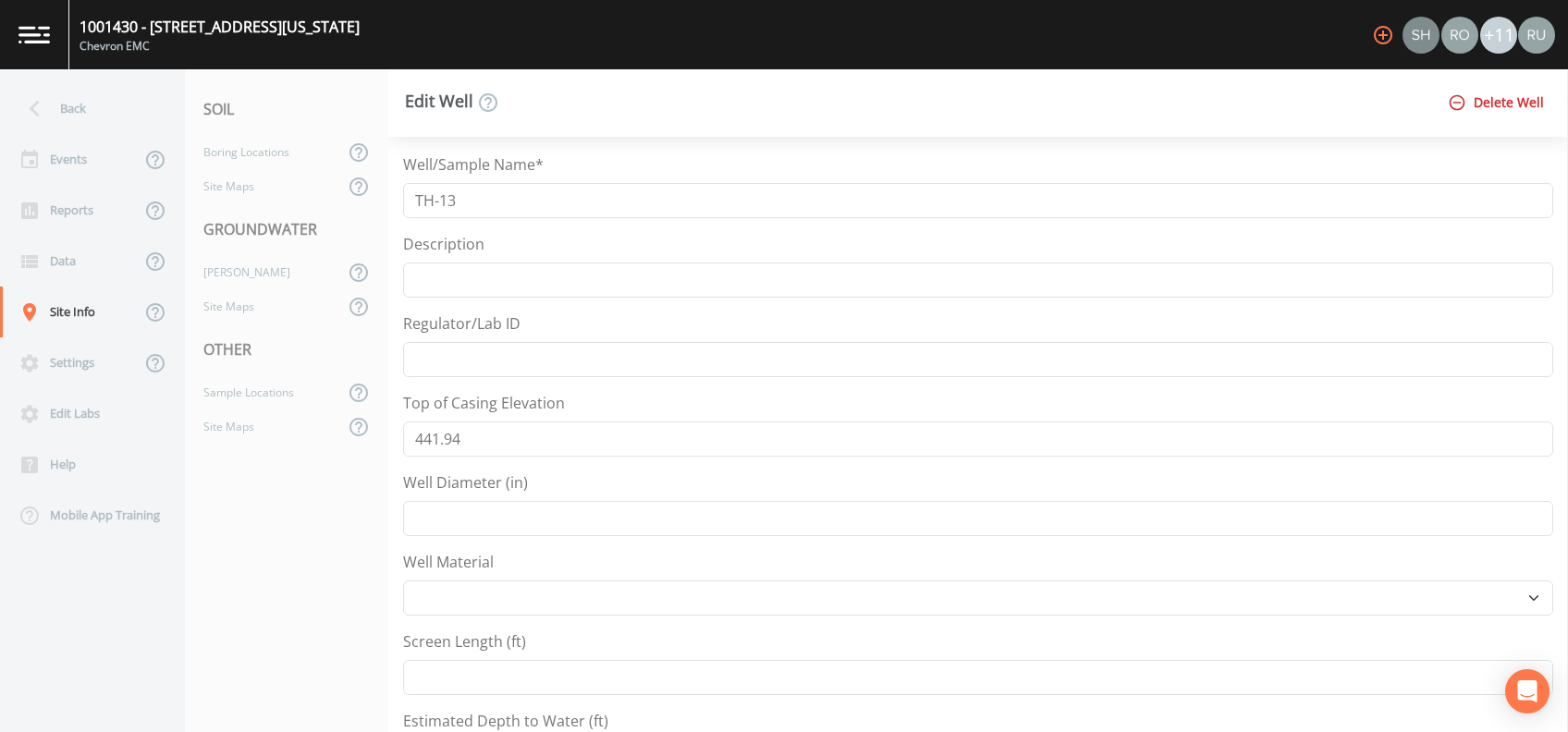 scroll, scrollTop: 0, scrollLeft: 0, axis: both 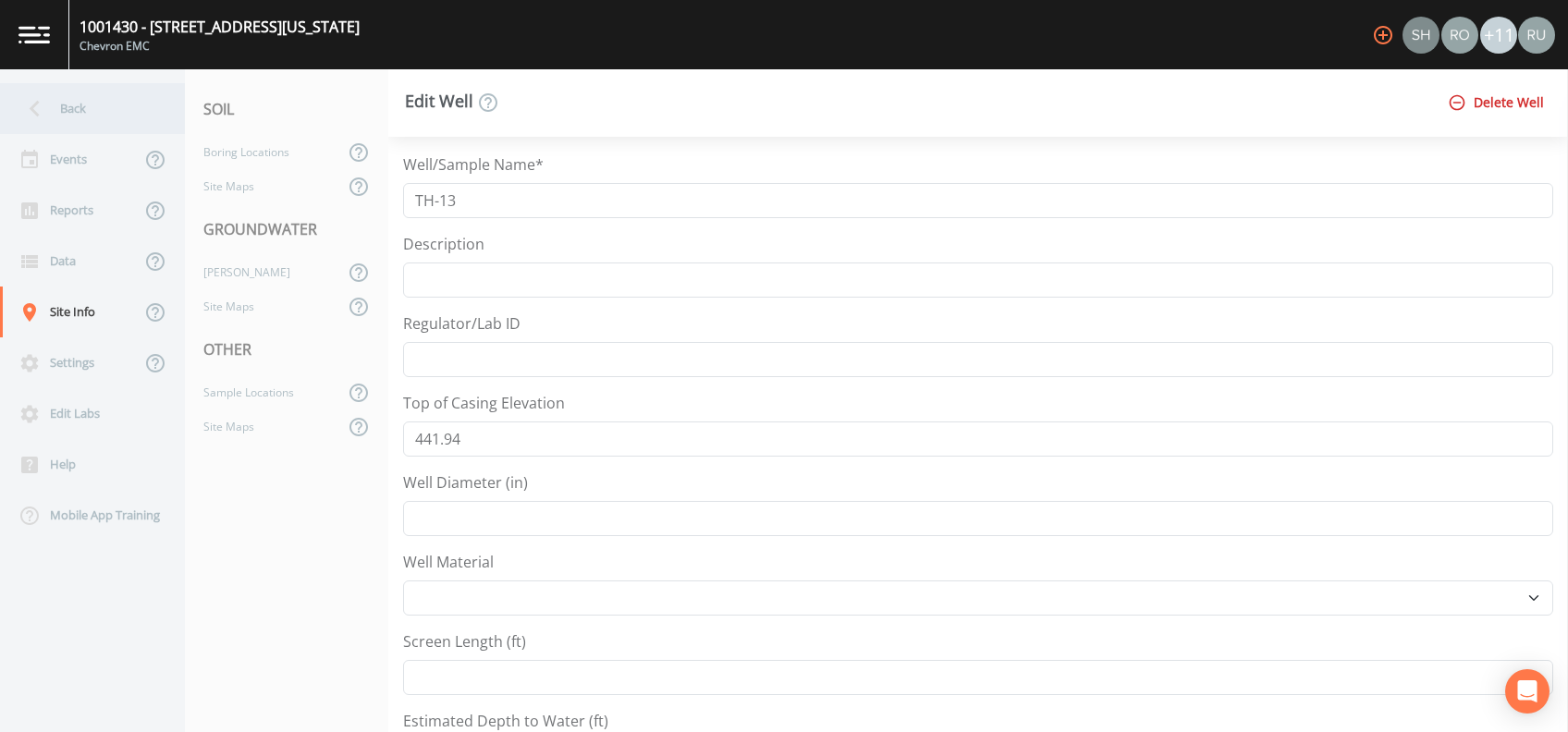 click 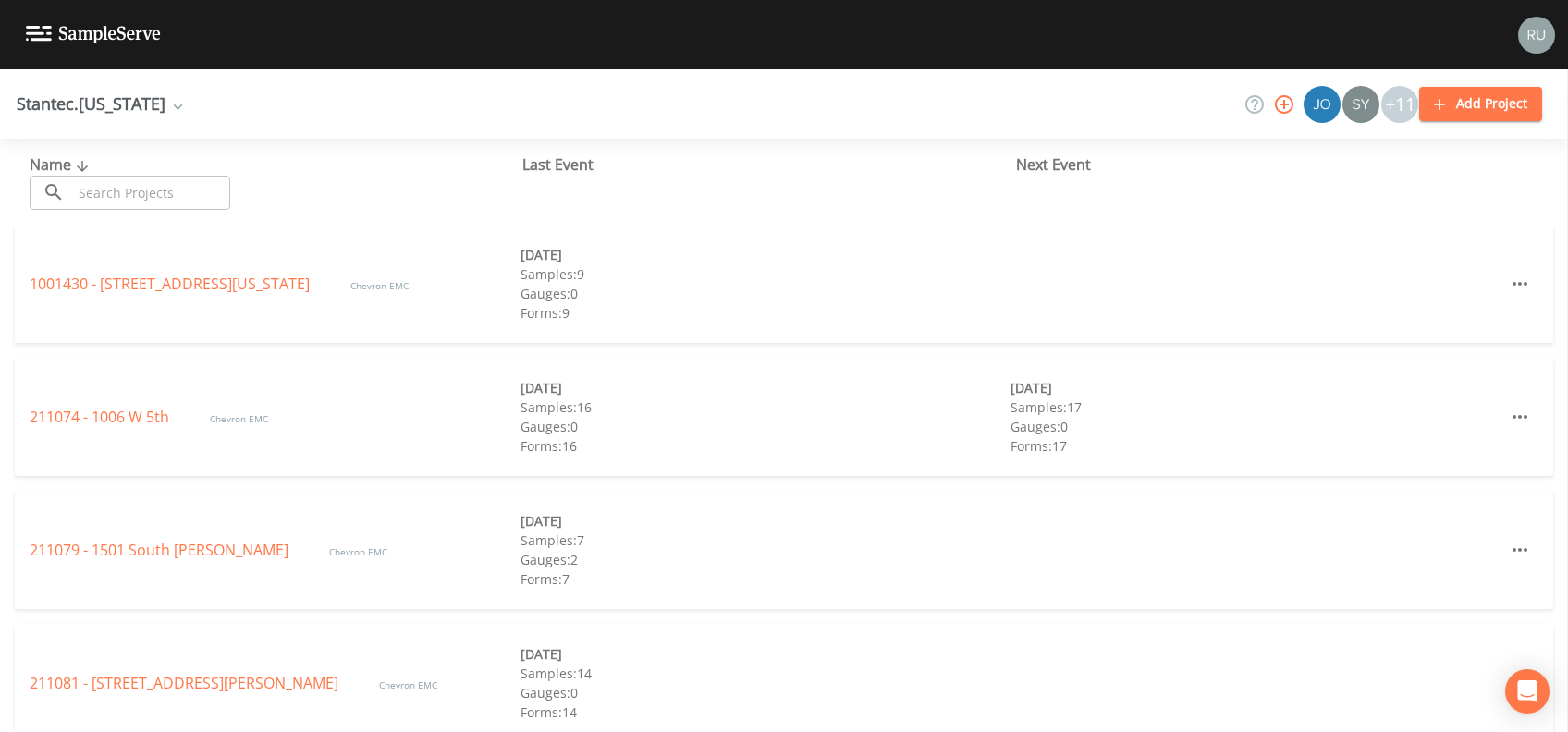 click at bounding box center [151, 192] 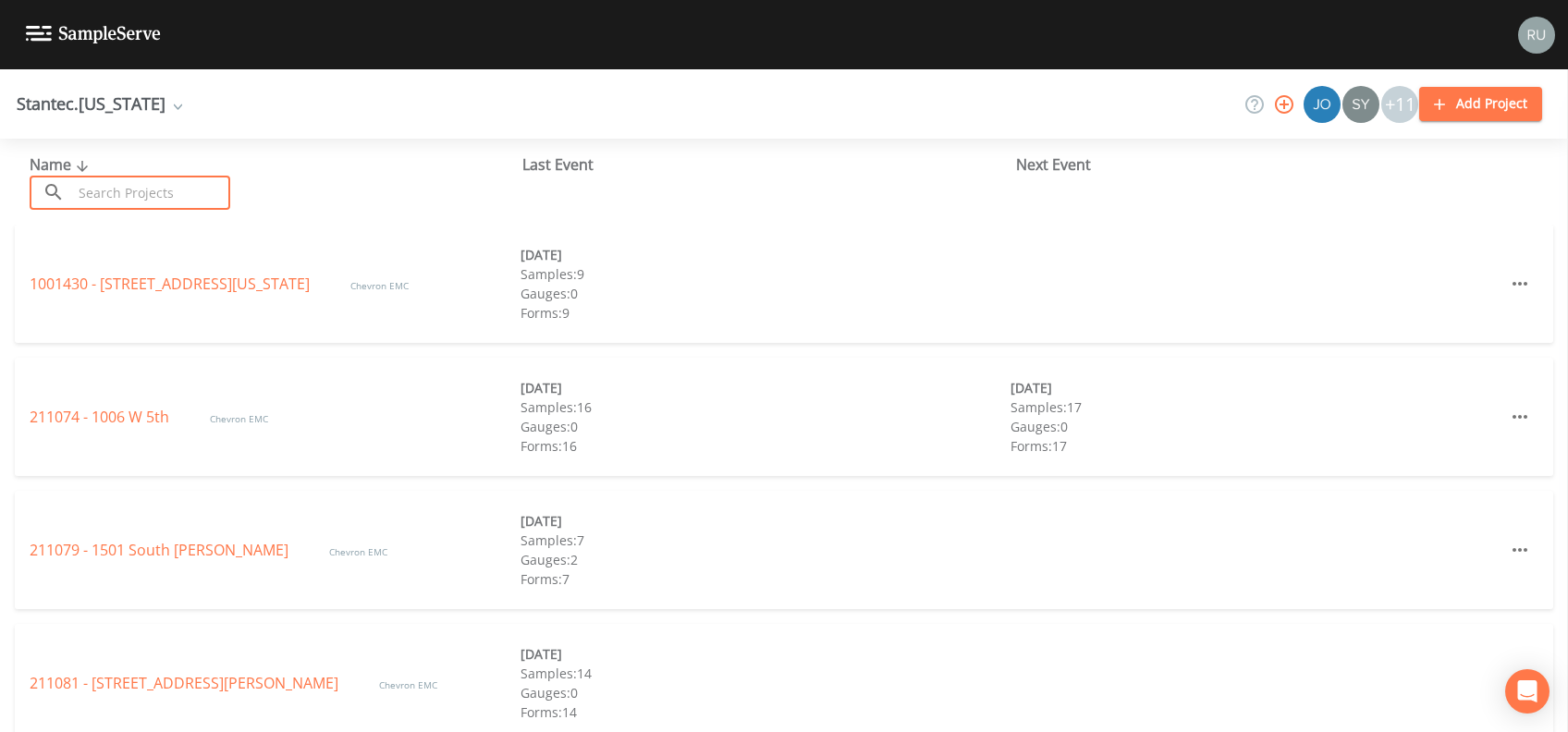 paste on "[URL][DOMAIN_NAME]" 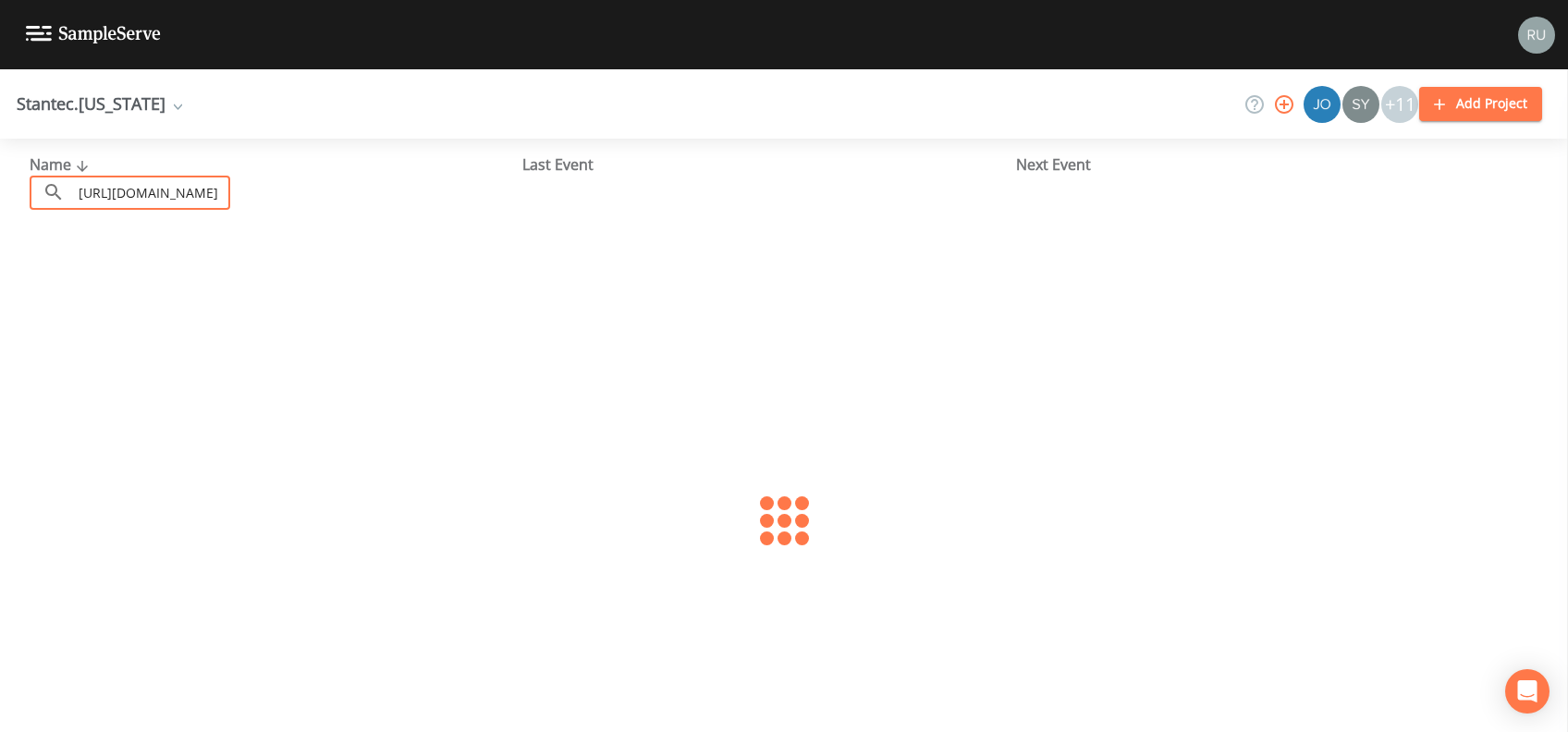 scroll, scrollTop: 0, scrollLeft: 762, axis: horizontal 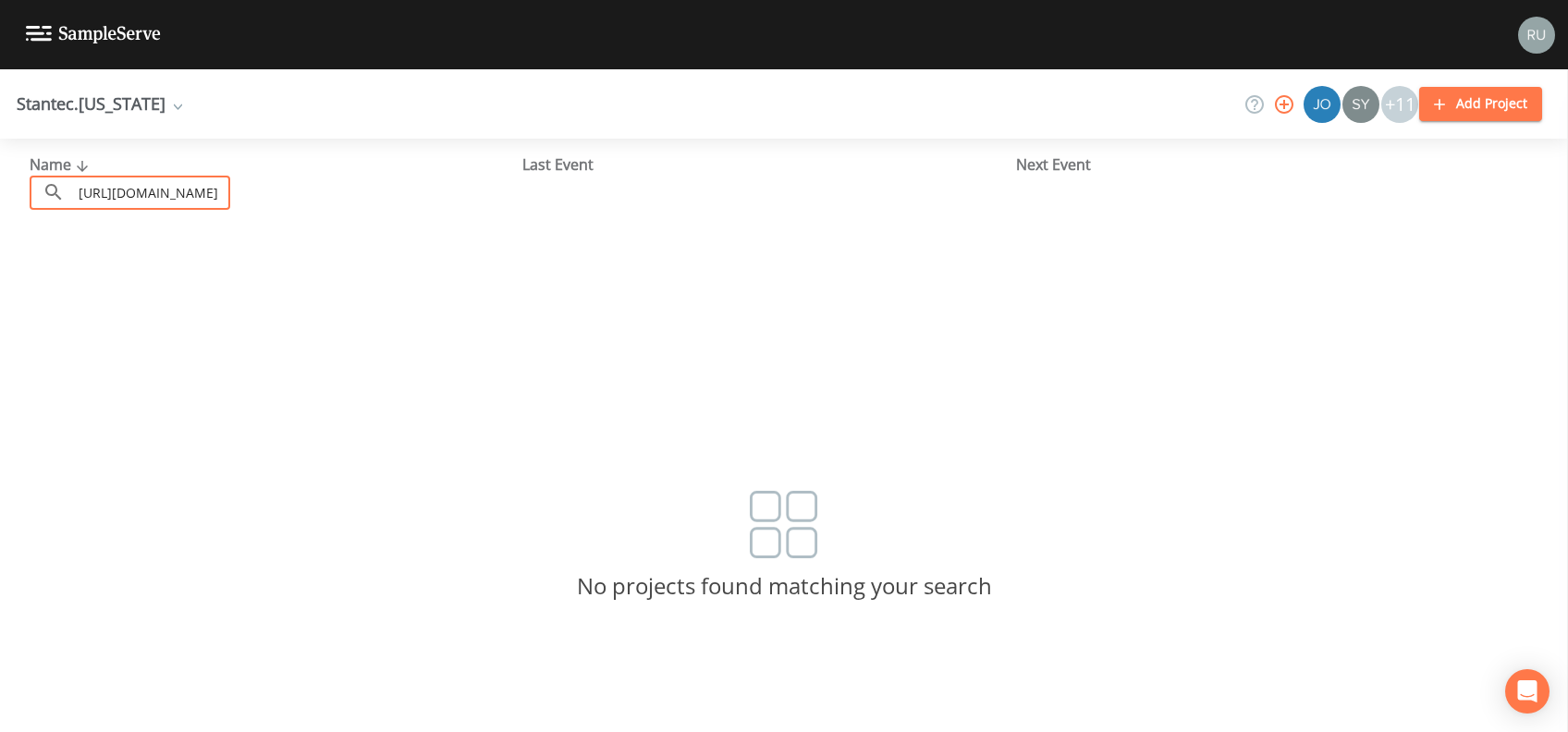 drag, startPoint x: 227, startPoint y: 192, endPoint x: -6, endPoint y: 189, distance: 233.01931 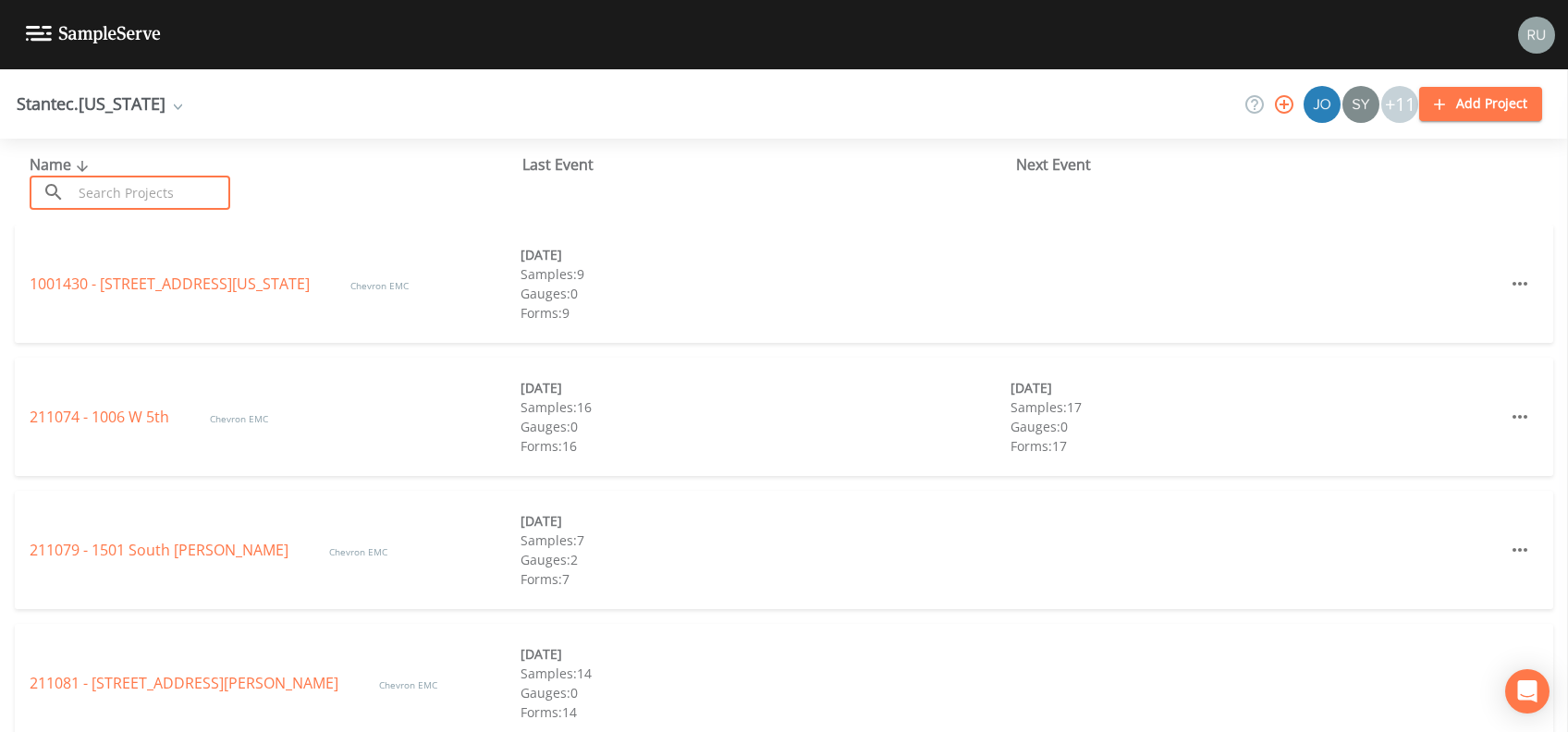 click at bounding box center [151, 192] 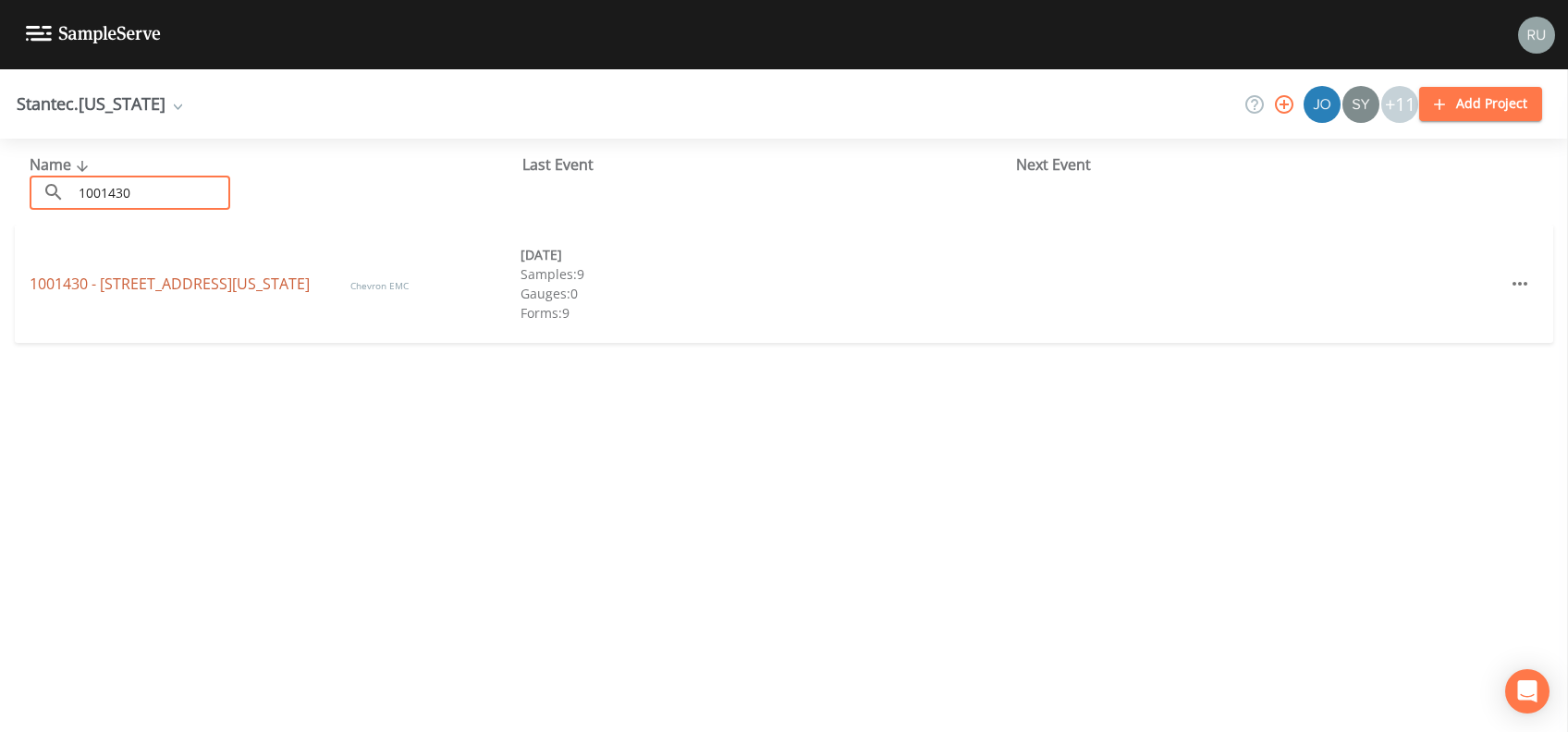 type on "1001430" 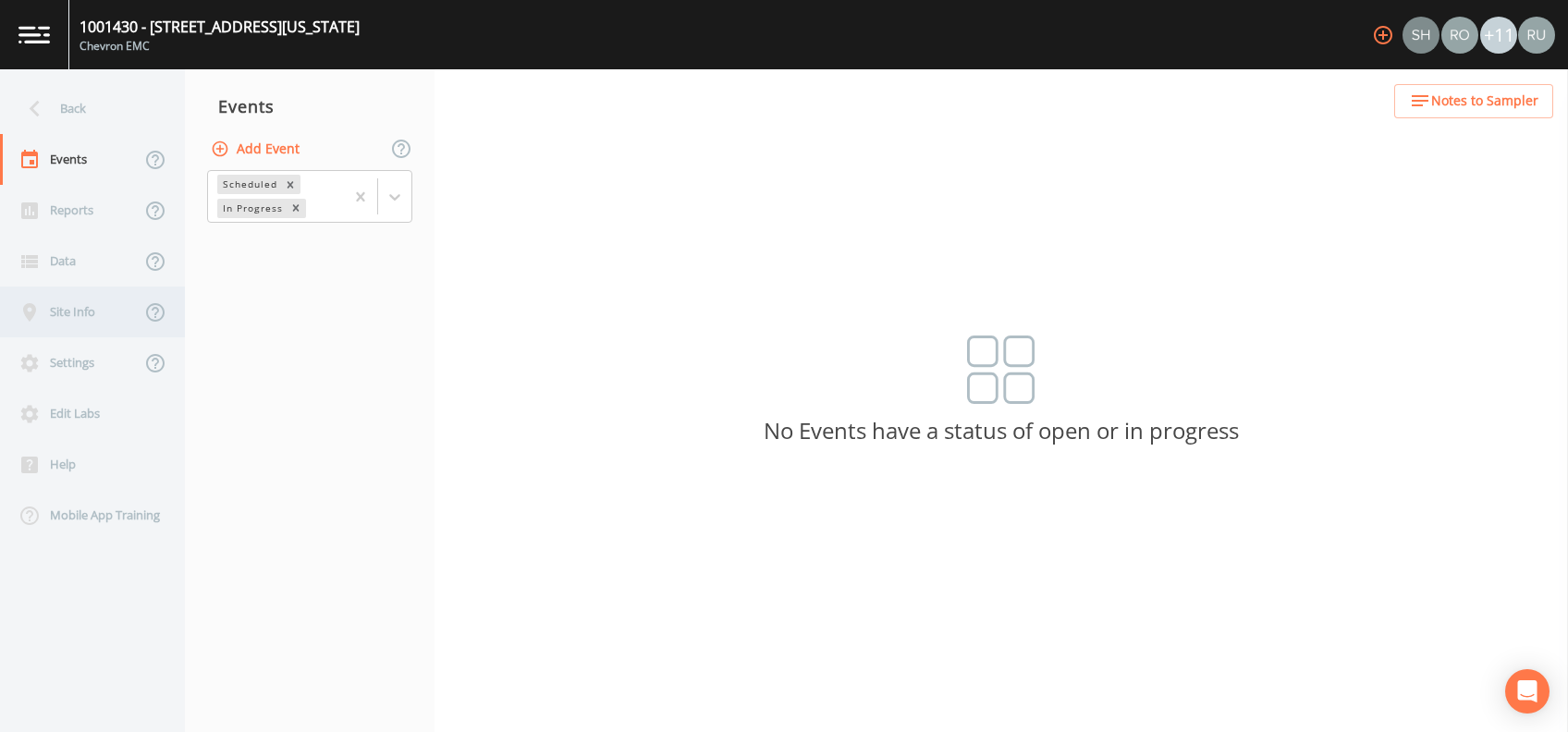 click on "Site Info" at bounding box center [70, 311] 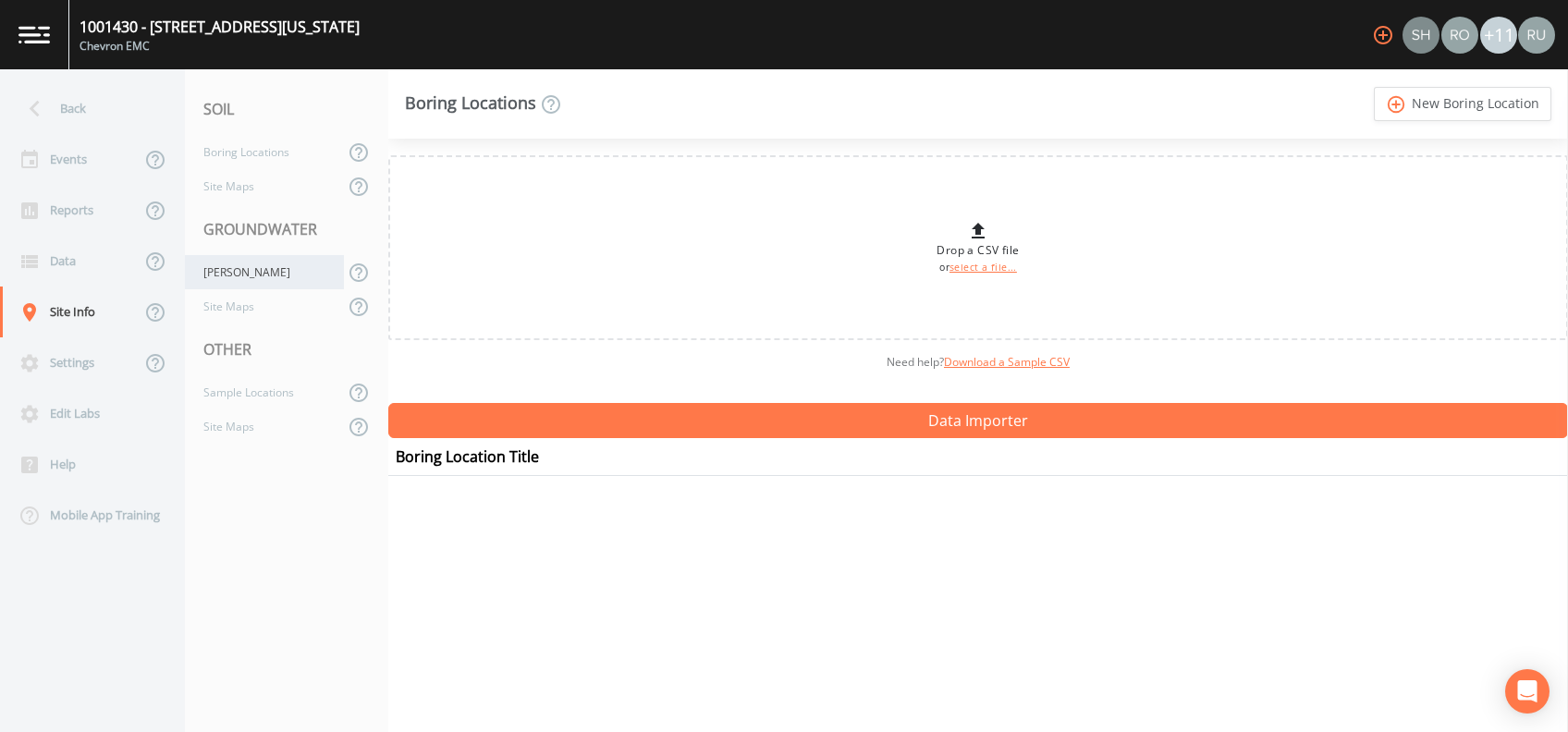 click on "[PERSON_NAME]" at bounding box center [264, 272] 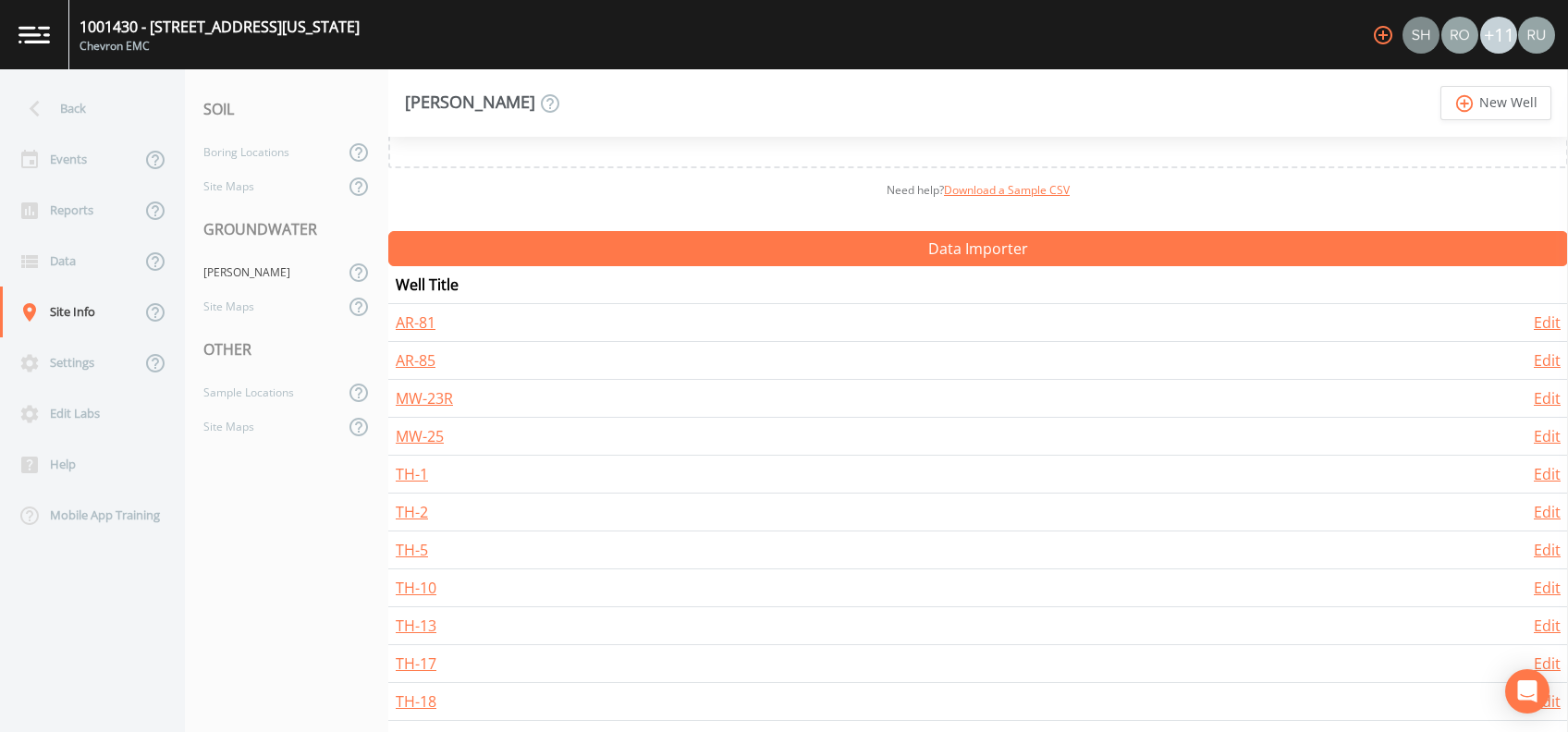 scroll, scrollTop: 171, scrollLeft: 0, axis: vertical 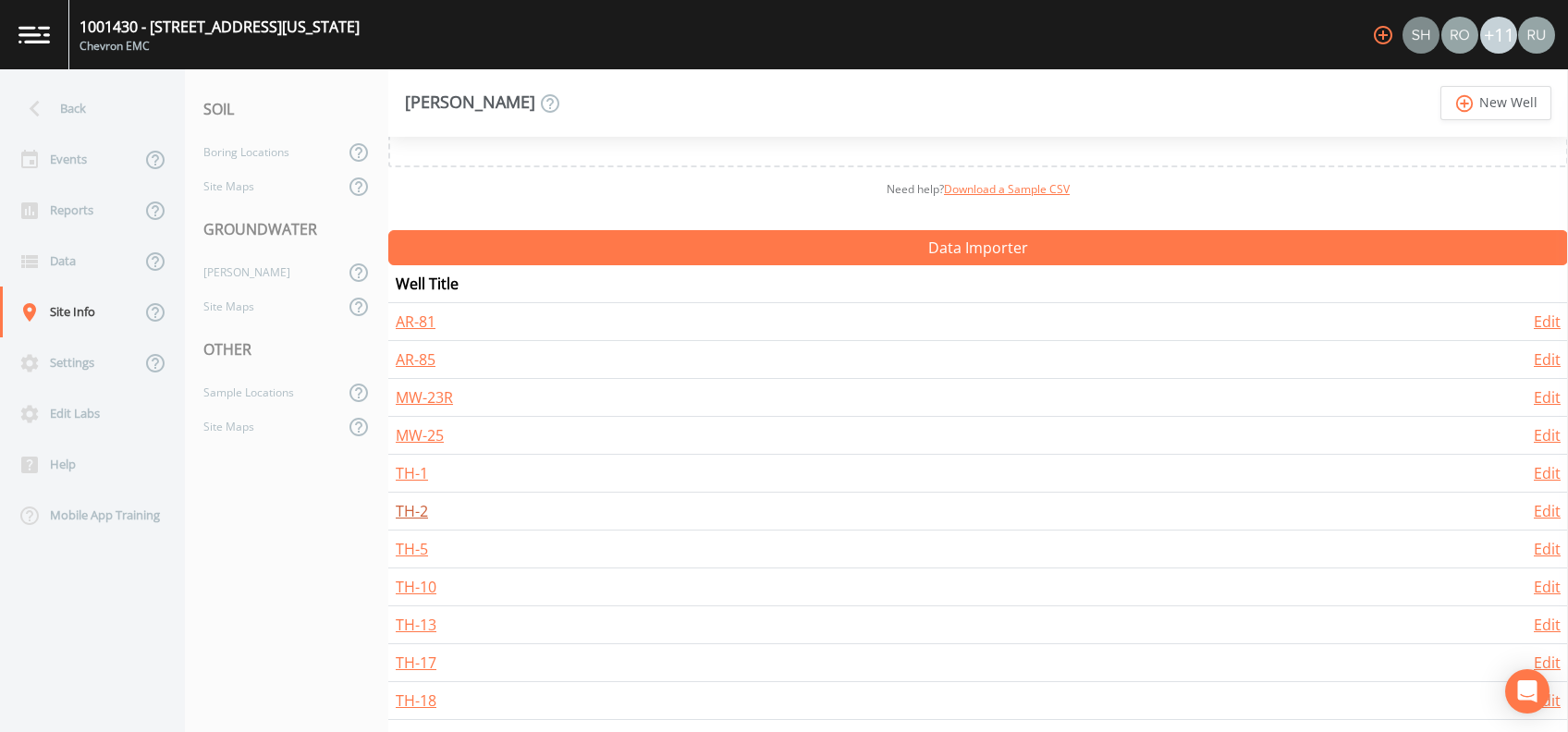 click on "TH-2" at bounding box center (411, 511) 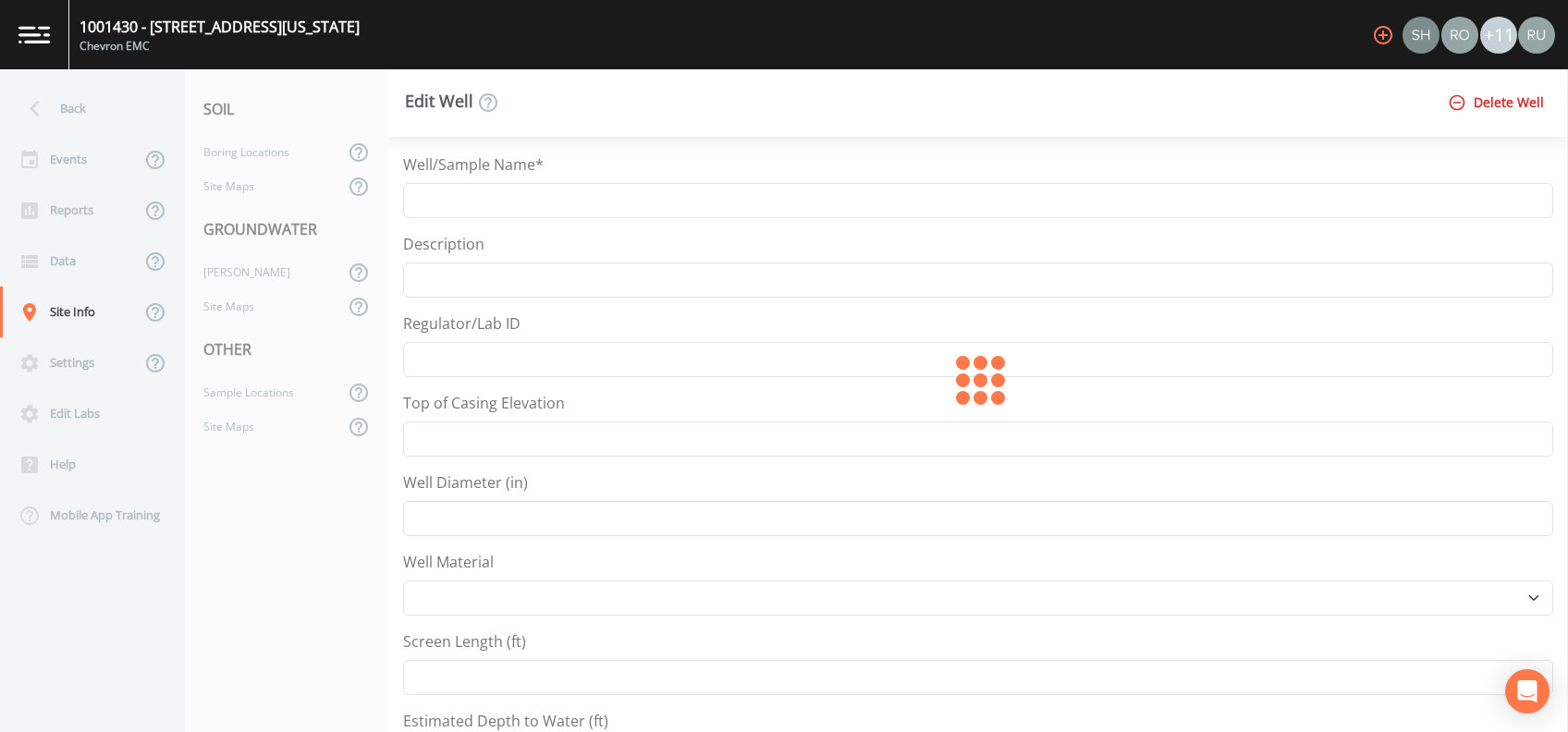 type on "TH-2" 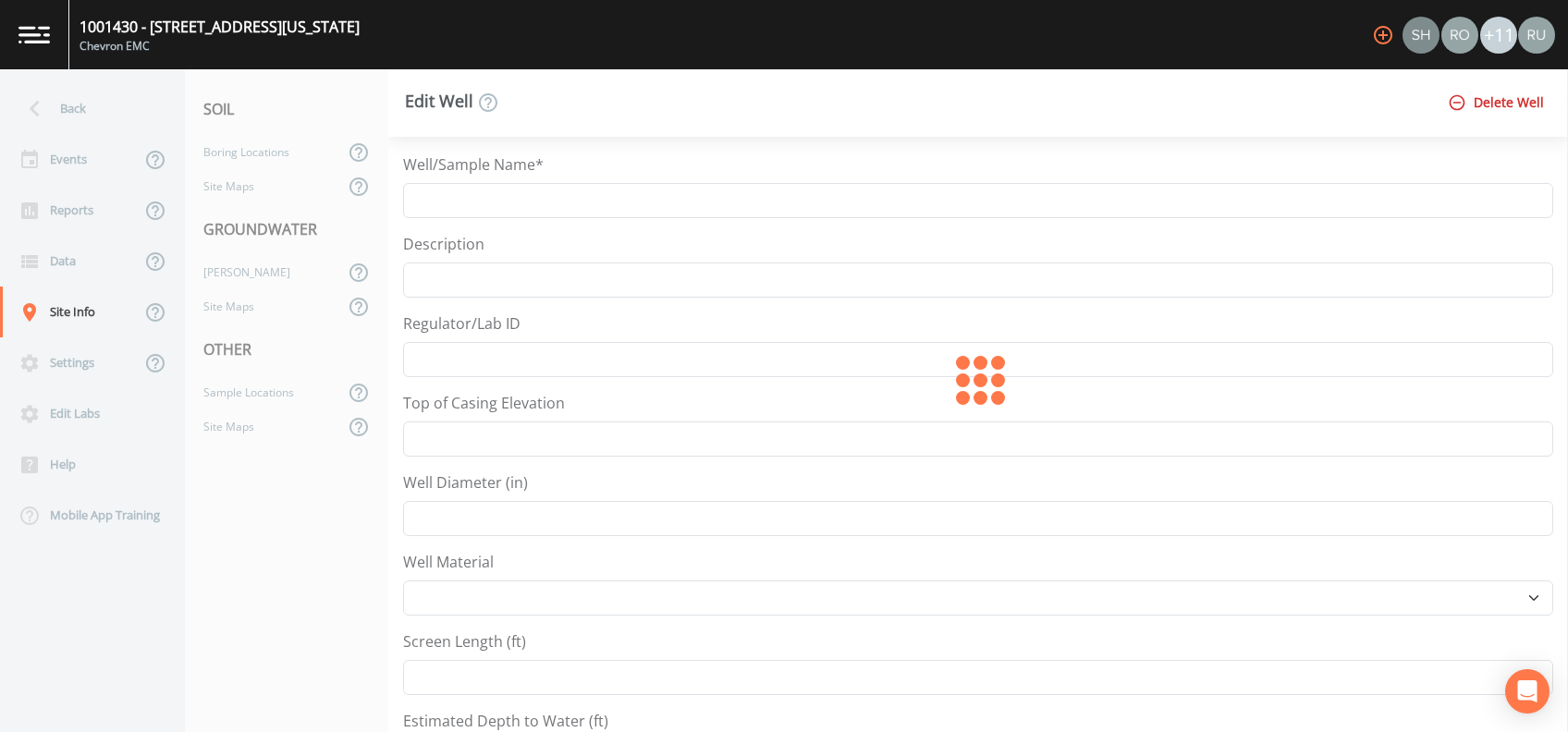 type on "444" 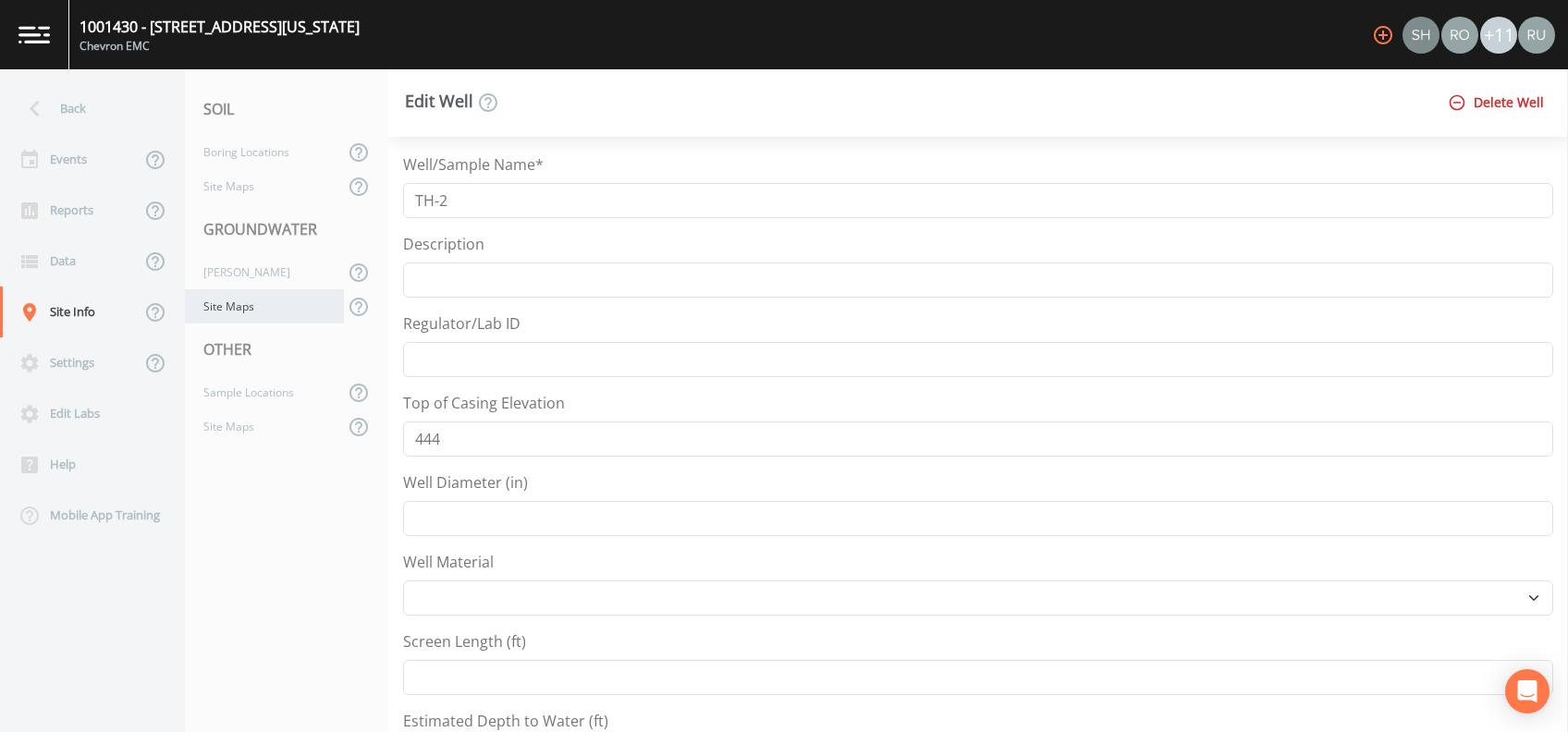 click on "Site Maps" at bounding box center (264, 306) 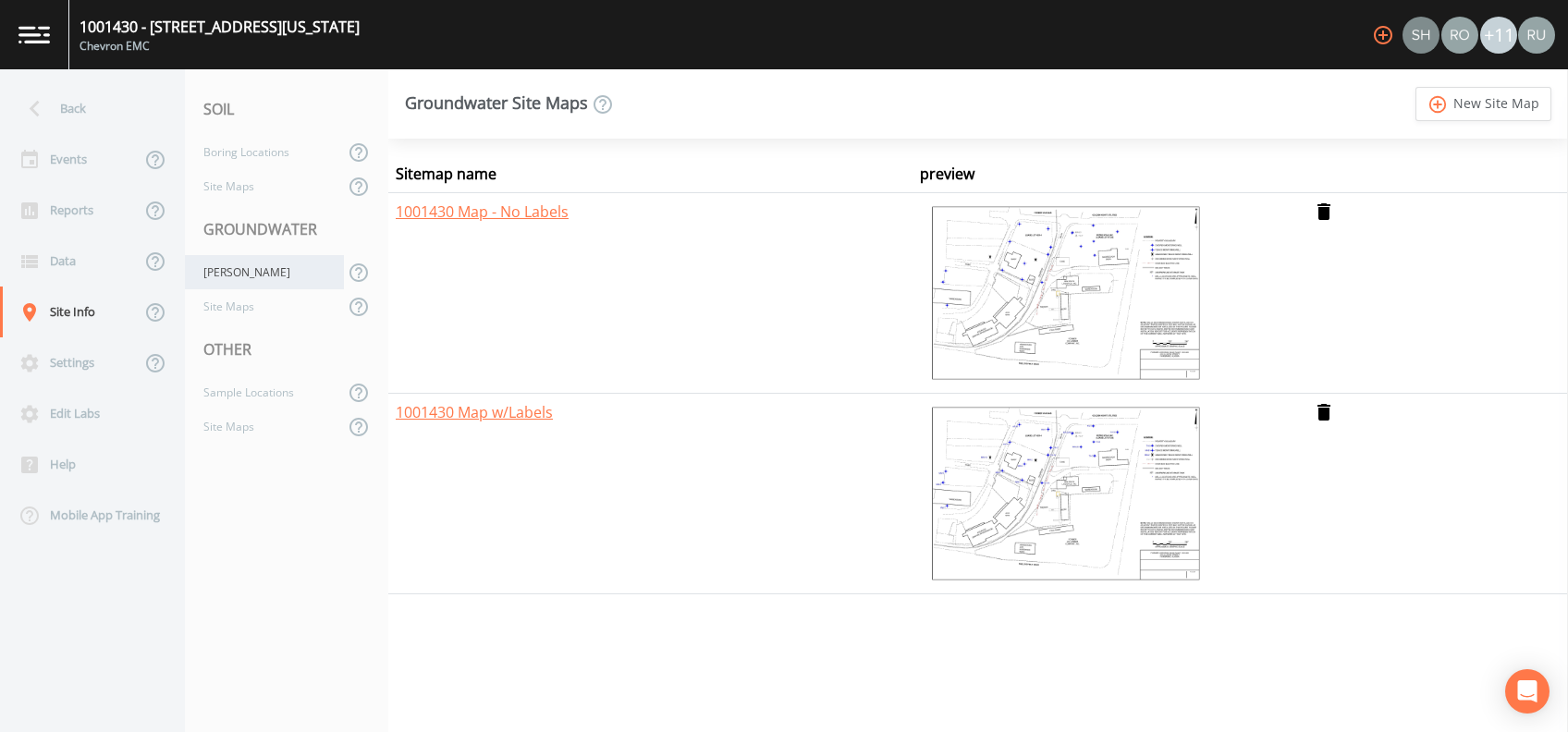 click on "[PERSON_NAME]" at bounding box center (264, 272) 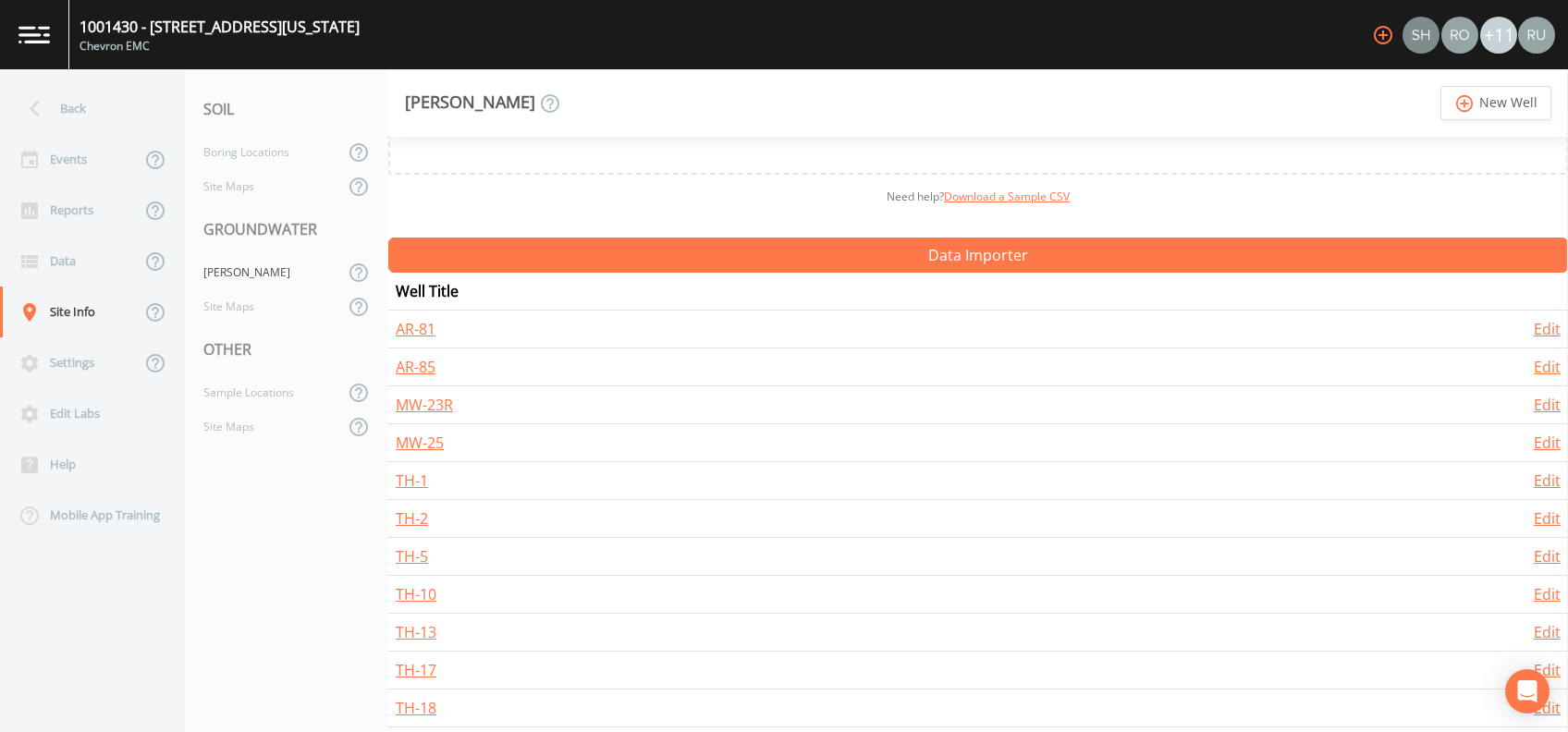 scroll, scrollTop: 171, scrollLeft: 0, axis: vertical 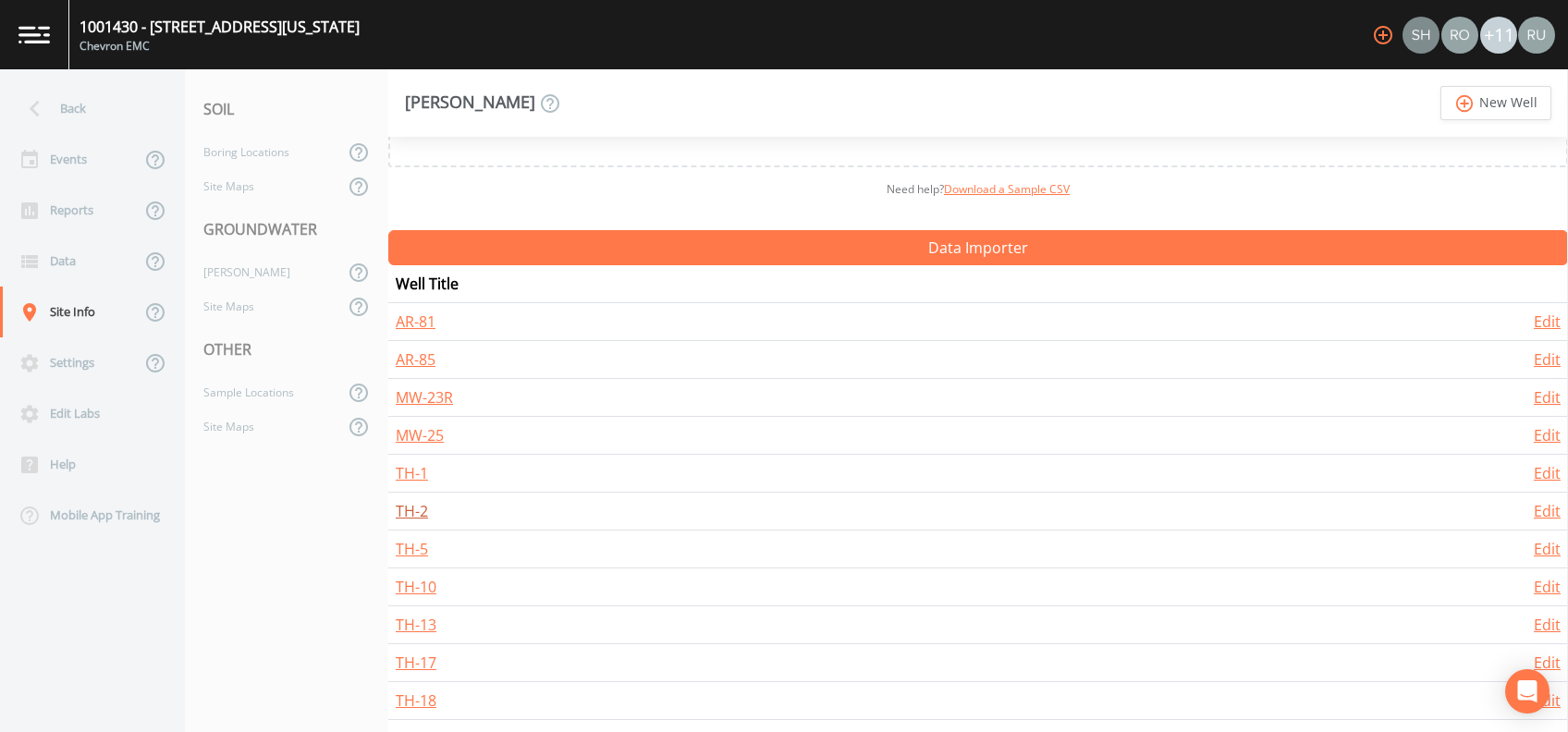 click on "TH-2" at bounding box center (411, 511) 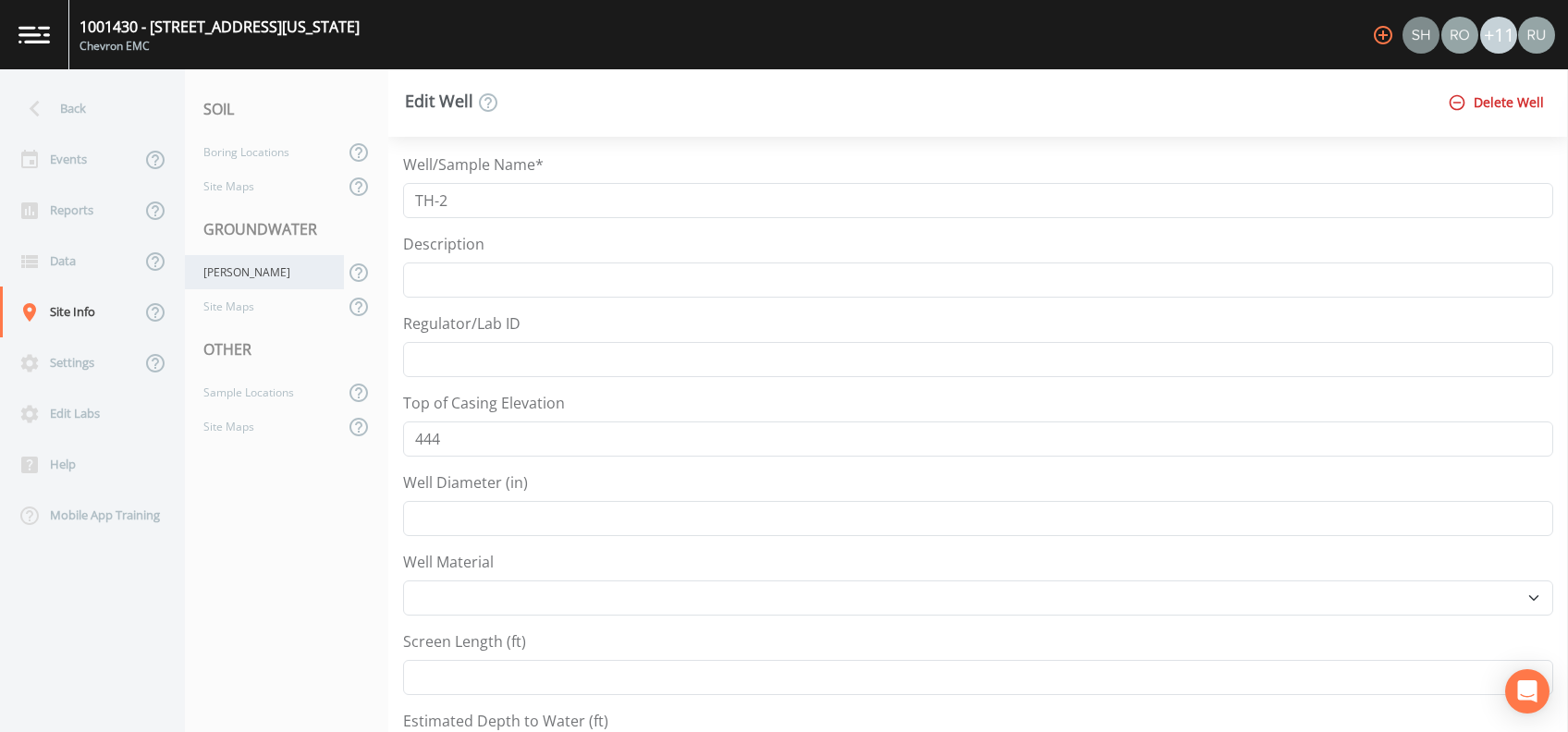 click on "[PERSON_NAME]" at bounding box center [264, 272] 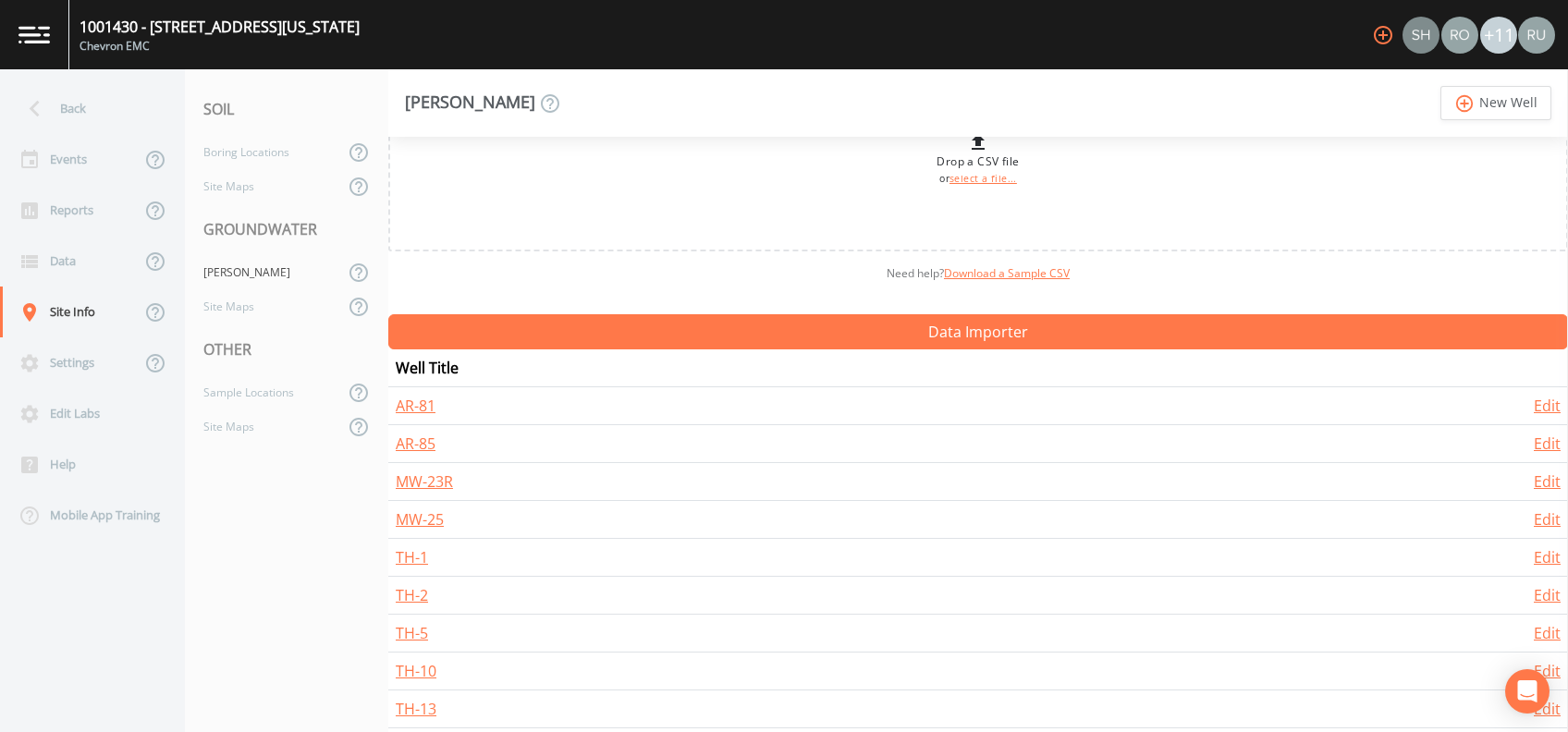 scroll, scrollTop: 123, scrollLeft: 0, axis: vertical 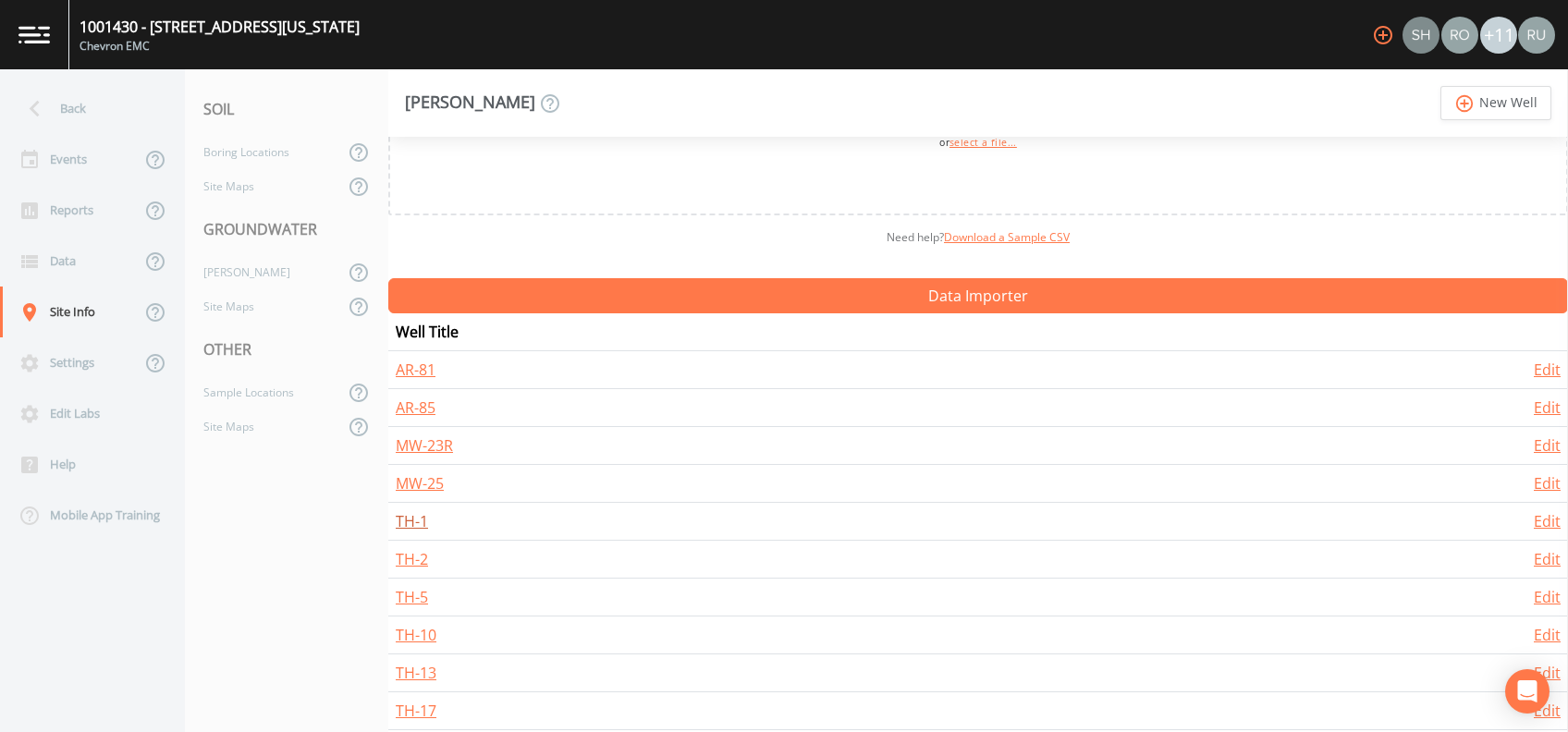 click on "TH-1" at bounding box center [411, 521] 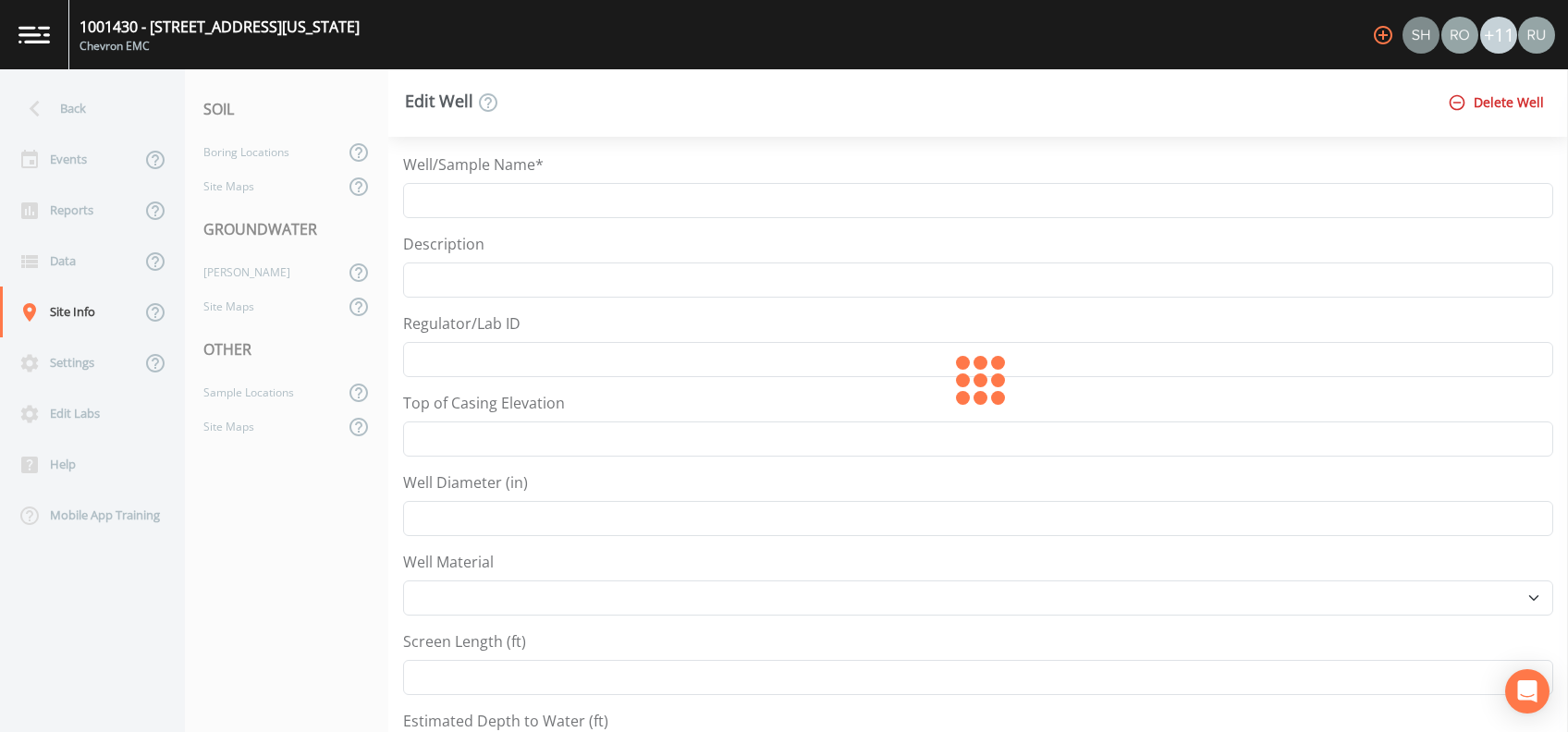 type on "TH-1" 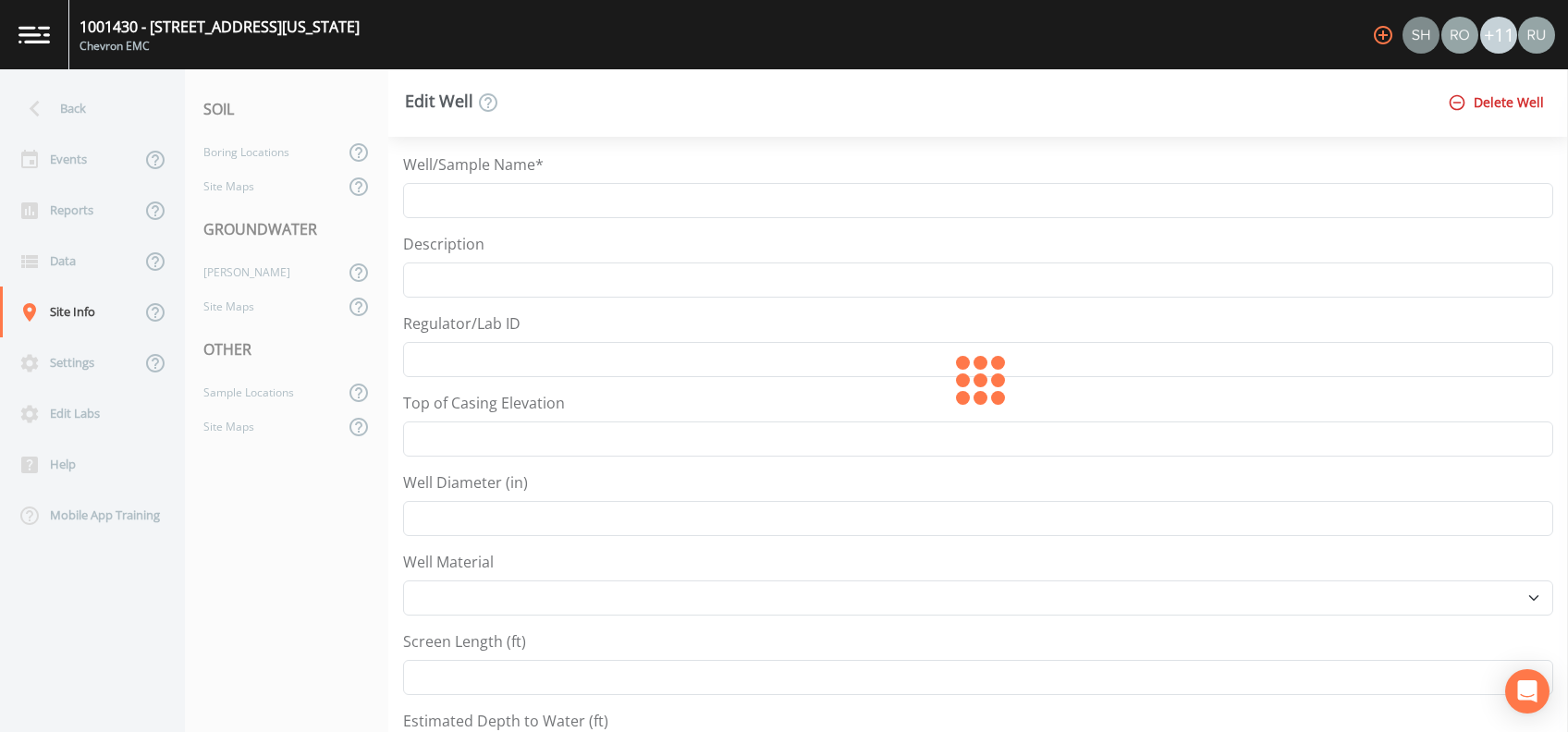 type on "445.69" 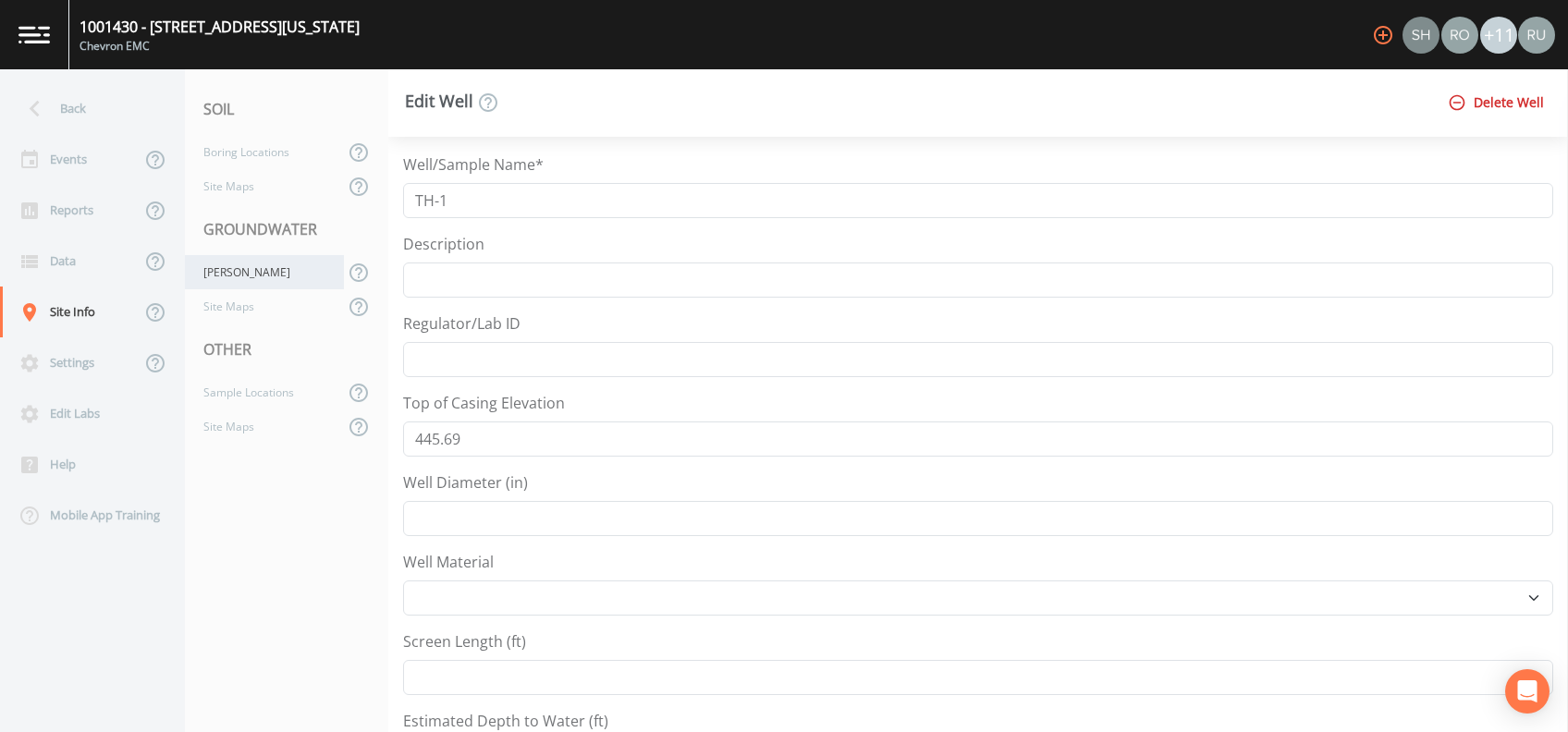click on "[PERSON_NAME]" at bounding box center (264, 272) 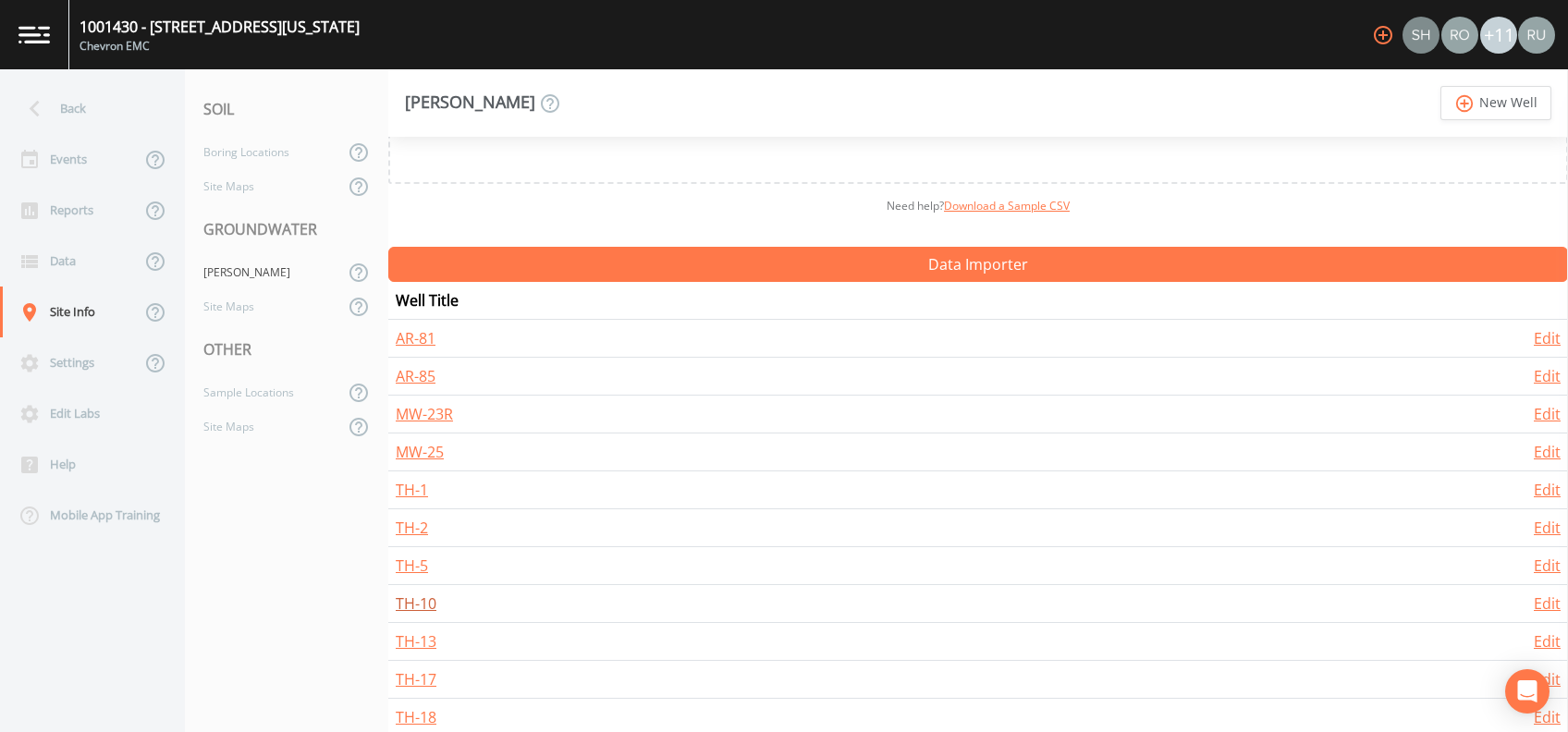 scroll, scrollTop: 171, scrollLeft: 0, axis: vertical 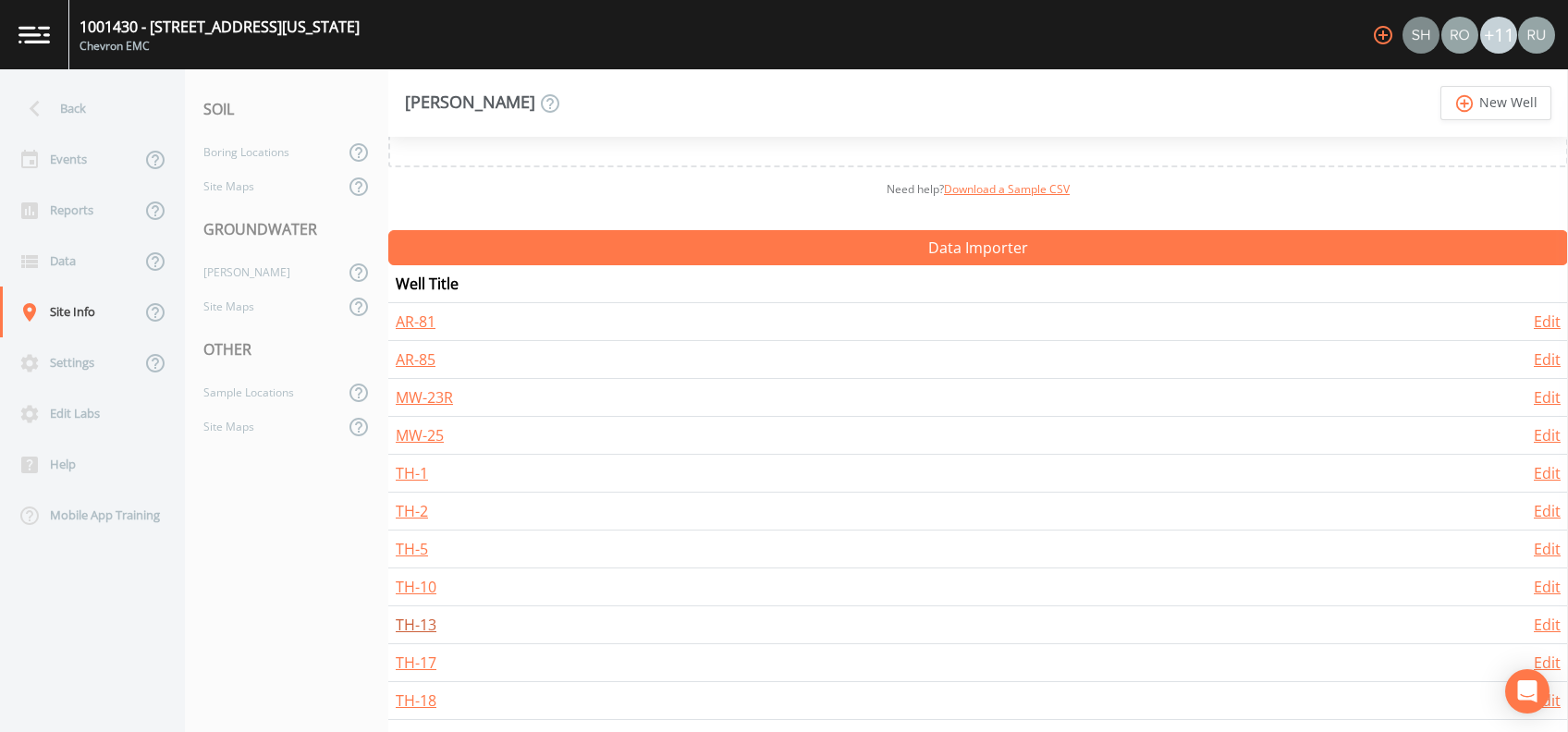 click on "TH-13" at bounding box center (416, 625) 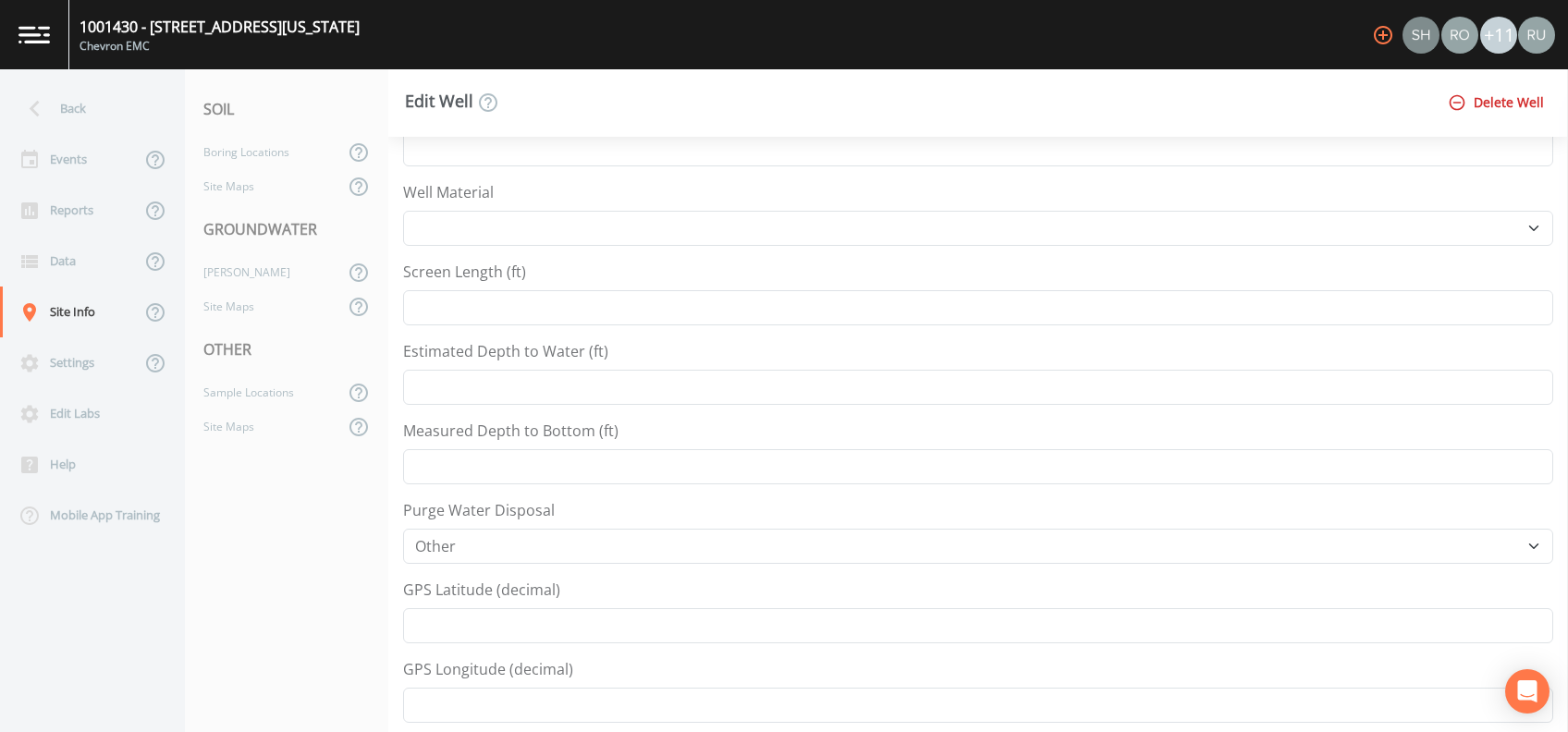 scroll, scrollTop: 493, scrollLeft: 0, axis: vertical 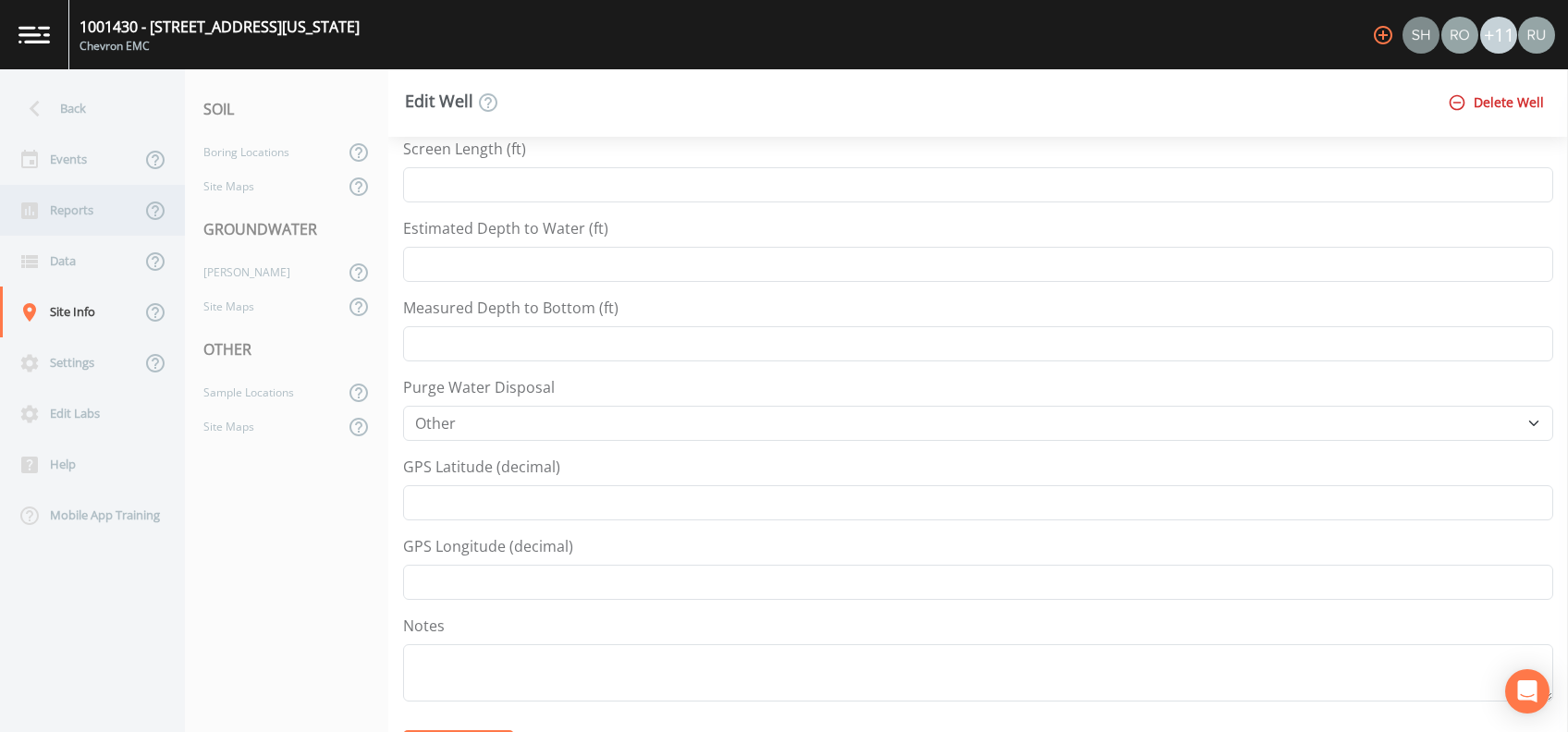 click on "Reports" at bounding box center [70, 210] 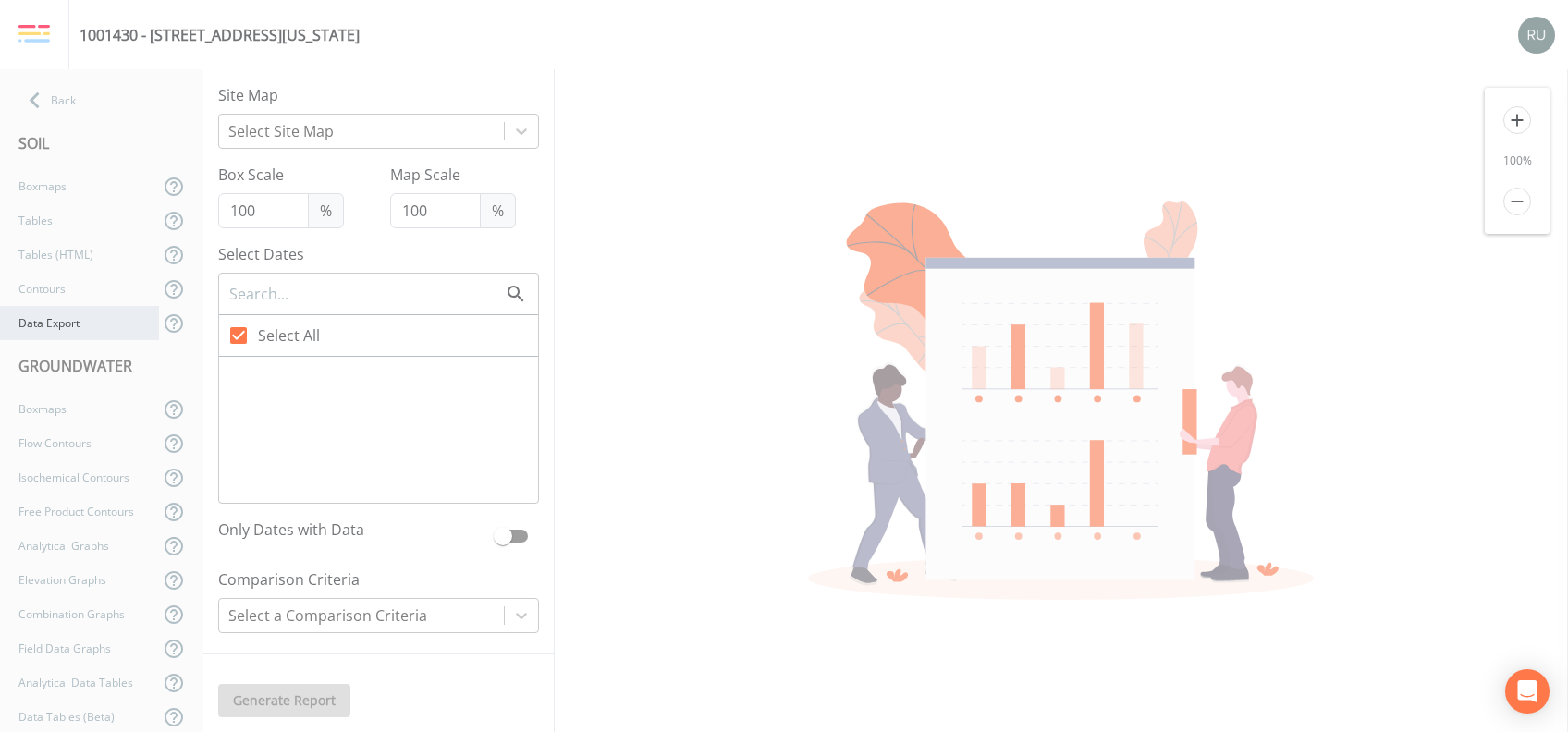 checkbox on "false" 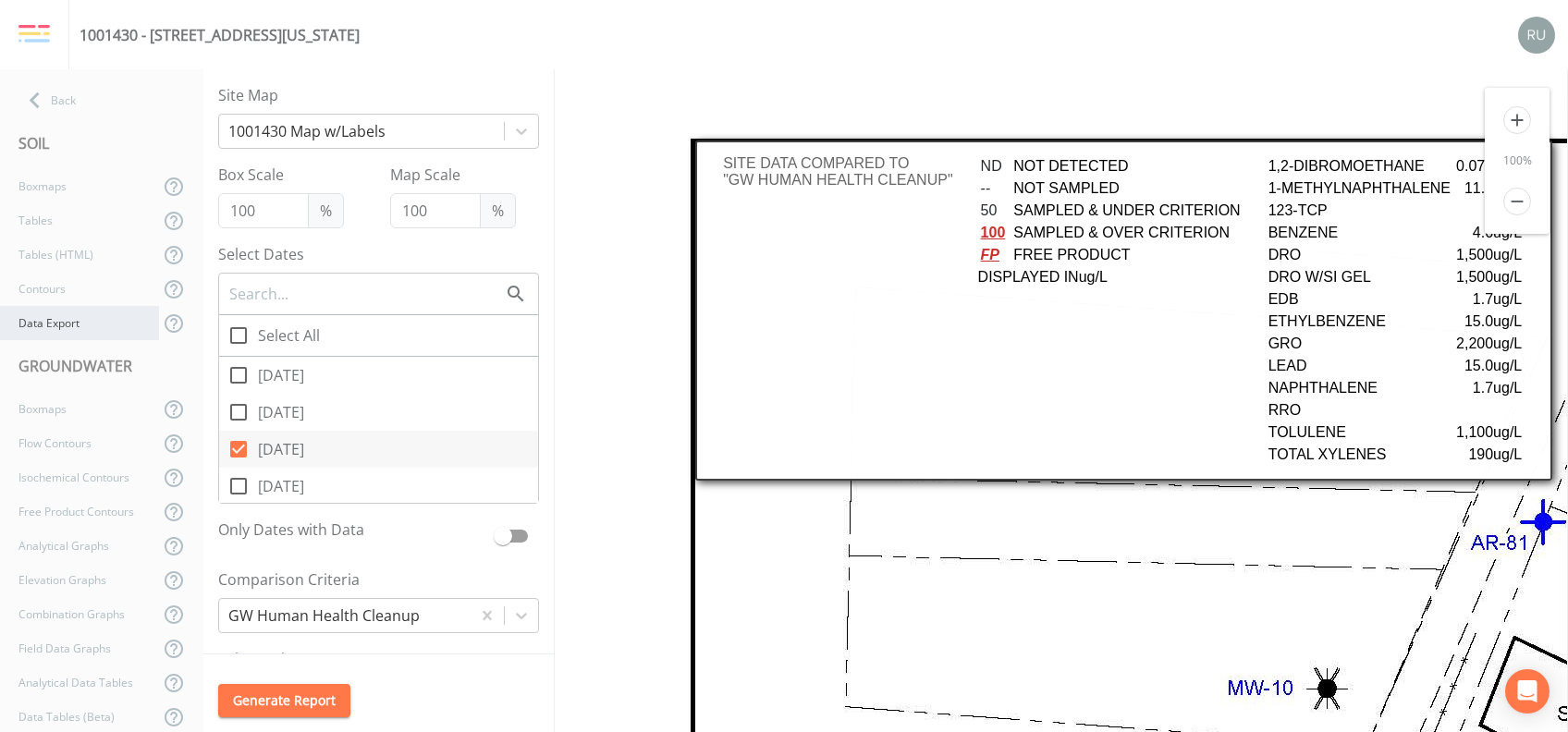 scroll, scrollTop: 0, scrollLeft: 0, axis: both 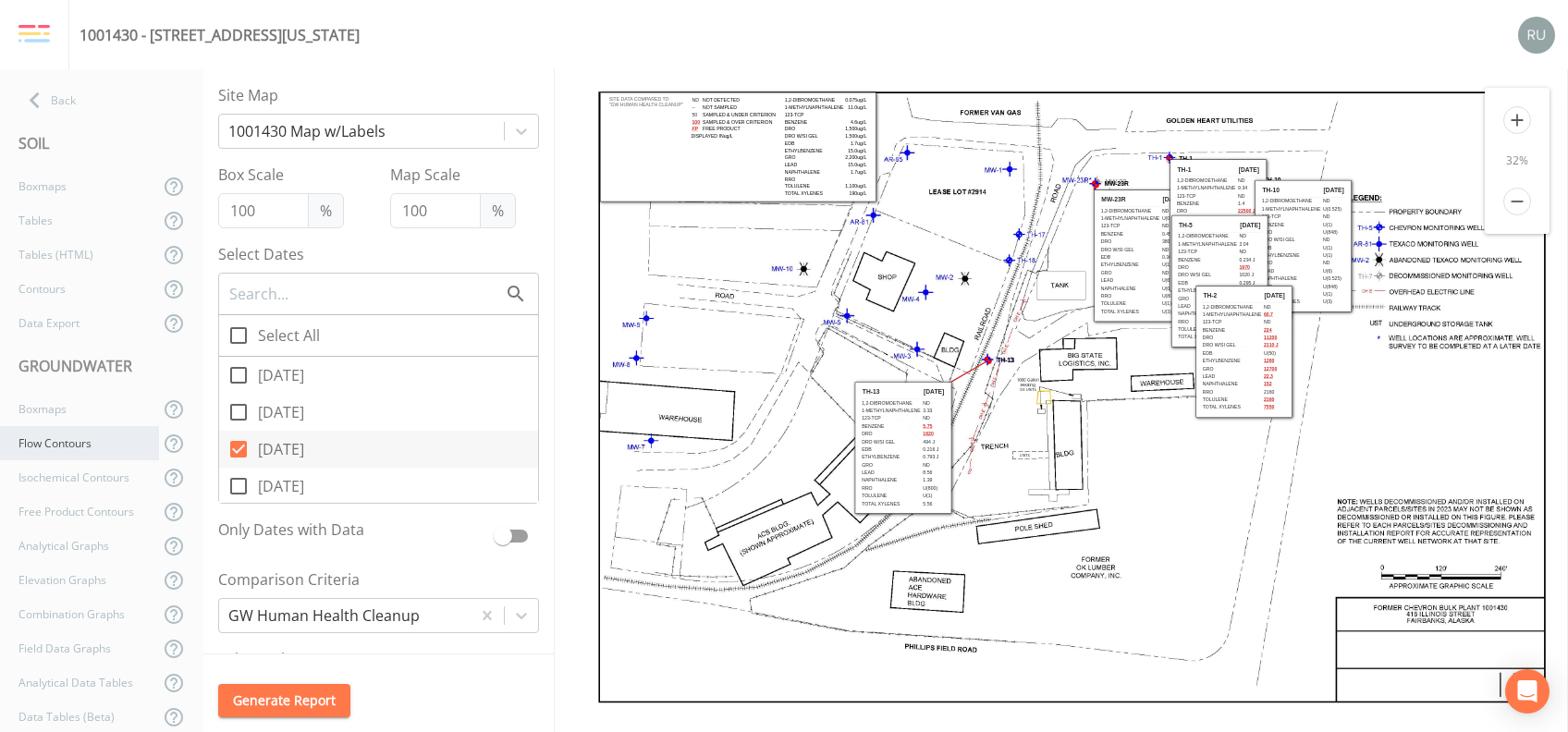 click on "Flow Contours" at bounding box center [80, 443] 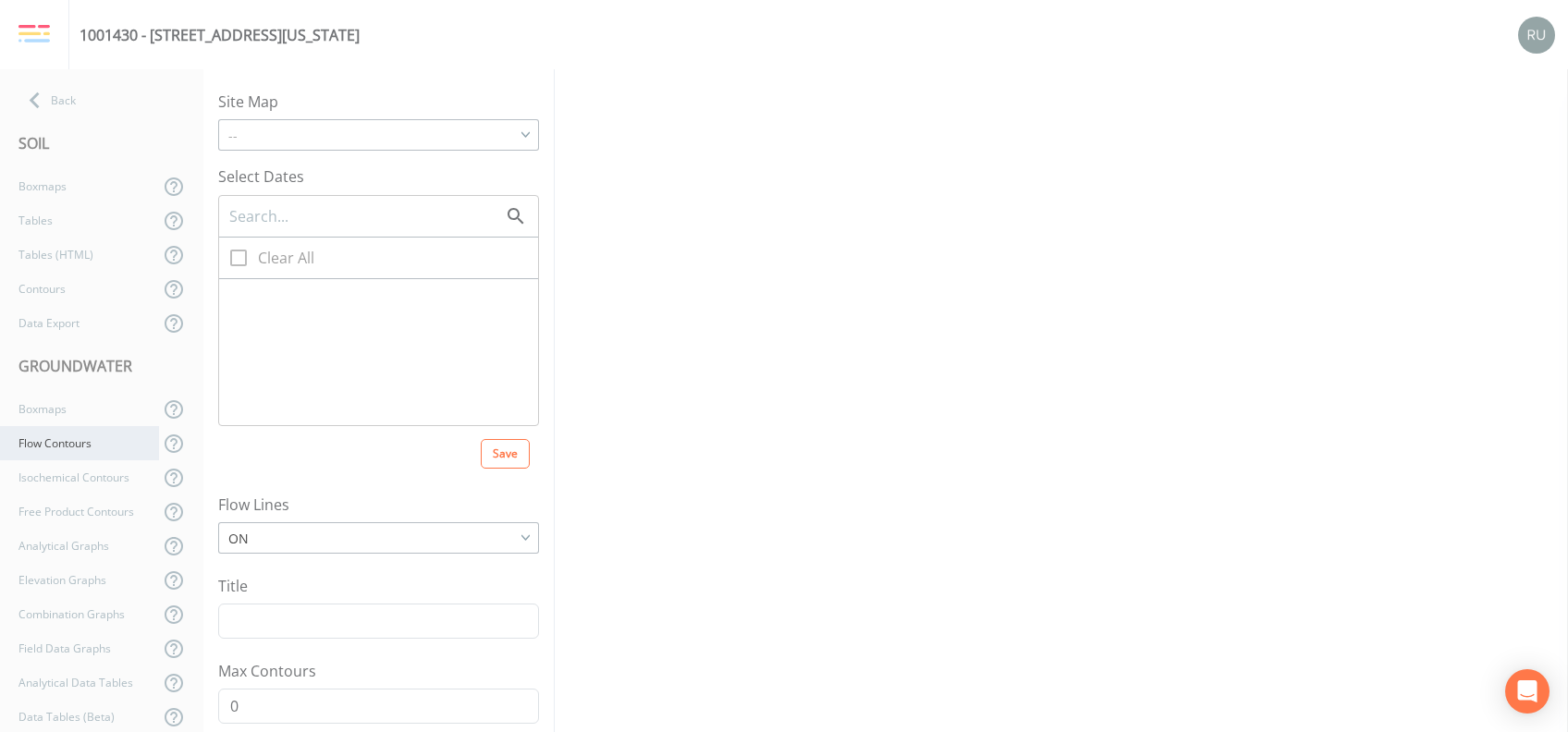 checkbox on "true" 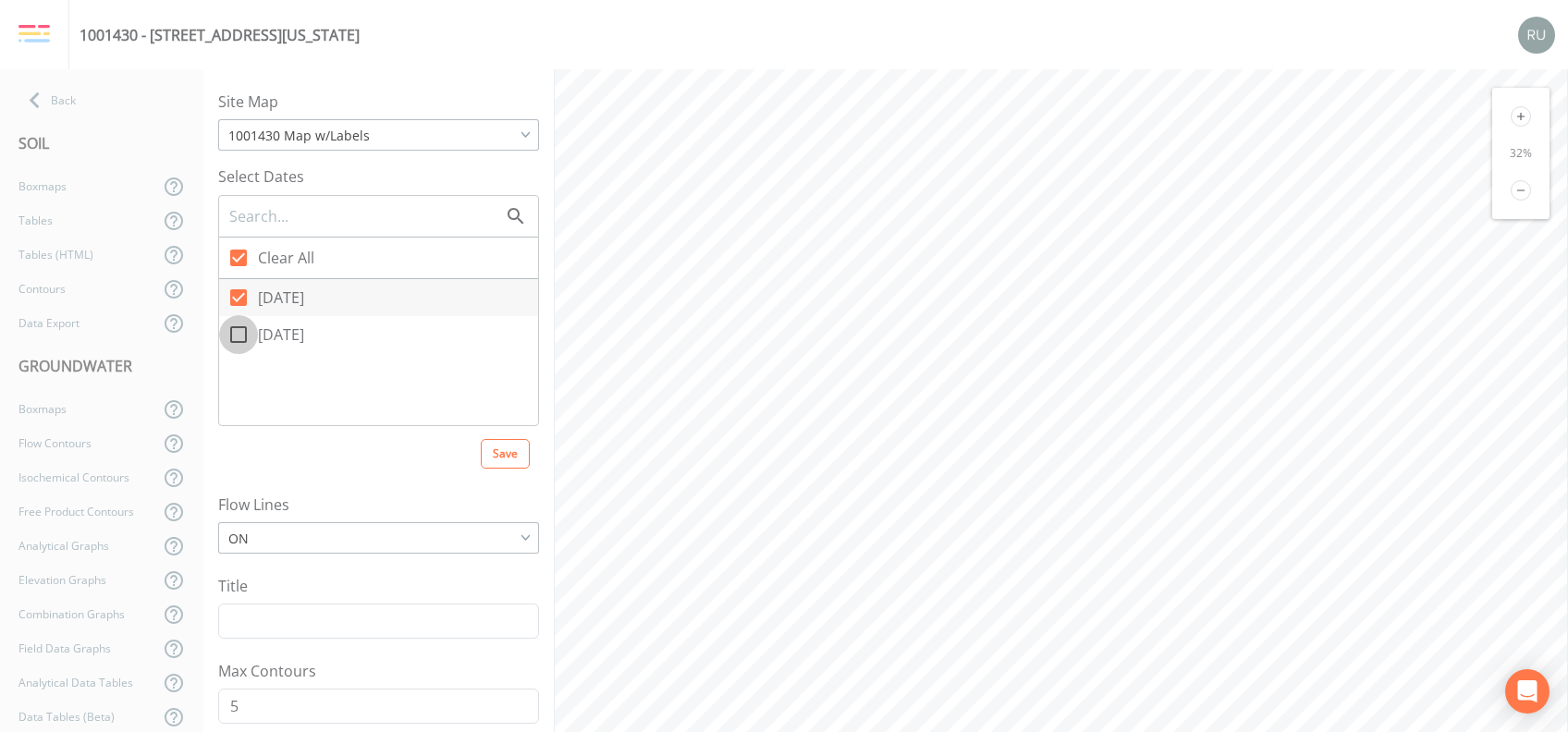 click 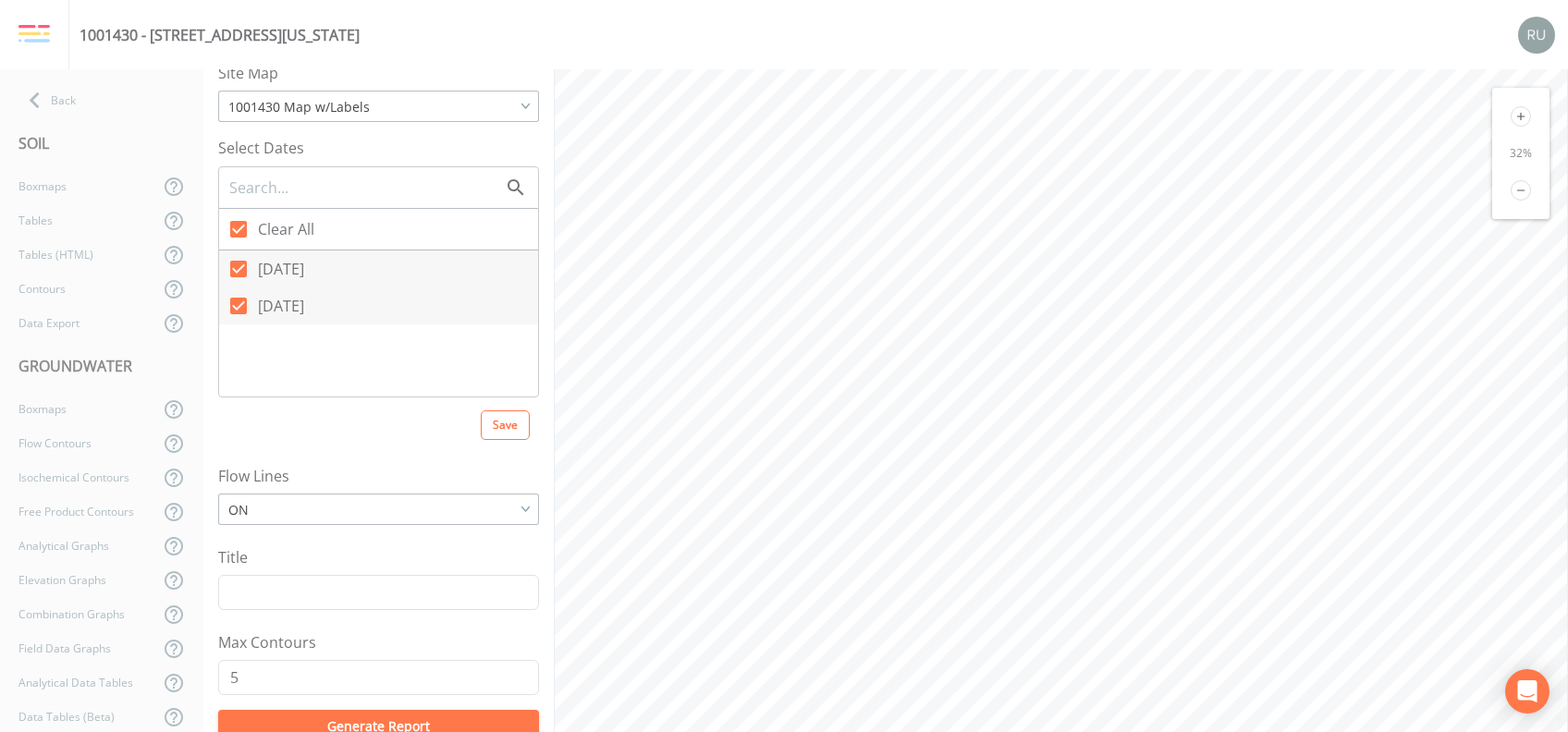 scroll, scrollTop: 0, scrollLeft: 0, axis: both 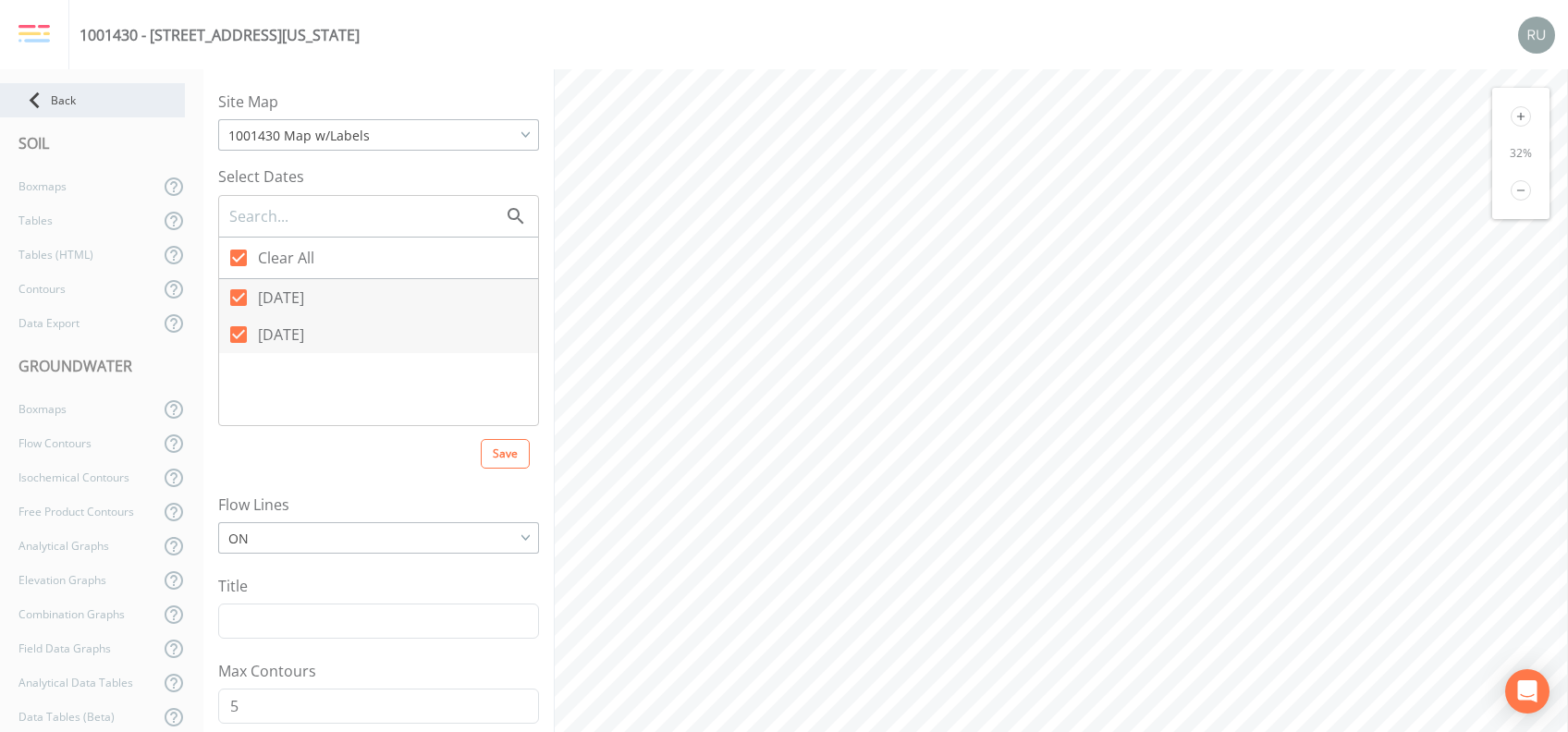 click on "Back" at bounding box center (92, 100) 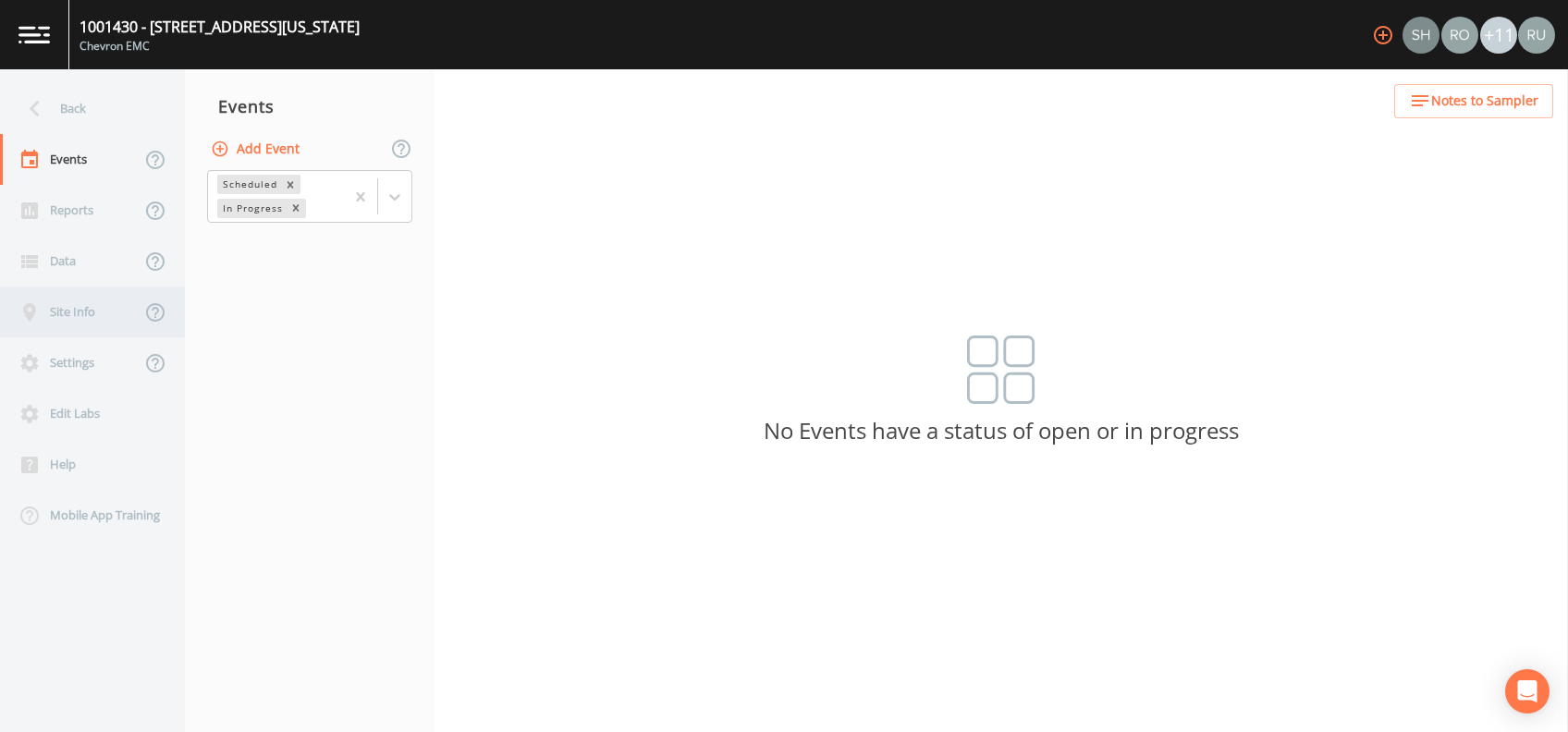 click on "Site Info" at bounding box center [70, 311] 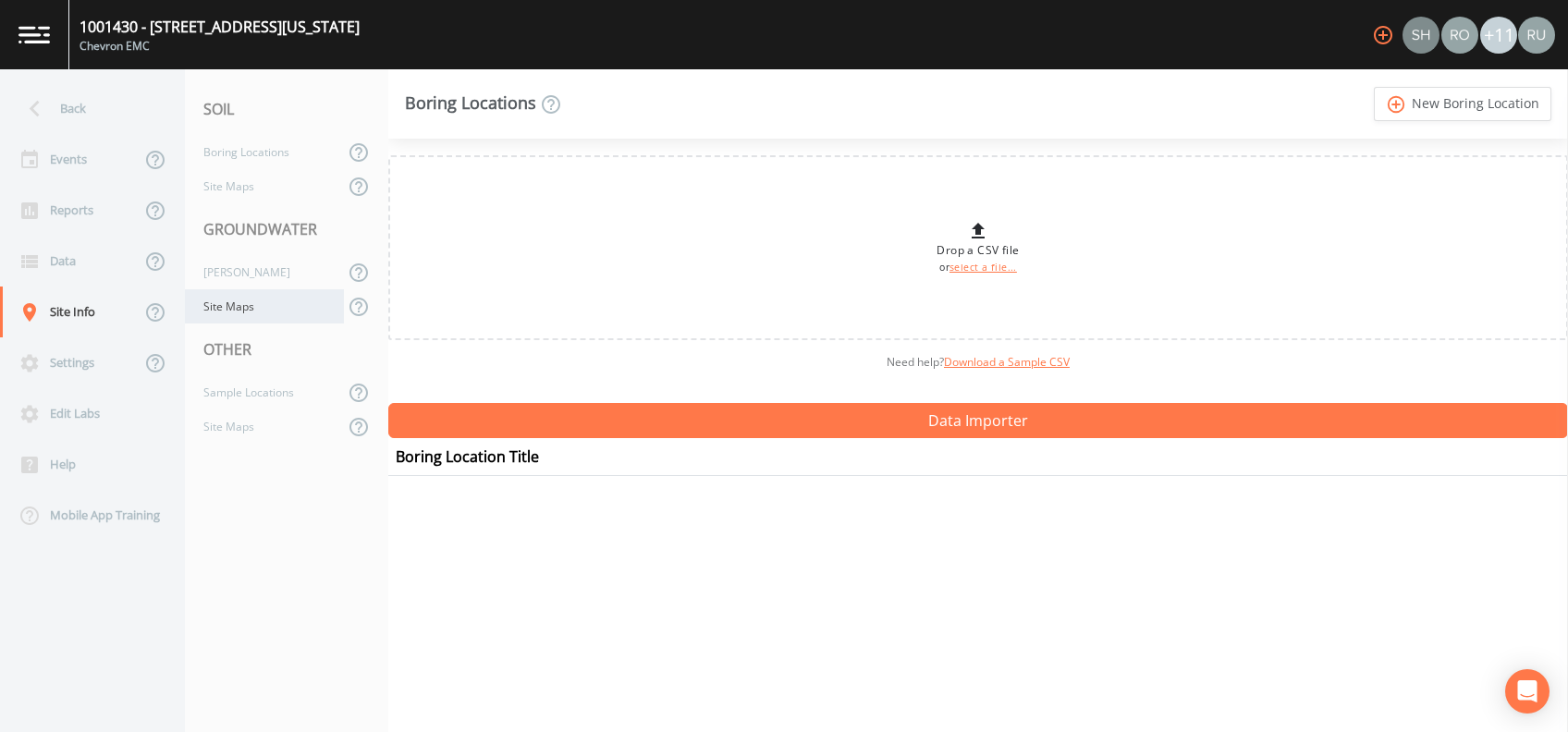 click on "Site Maps" at bounding box center (264, 306) 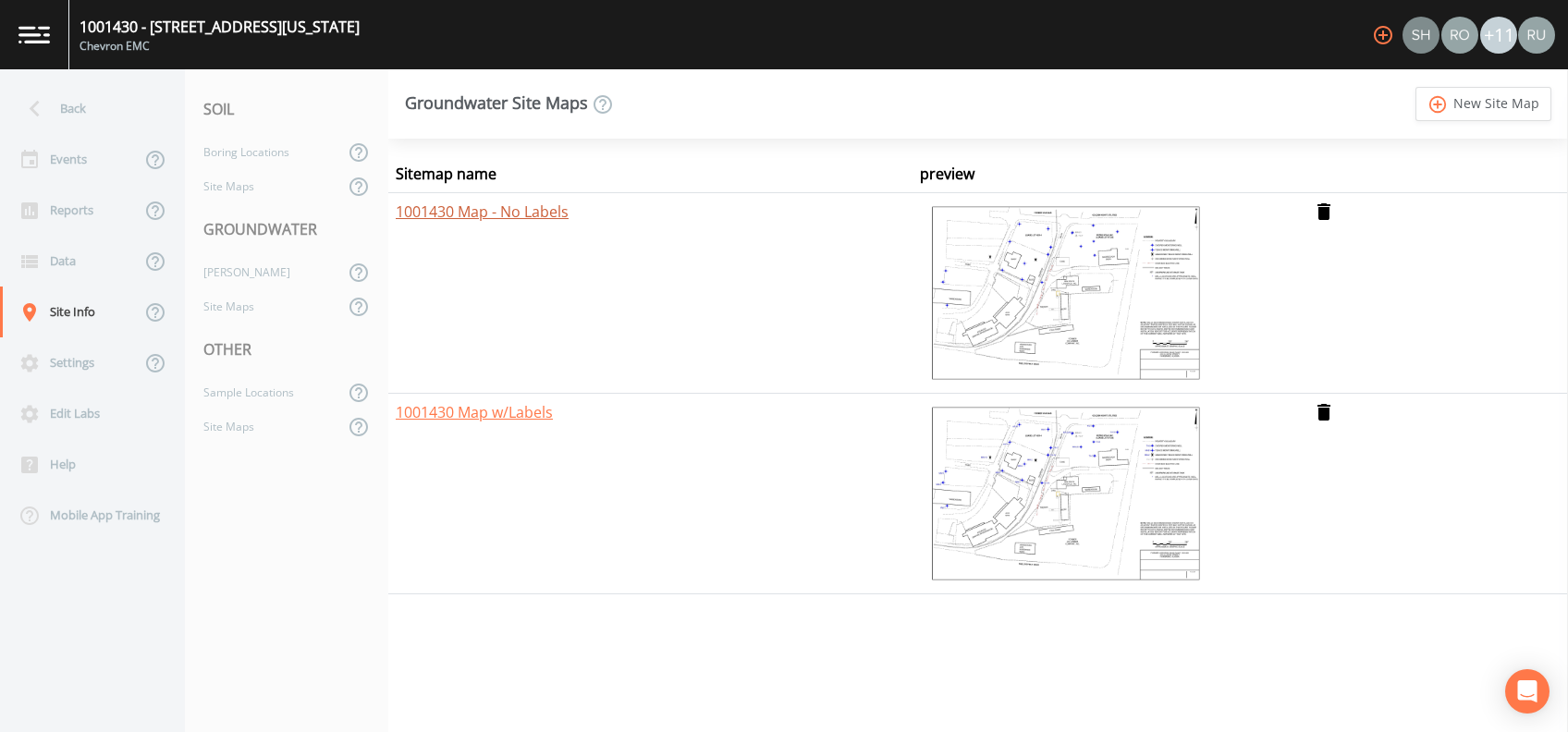 click on "1001430 Map - No Labels" at bounding box center (482, 212) 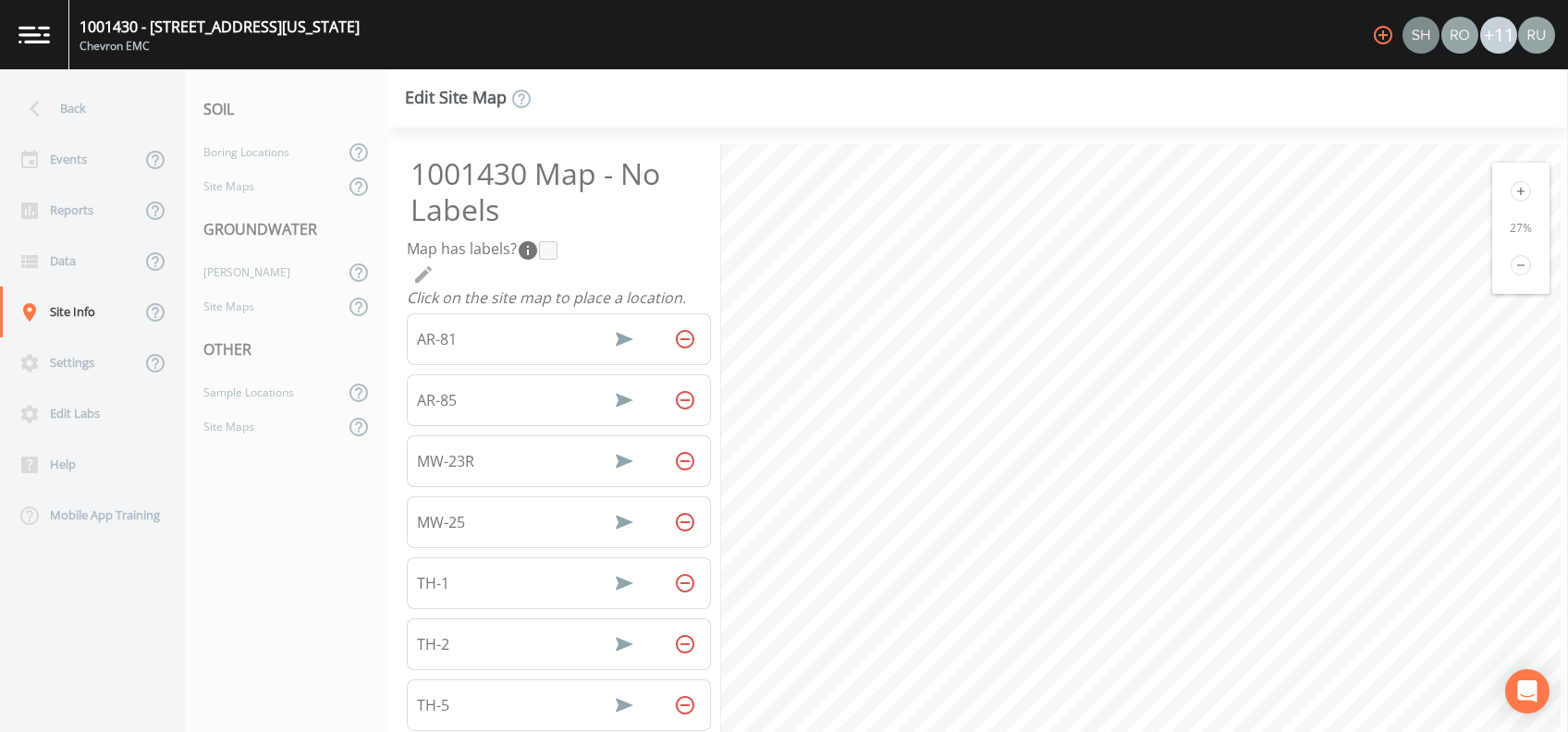scroll, scrollTop: 123, scrollLeft: 0, axis: vertical 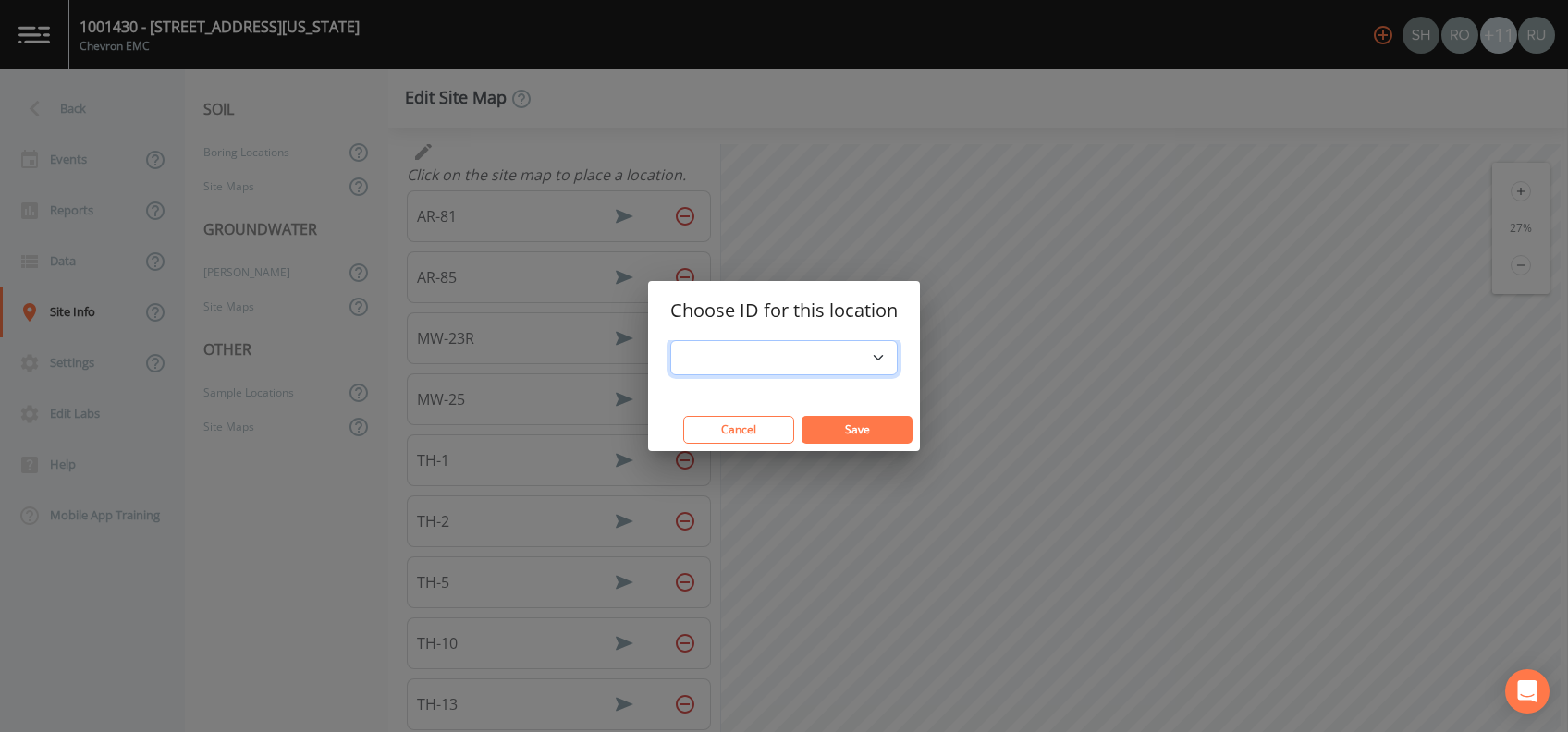 click at bounding box center (784, 358) 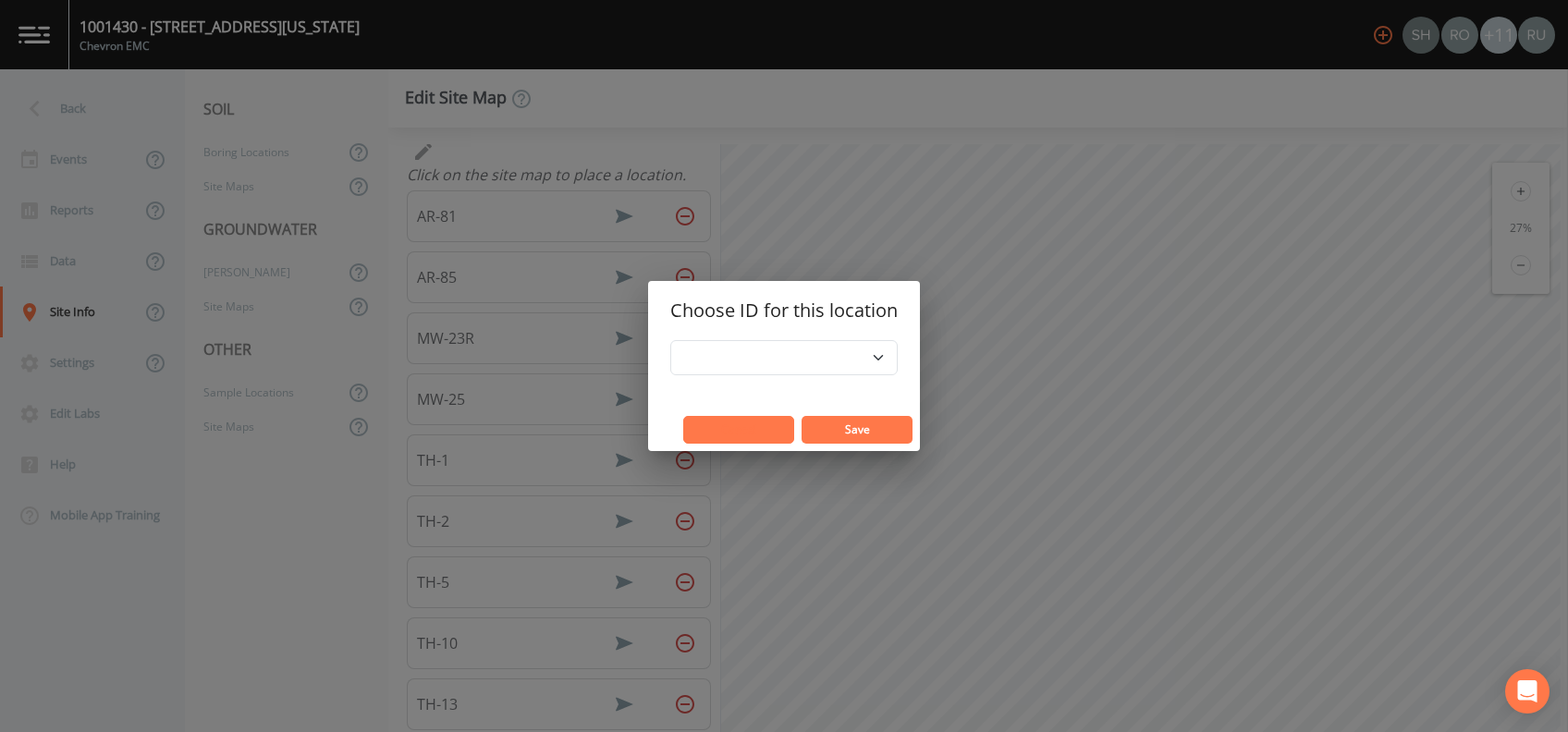click on "Cancel" at bounding box center (739, 429) 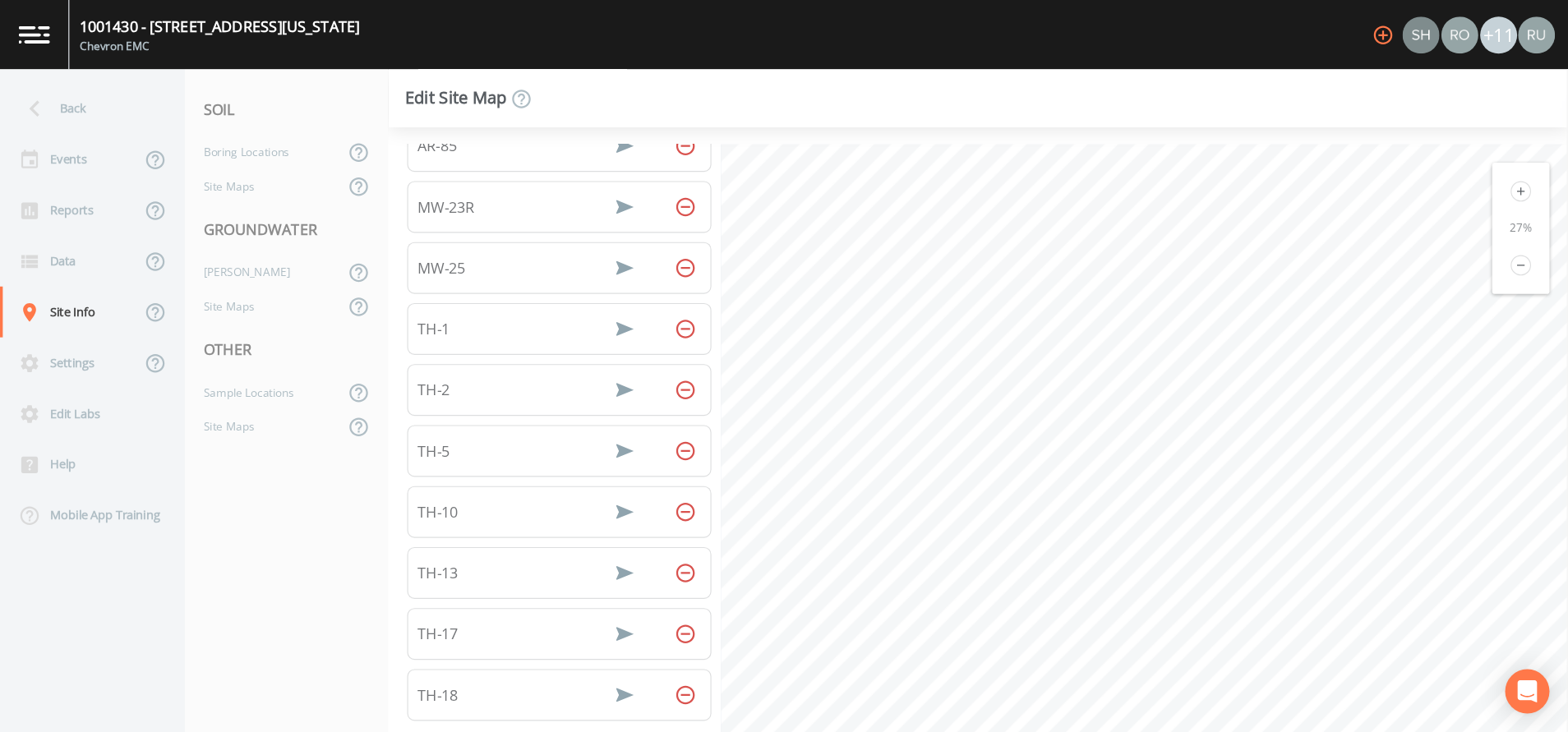 scroll, scrollTop: 0, scrollLeft: 0, axis: both 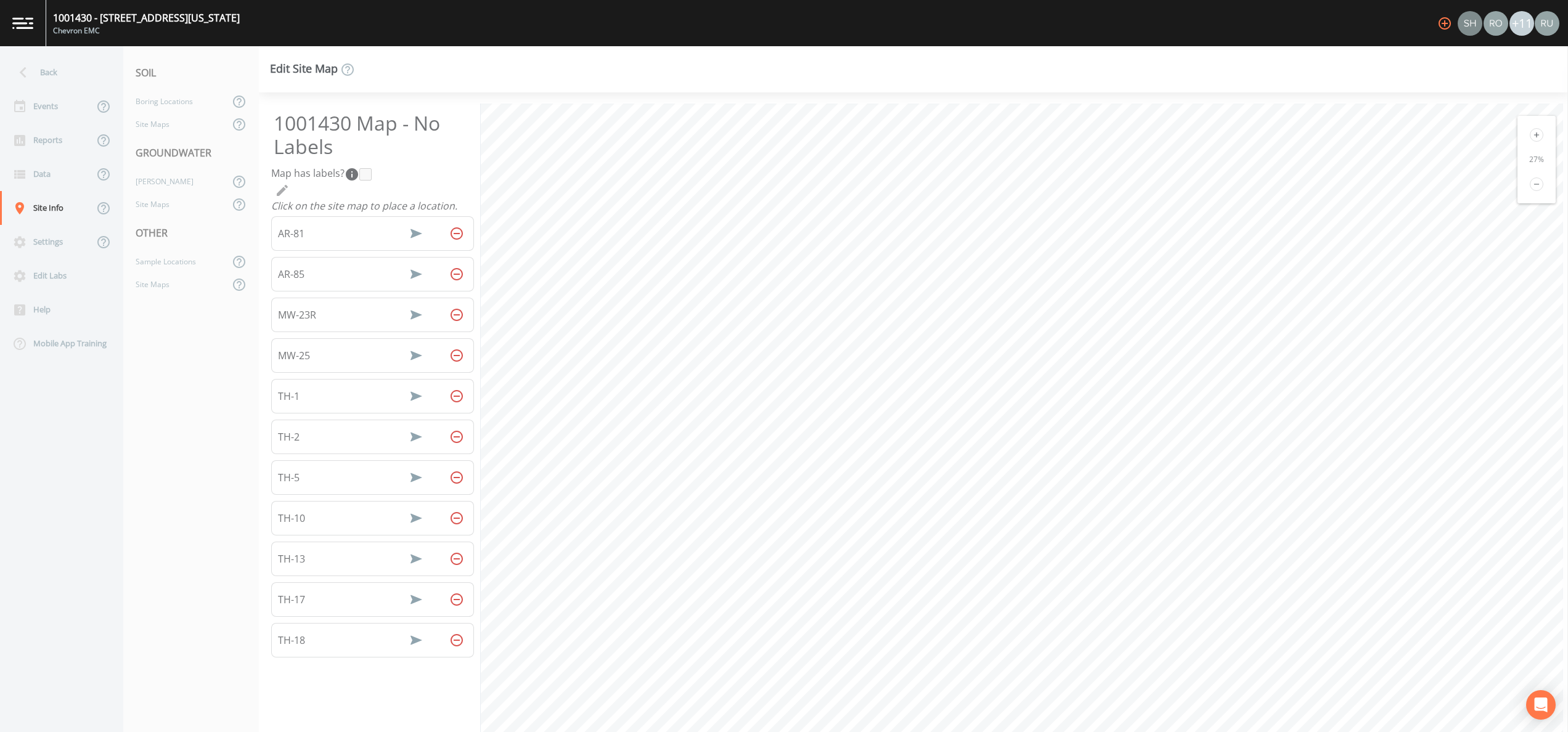 click 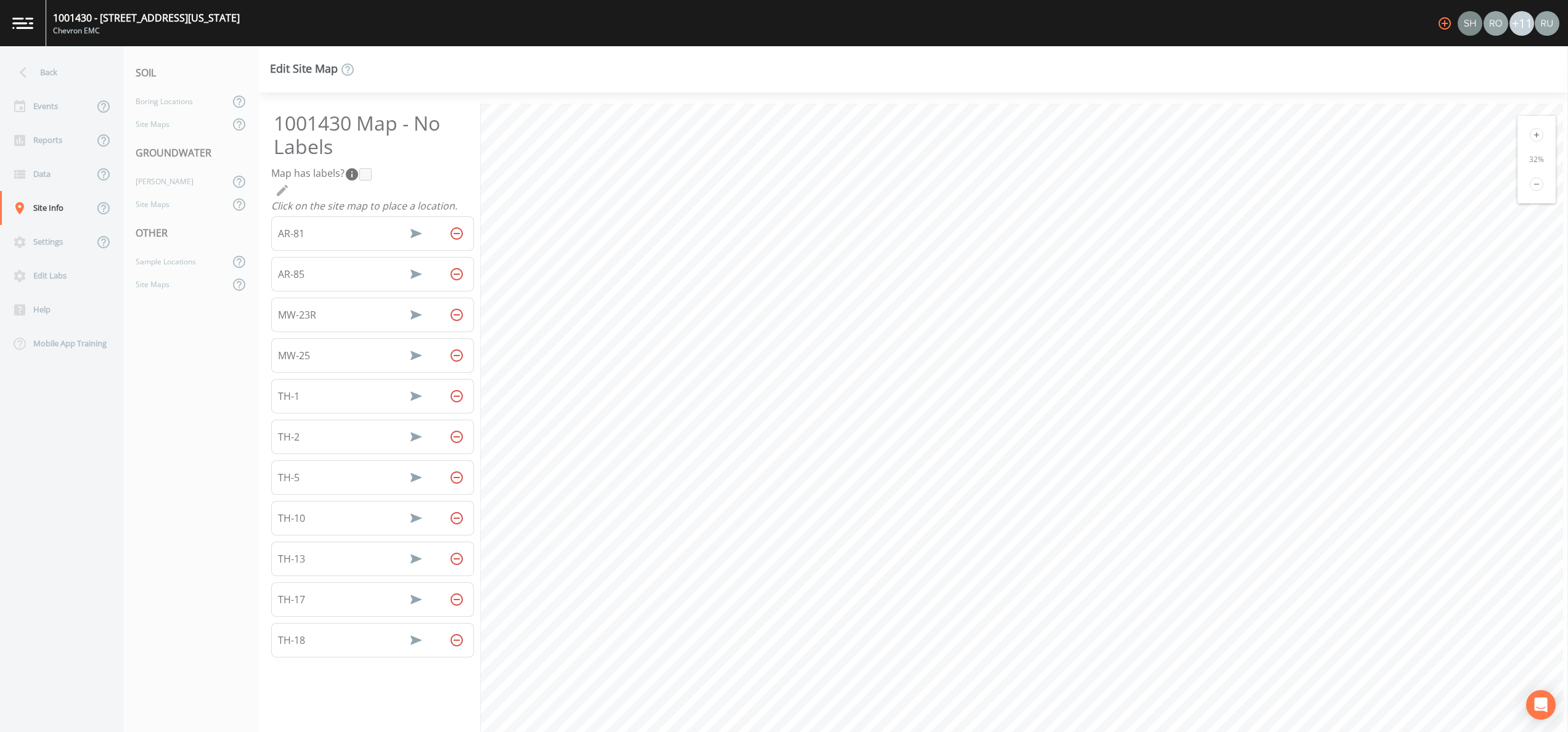 click 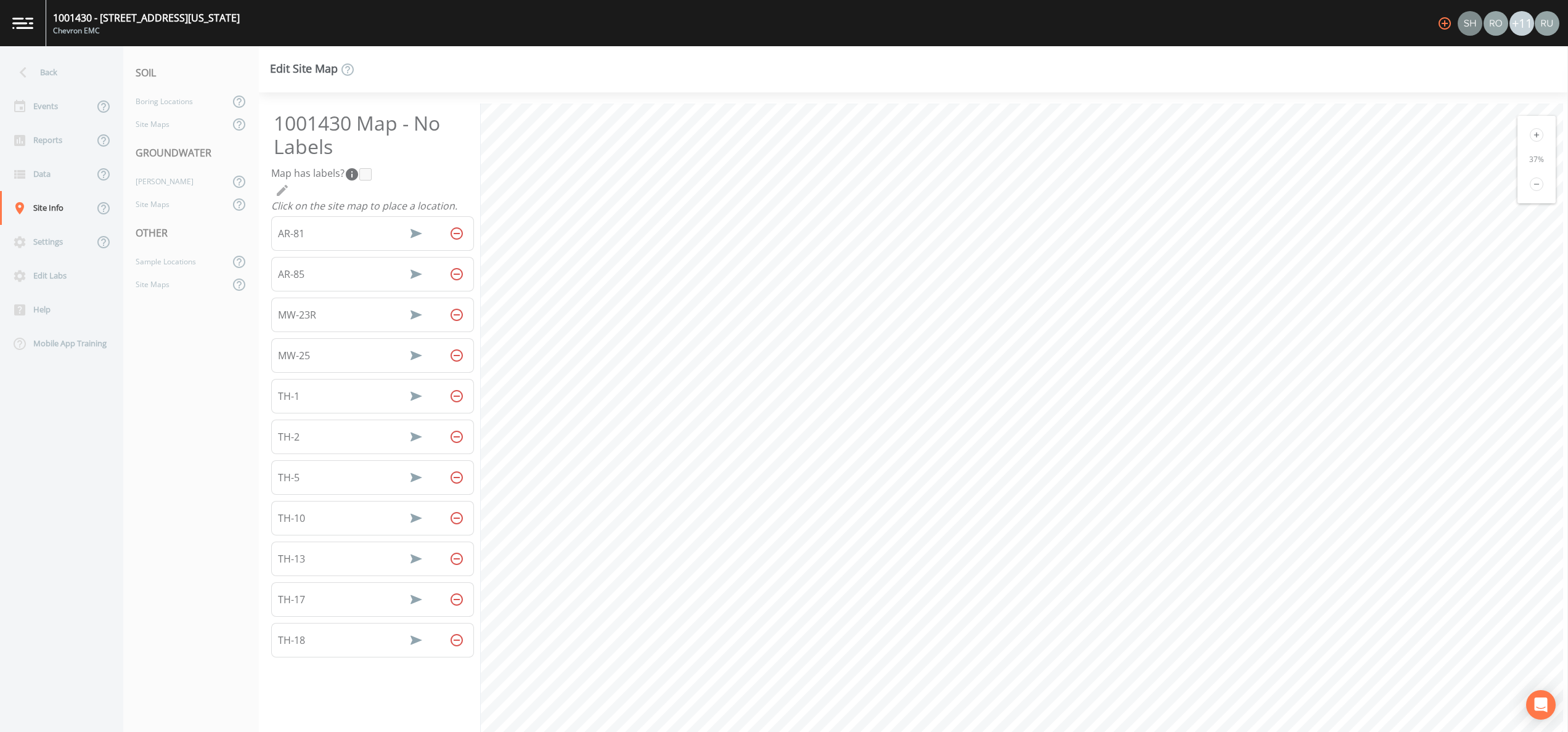 click 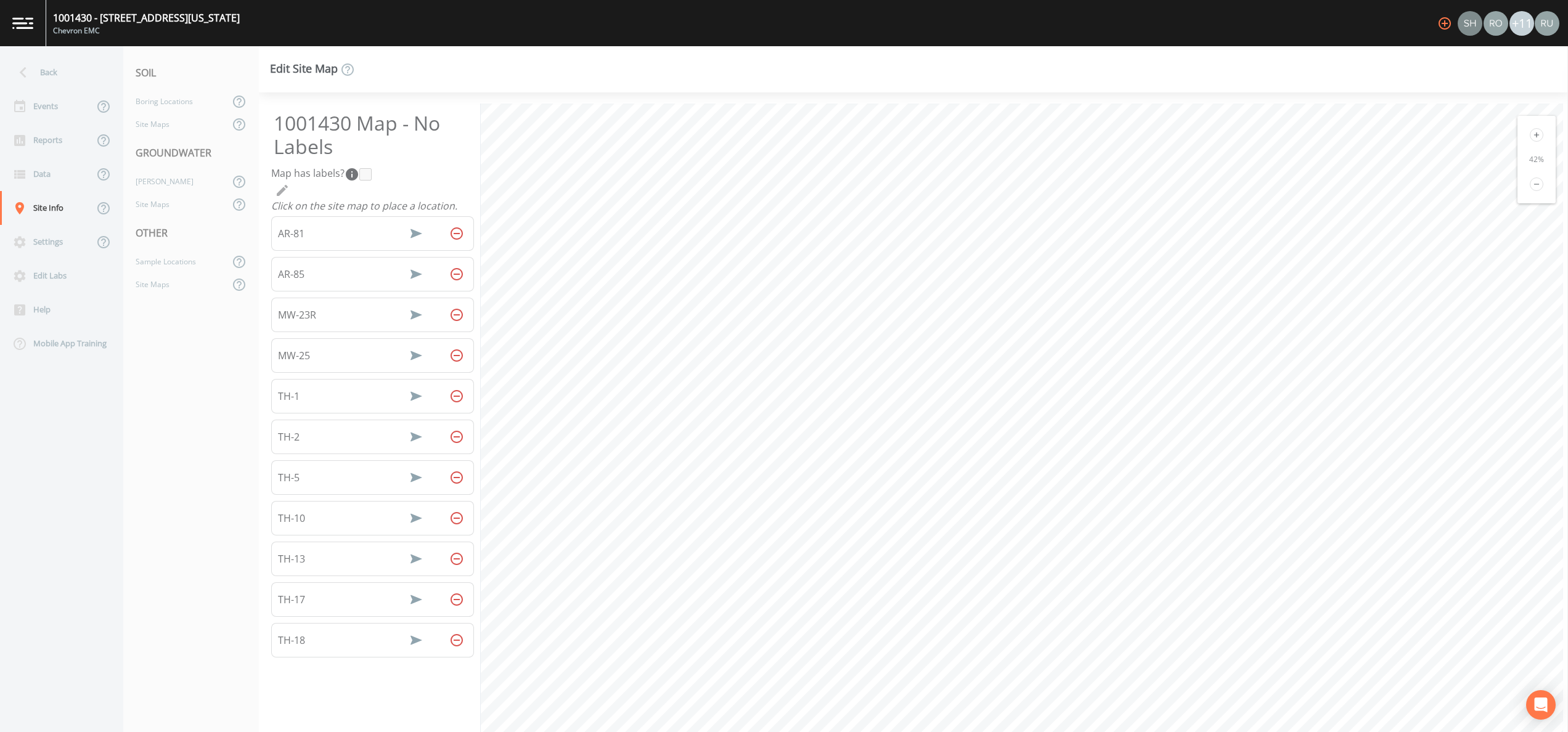 click 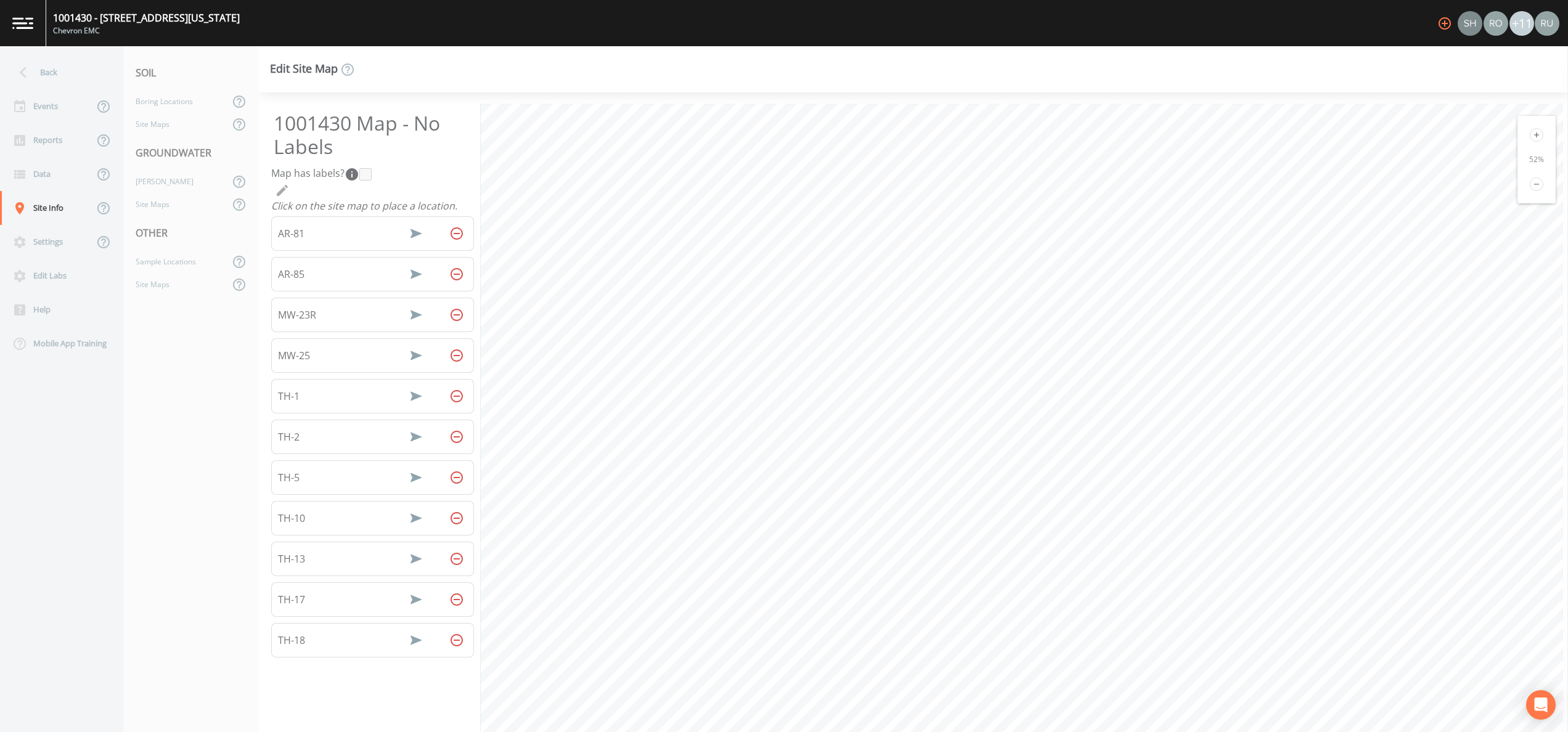 click 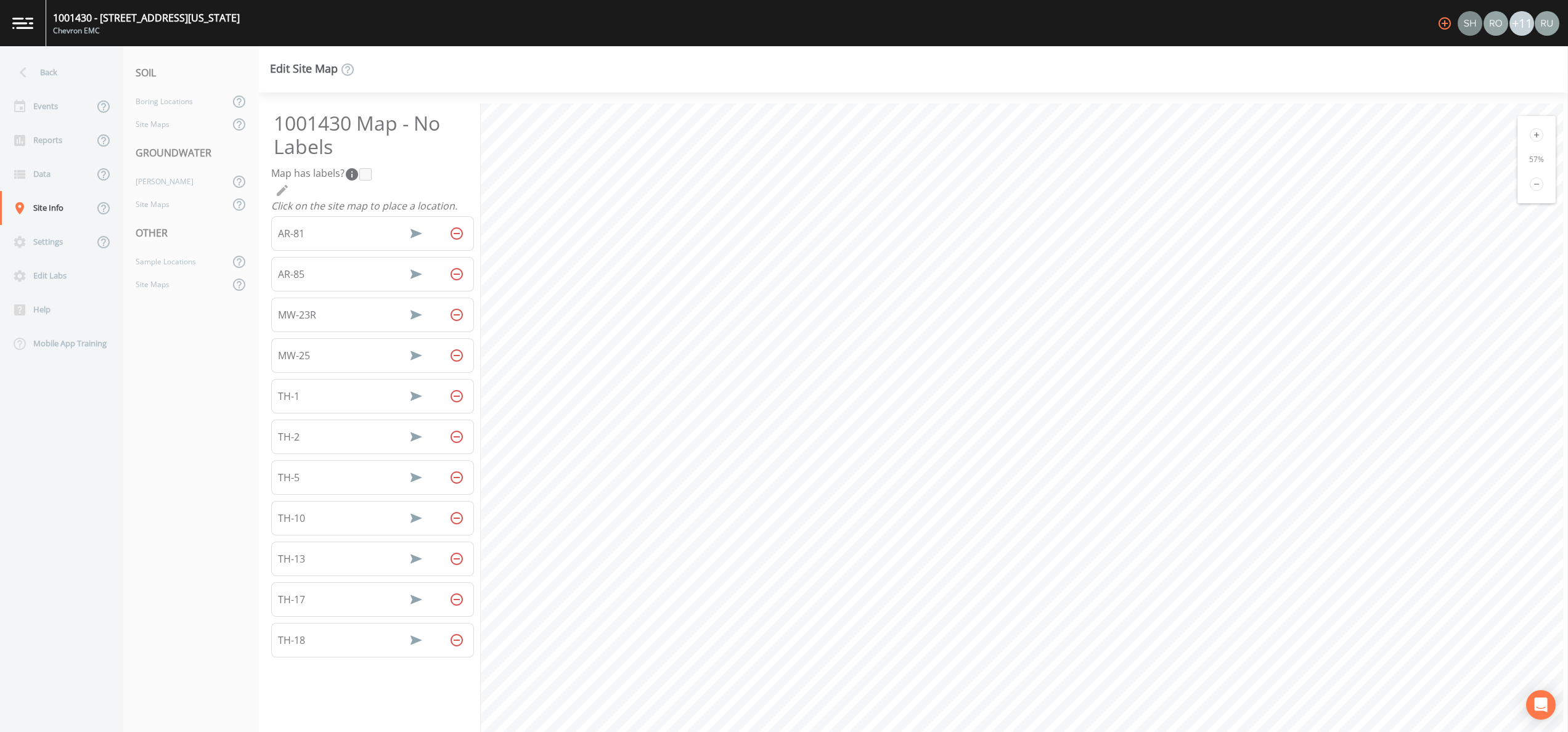 click 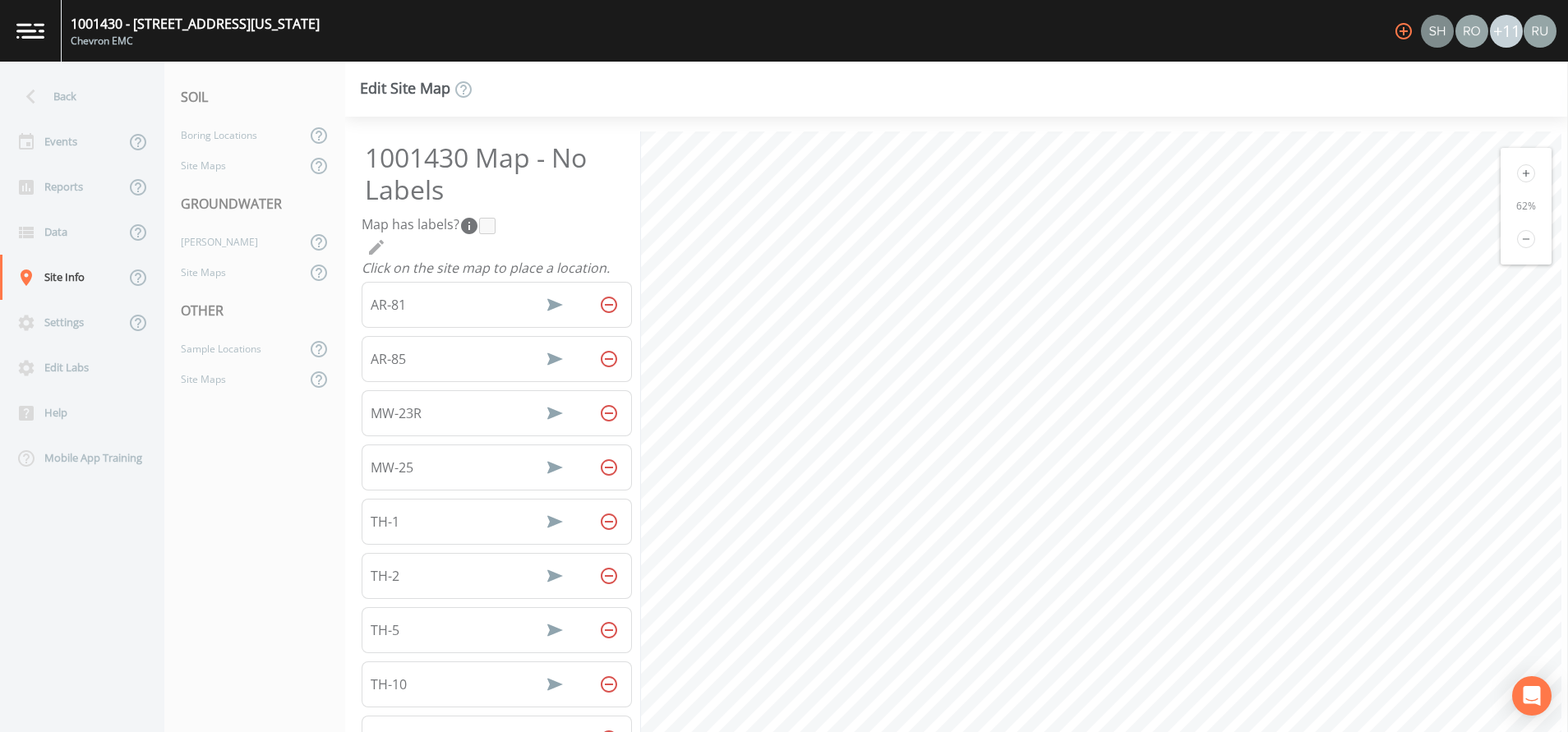 click on "SOIL Boring Locations Site Maps GROUNDWATER [PERSON_NAME] Site Maps OTHER Sample Locations Site Maps" at bounding box center [255, 397] 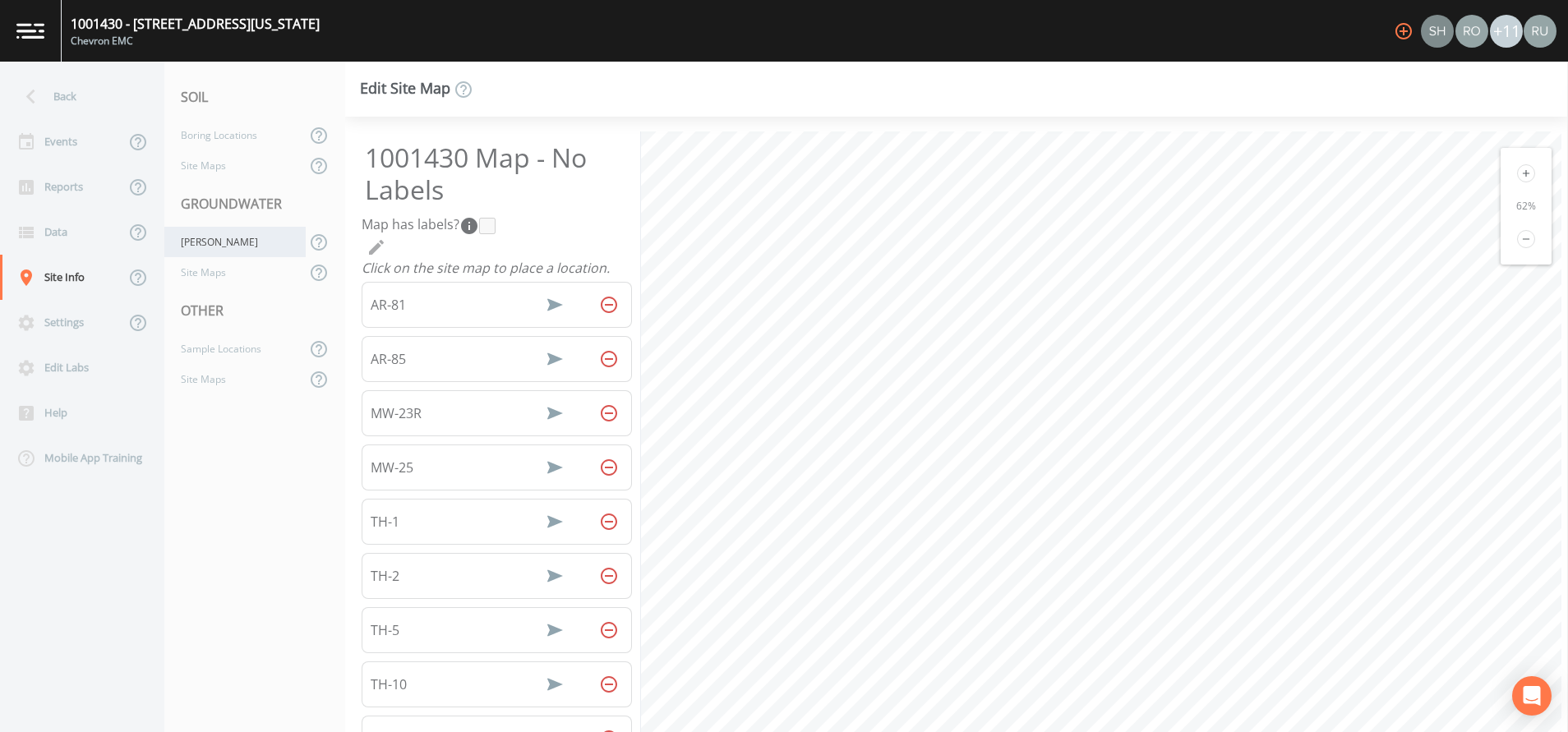 click on "[PERSON_NAME]" at bounding box center (235, 242) 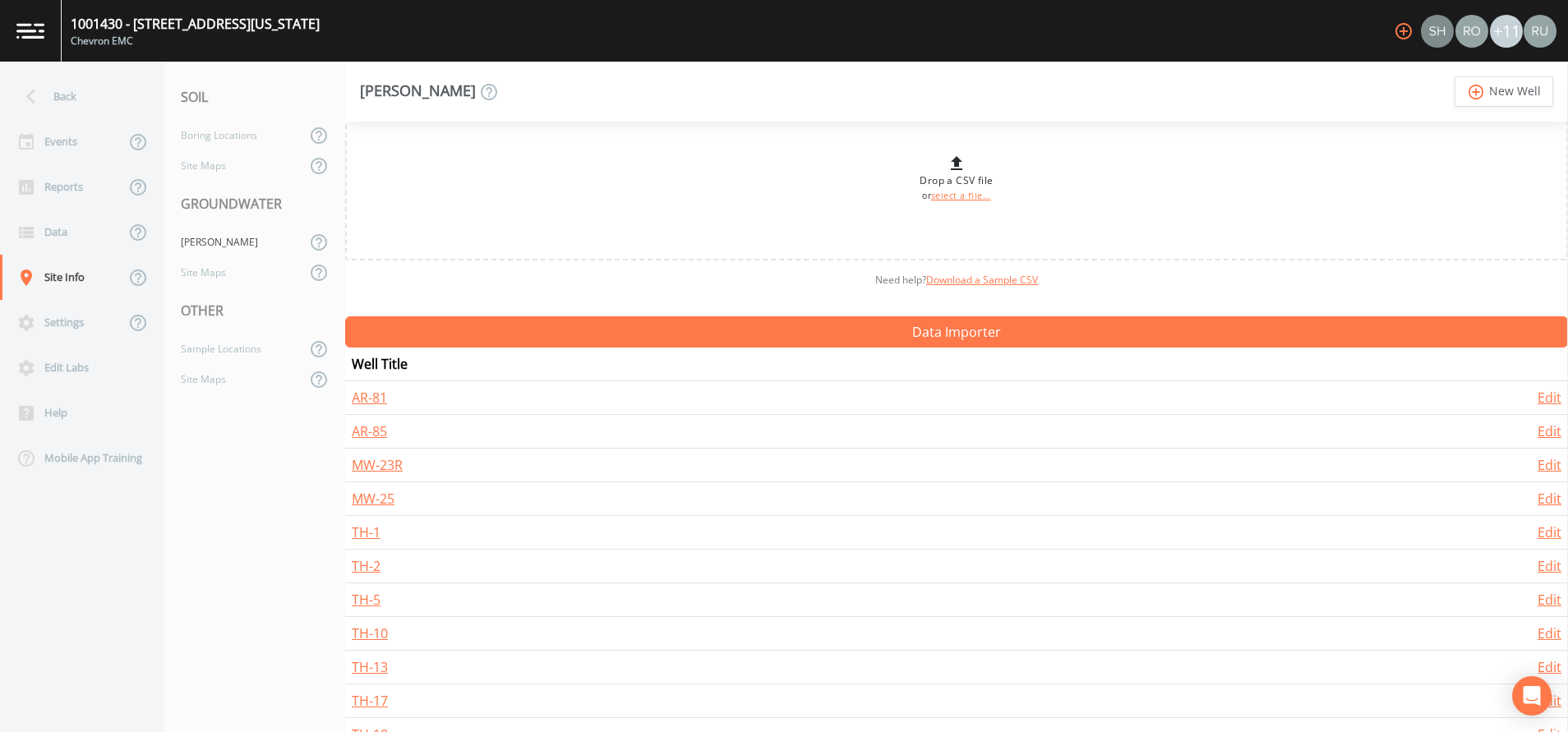 scroll, scrollTop: 73, scrollLeft: 0, axis: vertical 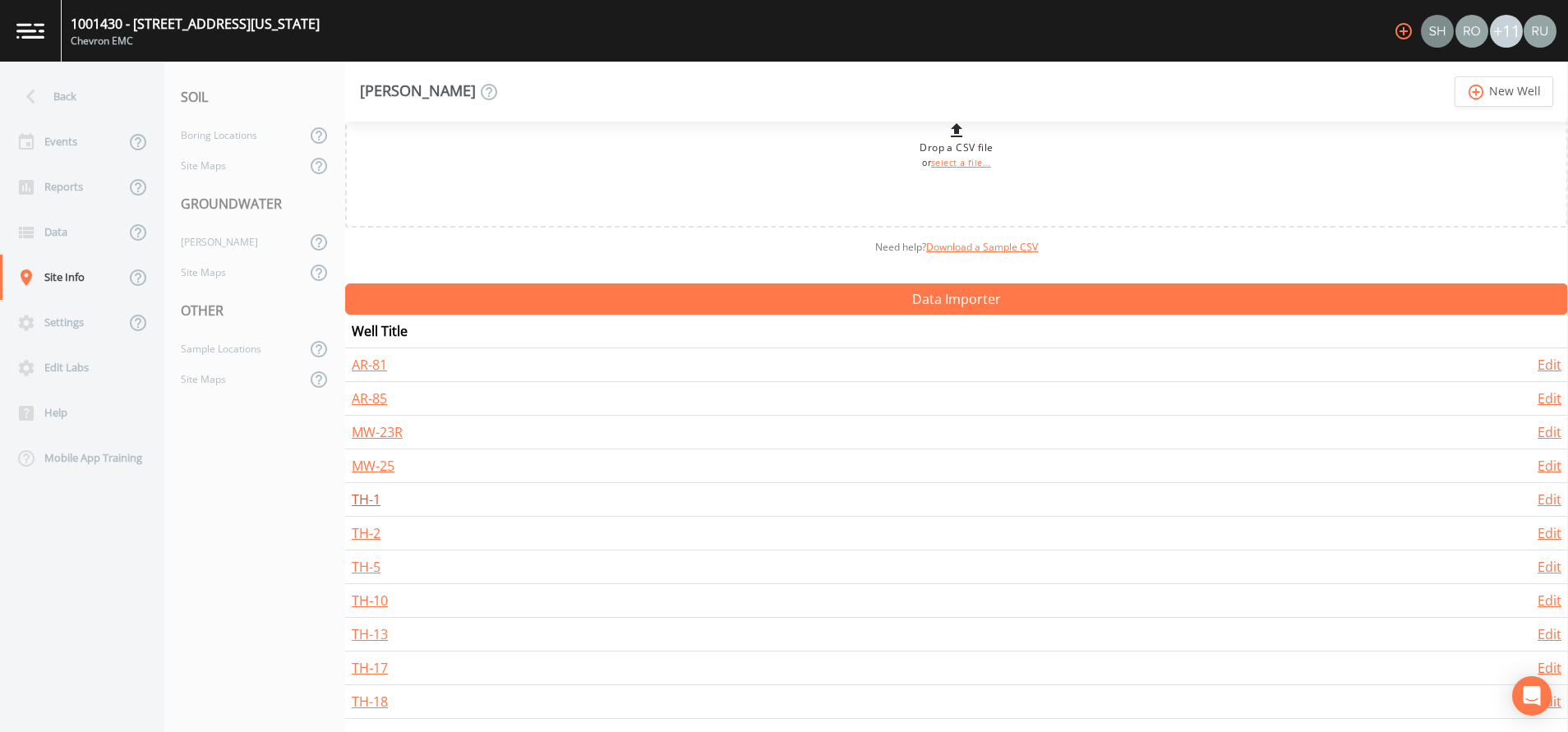 click on "TH-1" at bounding box center (366, 500) 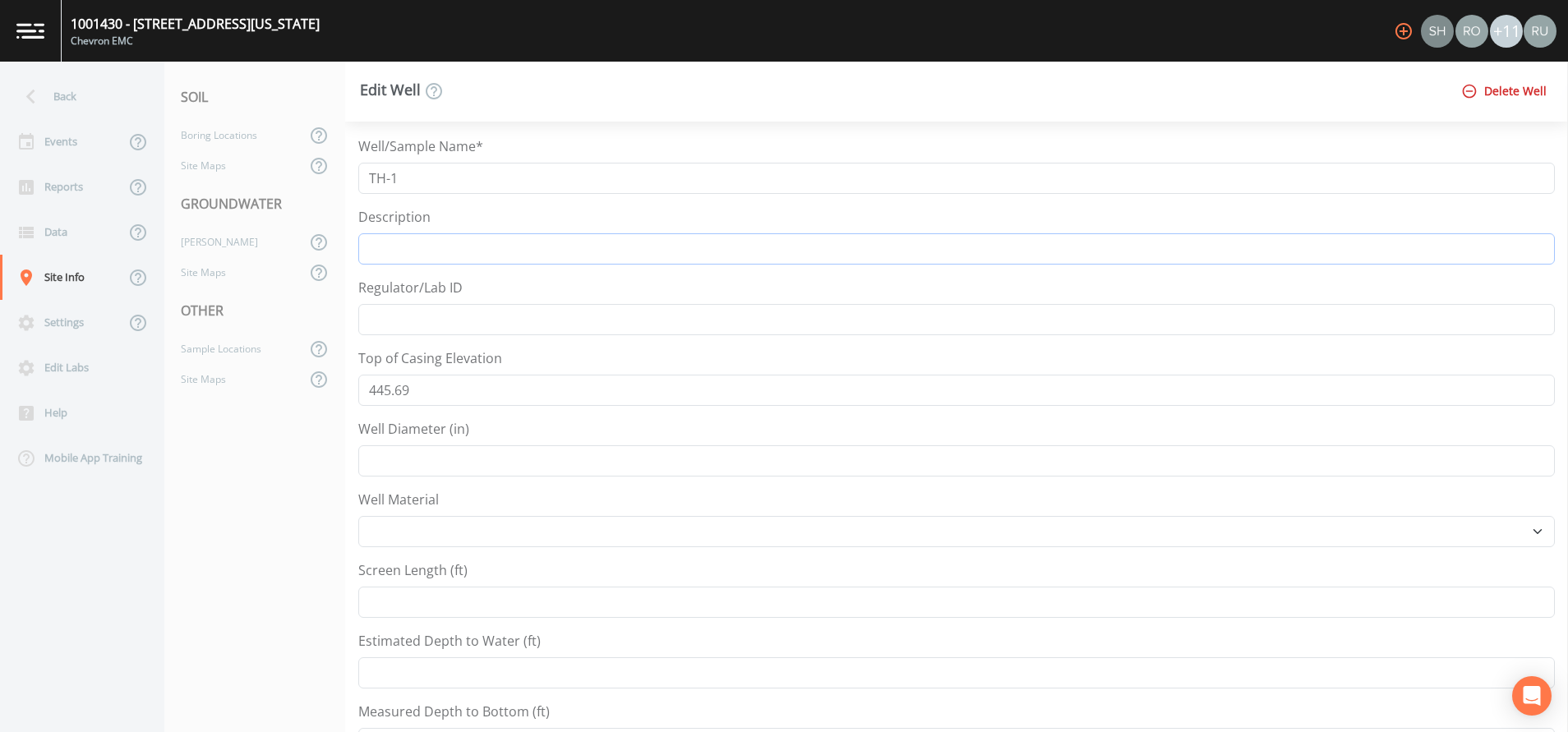 click on "Description" at bounding box center [957, 249] 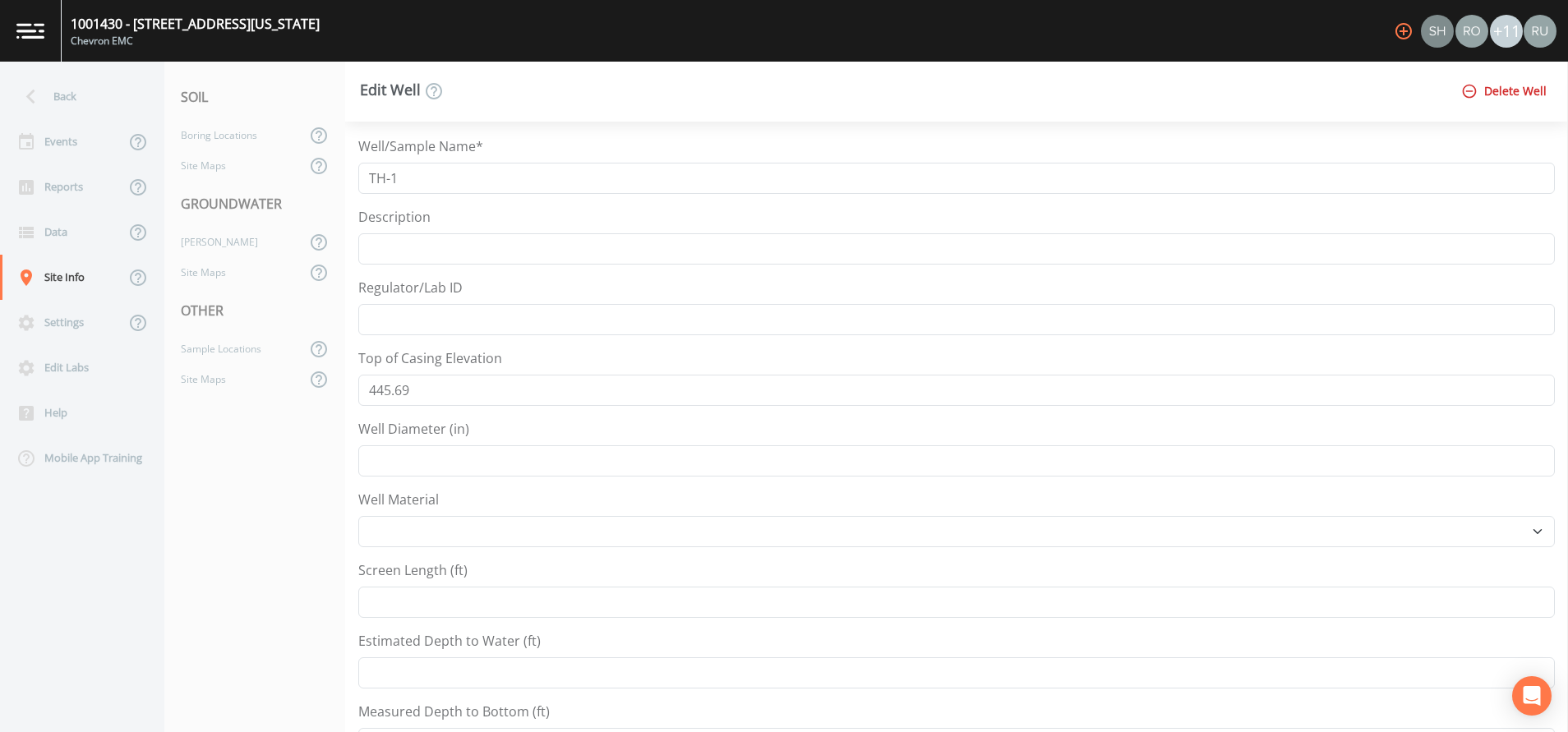 click on "SOIL Boring Locations Site Maps GROUNDWATER [PERSON_NAME] Site Maps OTHER Sample Locations Site Maps" at bounding box center (255, 397) 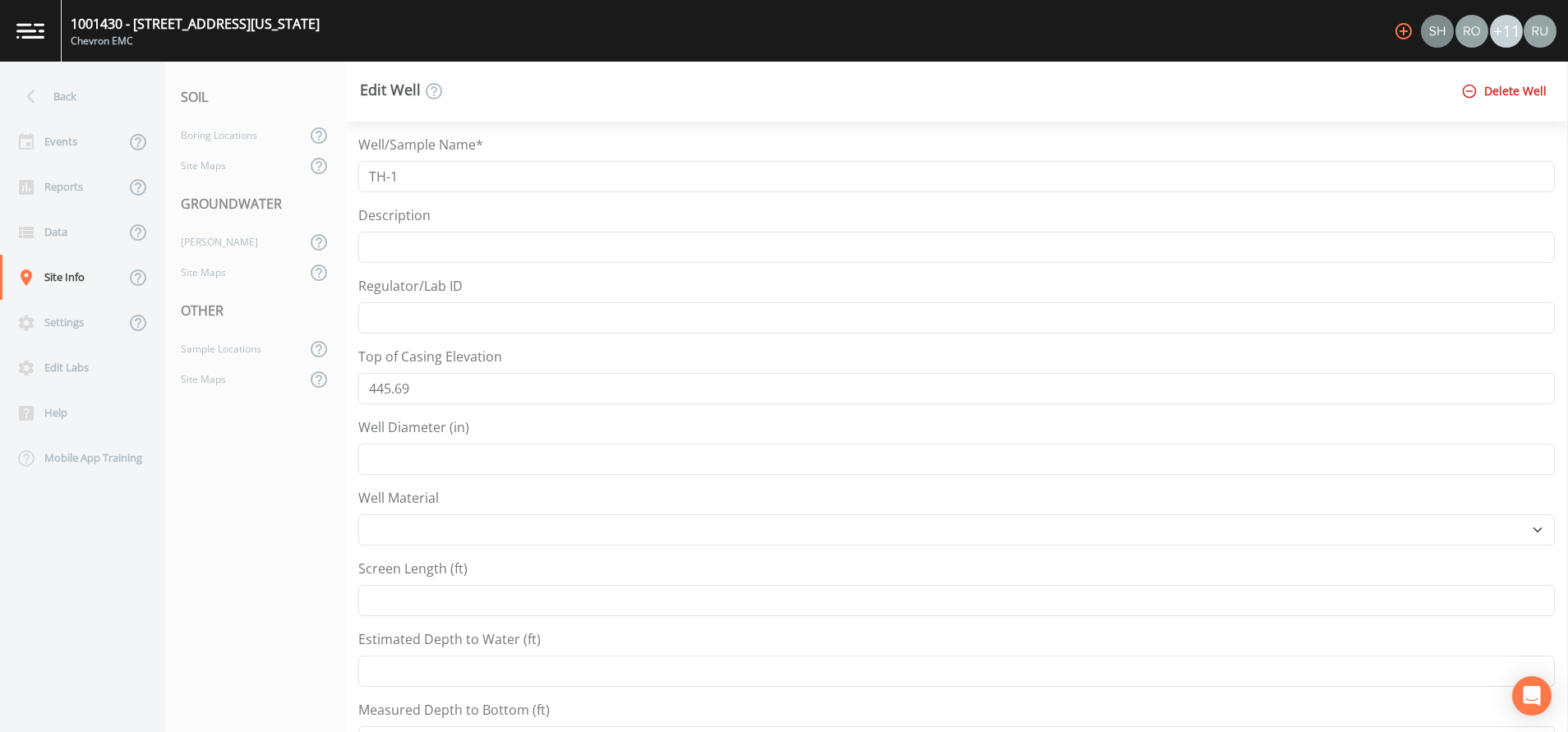 scroll, scrollTop: 0, scrollLeft: 0, axis: both 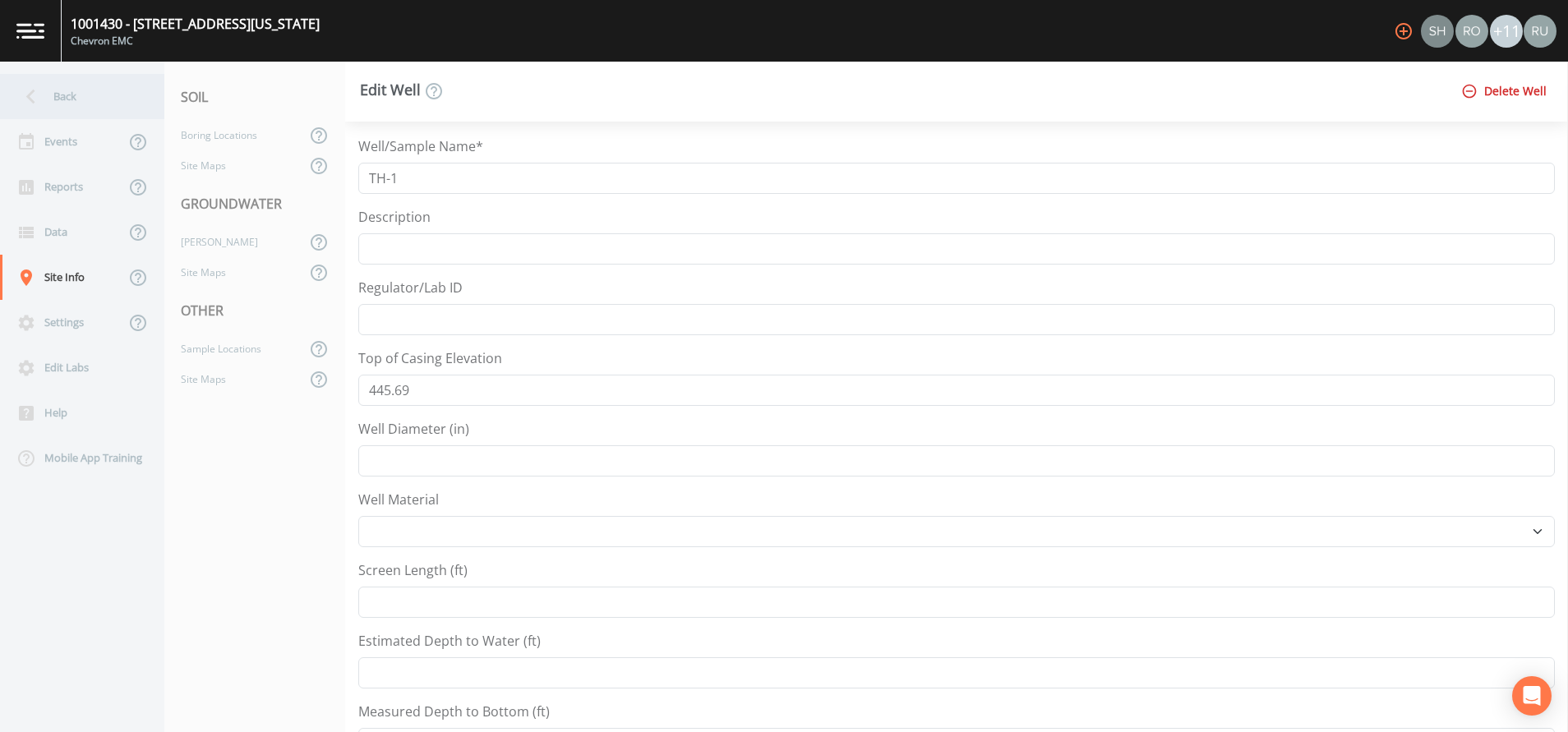 click on "Back" at bounding box center (74, 96) 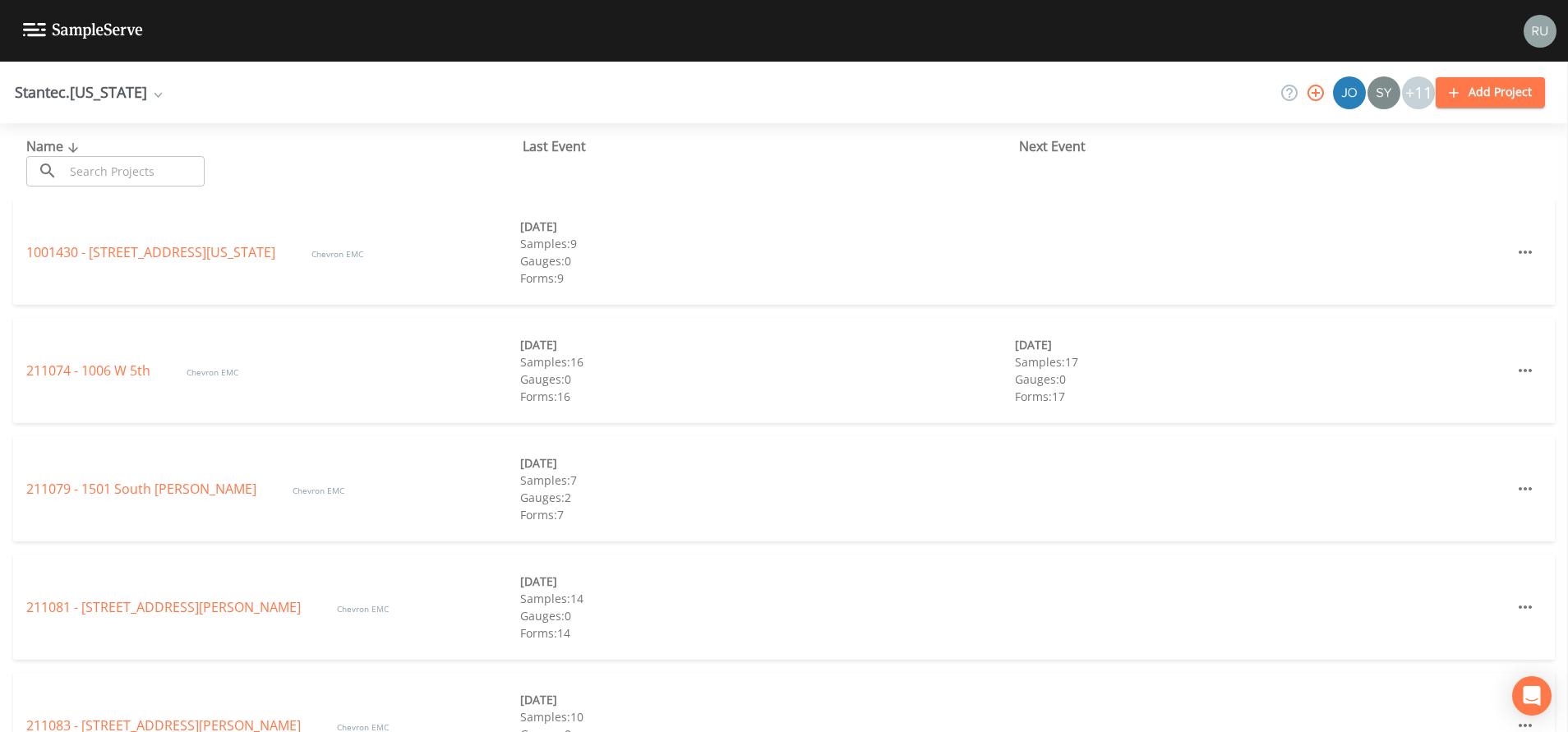click on "Stantec.[US_STATE]" at bounding box center [88, 92] 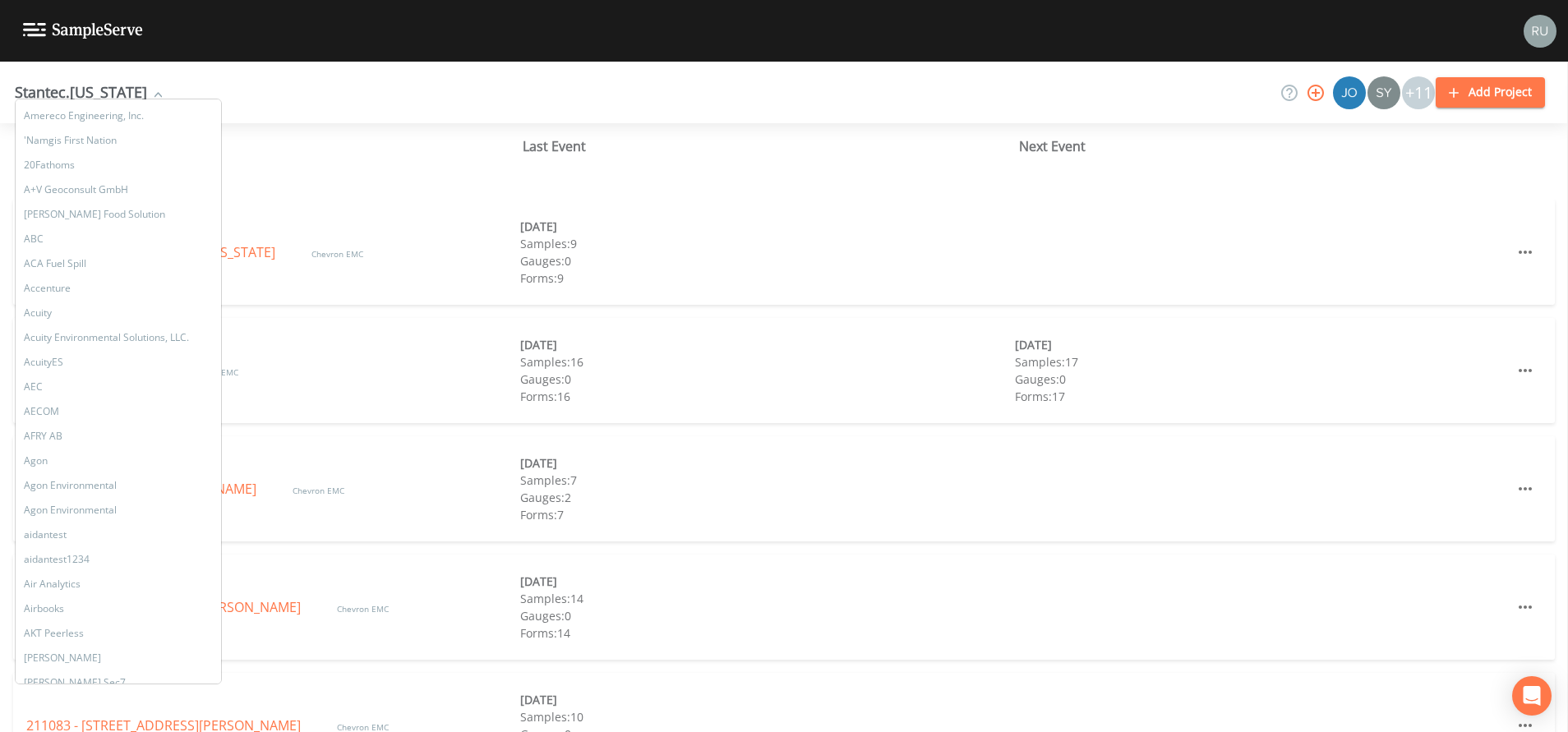 click on "Stantec.[US_STATE]  Amereco Engineering, Inc. 'Namgis First Nation 20Fathoms A+V Geoconsult GmbH [PERSON_NAME] Food Solution ABC ACA Fuel Spill  Accenture Acuity Acuity Environmental Solutions, LLC. AcuityES AEC AECOM AFRY AB Agon Agon Environmental Agon Environmental  aidantest aidantest1234 Air Analytics  Airbooks AKT Peerless [PERSON_NAME] [PERSON_NAME] Sec7 alicesec alicesec77 alpha Alpha Analytical - [GEOGRAPHIC_DATA] ALS-ValpoField ALS-ValpoLab Amereco Inc AMS Ltd Anglesea Landfill ankitbinaryinformatics Antea - Oakmont Antea Group Antea Group Antea Group - [GEOGRAPHIC_DATA] Antea Group - Greater Philadelphia Antea Group - Greater Southeast Antea Group - Loveland Antea Group - Novi Antea TCEQ Antea TCEQ Austin Antea TCEQ [GEOGRAPHIC_DATA] Antea TCEQ [GEOGRAPHIC_DATA] [GEOGRAPHIC_DATA] Antea TCEQ North Antea TCEQ Panhandle Antea TCEQ SiteX anteagroup-StPaul Aqua Terra Geoscientists Aquarion Water Company Aquarium Water Company AquaWatch Solutions Aquawatch Test Arcadis Arcadis - Indy Arcadis - [GEOGRAPHIC_DATA]  asdas asdfasdf Asmar Illustrations ATC - [GEOGRAPHIC_DATA]" at bounding box center (784, 92) 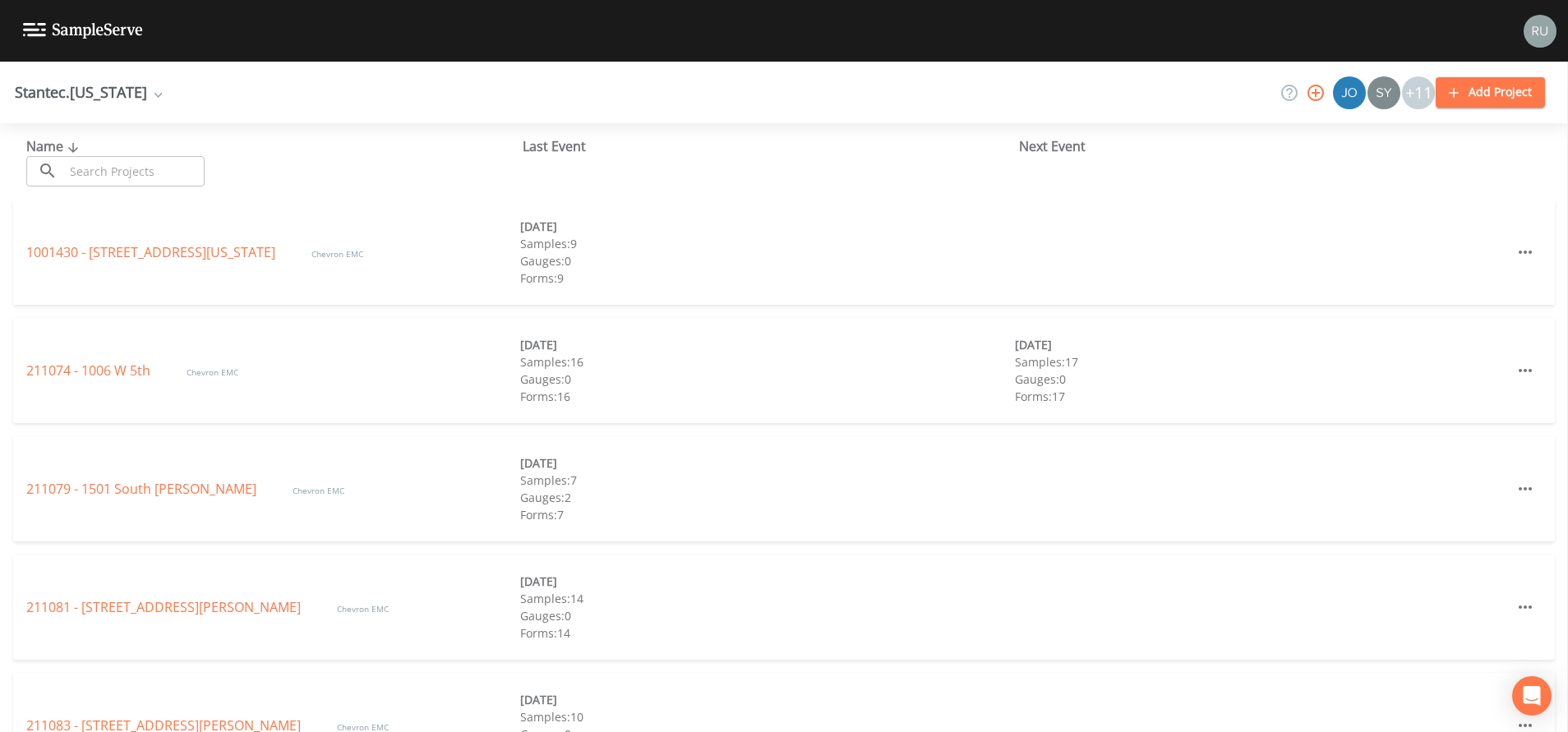 click at bounding box center (134, 171) 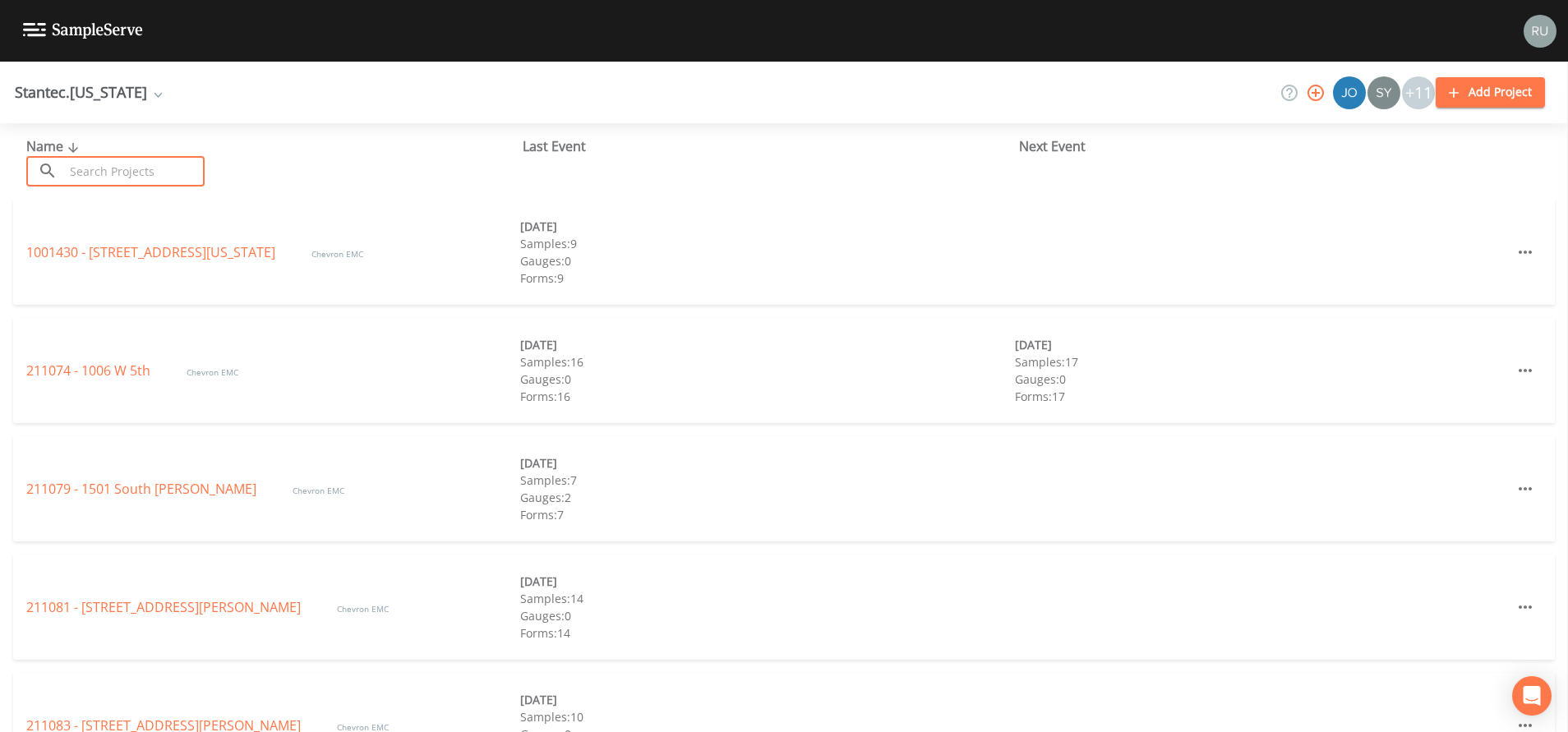 paste on "1001430" 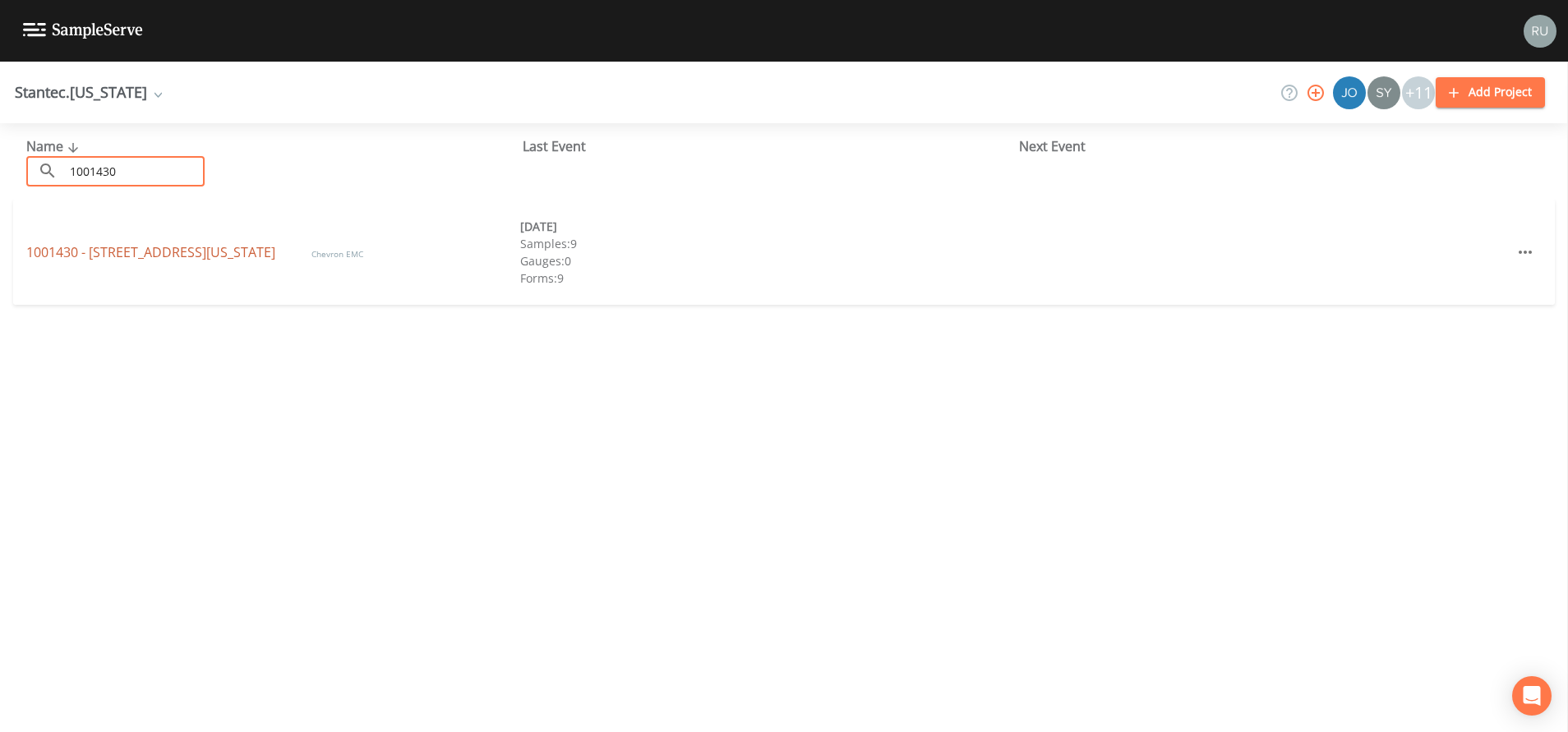 type on "1001430" 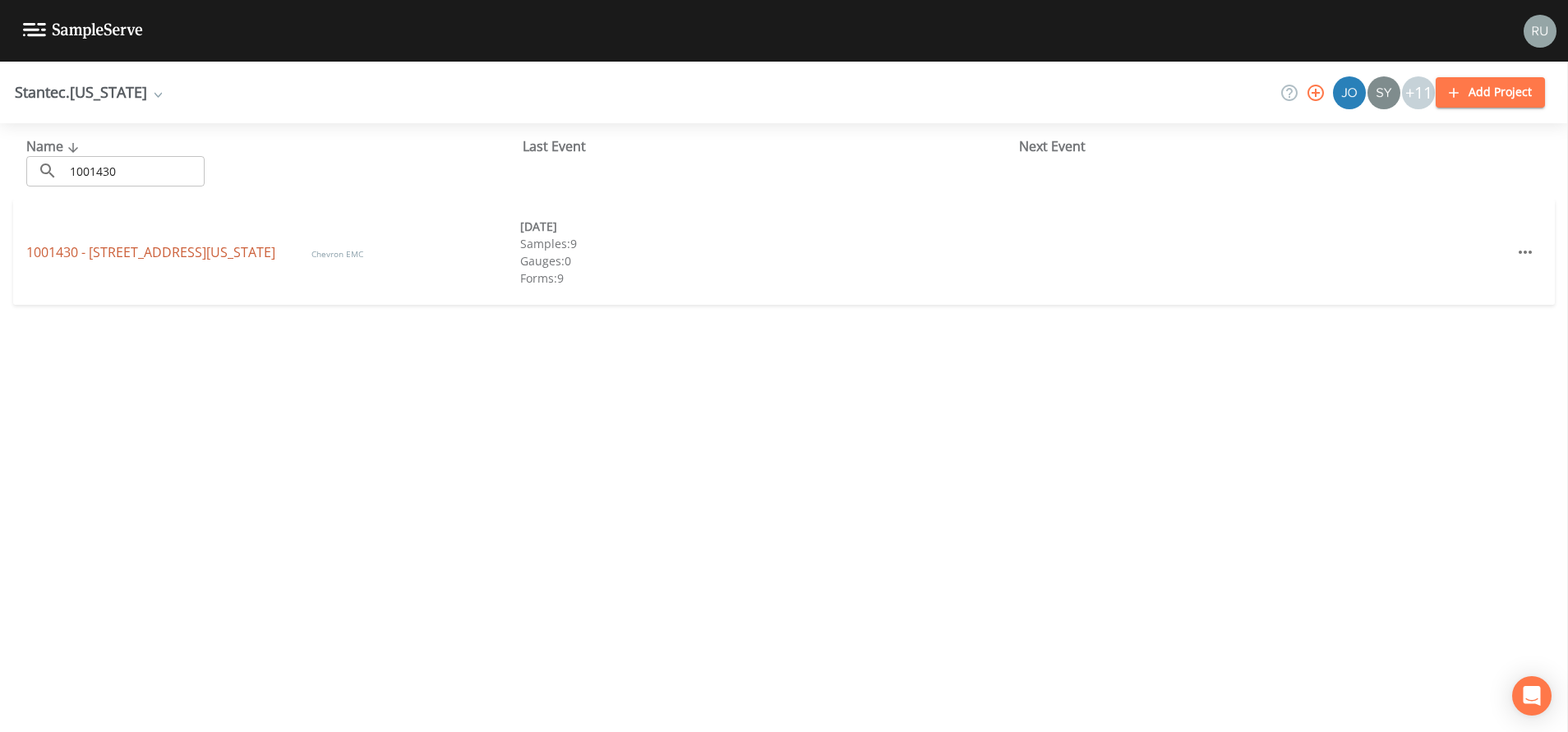 click on "1001430 - [STREET_ADDRESS][US_STATE]" at bounding box center [152, 252] 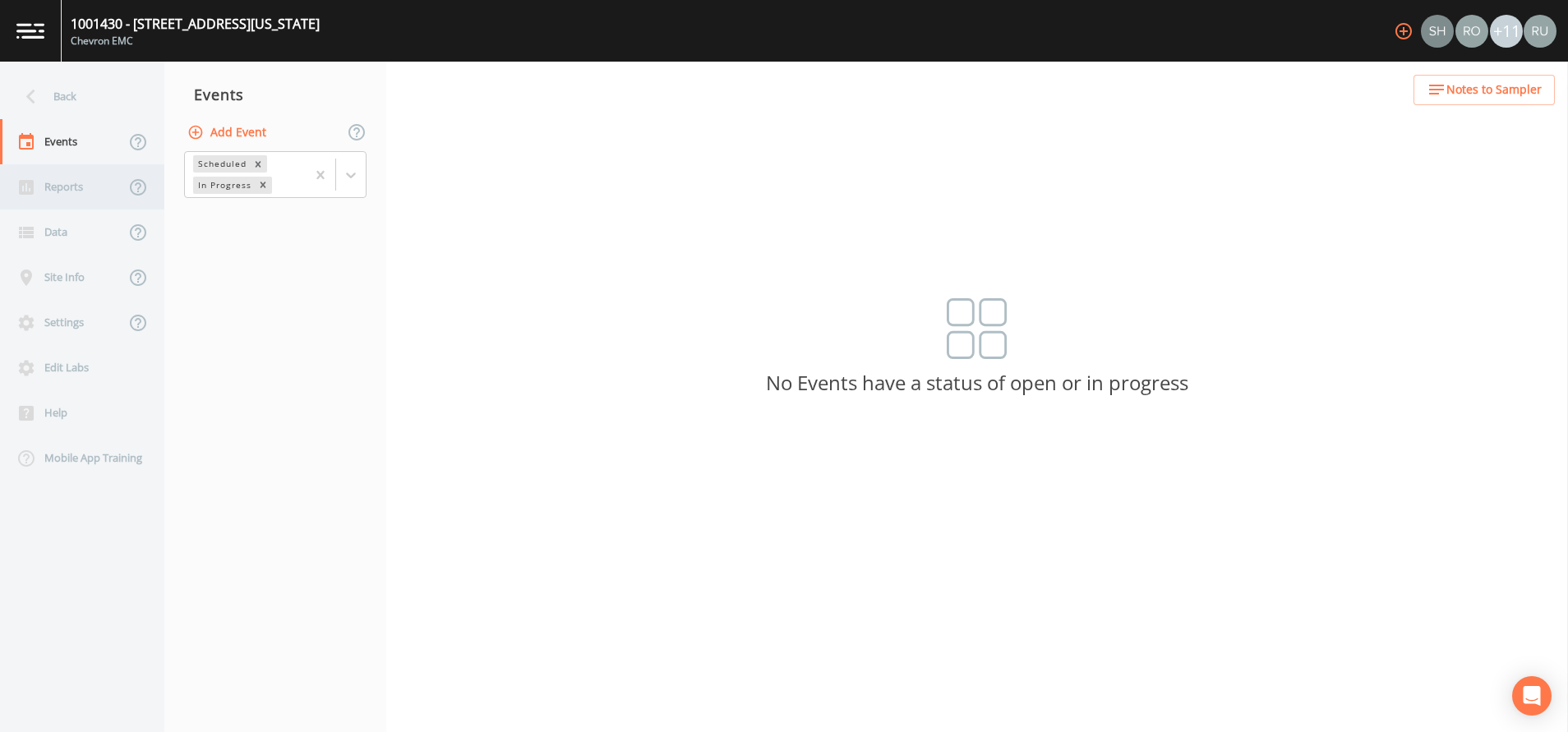 click on "Reports" at bounding box center (62, 186) 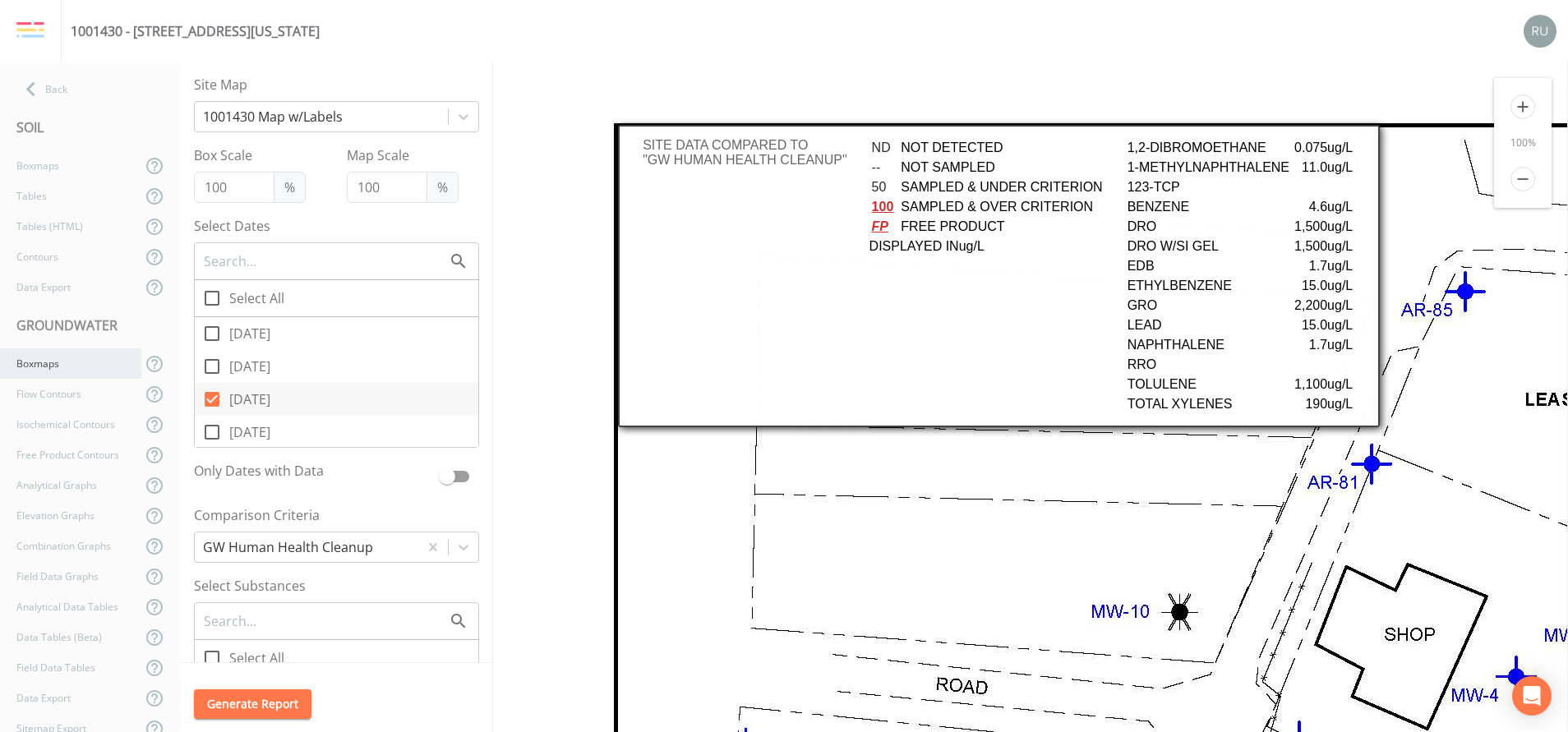 scroll, scrollTop: 0, scrollLeft: 0, axis: both 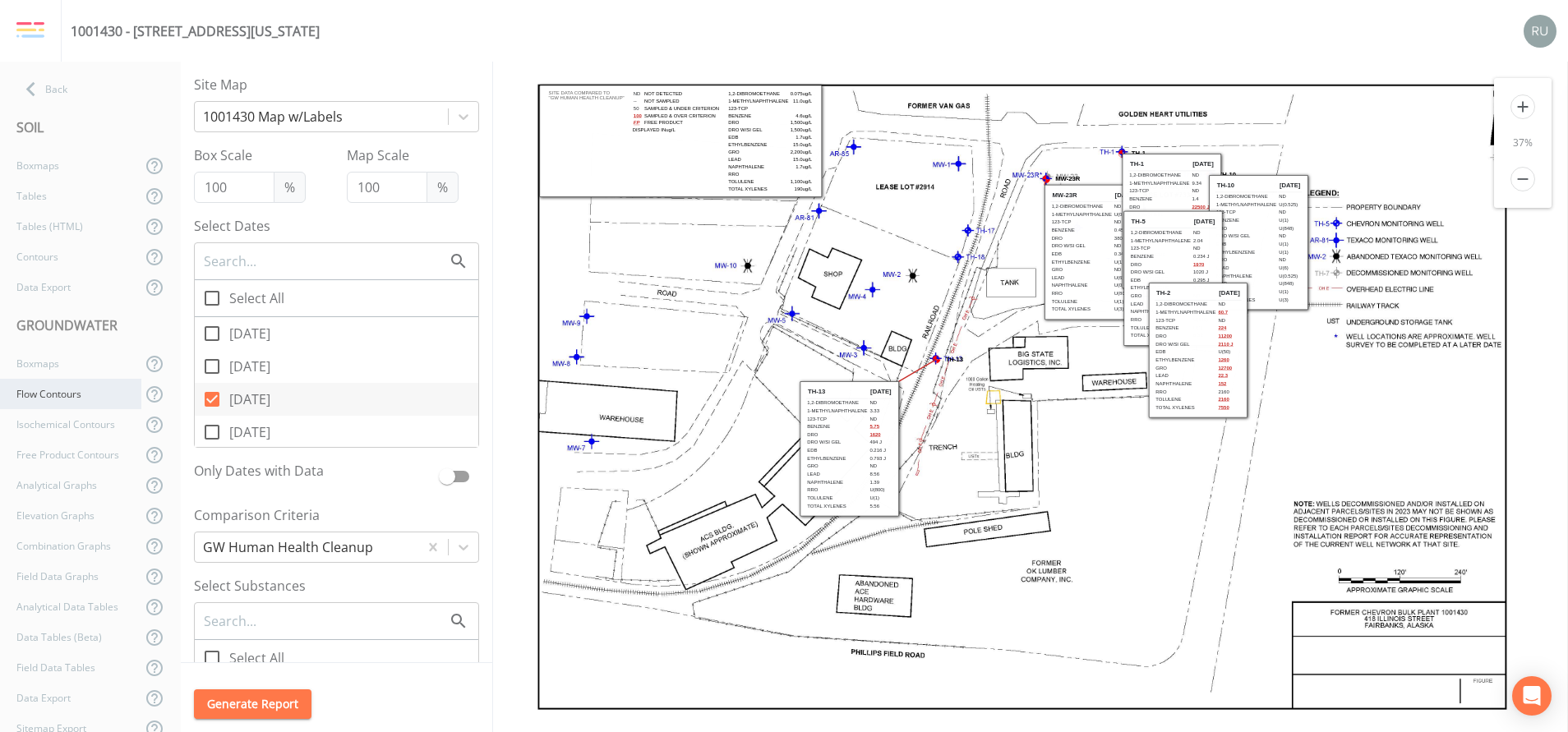 click on "Flow Contours" at bounding box center [71, 394] 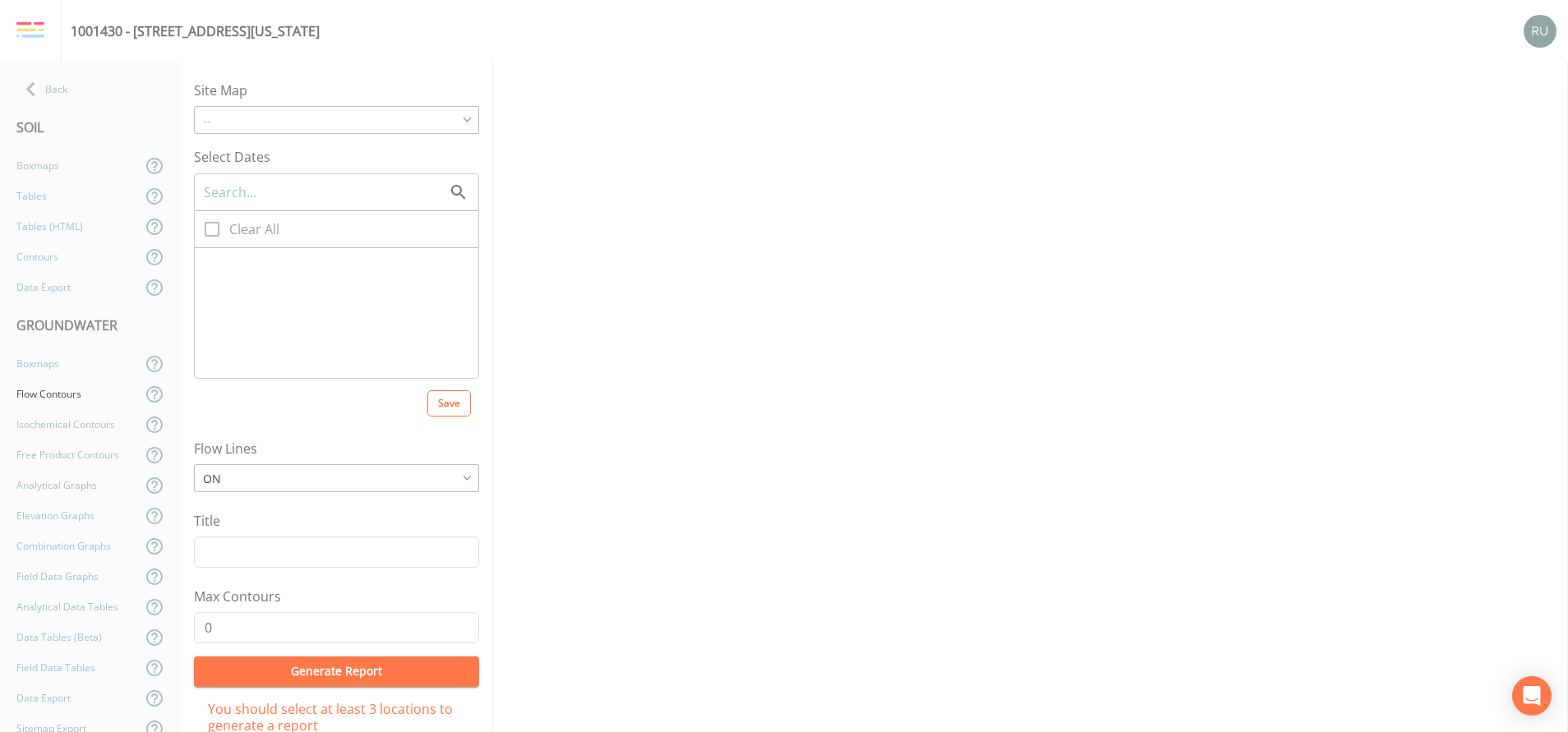 checkbox on "true" 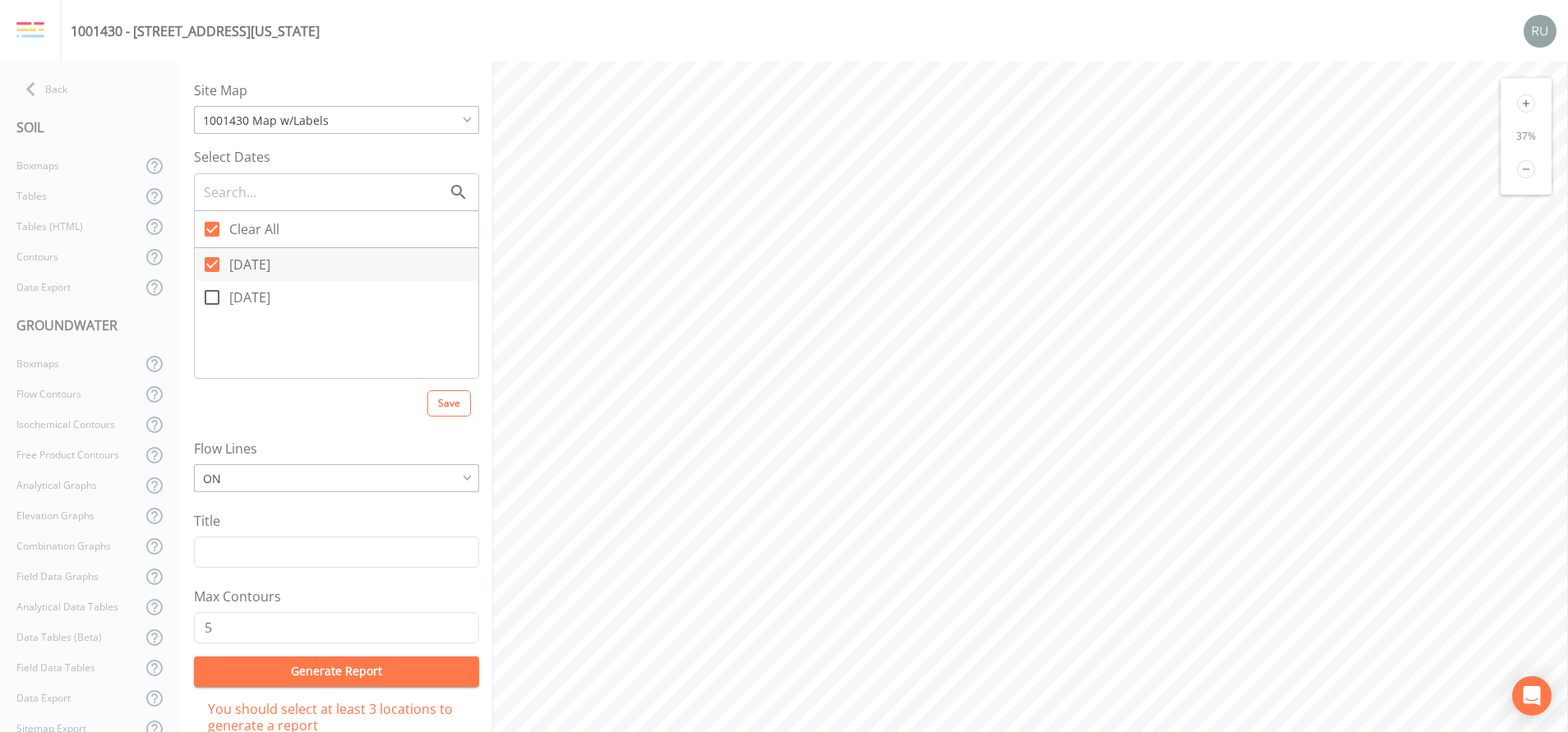 click on "1001430 Map w/Labels" at bounding box center [336, 121] 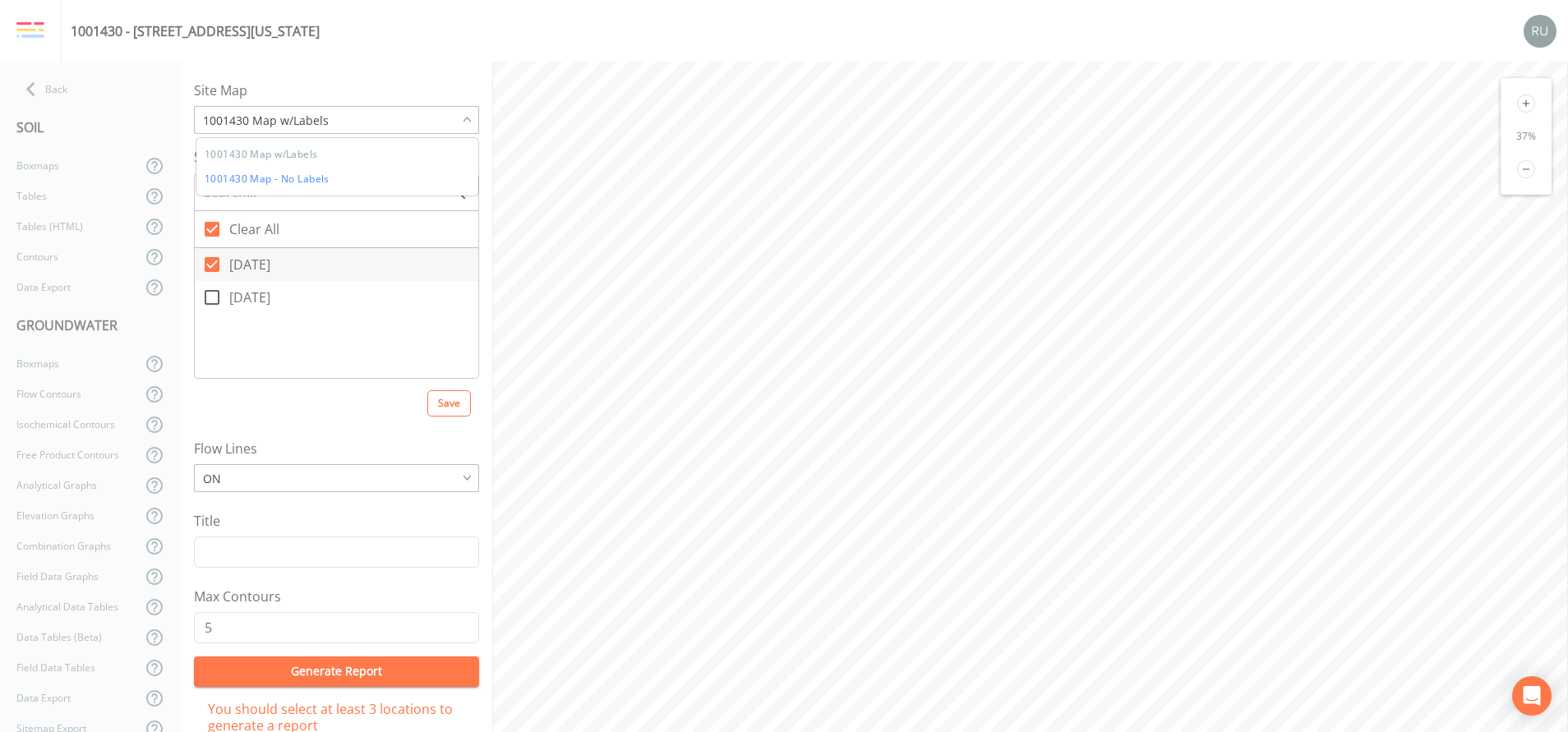 click on "1001430 Map - No Labels" at bounding box center [337, 179] 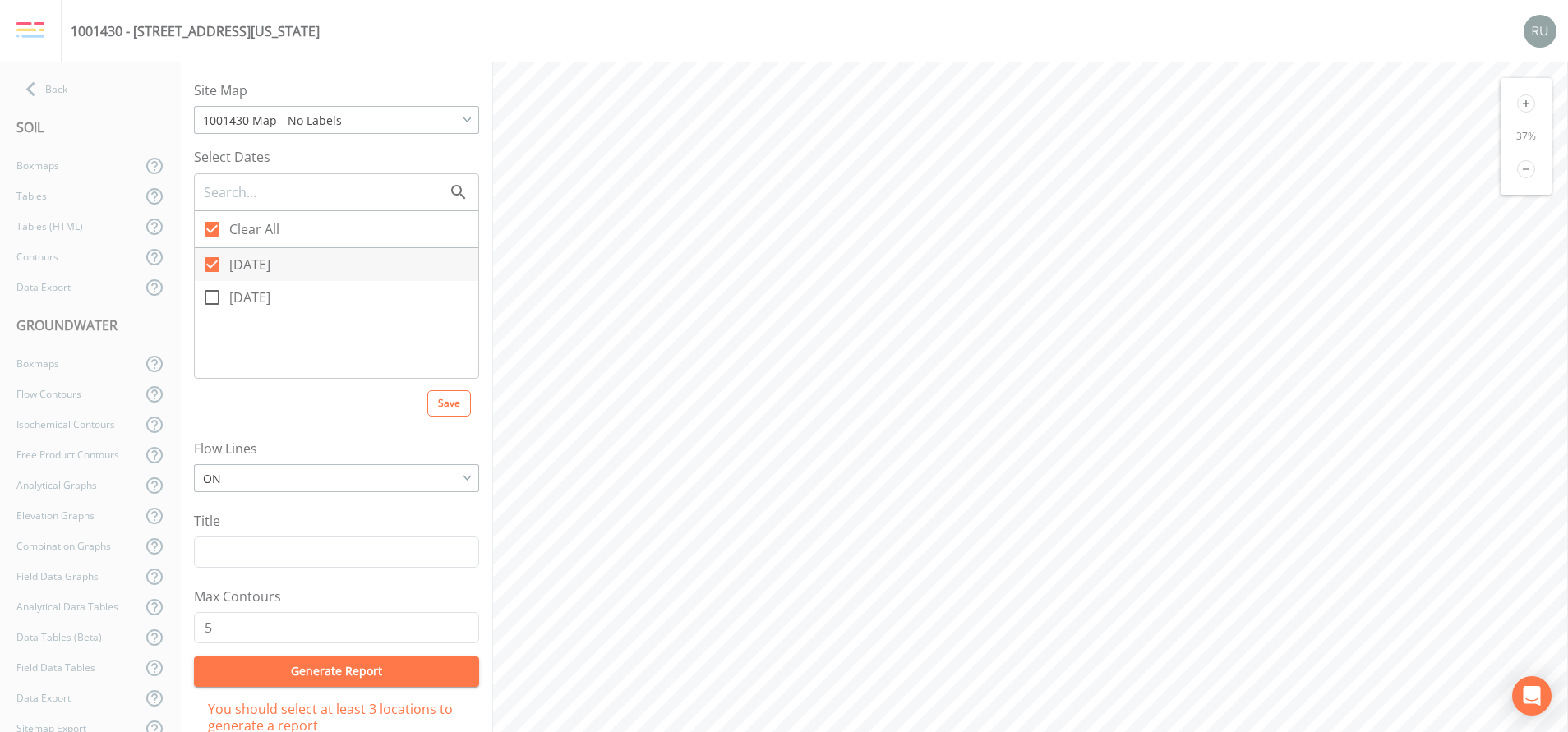 click on "1001430 Map - No Labels" at bounding box center (336, 121) 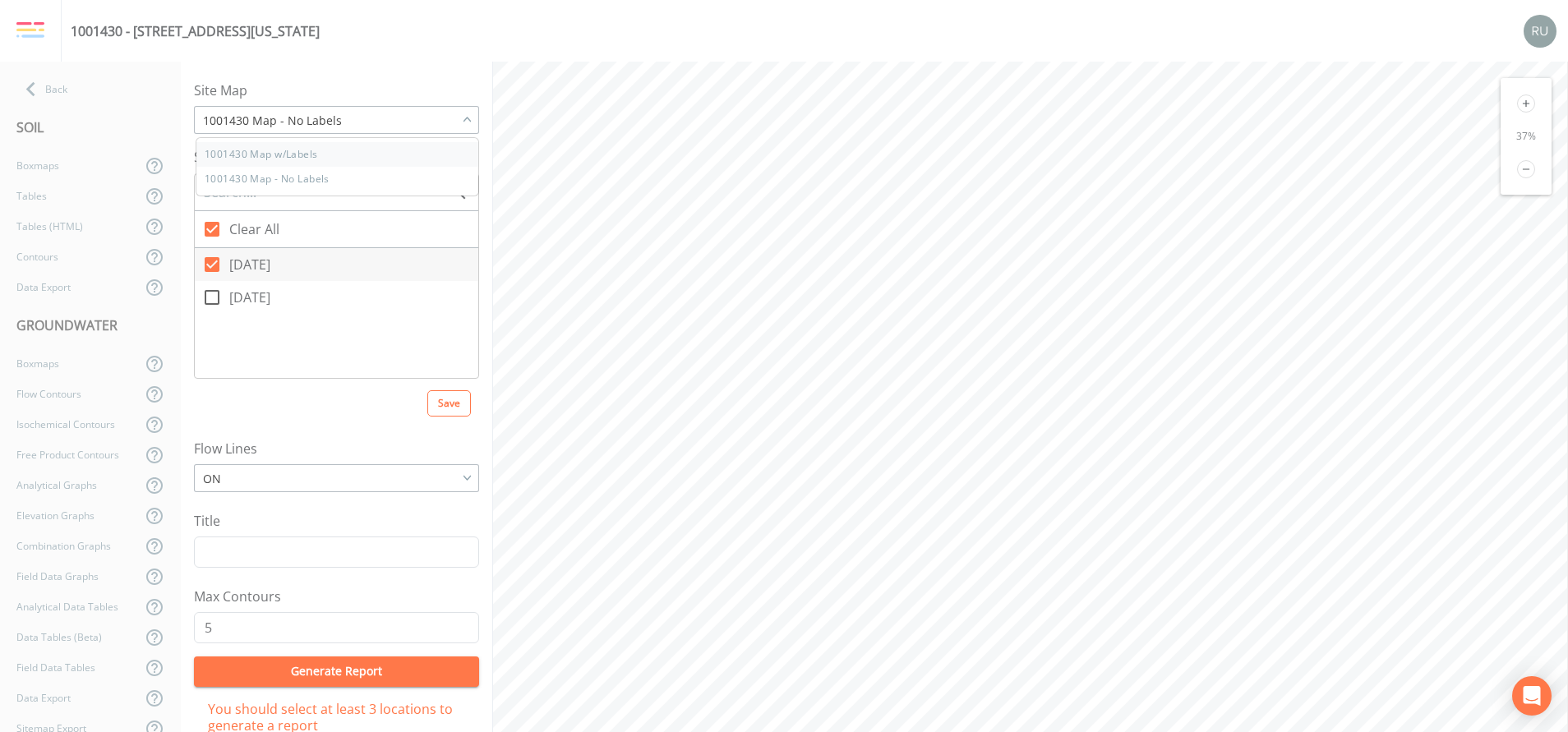 click on "1001430 Map w/Labels" at bounding box center (337, 154) 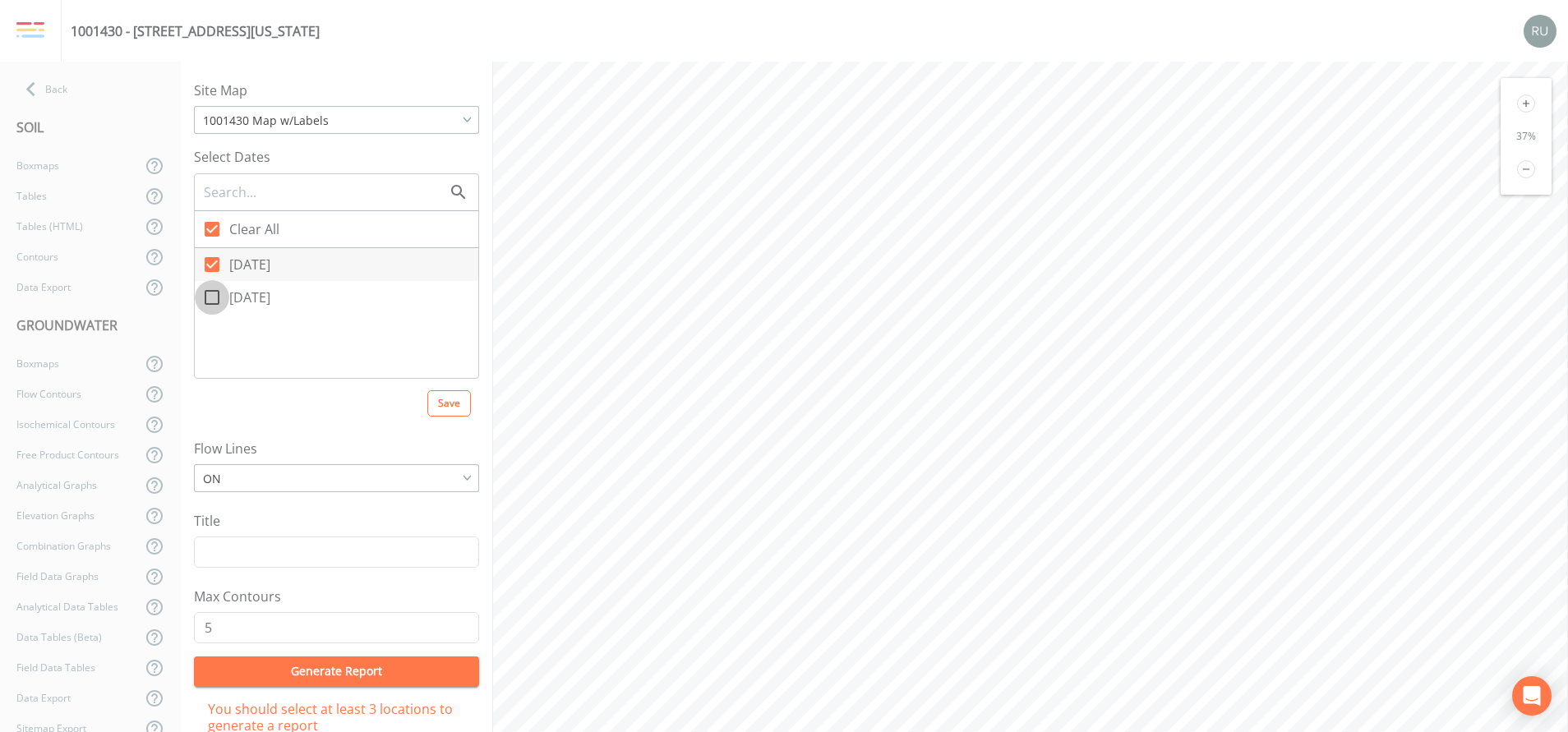 click 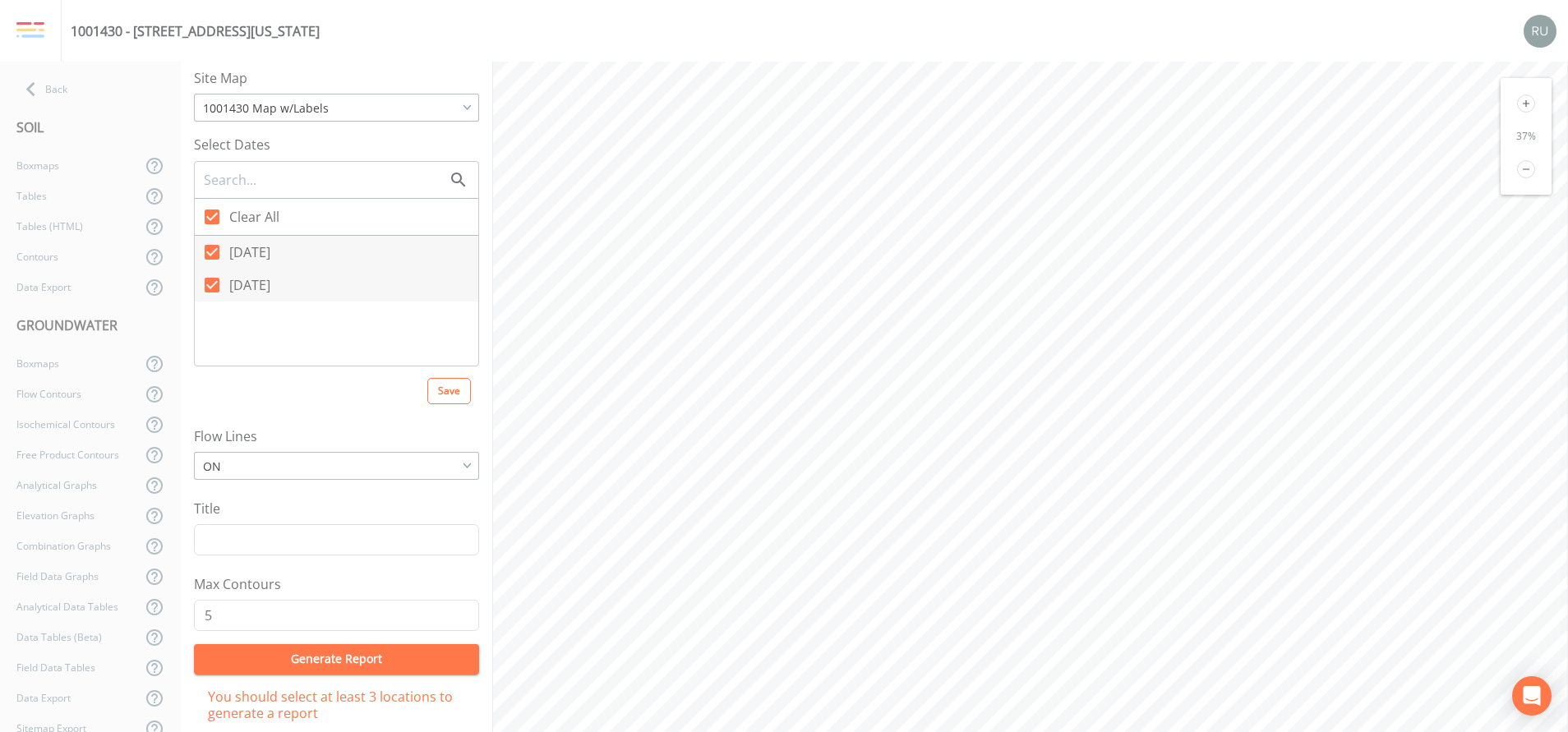 scroll, scrollTop: 0, scrollLeft: 0, axis: both 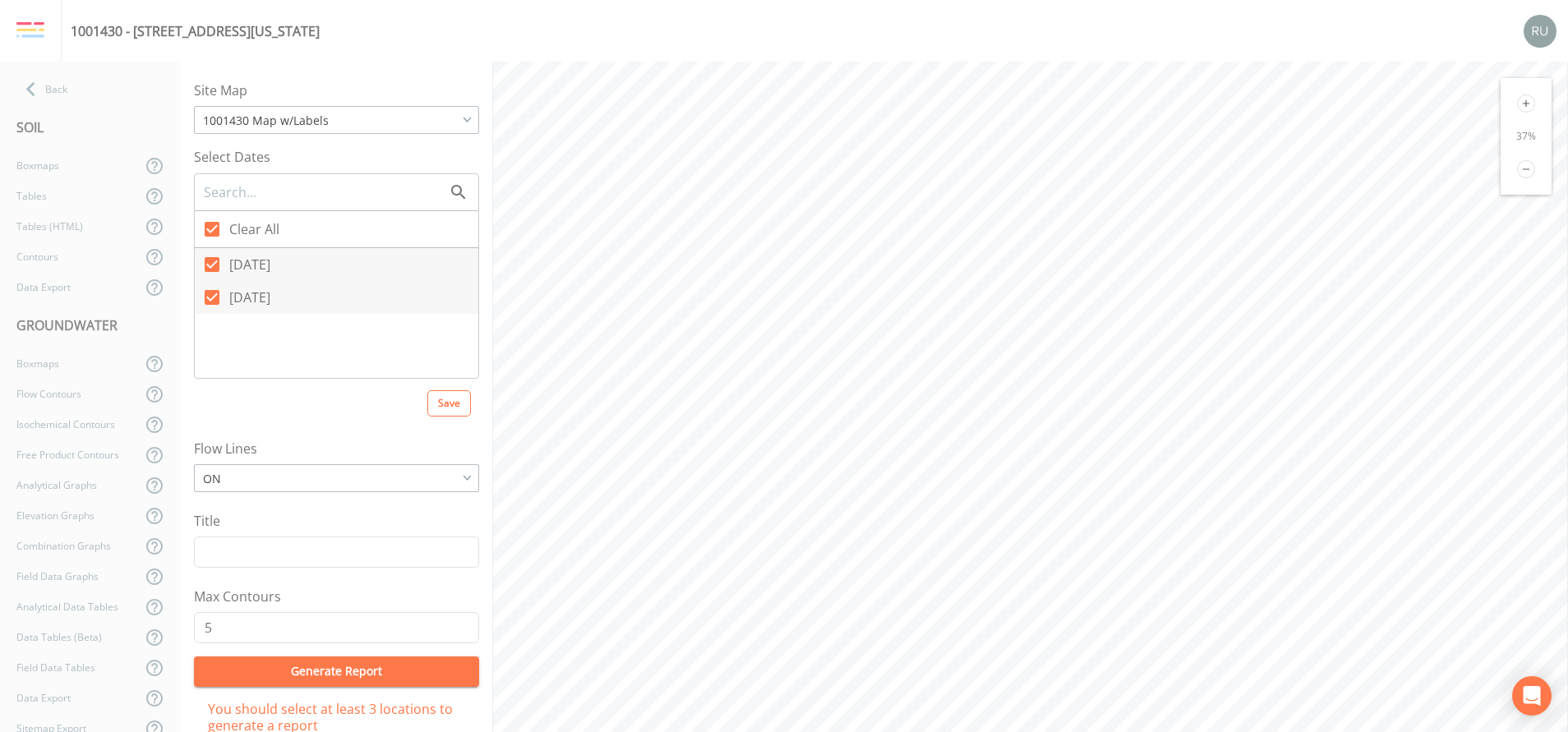 click on "1001430 - [STREET_ADDRESS][US_STATE]" at bounding box center [784, 30] 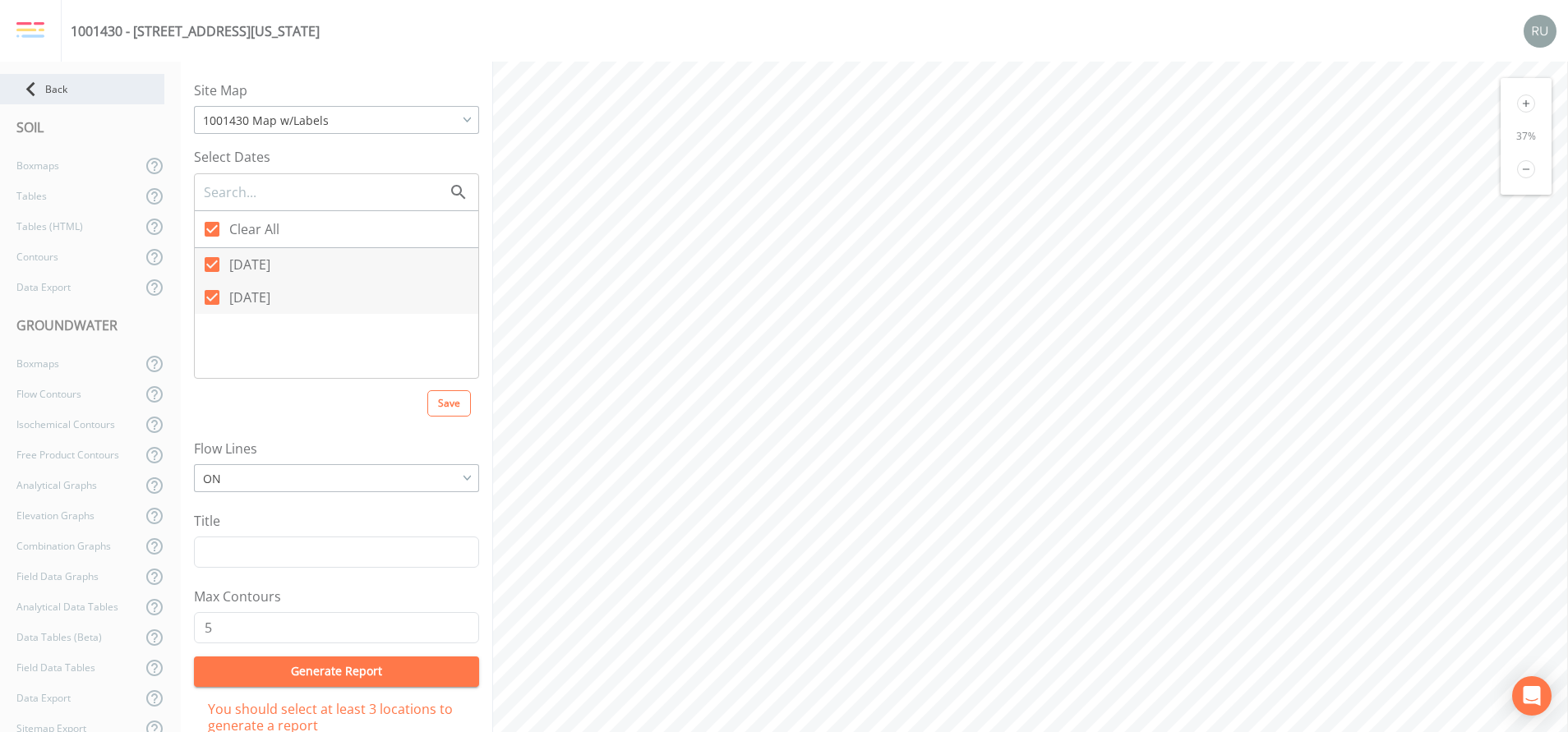 click on "Back" at bounding box center [82, 89] 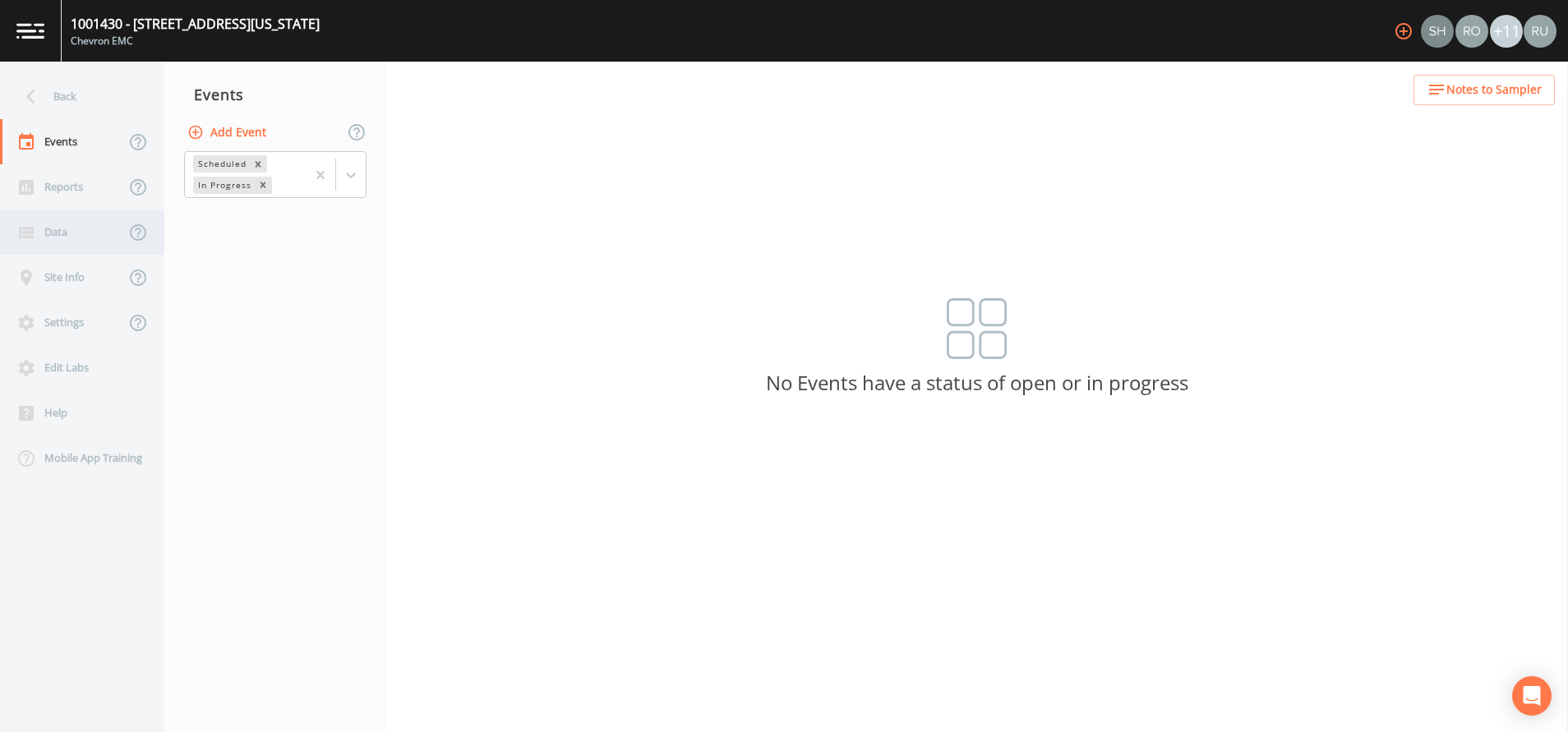 click on "Data" at bounding box center (62, 232) 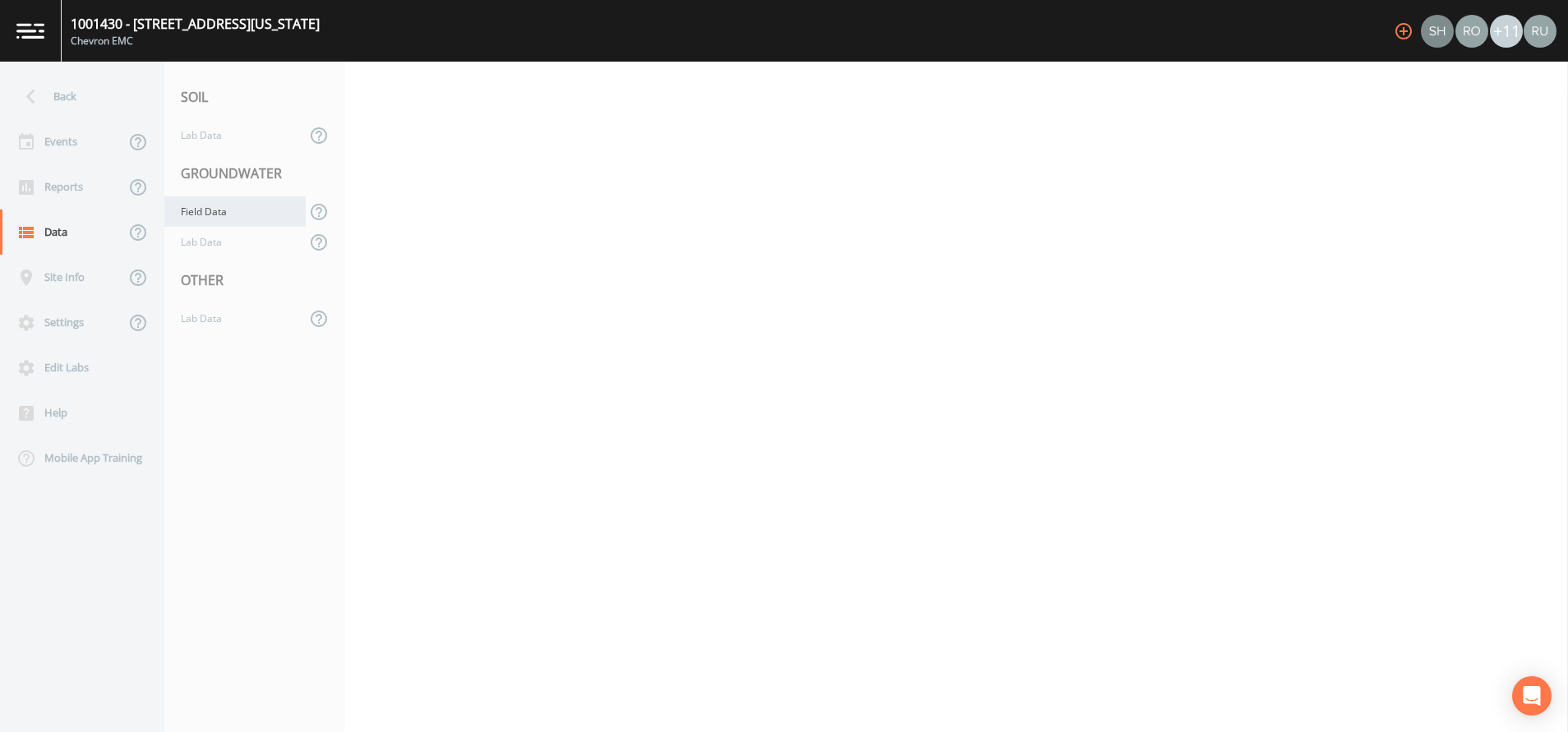 click on "Field Data" at bounding box center (235, 211) 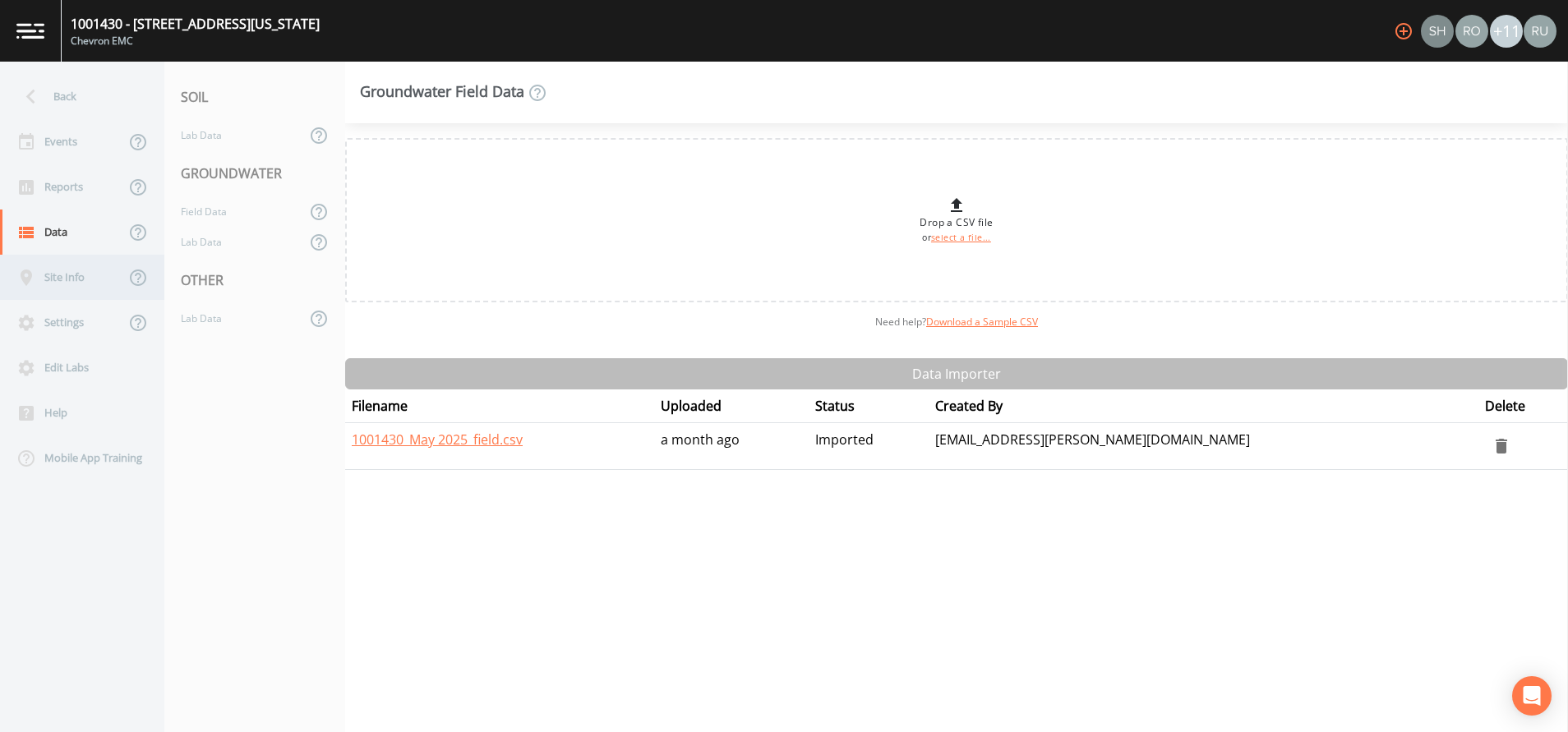 click on "Site Info" at bounding box center [62, 277] 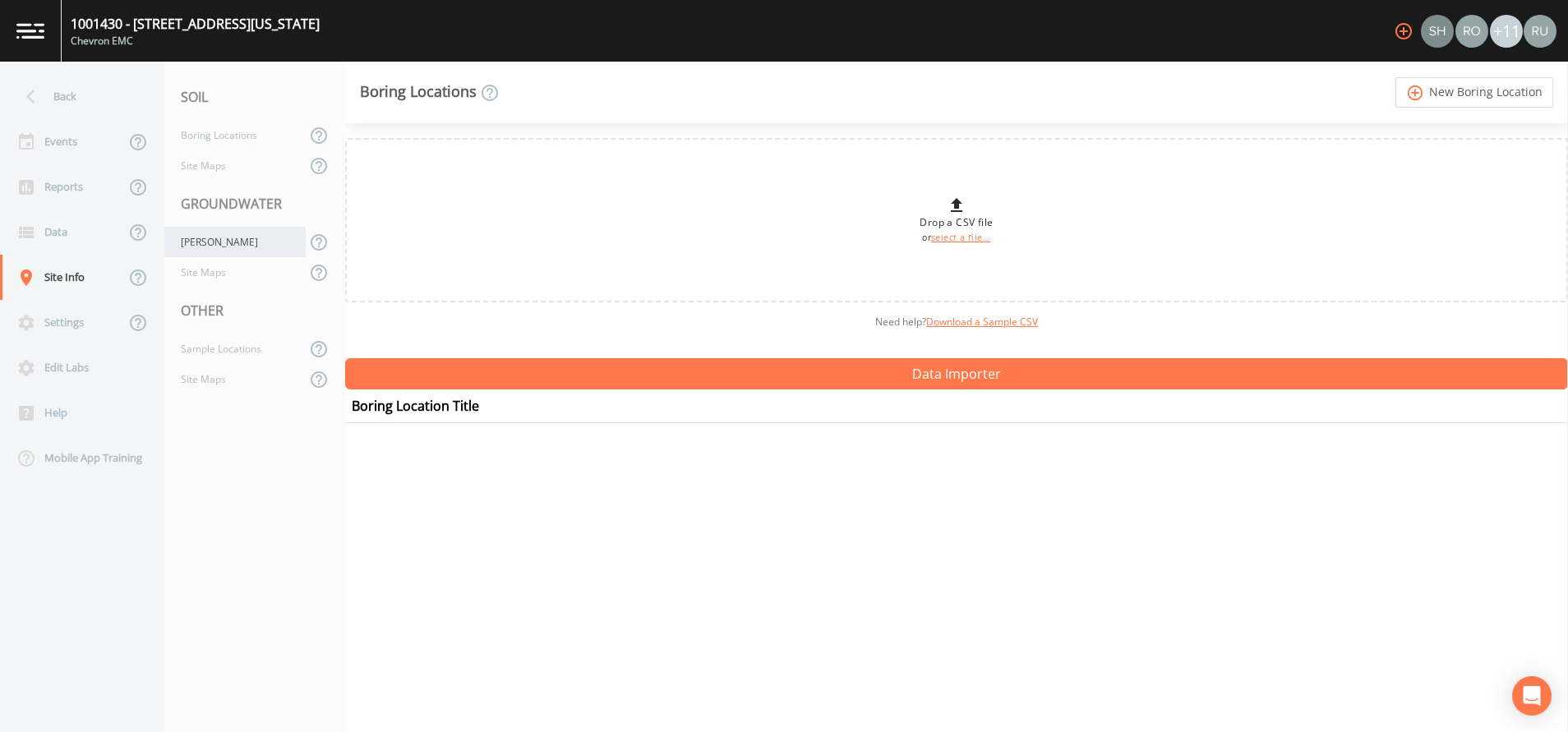 click on "[PERSON_NAME]" at bounding box center (235, 242) 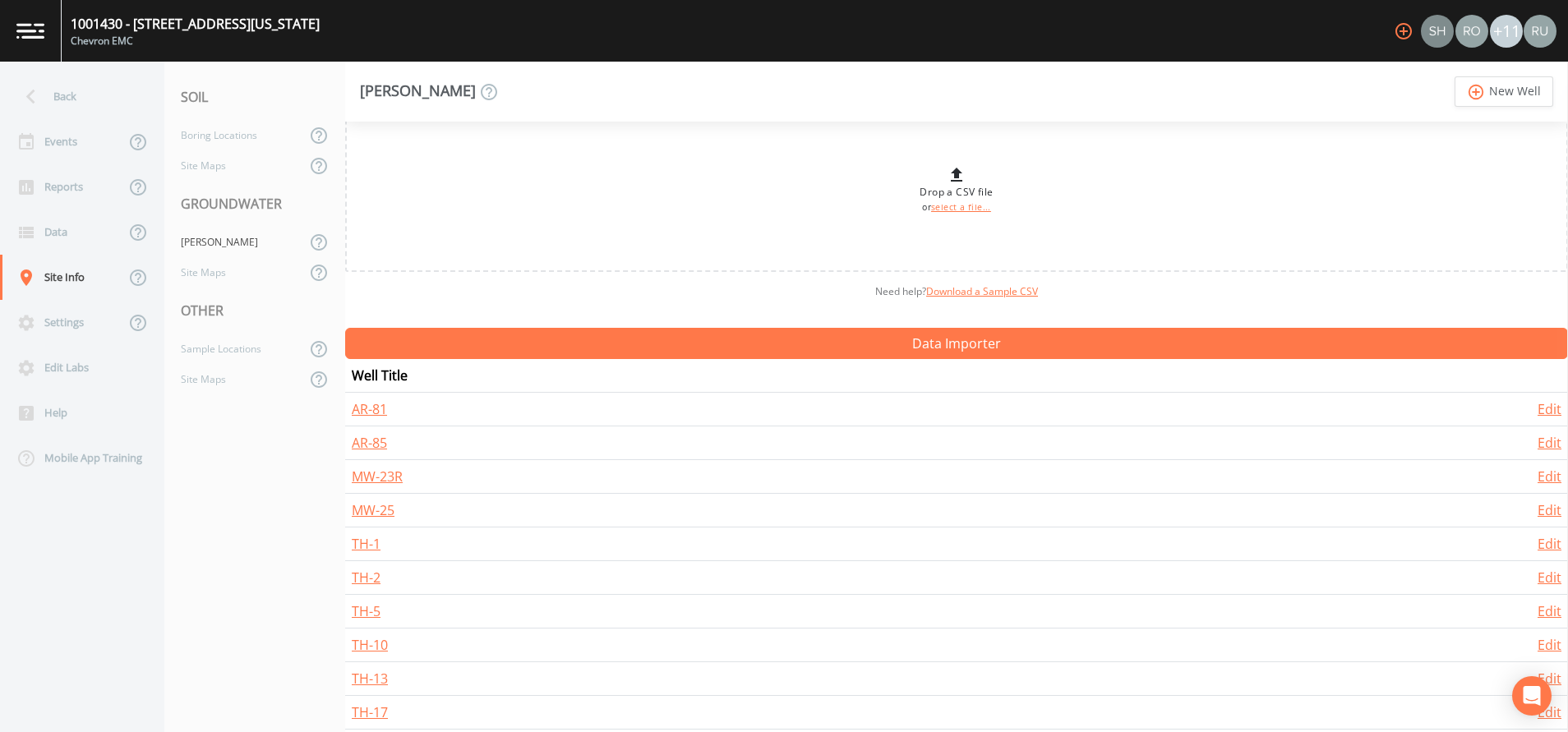 scroll, scrollTop: 73, scrollLeft: 0, axis: vertical 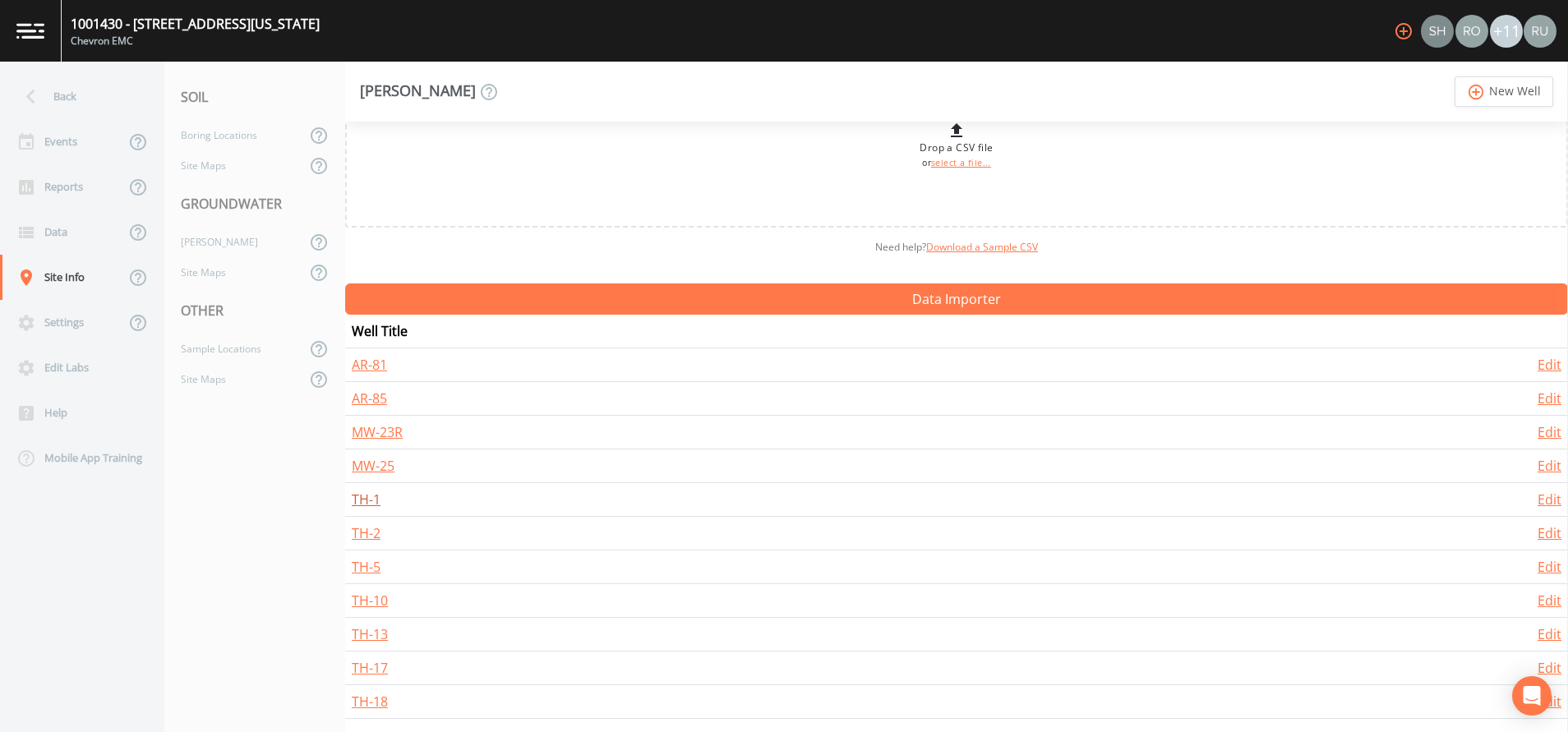 click on "TH-1" at bounding box center [366, 500] 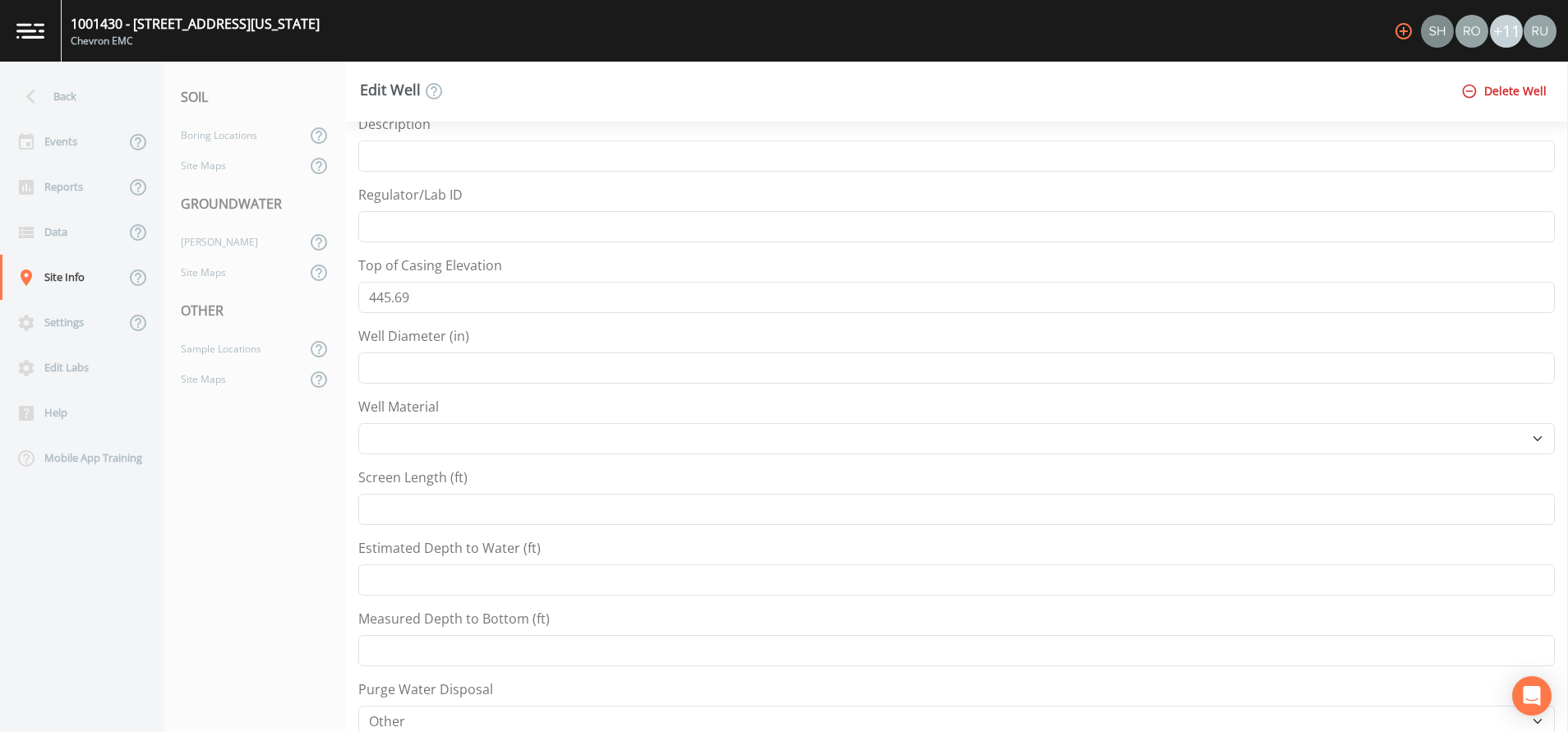 scroll, scrollTop: 0, scrollLeft: 0, axis: both 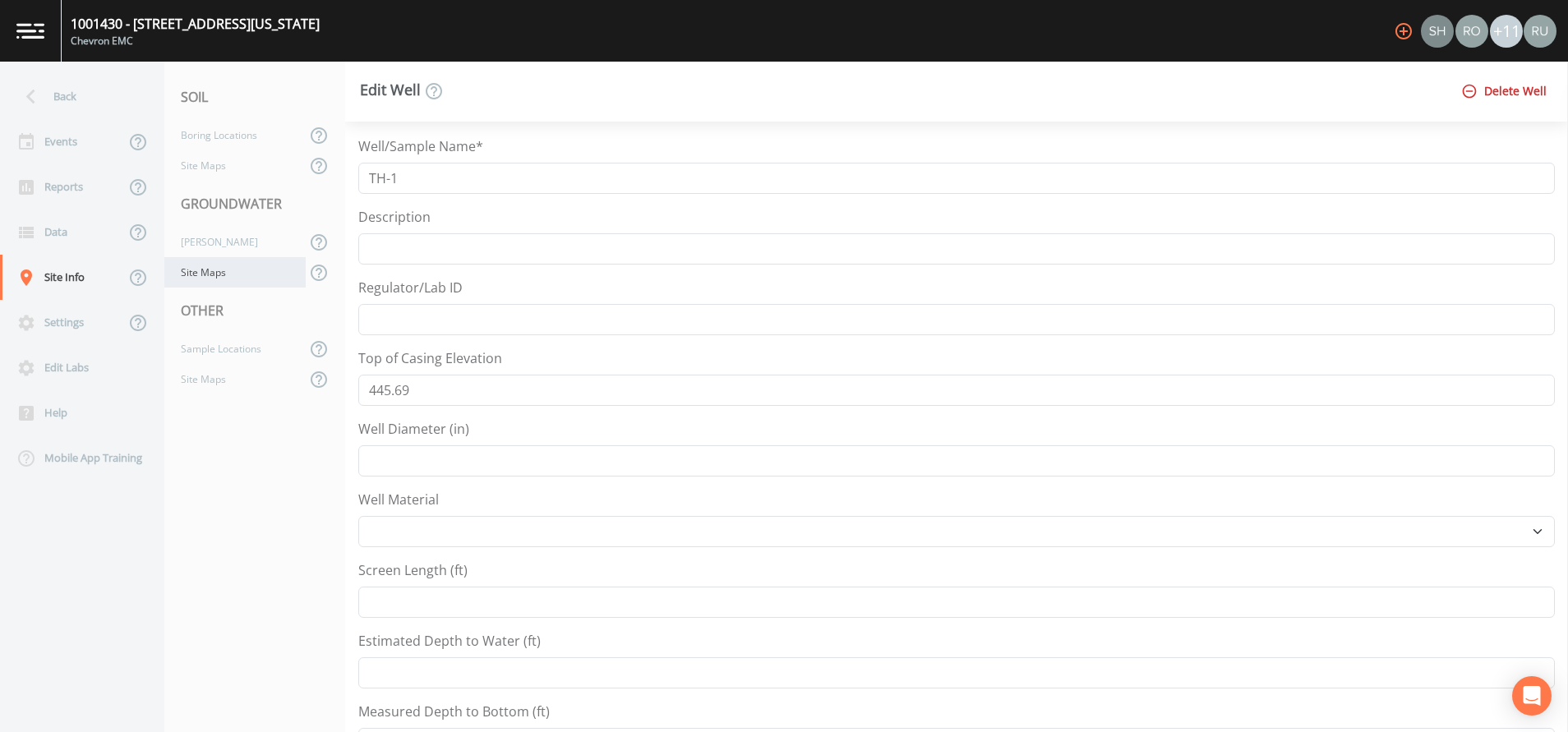click on "Site Maps" at bounding box center [235, 272] 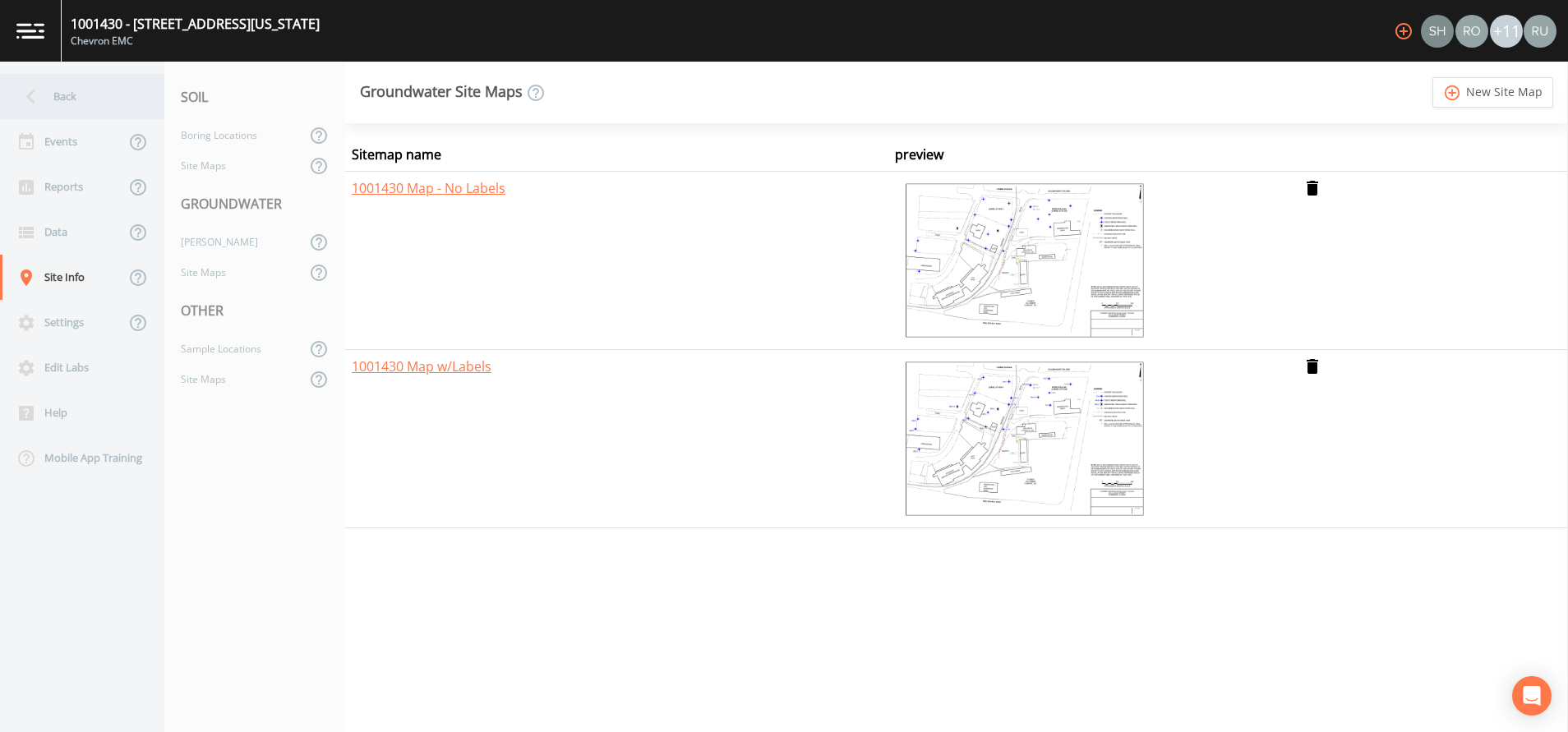 click on "Back" at bounding box center [74, 96] 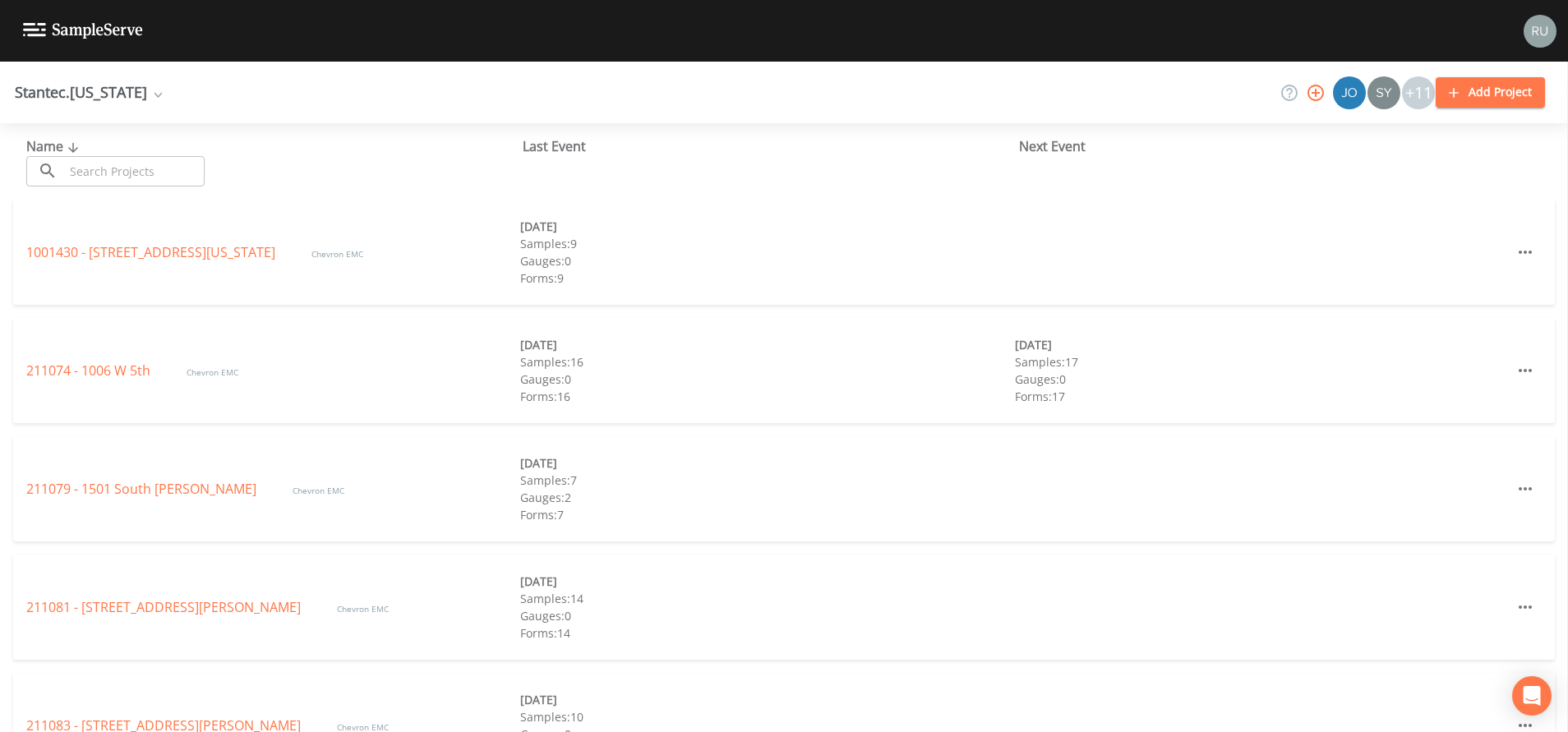 click at bounding box center (134, 171) 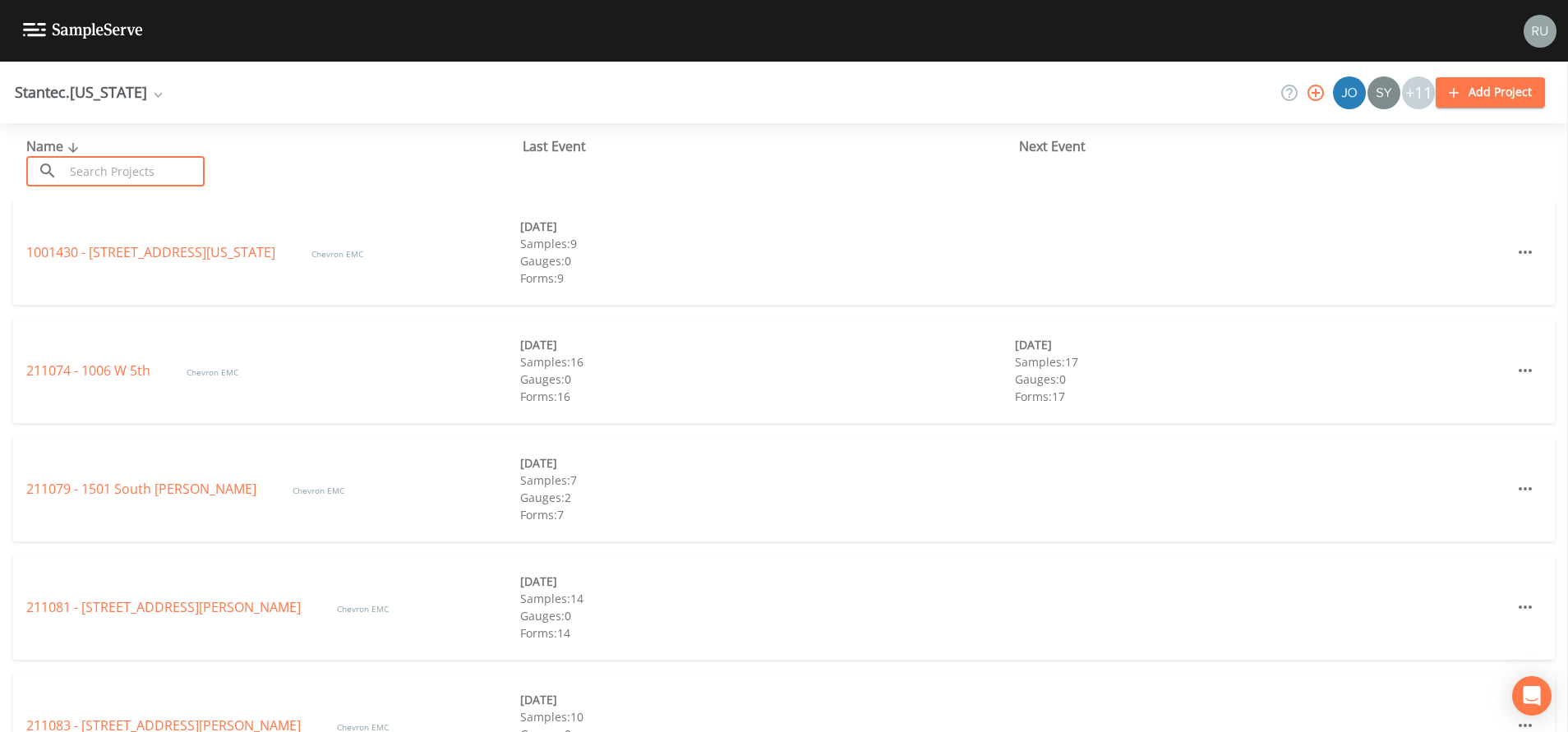 click at bounding box center (134, 171) 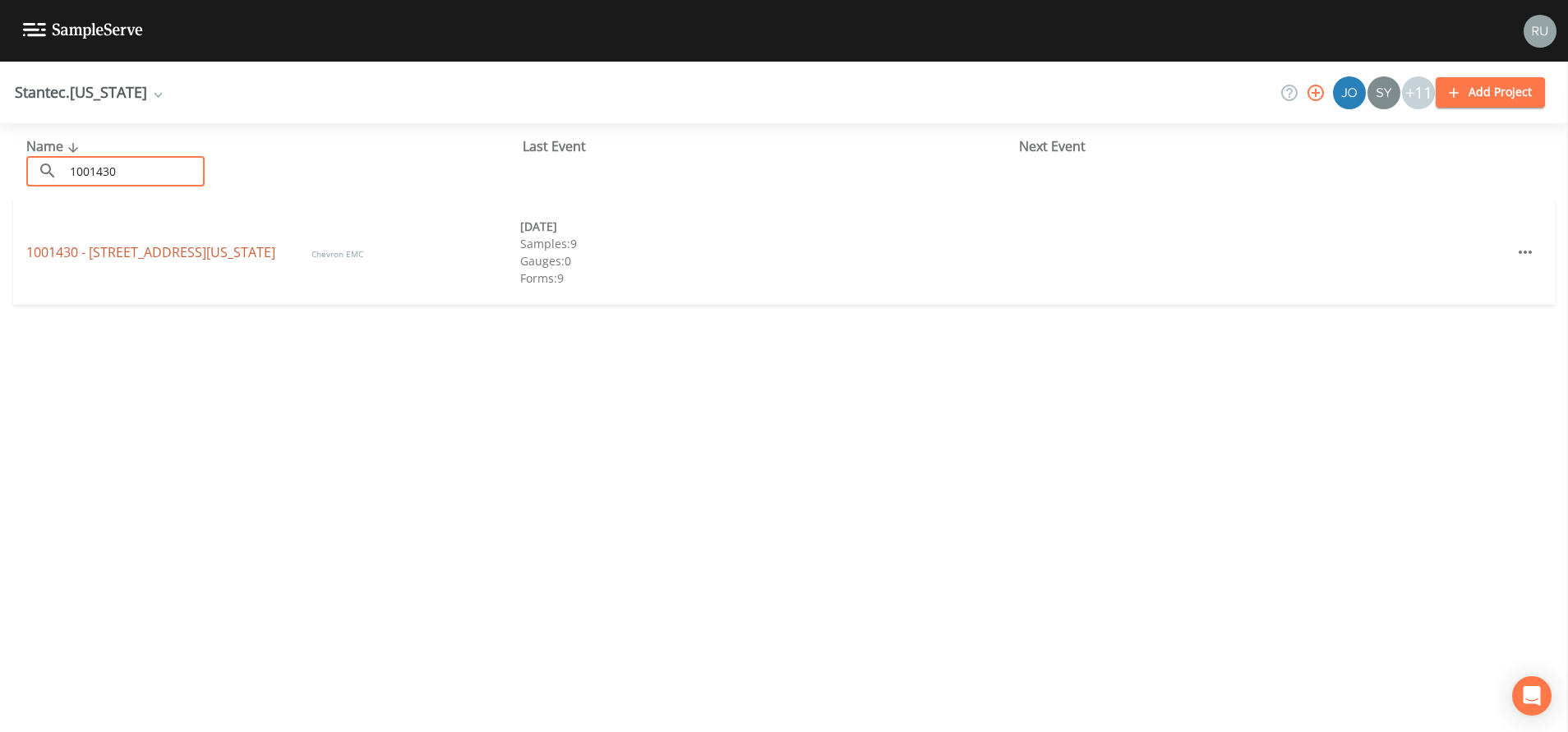 type on "1001430" 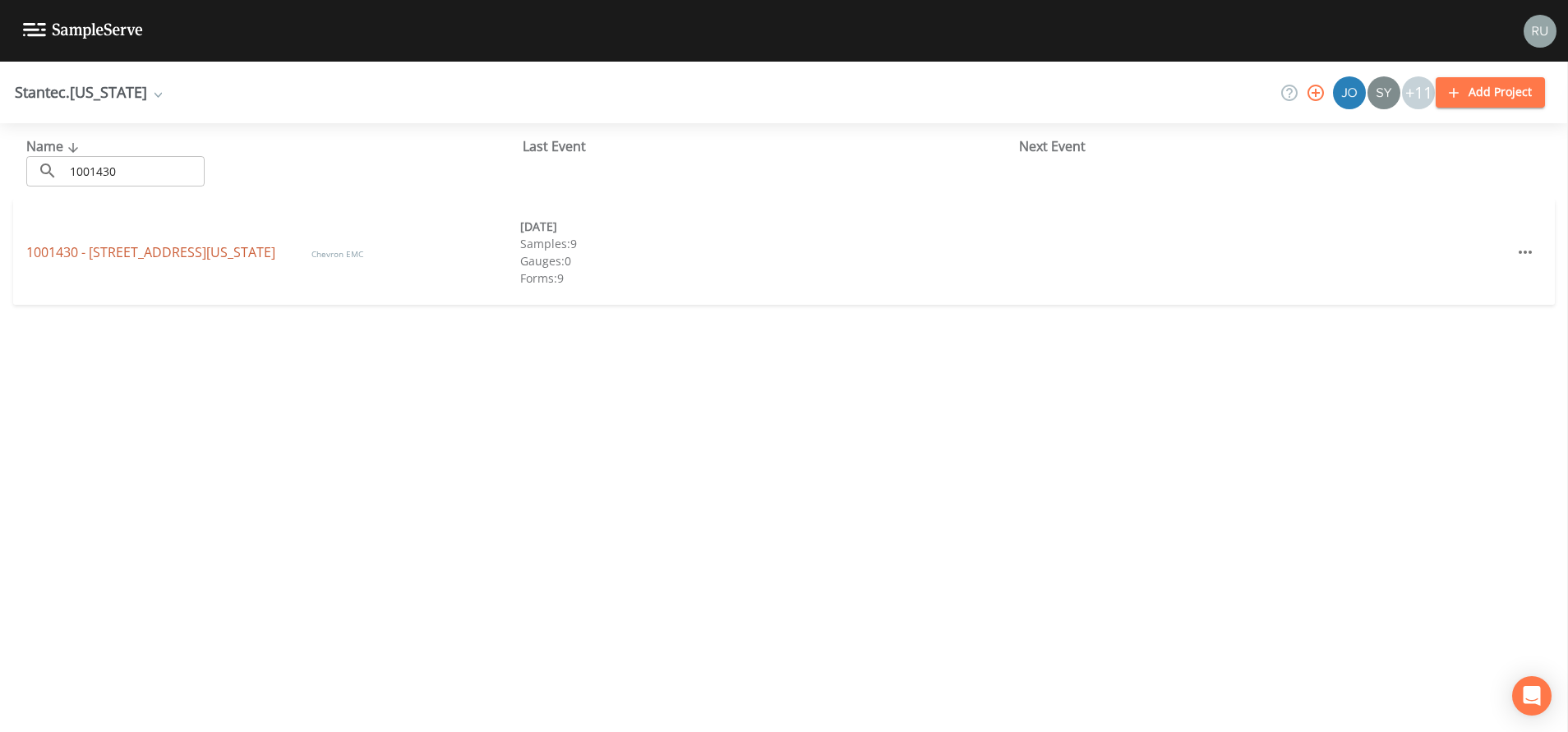 click on "1001430 - [STREET_ADDRESS][US_STATE]" at bounding box center (152, 252) 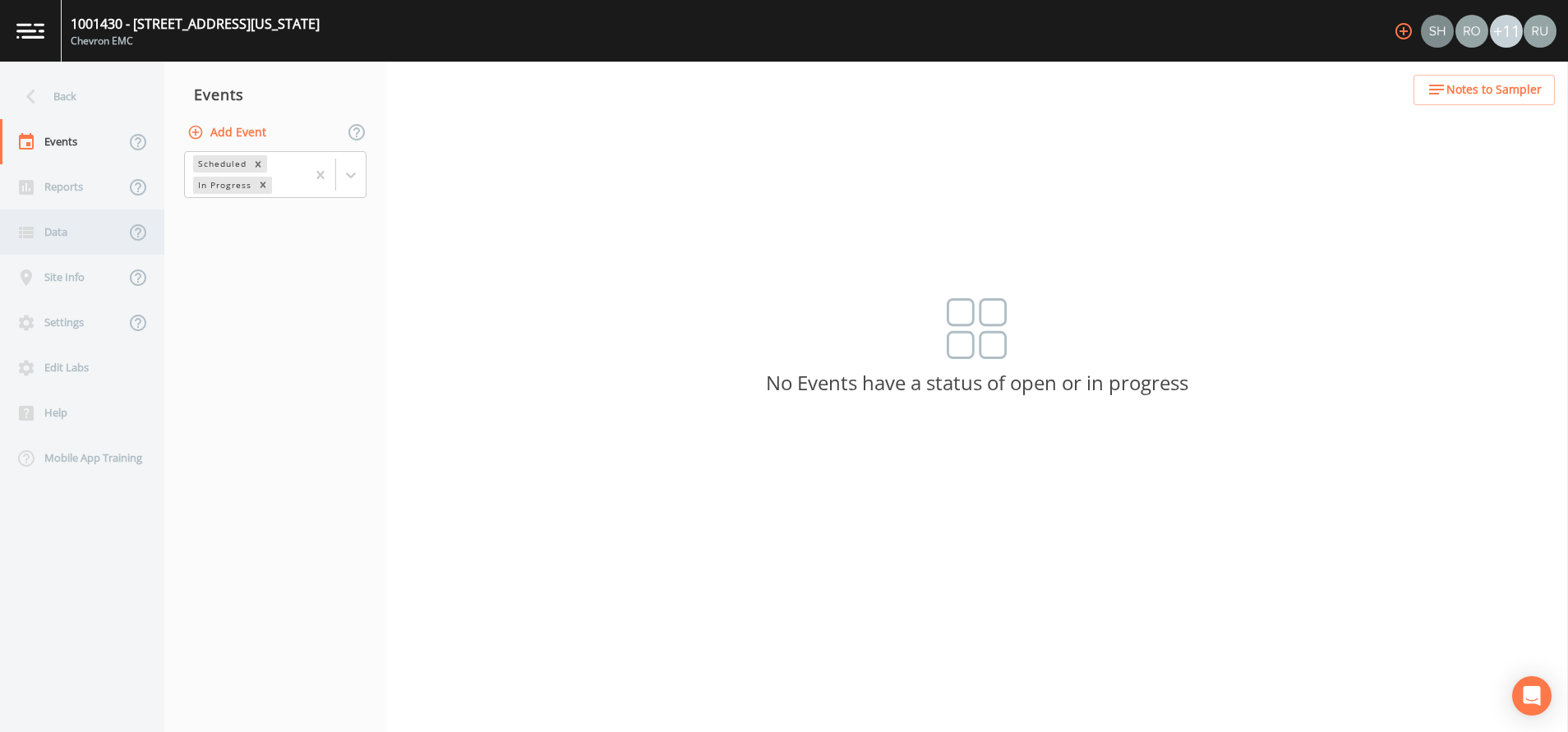 click on "Data" at bounding box center (62, 232) 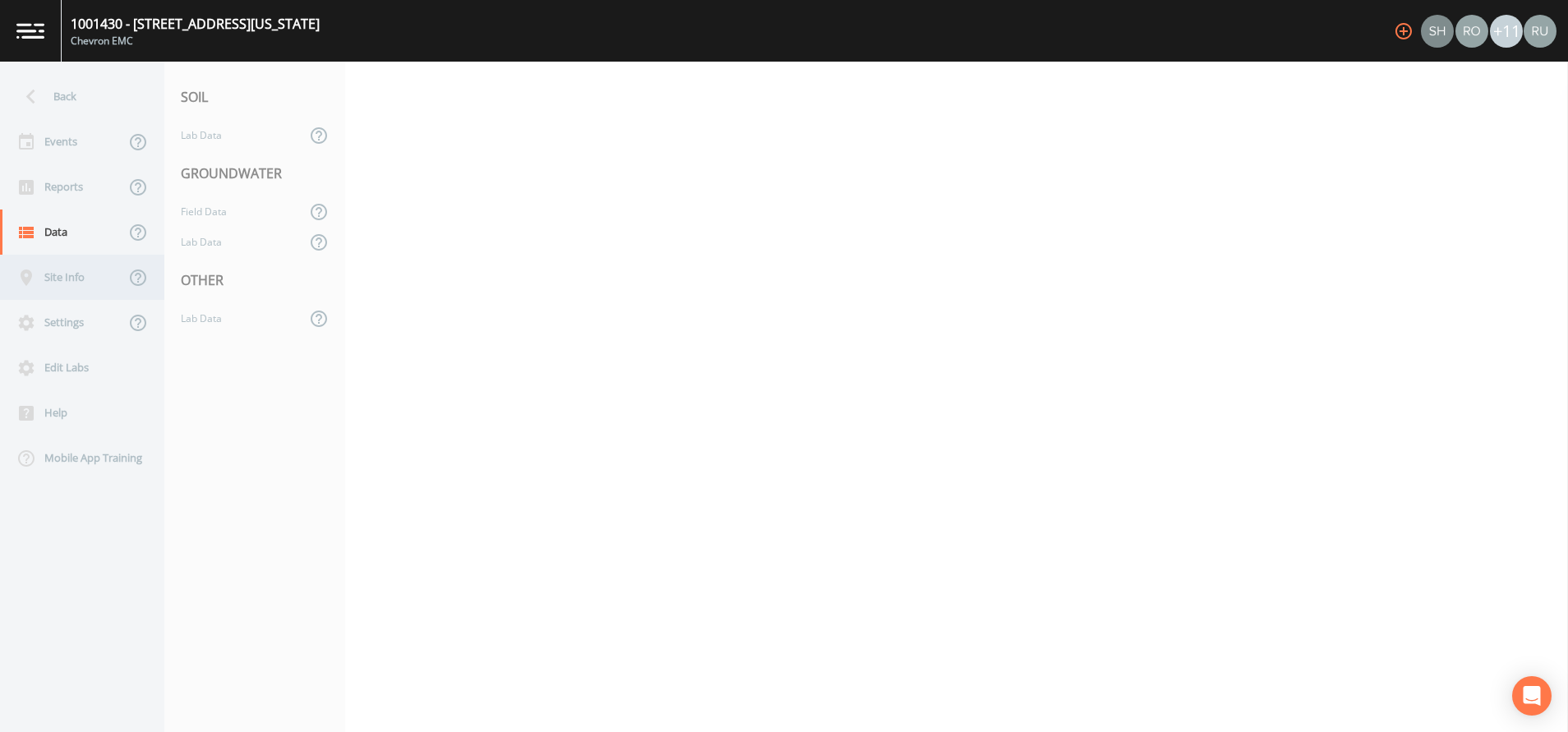 click on "Site Info" at bounding box center [62, 277] 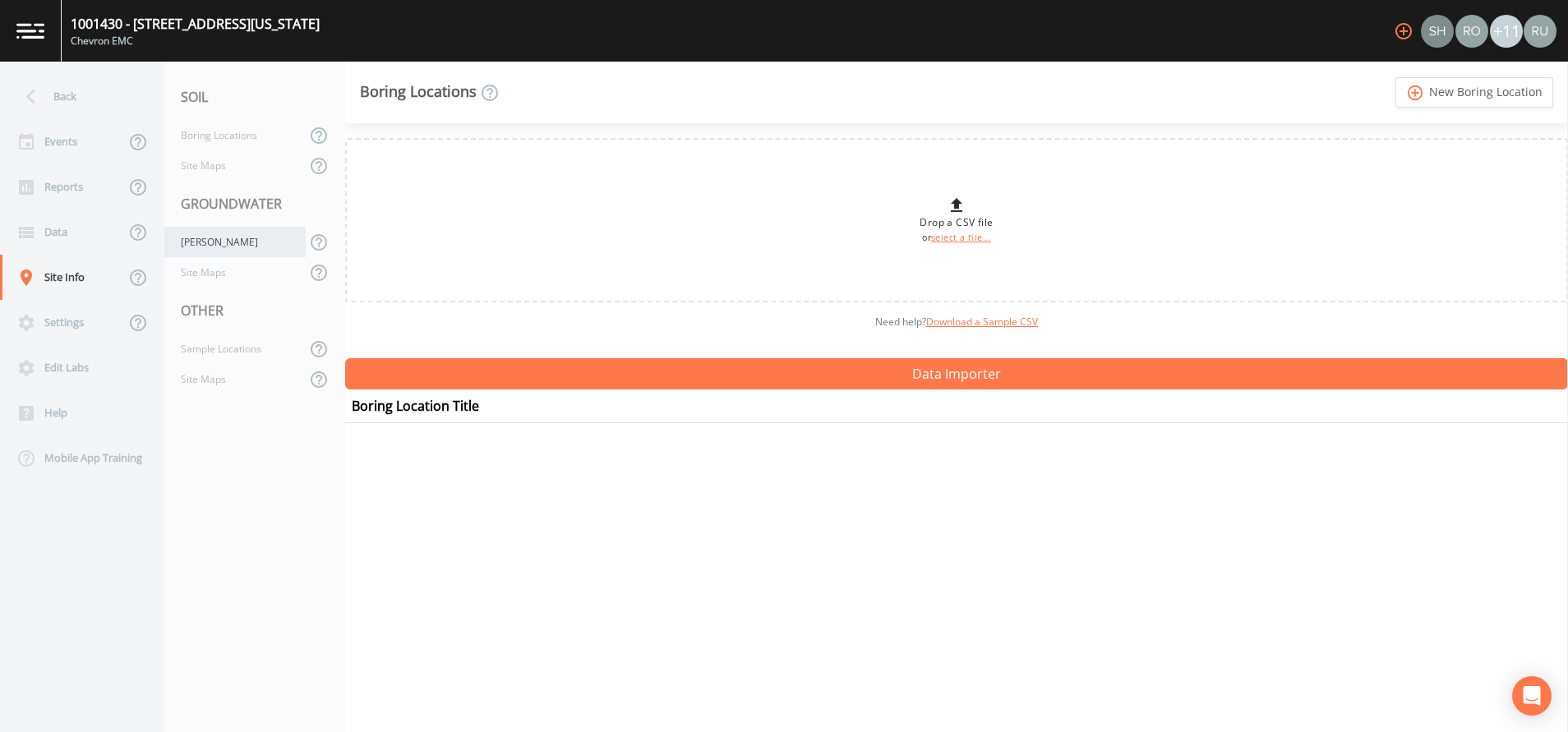 click on "[PERSON_NAME]" at bounding box center [235, 242] 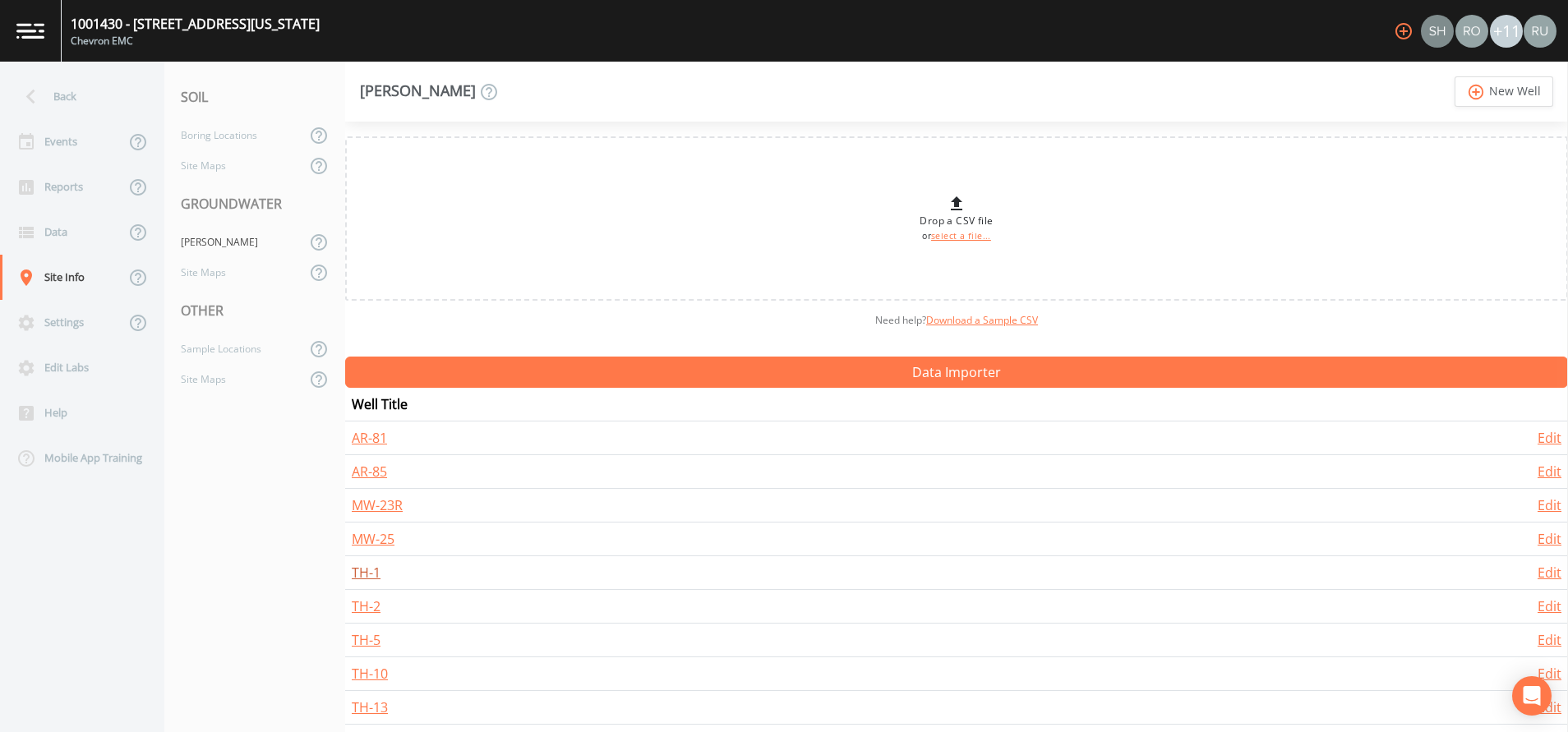 scroll, scrollTop: 73, scrollLeft: 0, axis: vertical 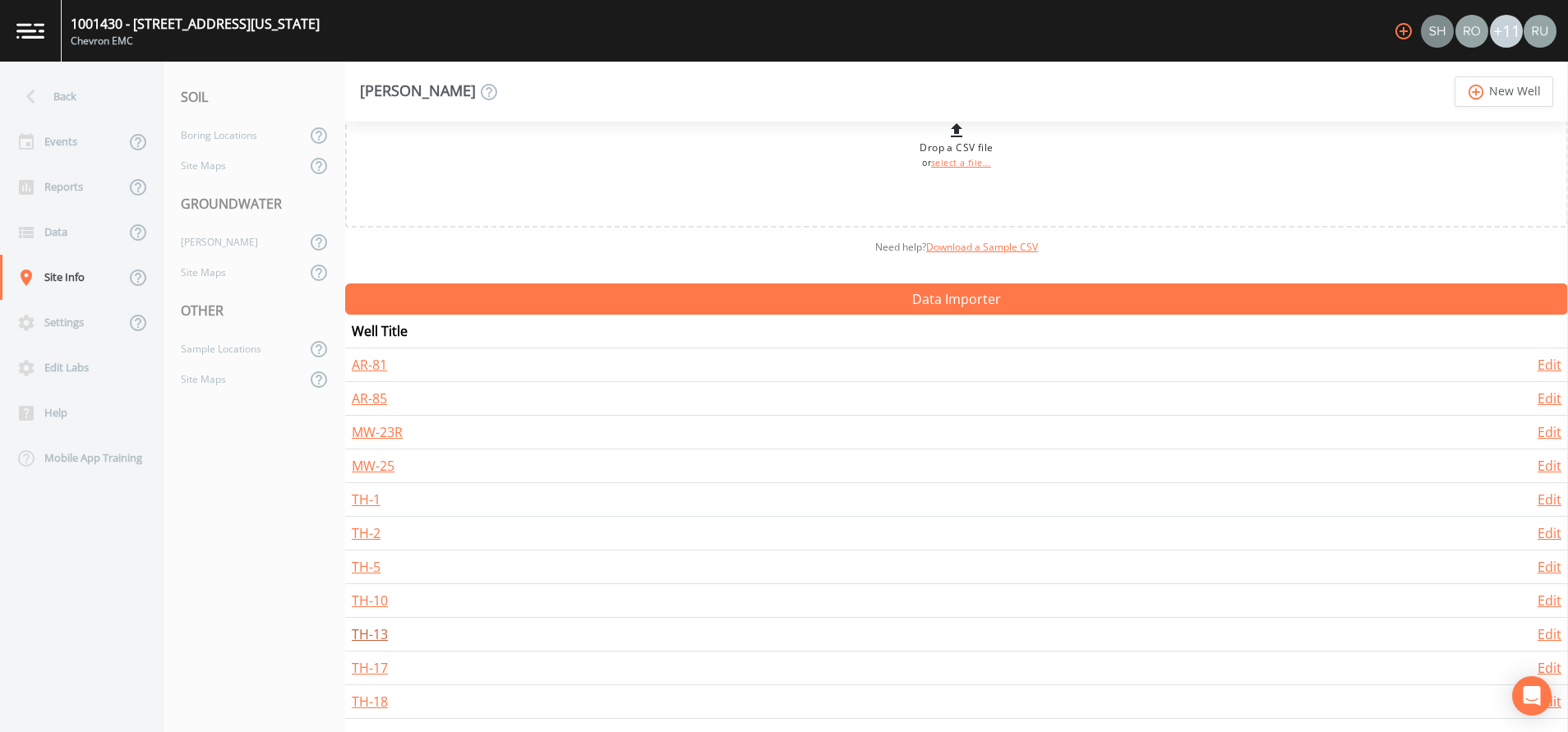 click on "TH-13" at bounding box center (370, 634) 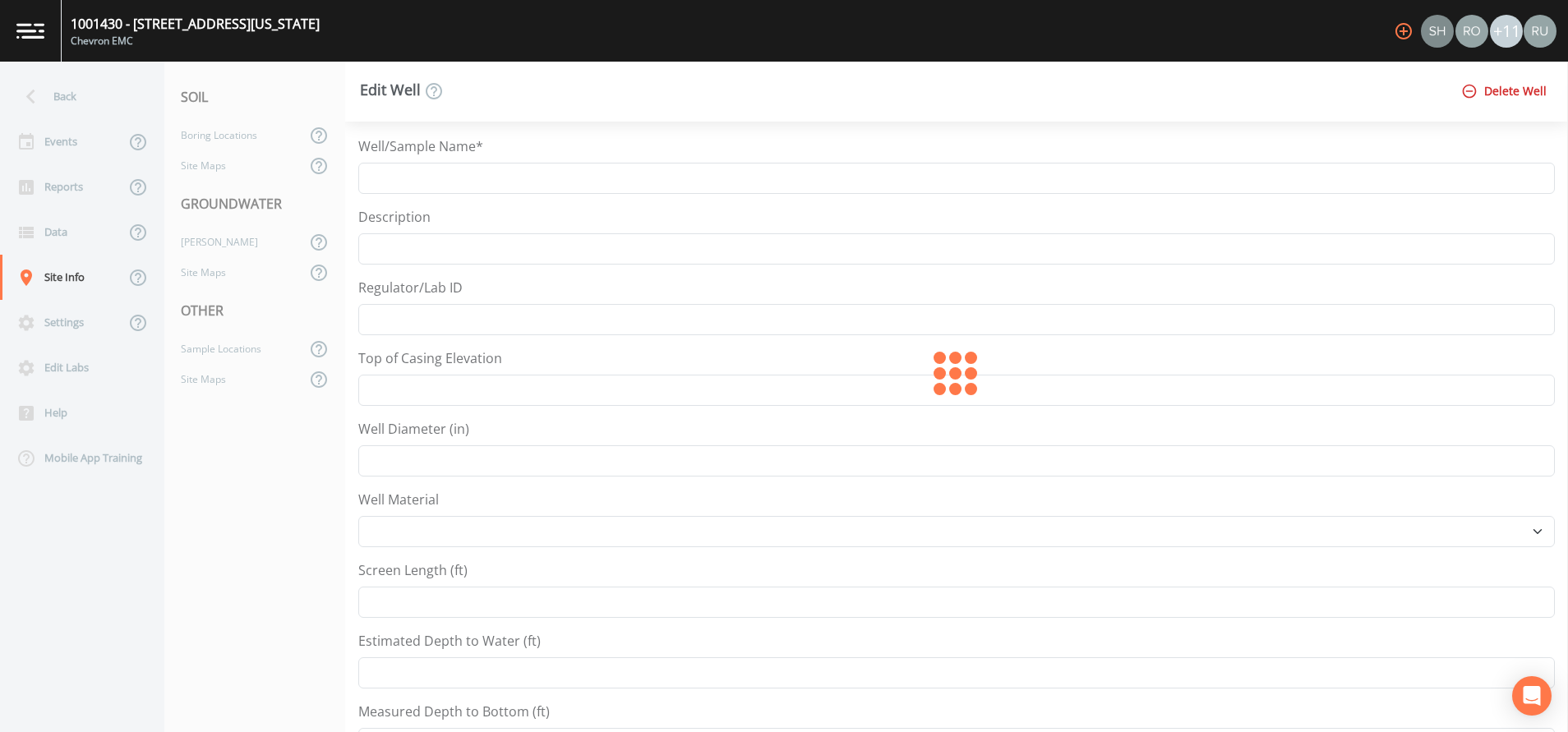 type on "TH-13" 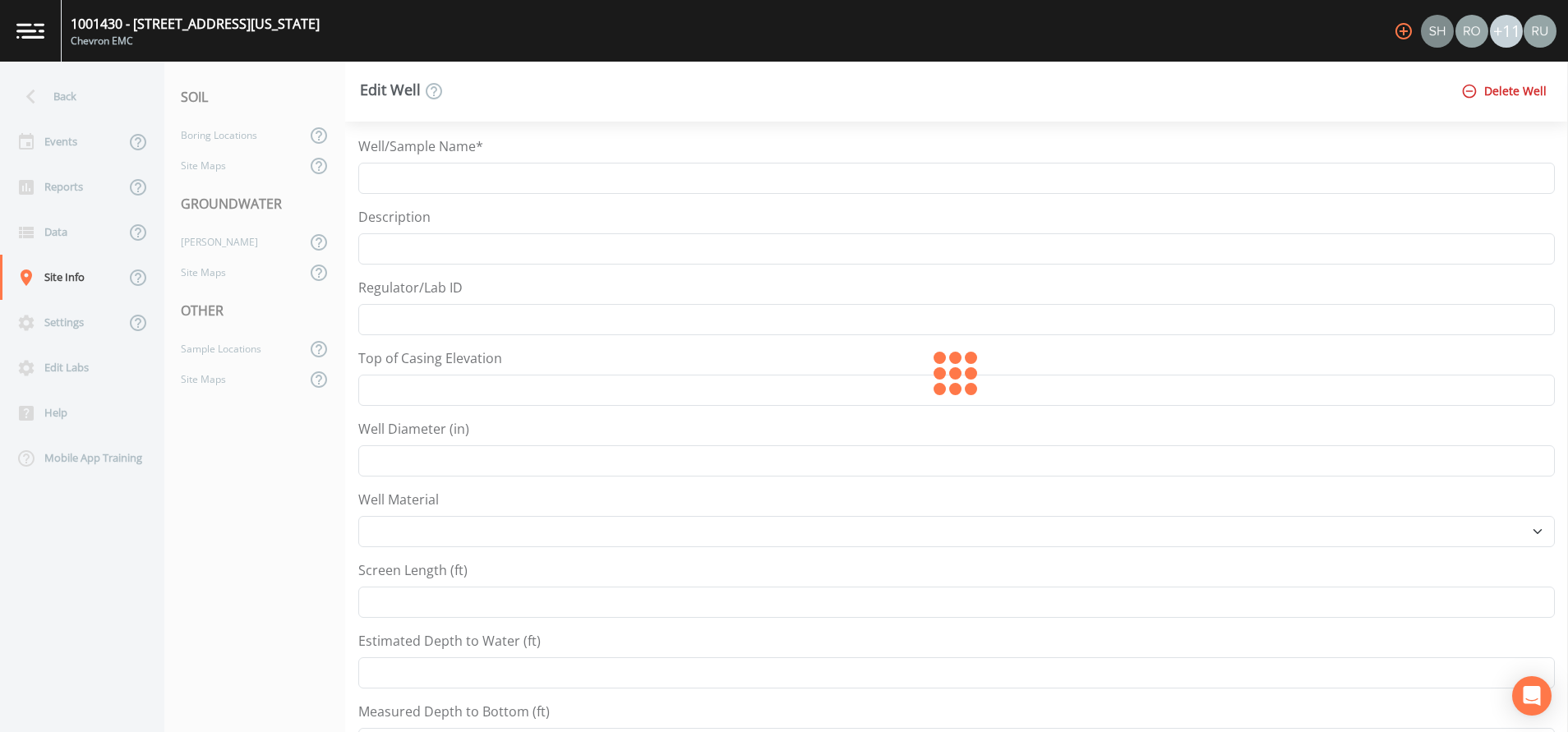 type on "441.94" 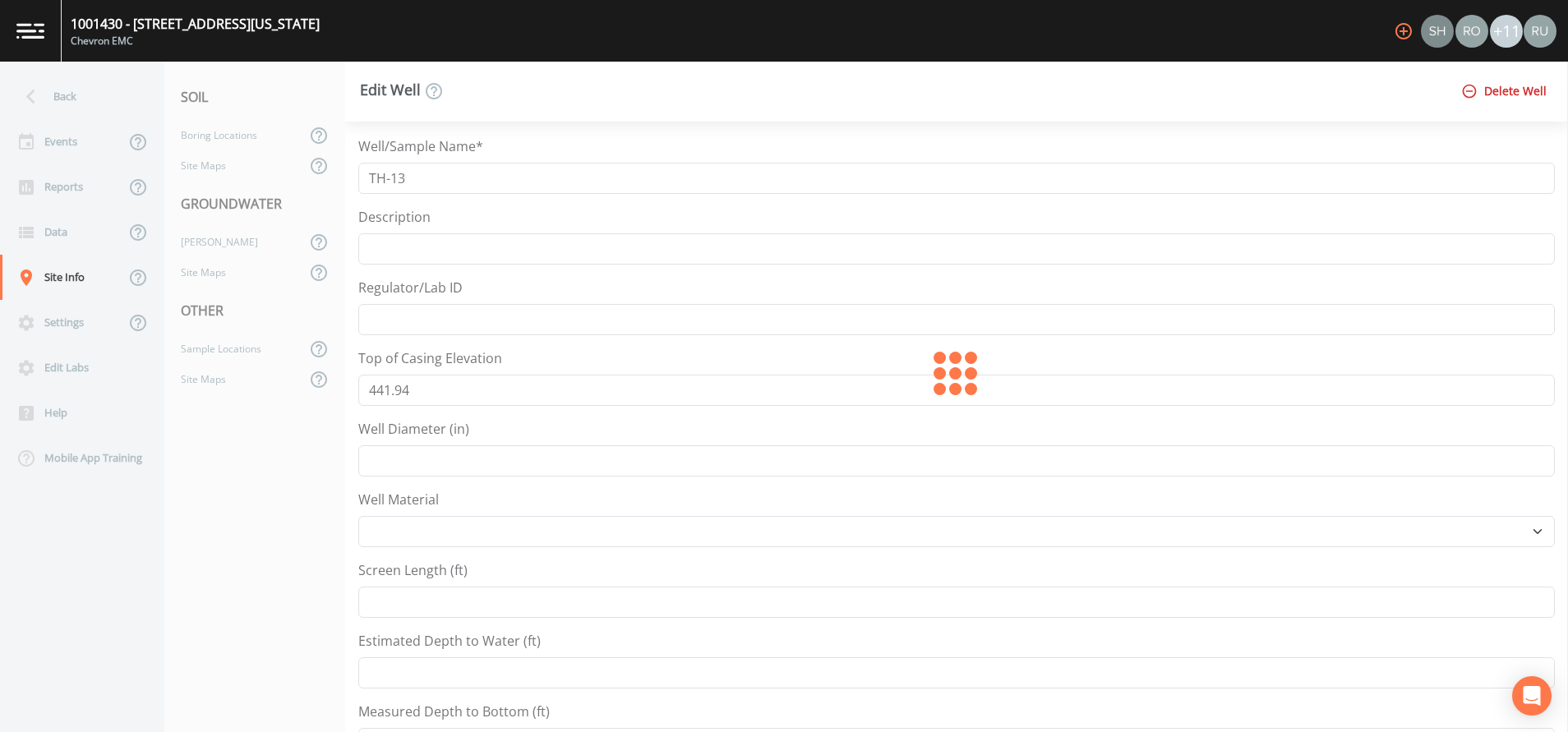 select on "Other" 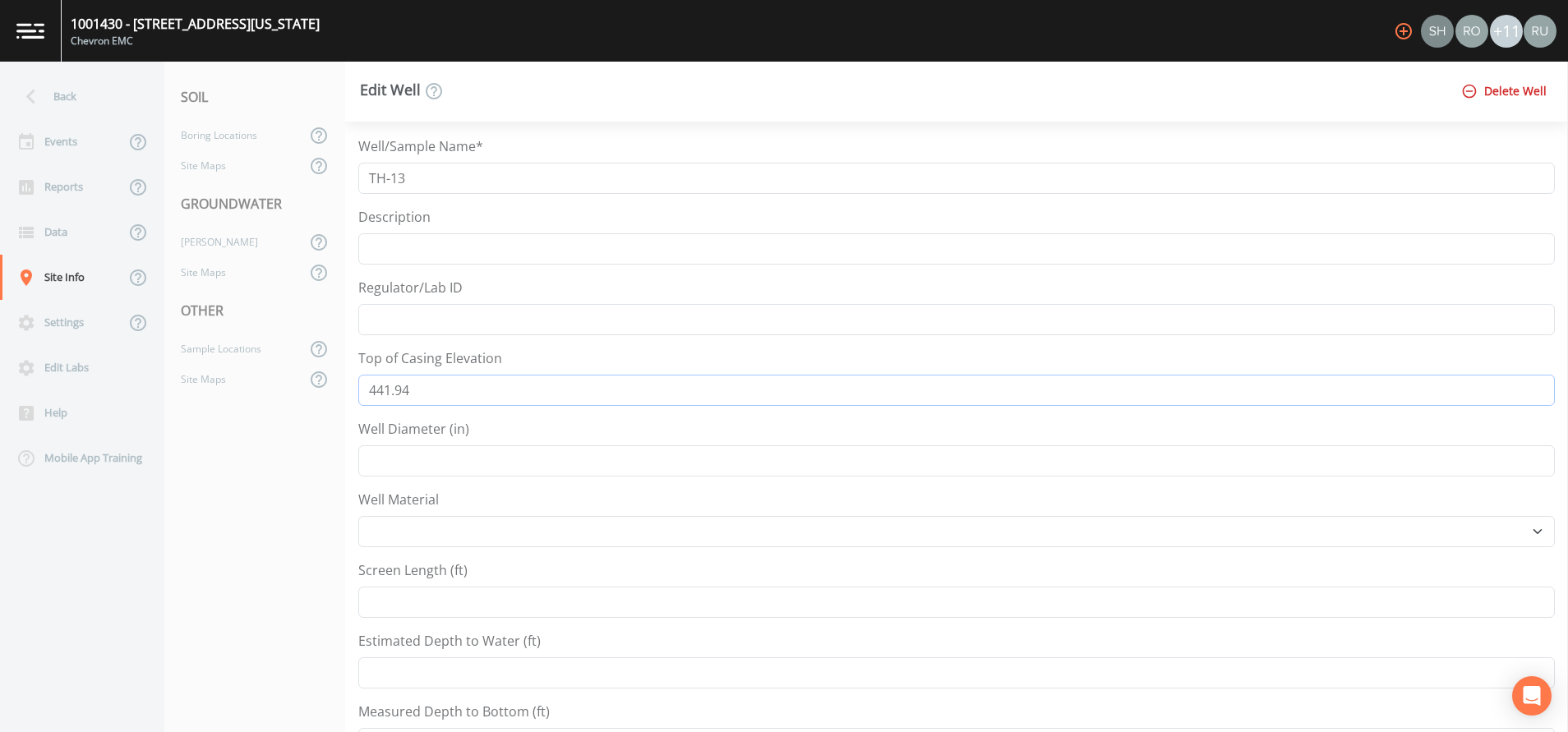 click on "441.94" at bounding box center (957, 390) 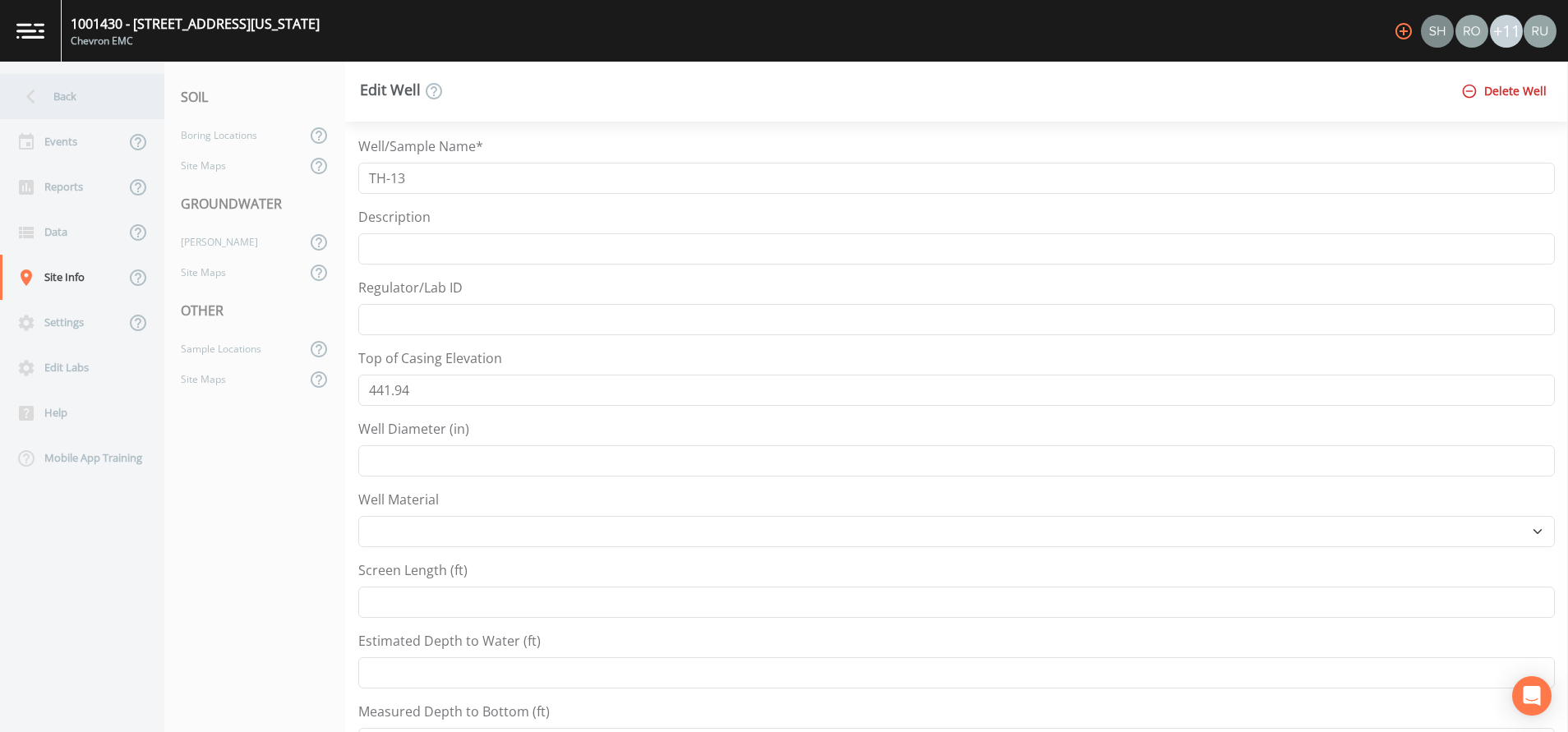 click on "Back" at bounding box center [74, 96] 